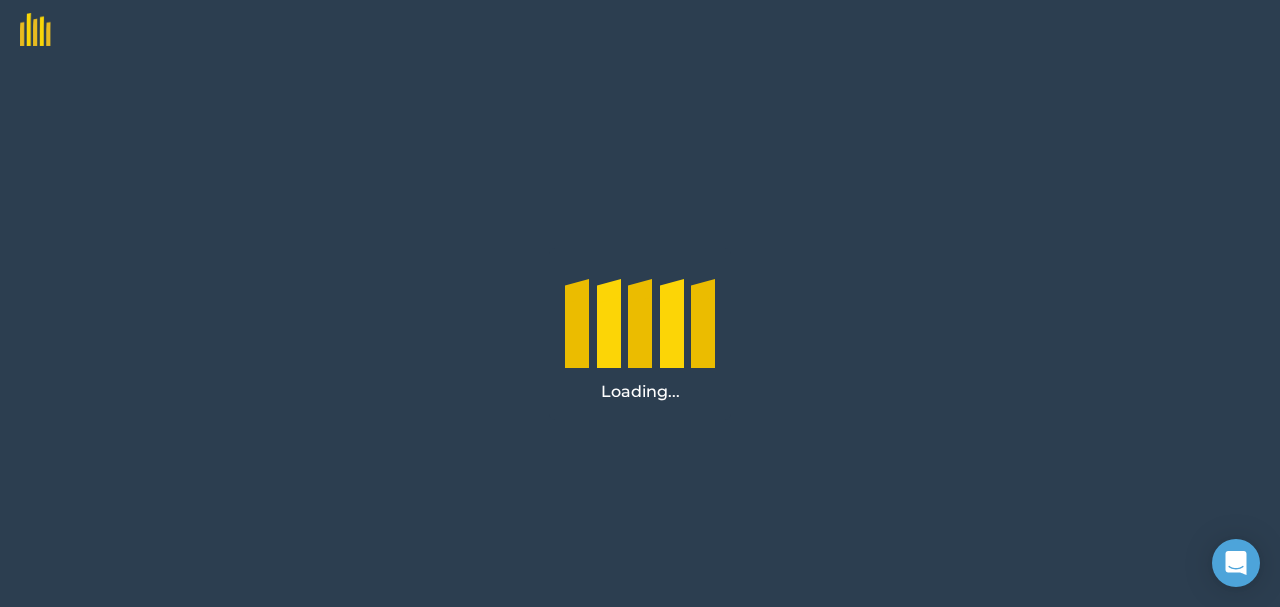 scroll, scrollTop: 0, scrollLeft: 0, axis: both 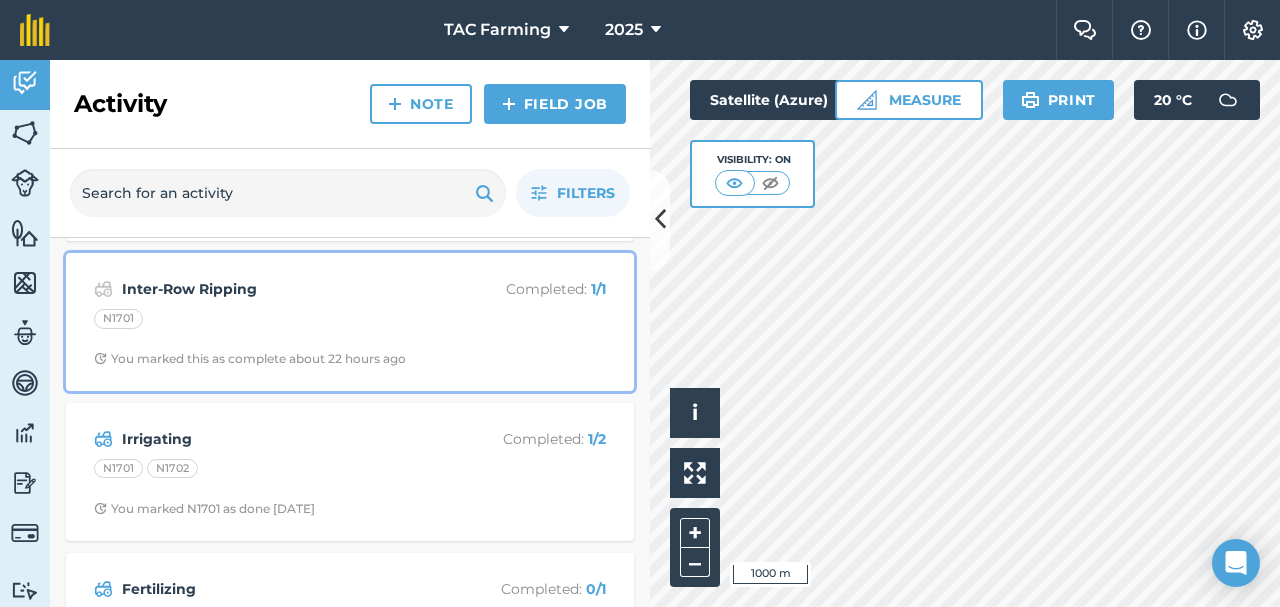 click on "Inter-Row Ripping Completed :   1 / 1 N1701 You marked this as complete about 22 hours ago" at bounding box center [350, 322] 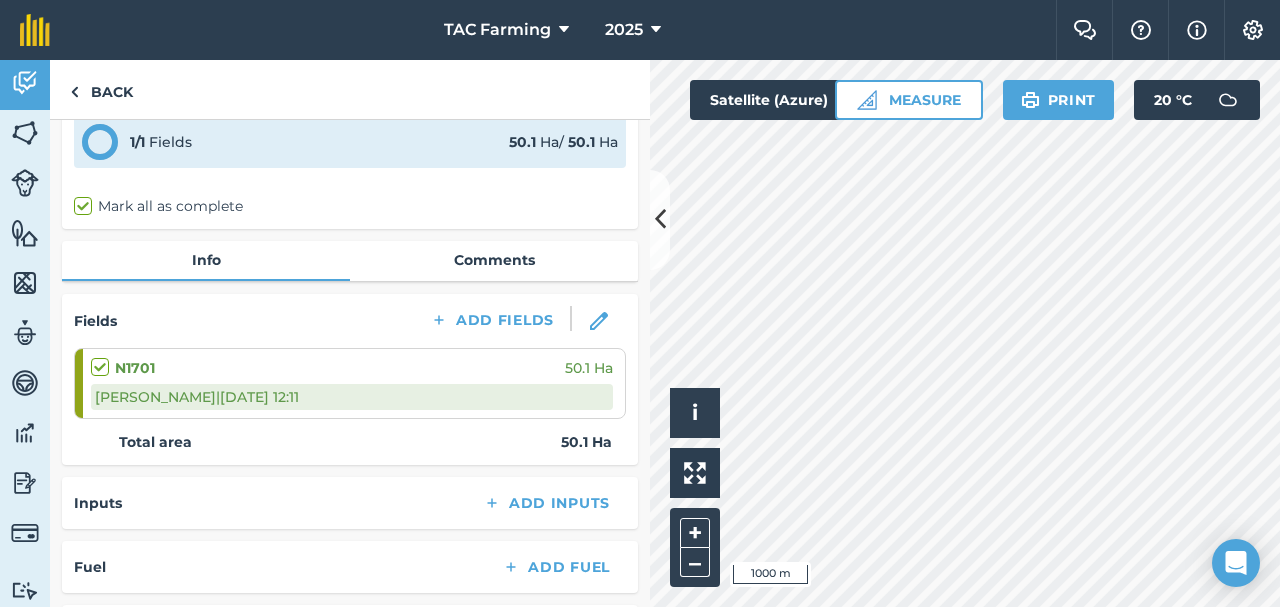 scroll, scrollTop: 0, scrollLeft: 0, axis: both 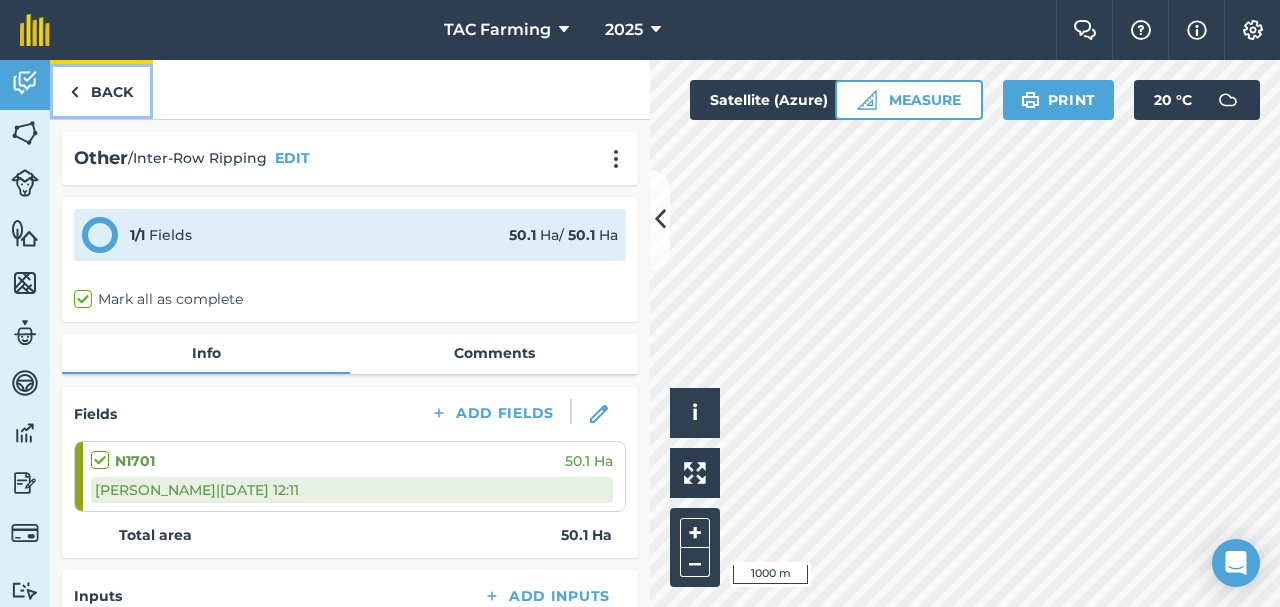 click on "Back" at bounding box center [101, 89] 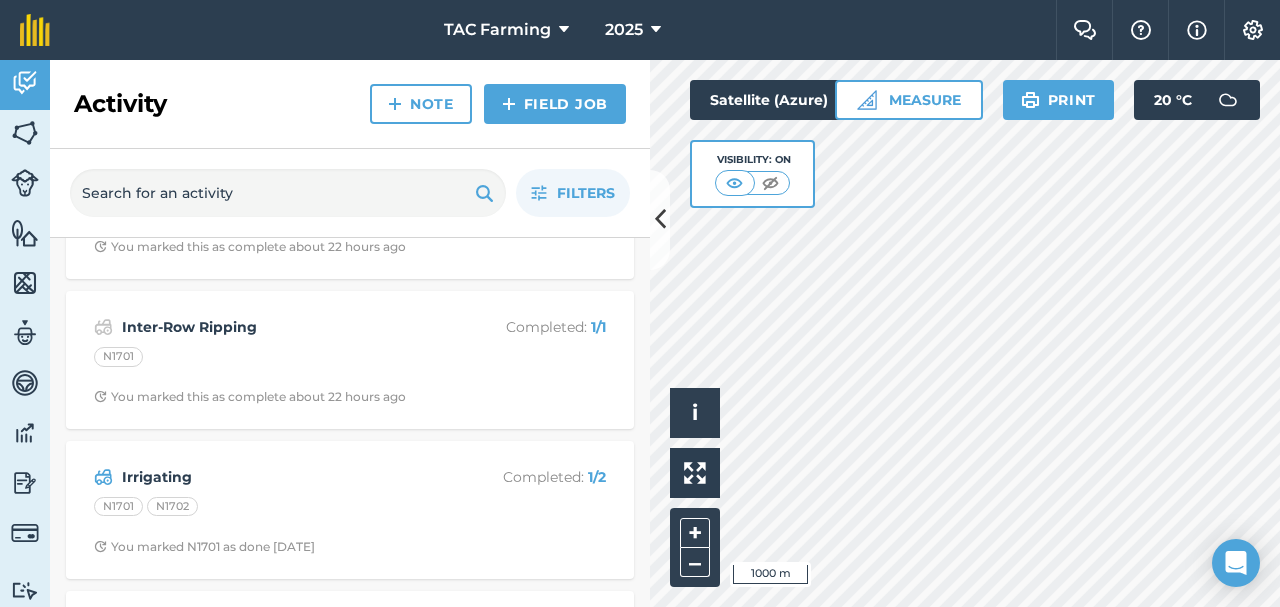 scroll, scrollTop: 859, scrollLeft: 0, axis: vertical 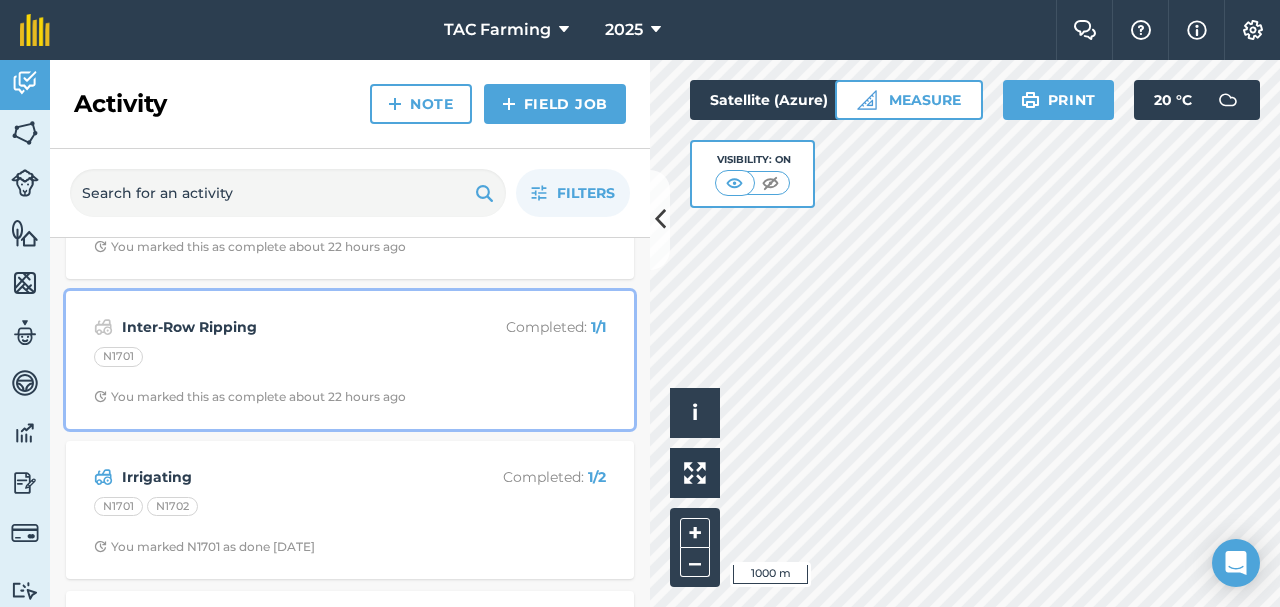 click on "Inter-Row Ripping" at bounding box center [280, 327] 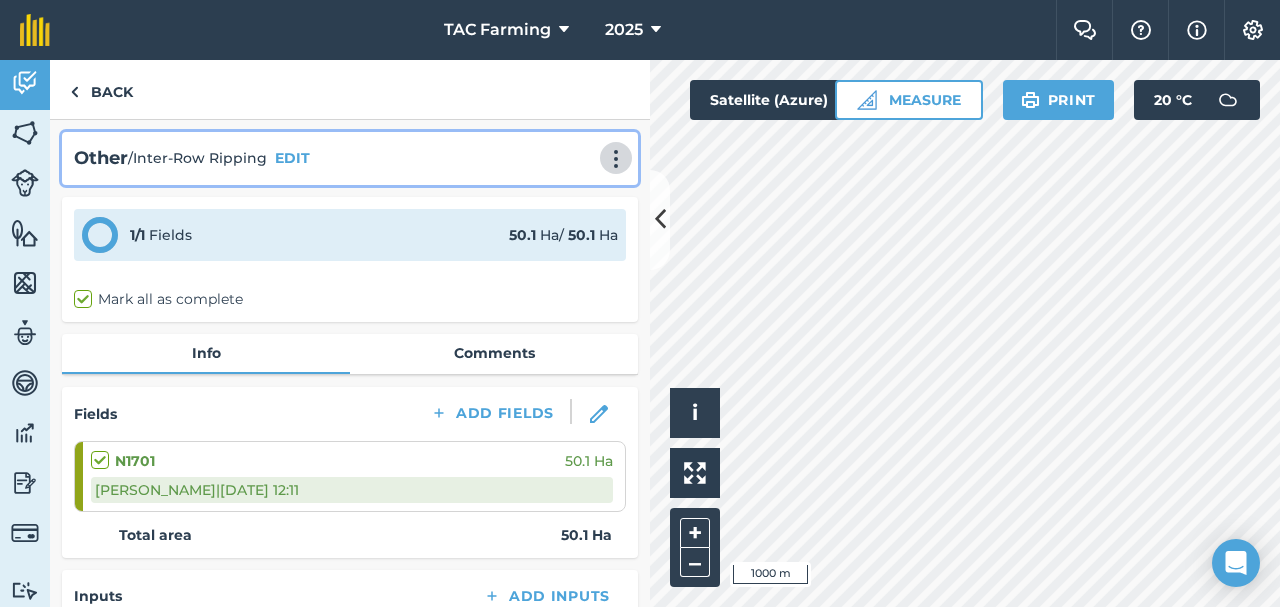 click at bounding box center (616, 159) 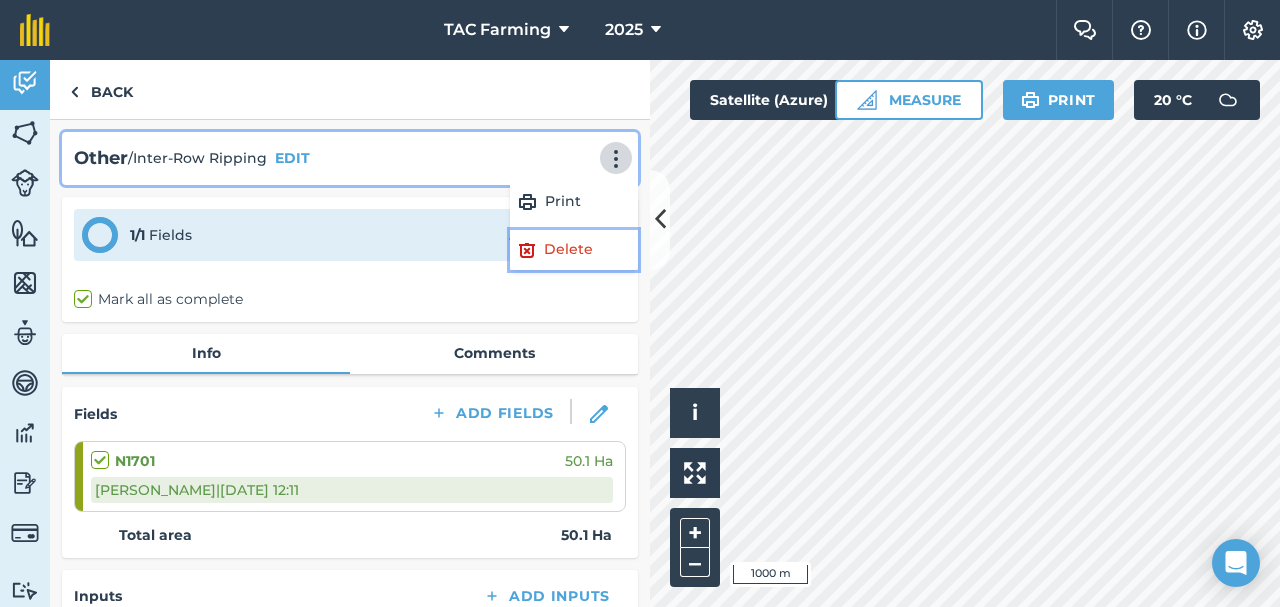 click on "Delete" at bounding box center (574, 250) 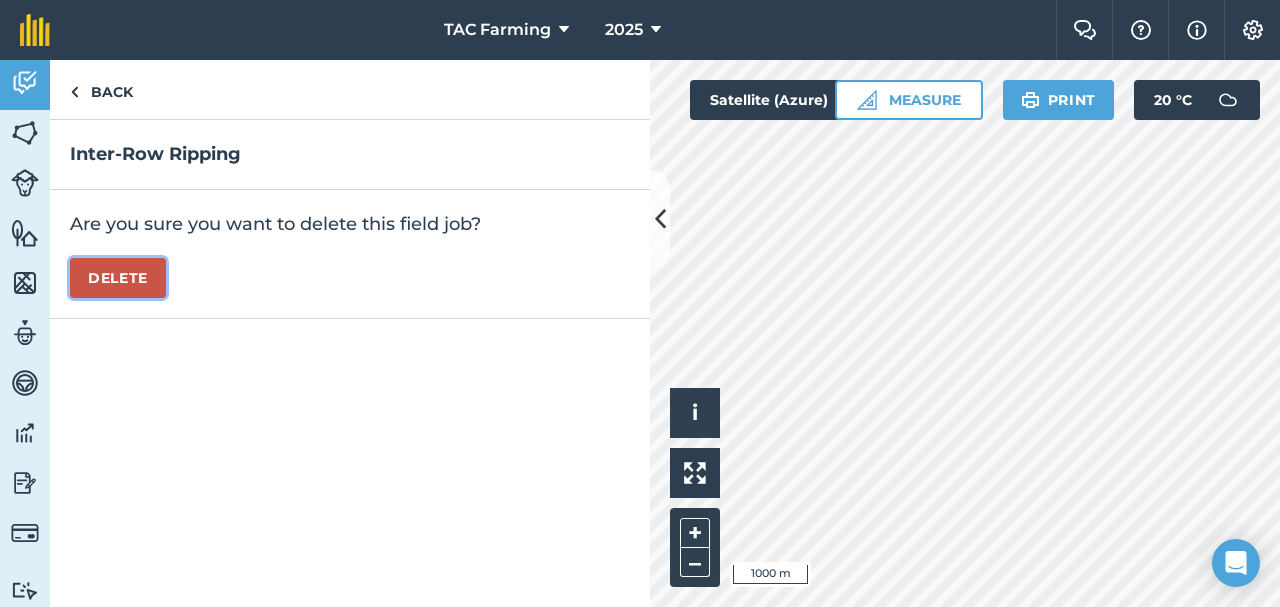 click on "Delete" at bounding box center [118, 278] 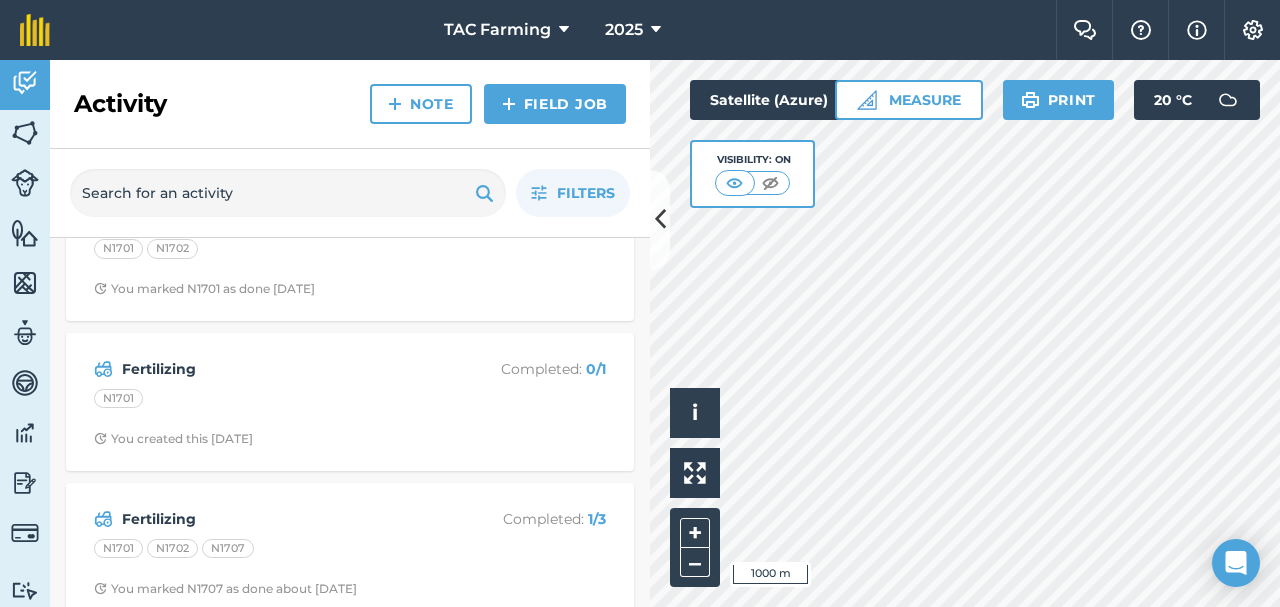 scroll, scrollTop: 984, scrollLeft: 0, axis: vertical 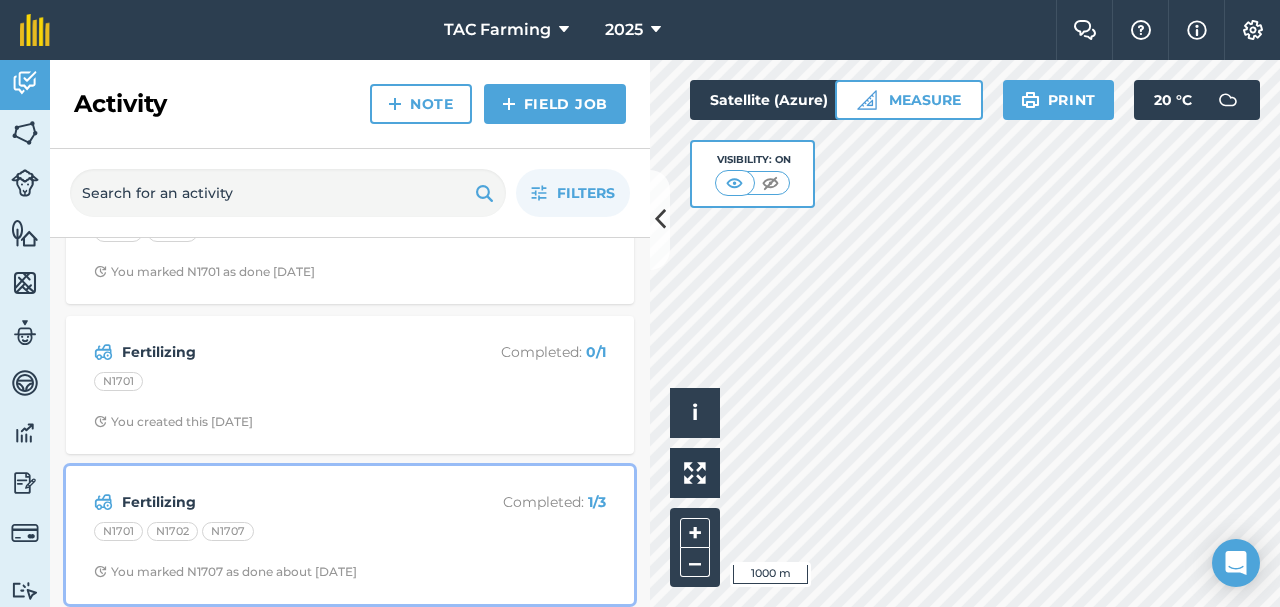 click on "Fertilizing" at bounding box center (280, 502) 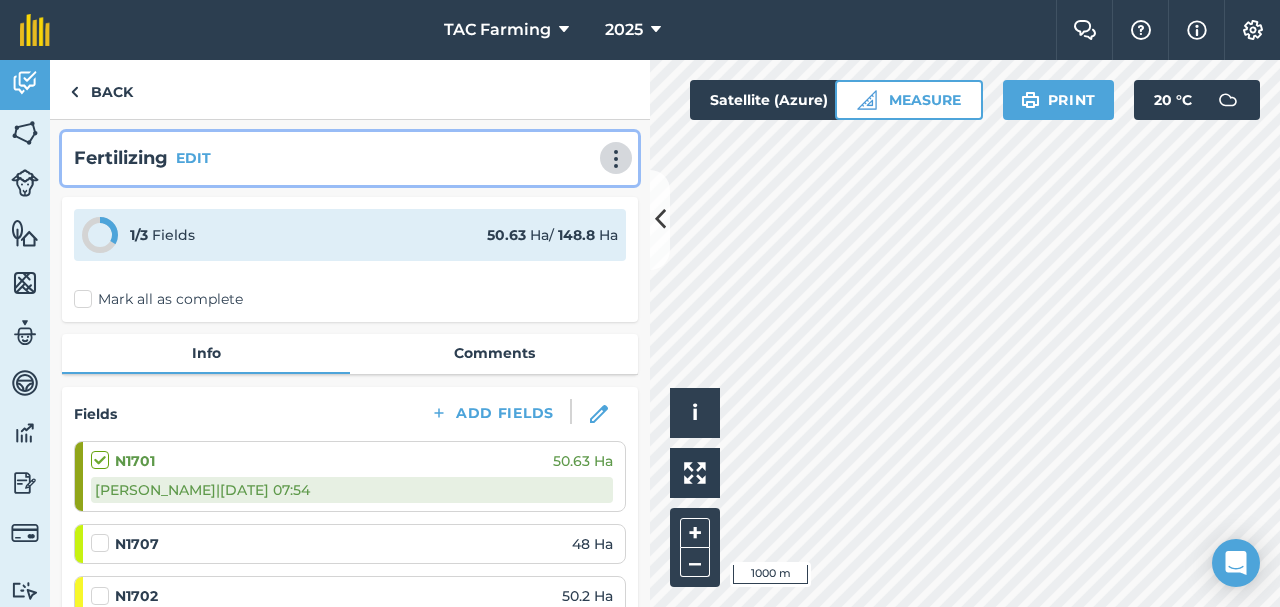 click at bounding box center [616, 159] 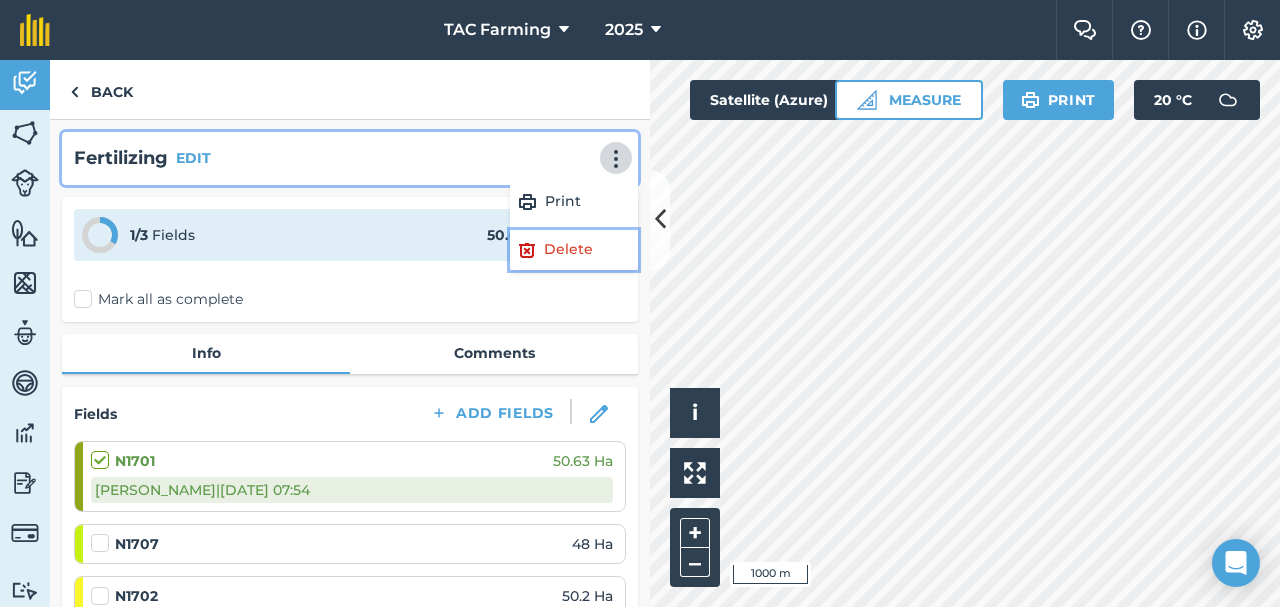 click on "Delete" at bounding box center [574, 250] 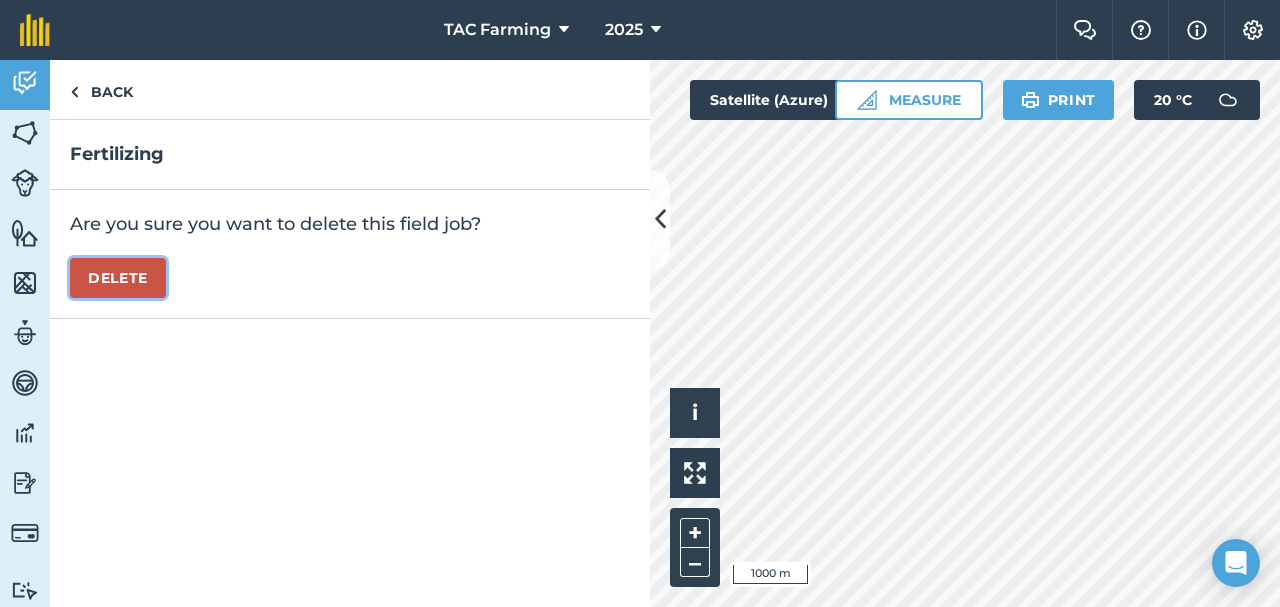 click on "Delete" at bounding box center (118, 278) 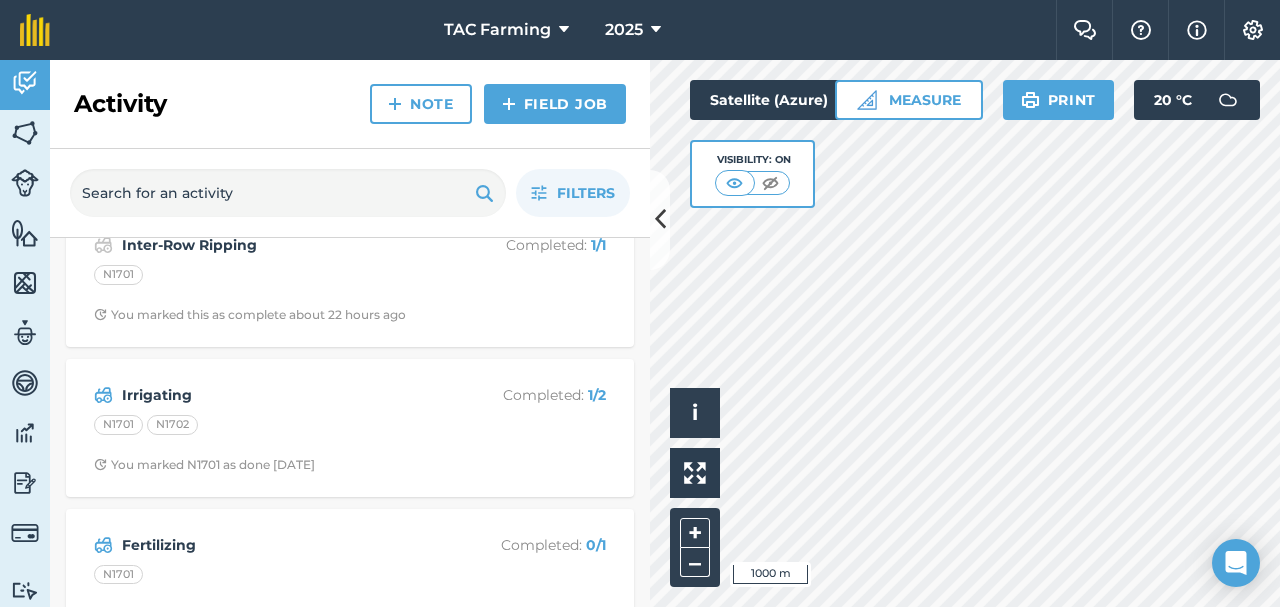 scroll, scrollTop: 835, scrollLeft: 0, axis: vertical 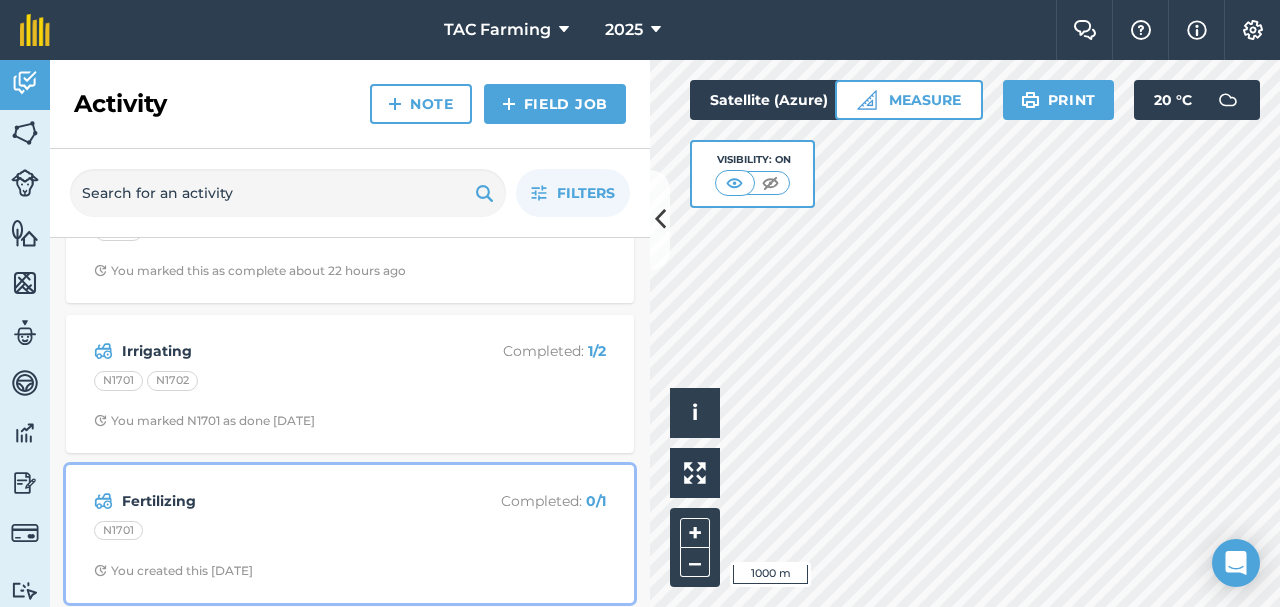 click on "Fertilizing" at bounding box center (280, 501) 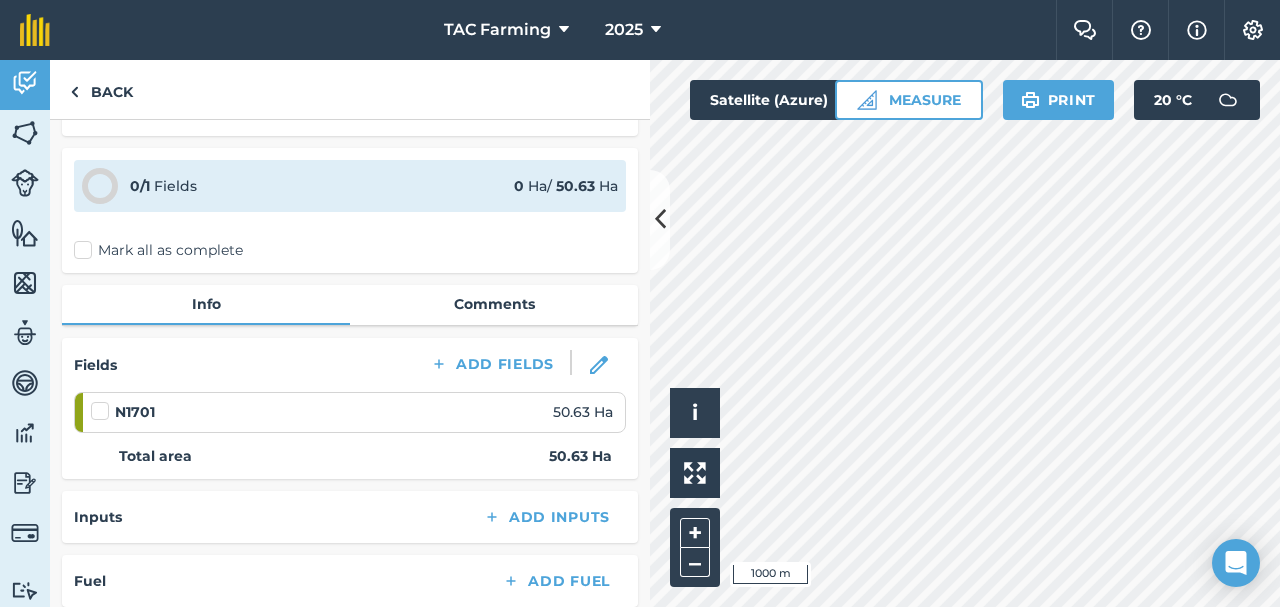 scroll, scrollTop: 77, scrollLeft: 0, axis: vertical 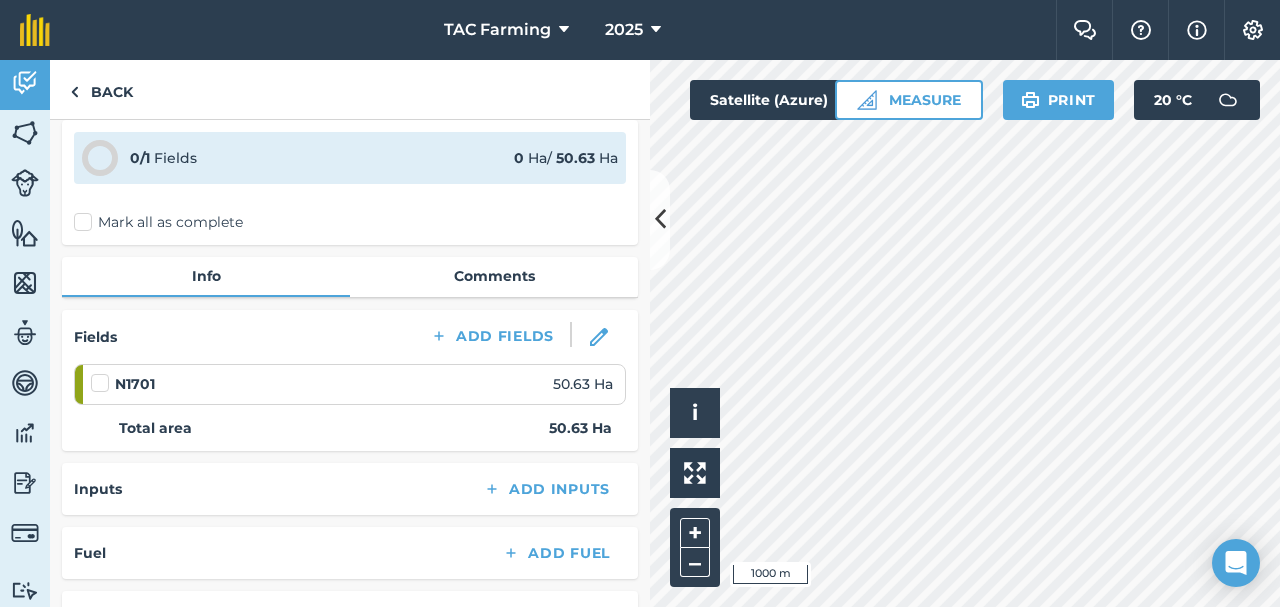 click on "Mark all as complete" at bounding box center [158, 222] 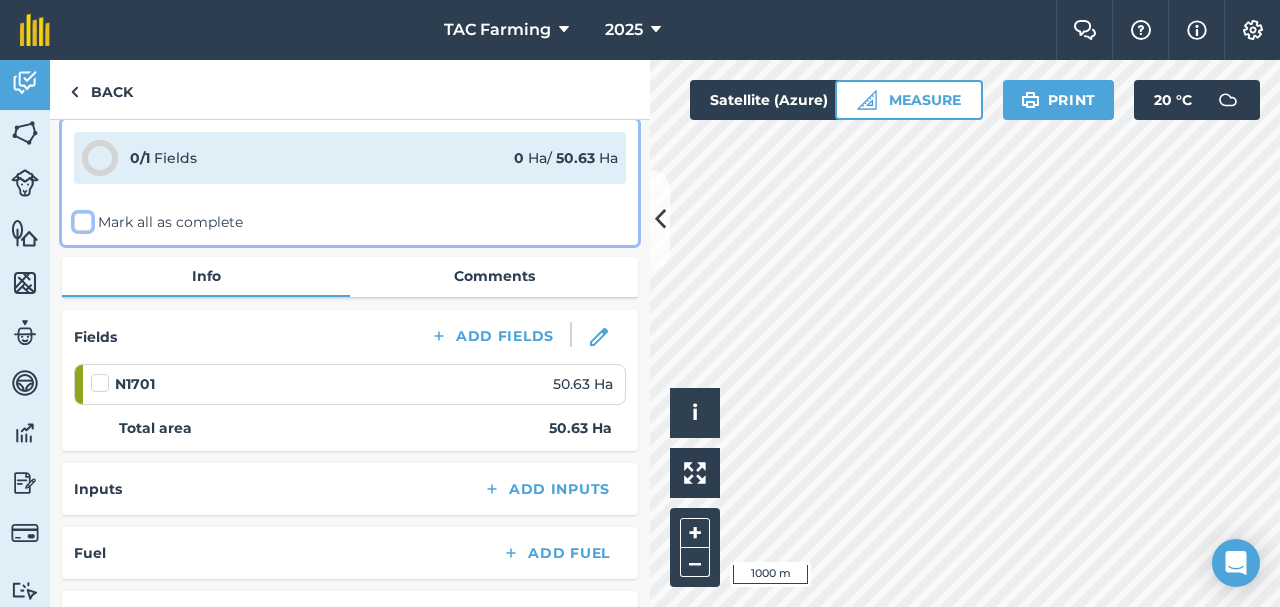 click on "Mark all as complete" at bounding box center (80, 295) 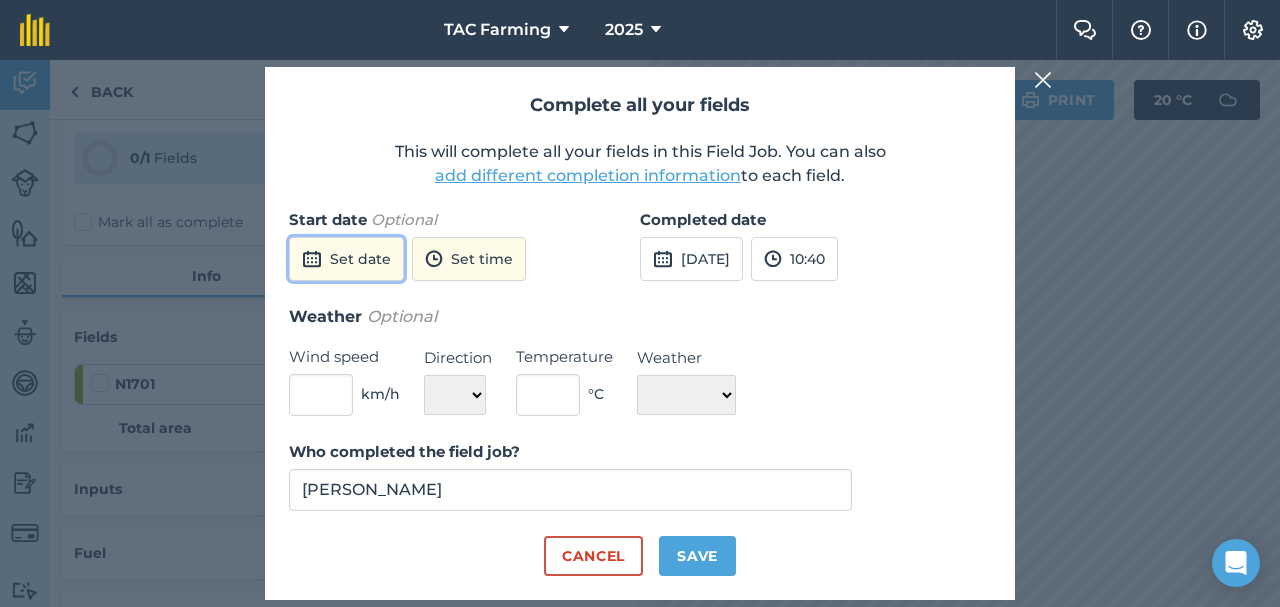 click on "Set date" at bounding box center (346, 259) 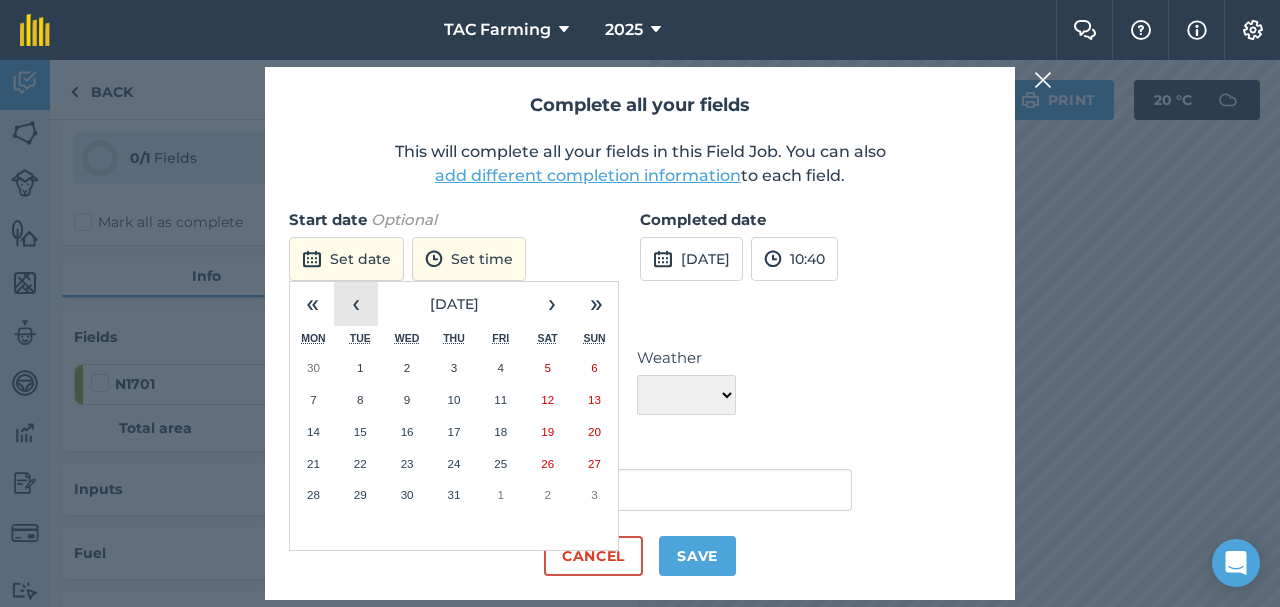 click on "‹" at bounding box center [356, 304] 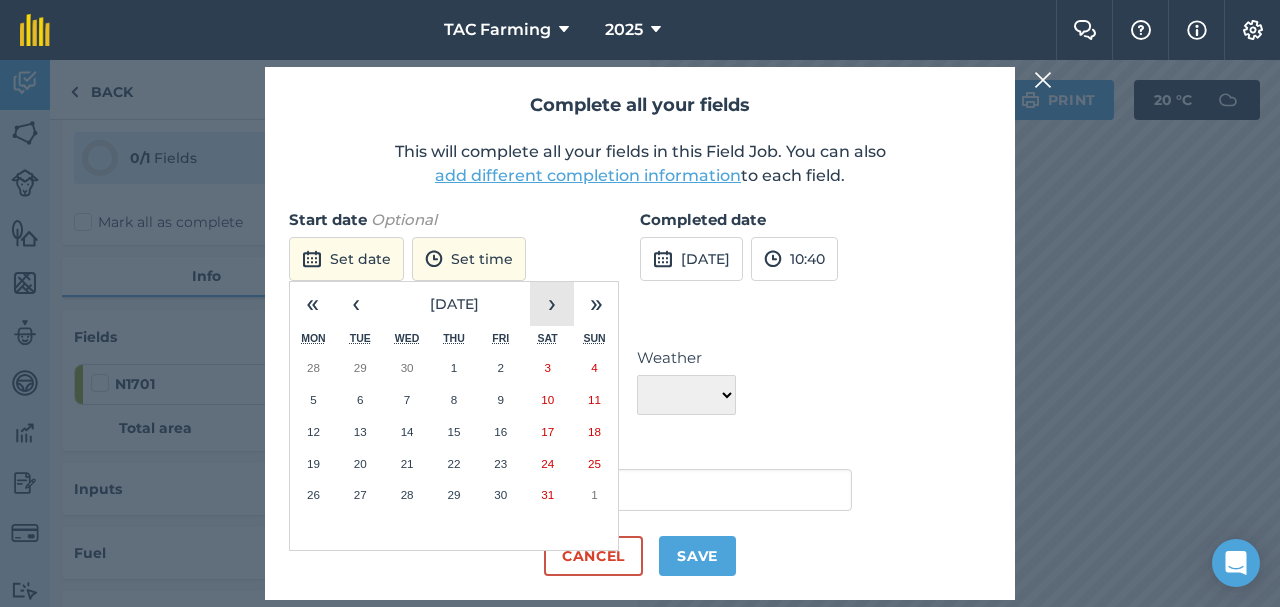 click on "›" at bounding box center [552, 304] 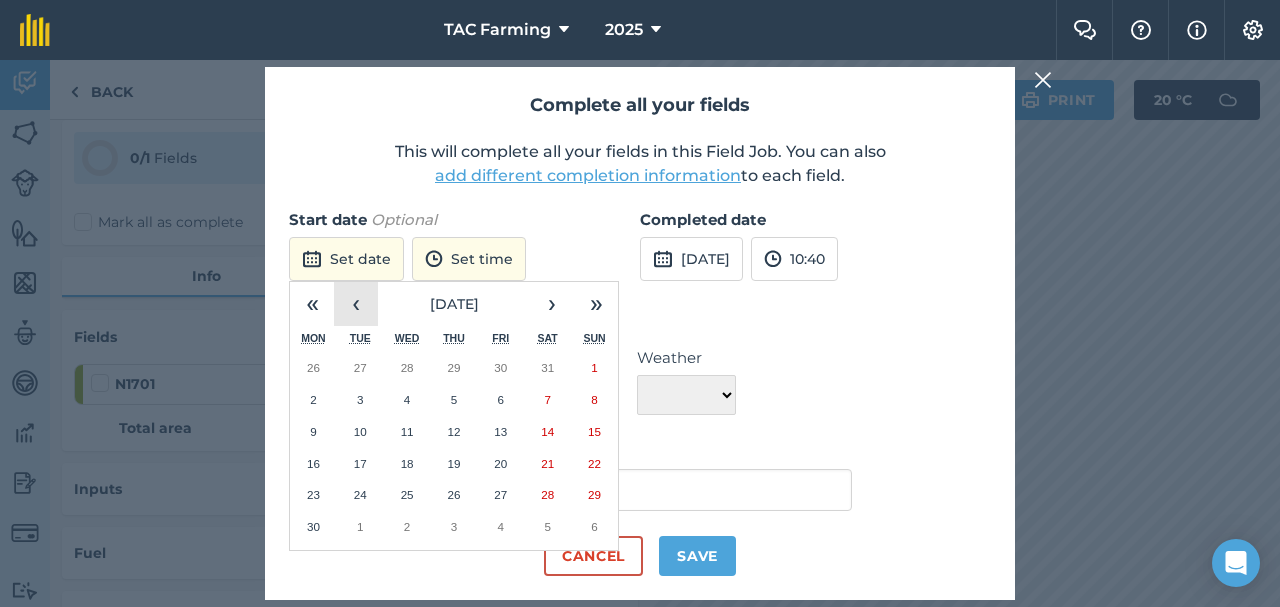 click on "‹" at bounding box center (356, 304) 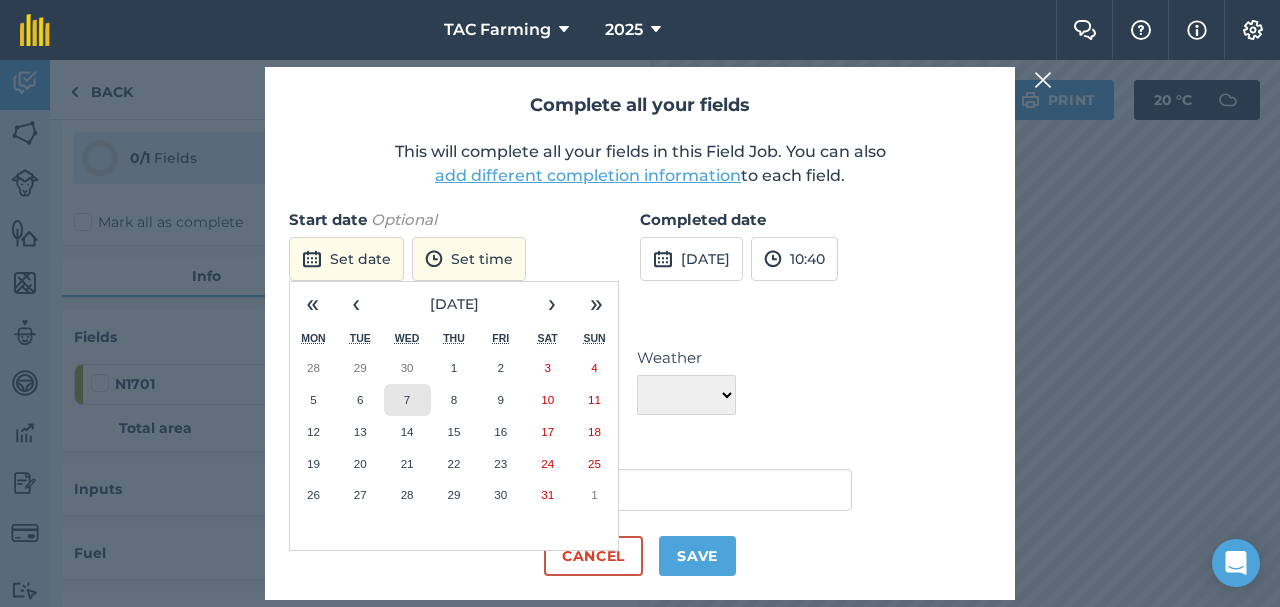 click on "7" at bounding box center (407, 399) 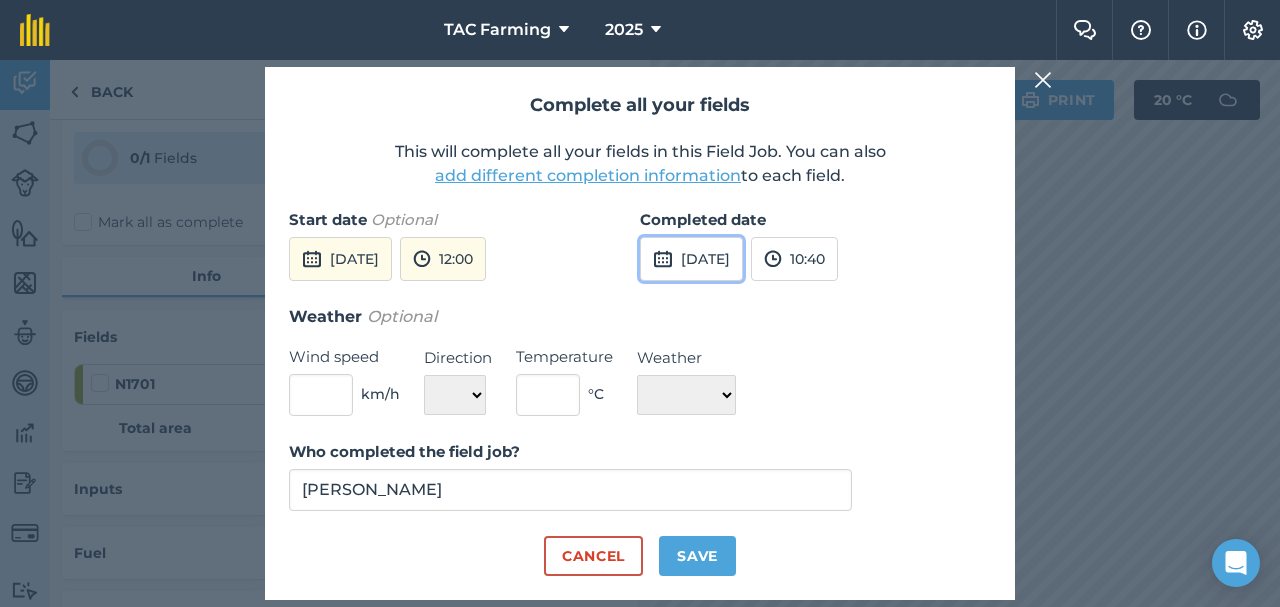click on "[DATE]" at bounding box center (691, 259) 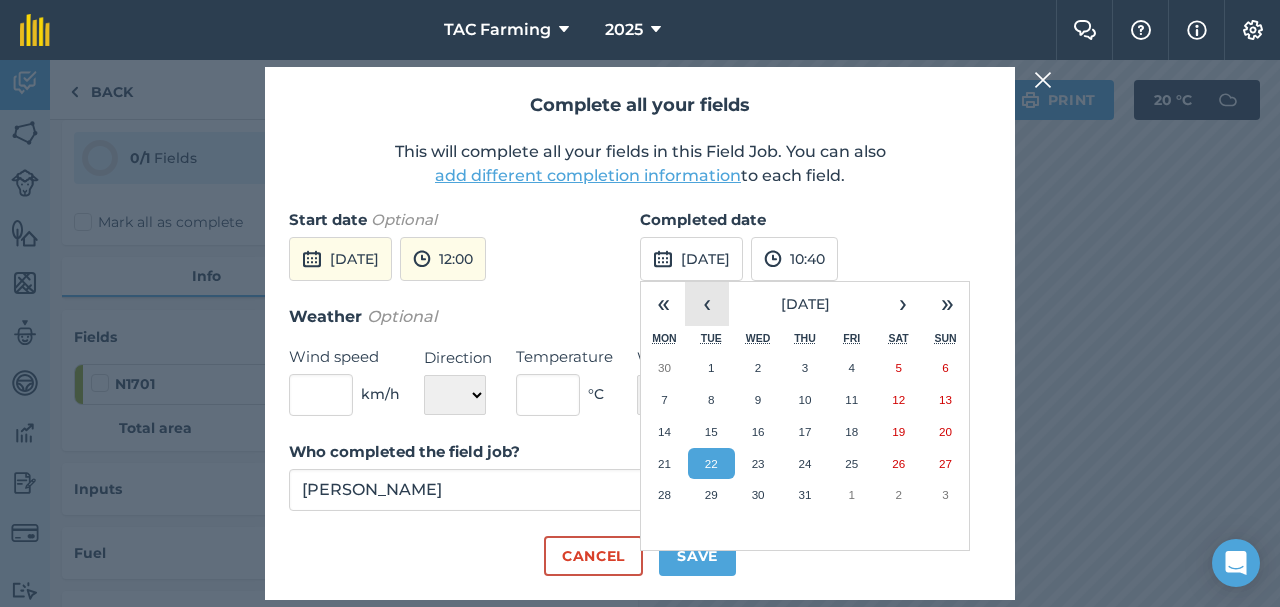 click on "‹" at bounding box center [707, 304] 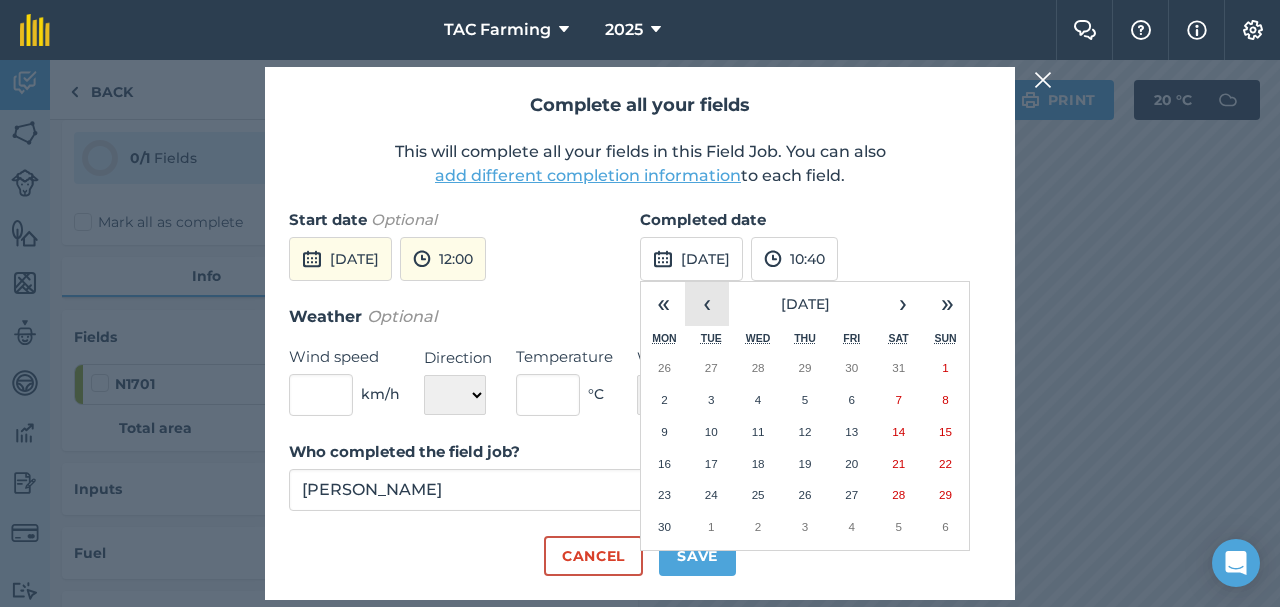 click on "‹" at bounding box center [707, 304] 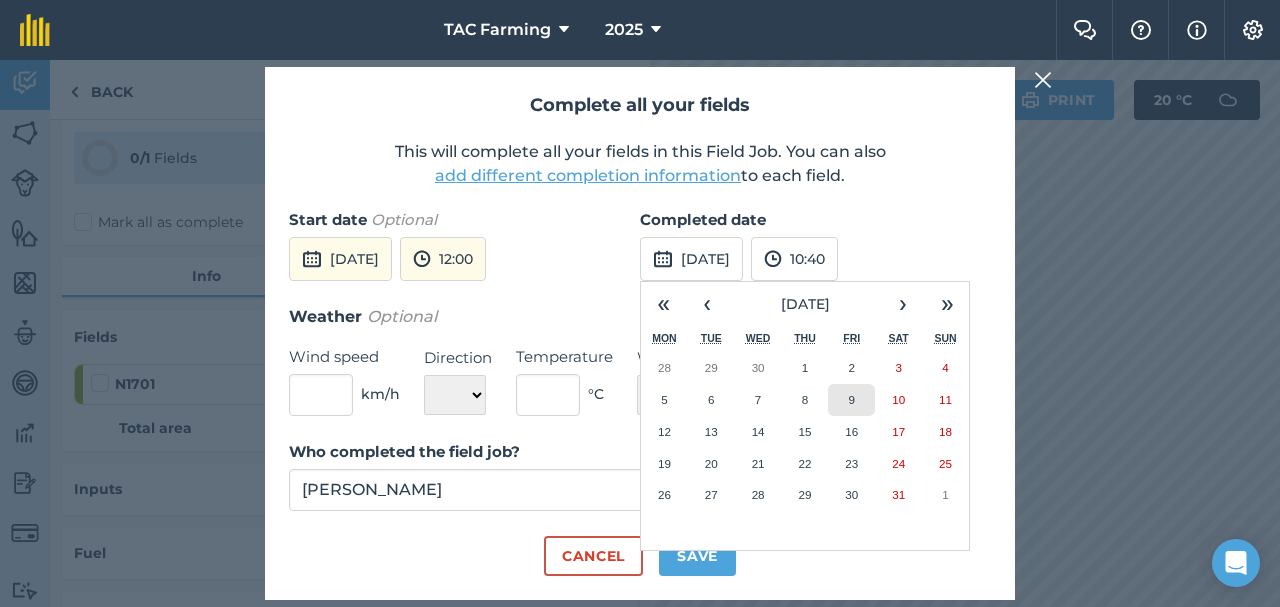 click on "9" at bounding box center (851, 400) 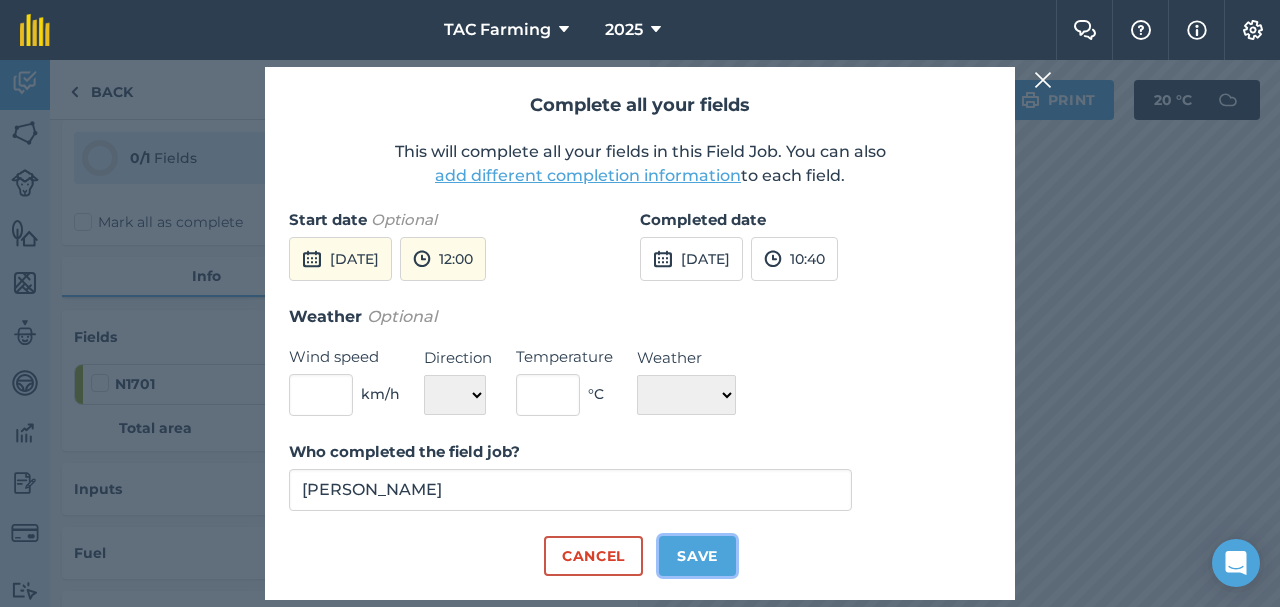 click on "Save" at bounding box center (697, 556) 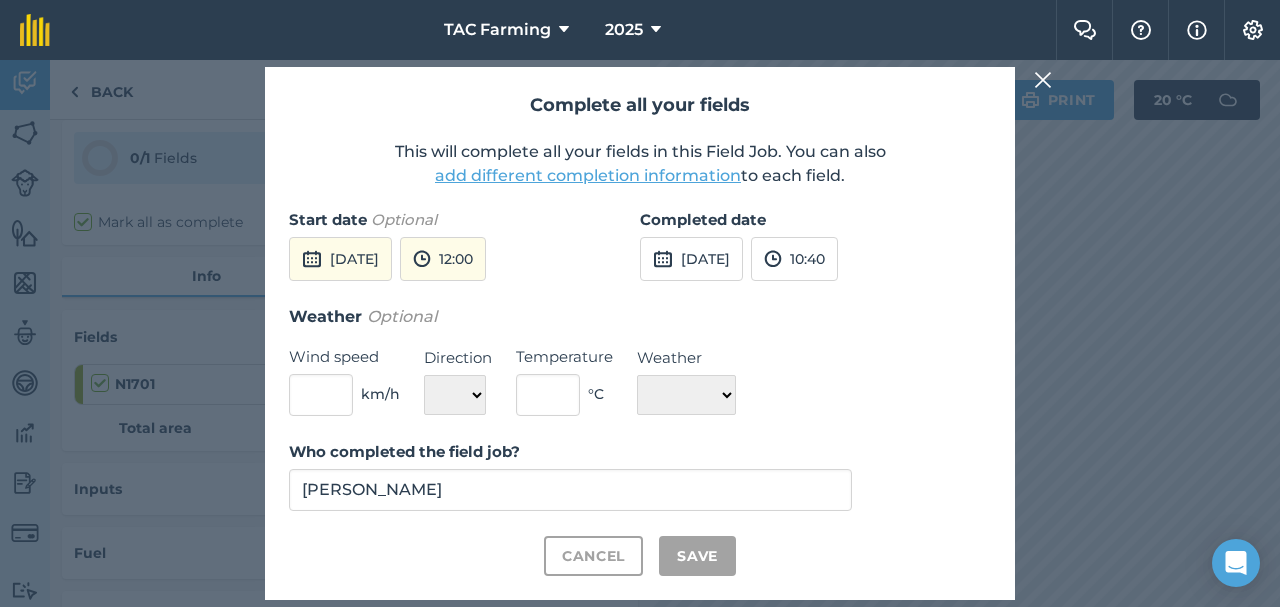 checkbox on "true" 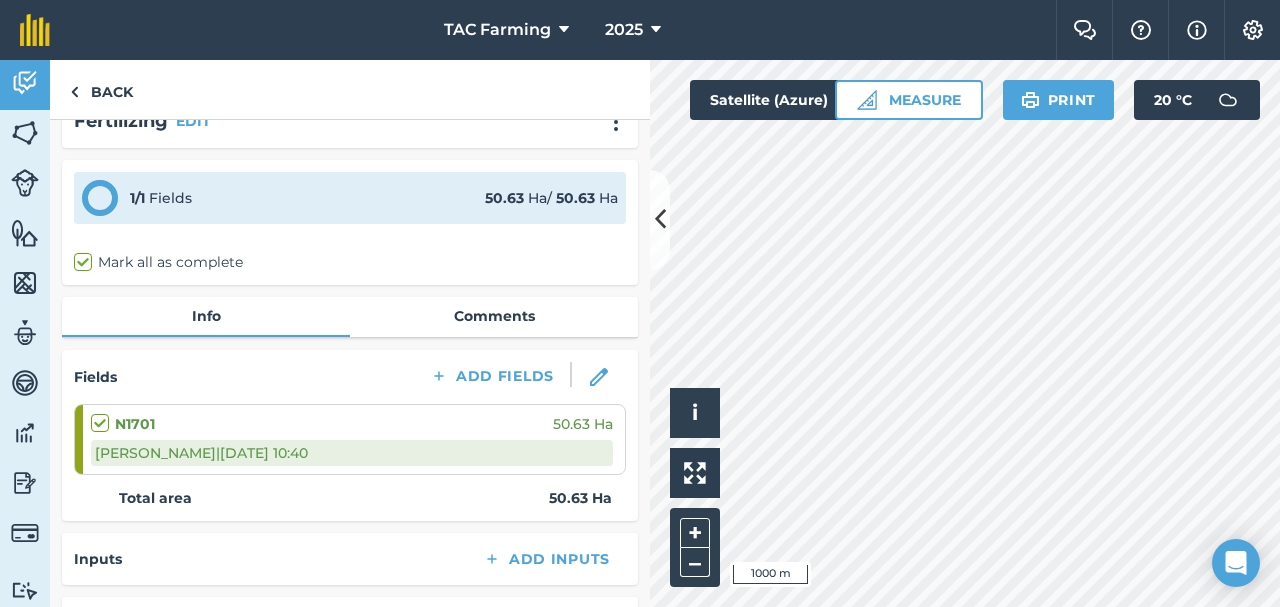 scroll, scrollTop: 0, scrollLeft: 0, axis: both 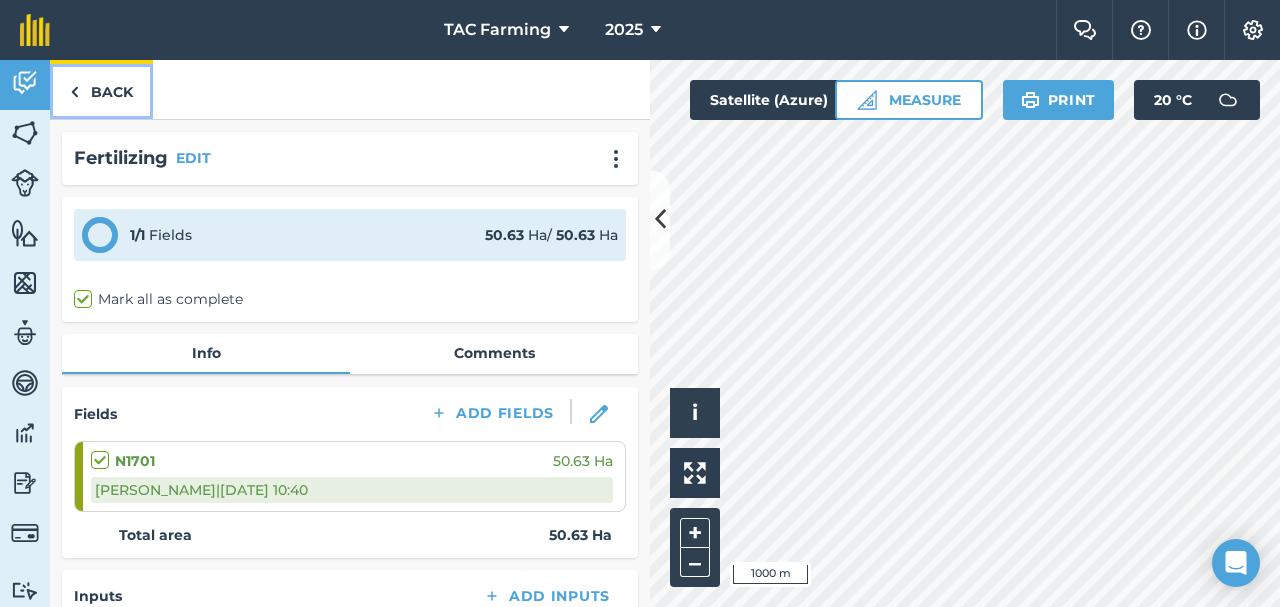 click on "Back" at bounding box center [101, 89] 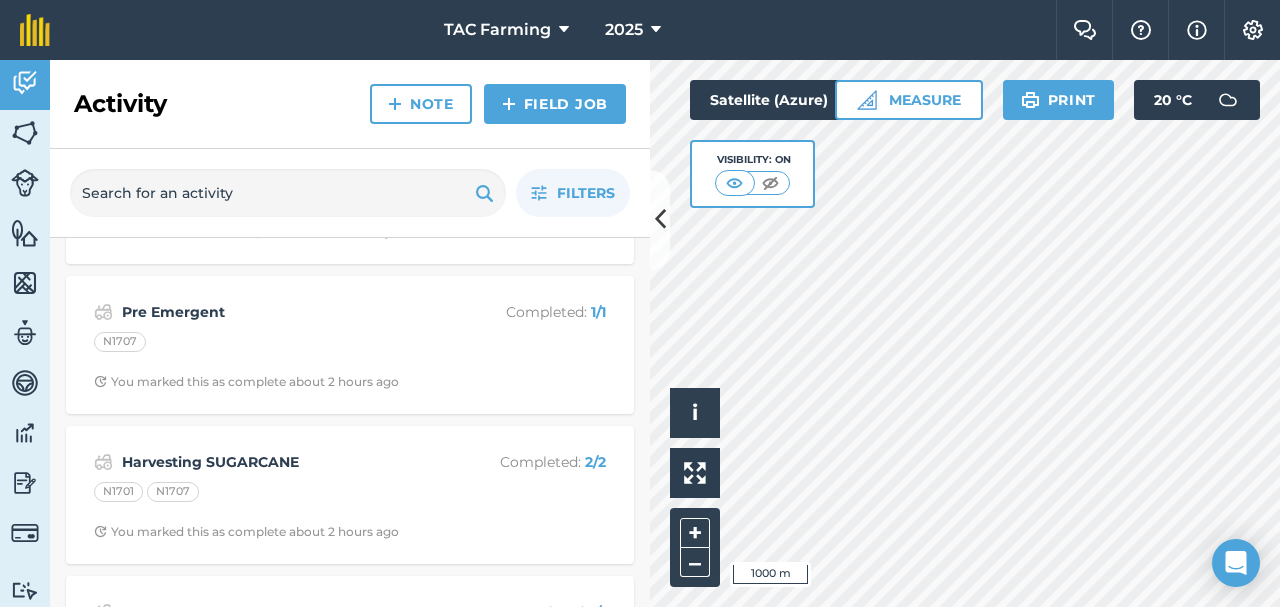 scroll, scrollTop: 427, scrollLeft: 0, axis: vertical 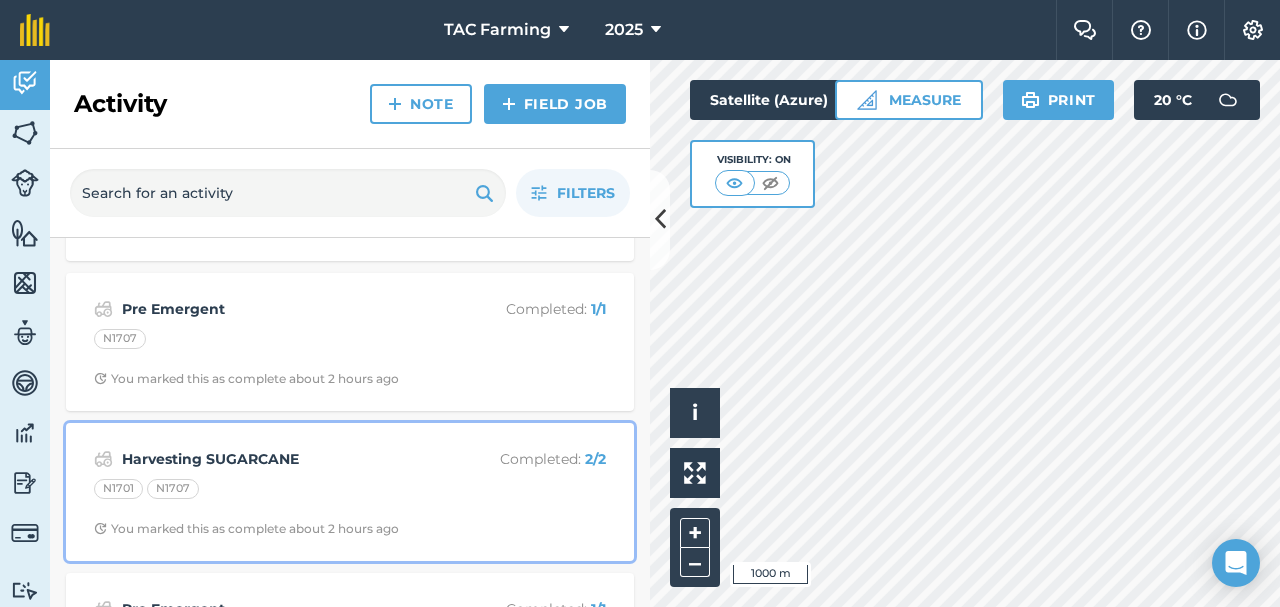 click on "Harvesting SUGARCANE" at bounding box center [280, 459] 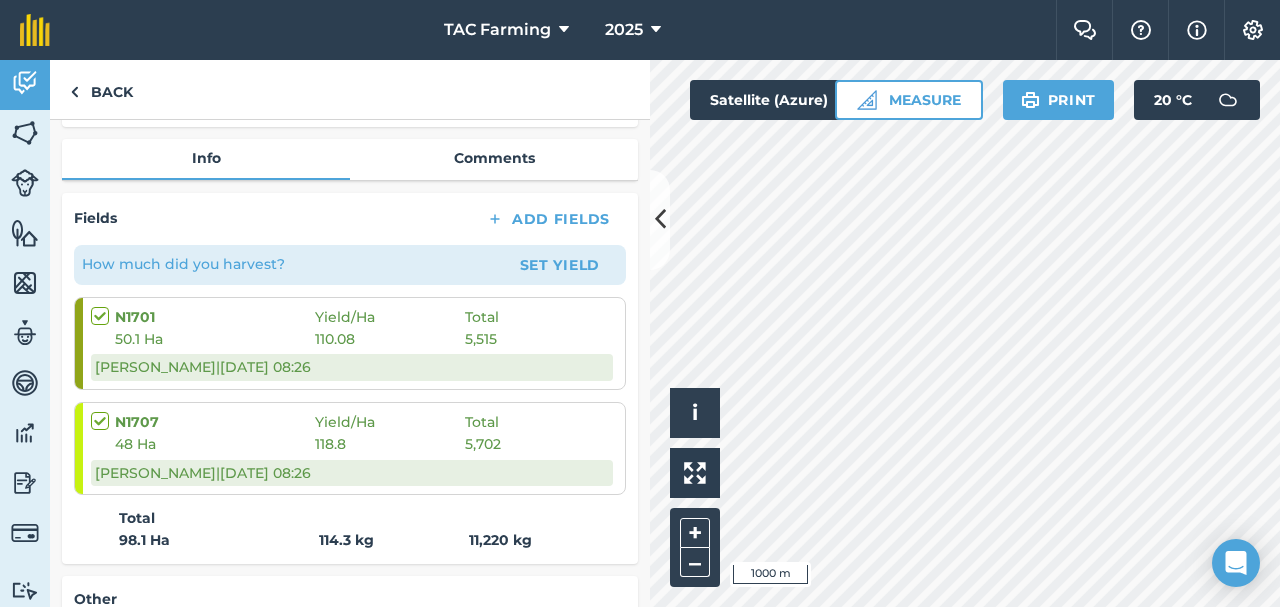 scroll, scrollTop: 0, scrollLeft: 0, axis: both 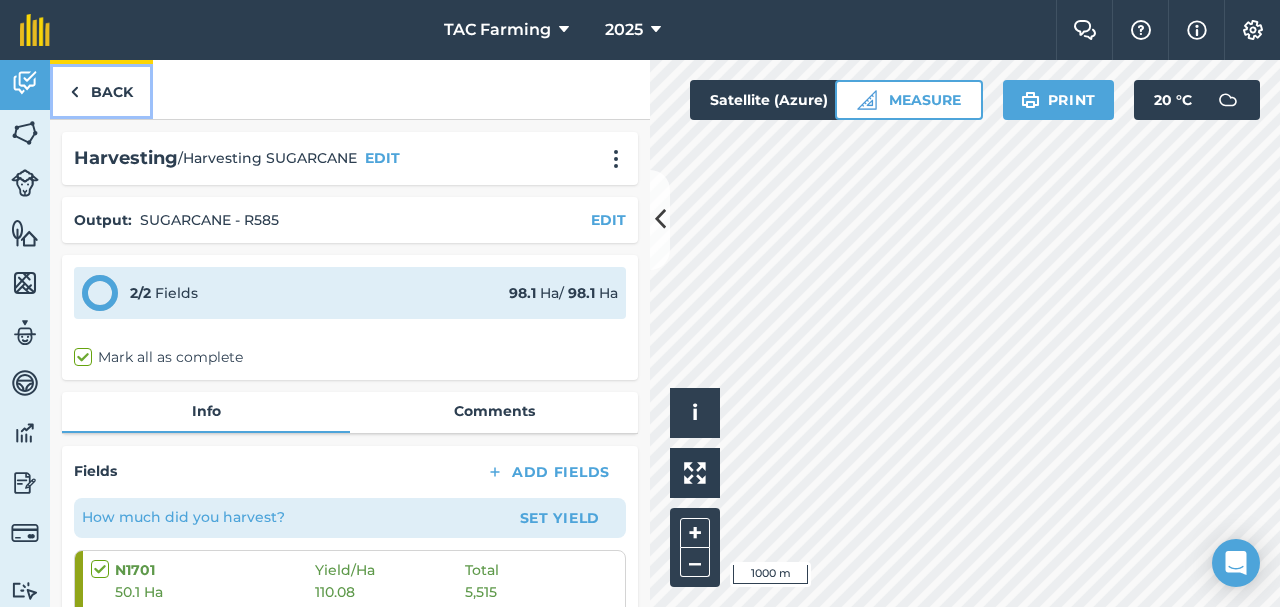 click on "Back" at bounding box center (101, 89) 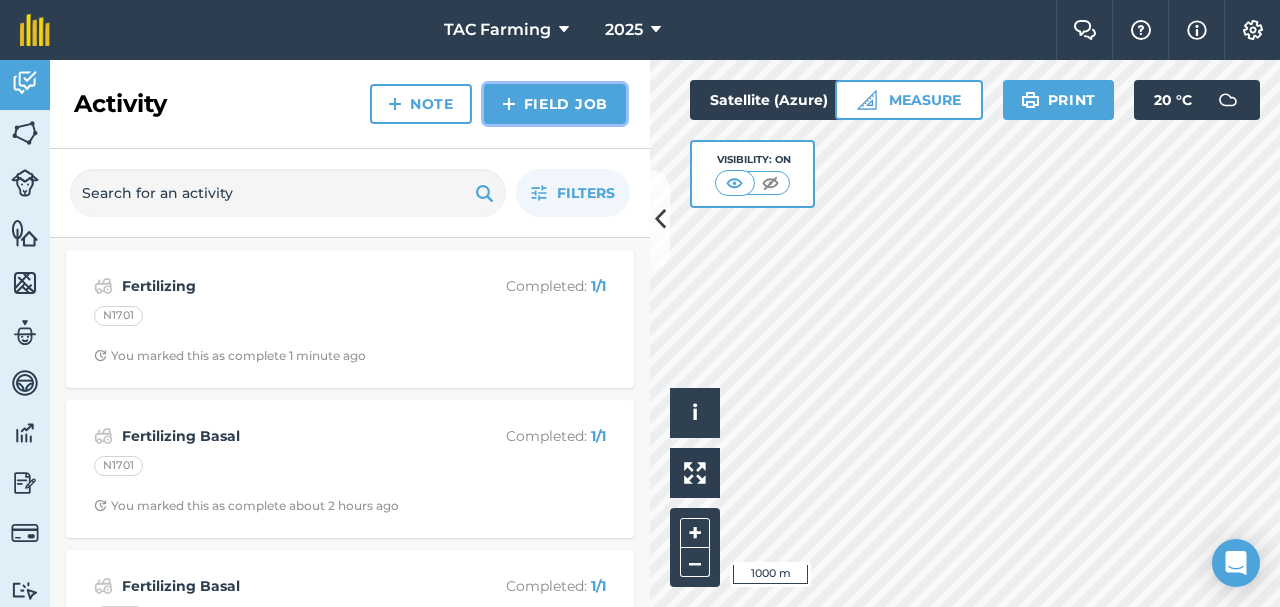 click on "Field Job" at bounding box center (555, 104) 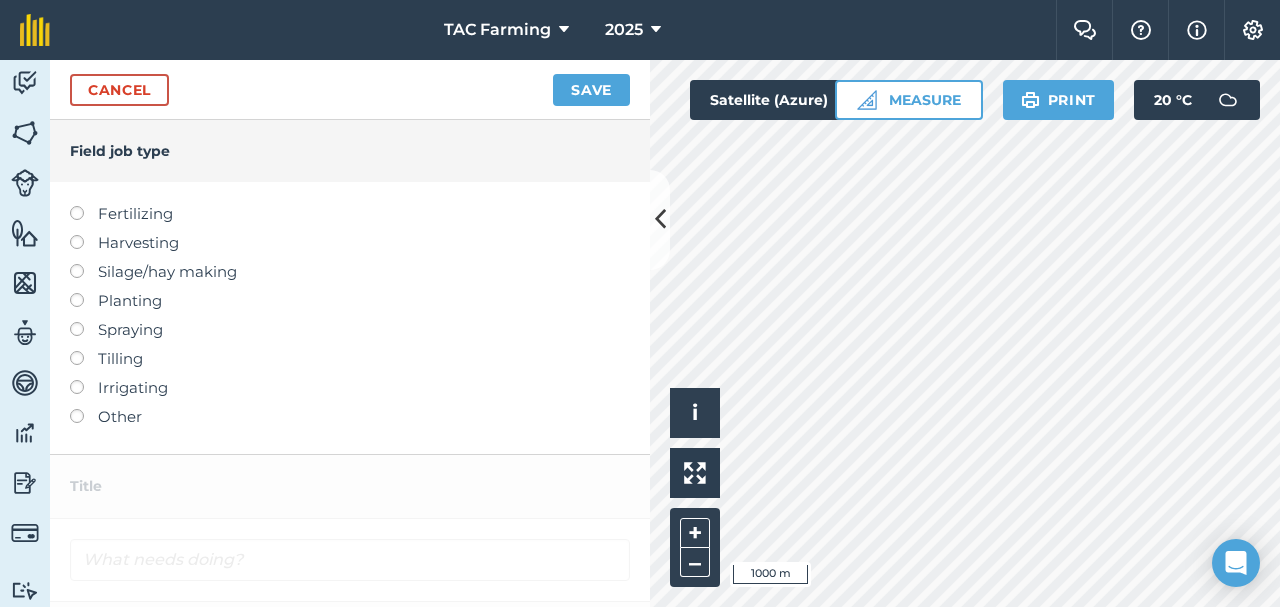 click on "Harvesting" at bounding box center (350, 243) 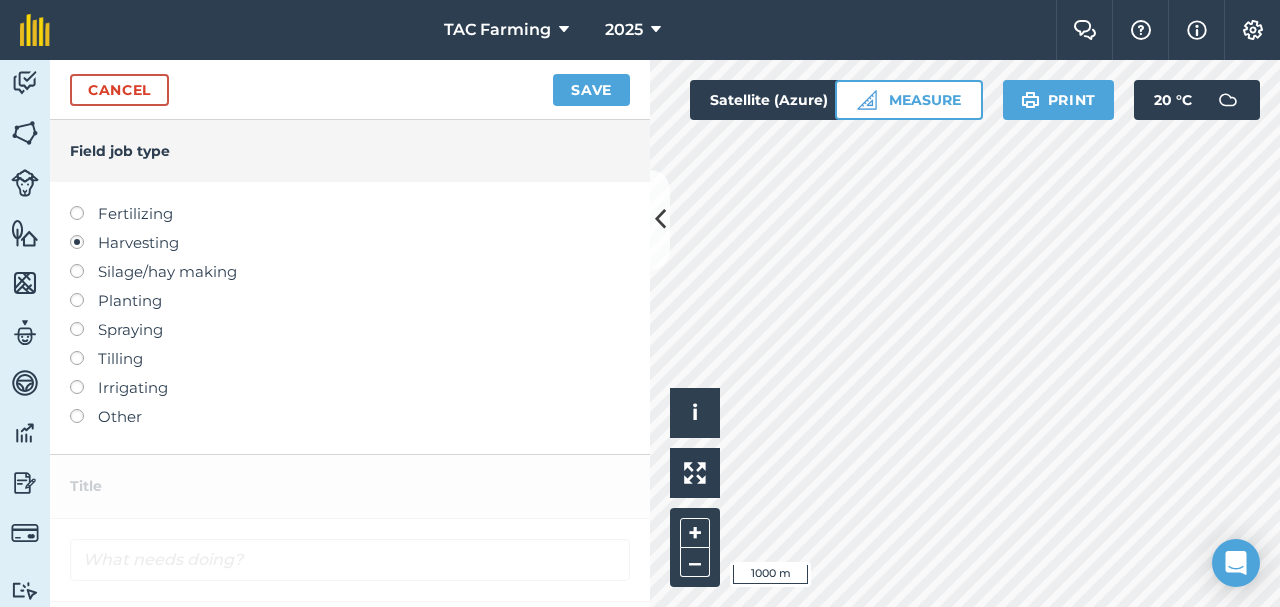 type on "Harvesting" 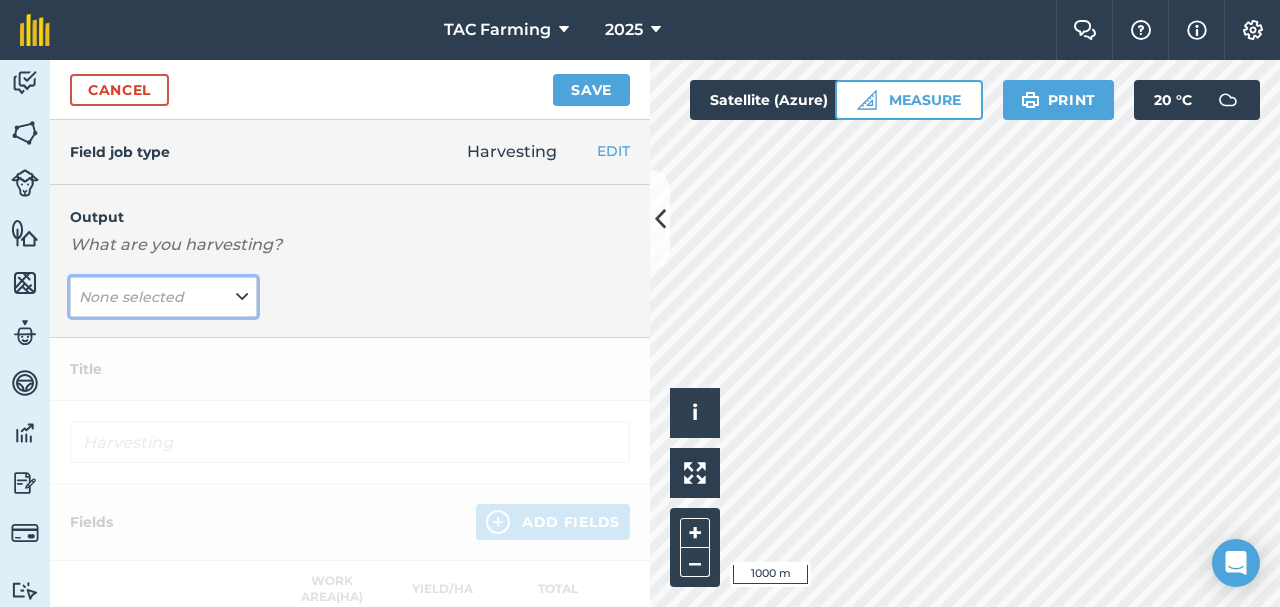 click at bounding box center (242, 297) 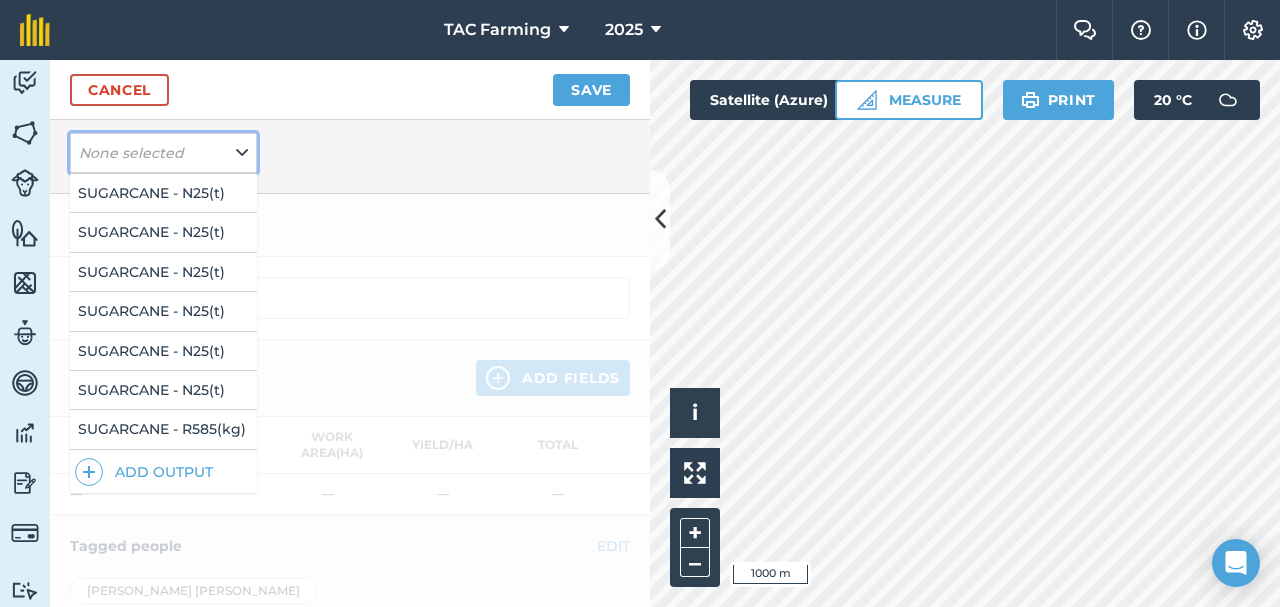 scroll, scrollTop: 145, scrollLeft: 0, axis: vertical 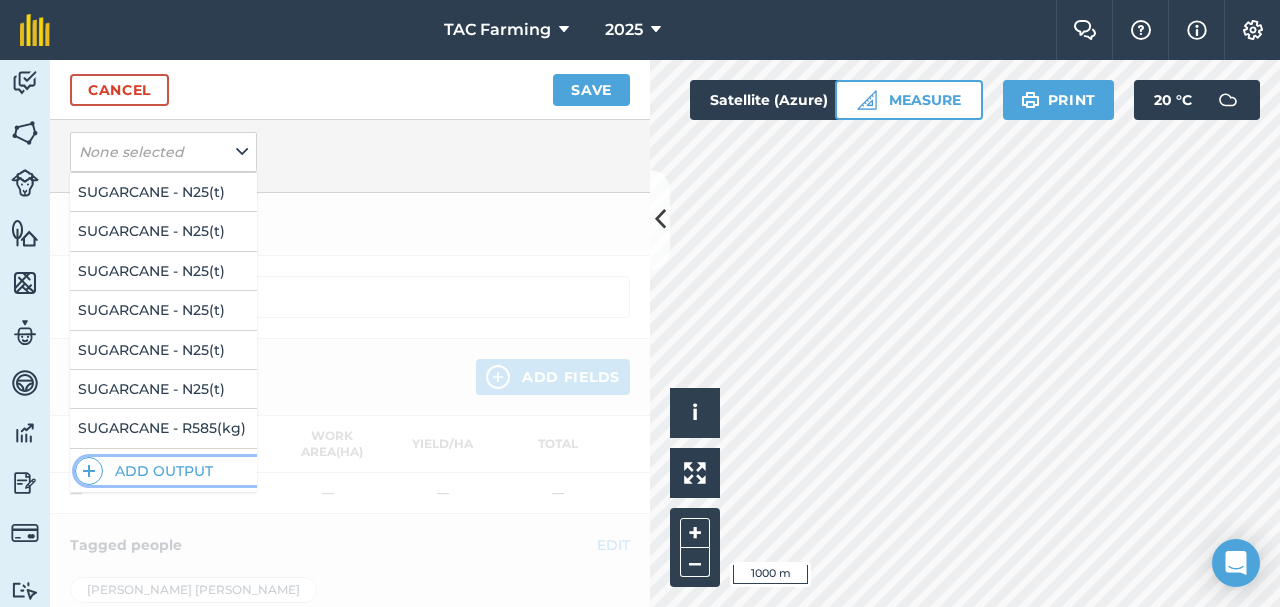 click on "Add Output" at bounding box center (166, 471) 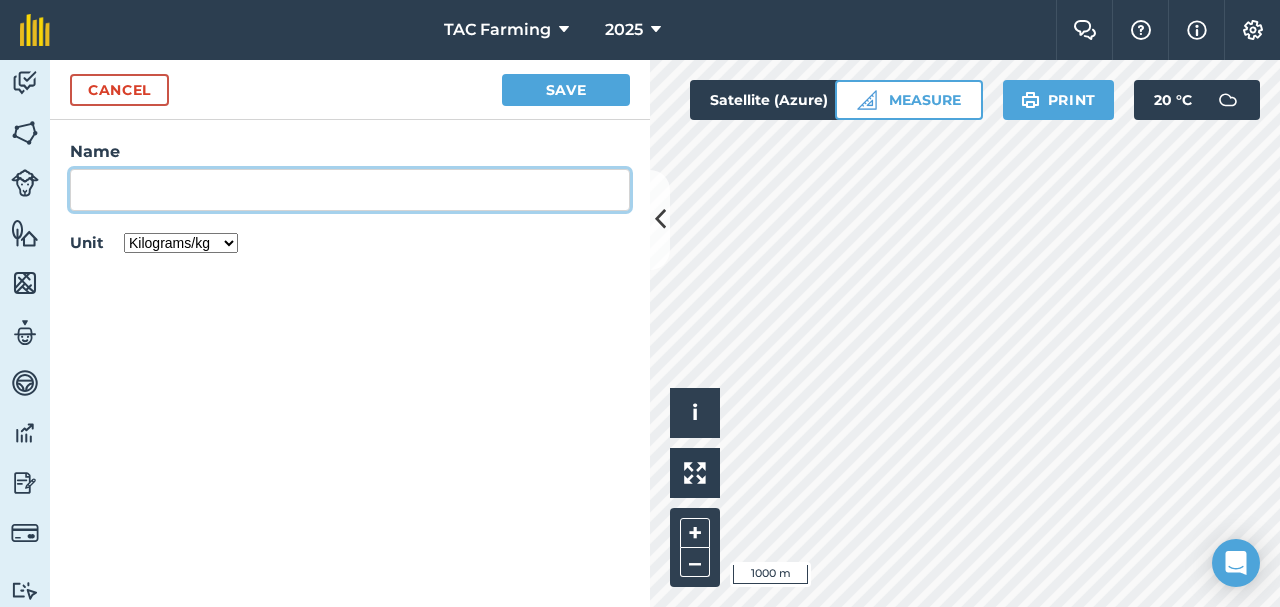 click on "Name" at bounding box center (350, 190) 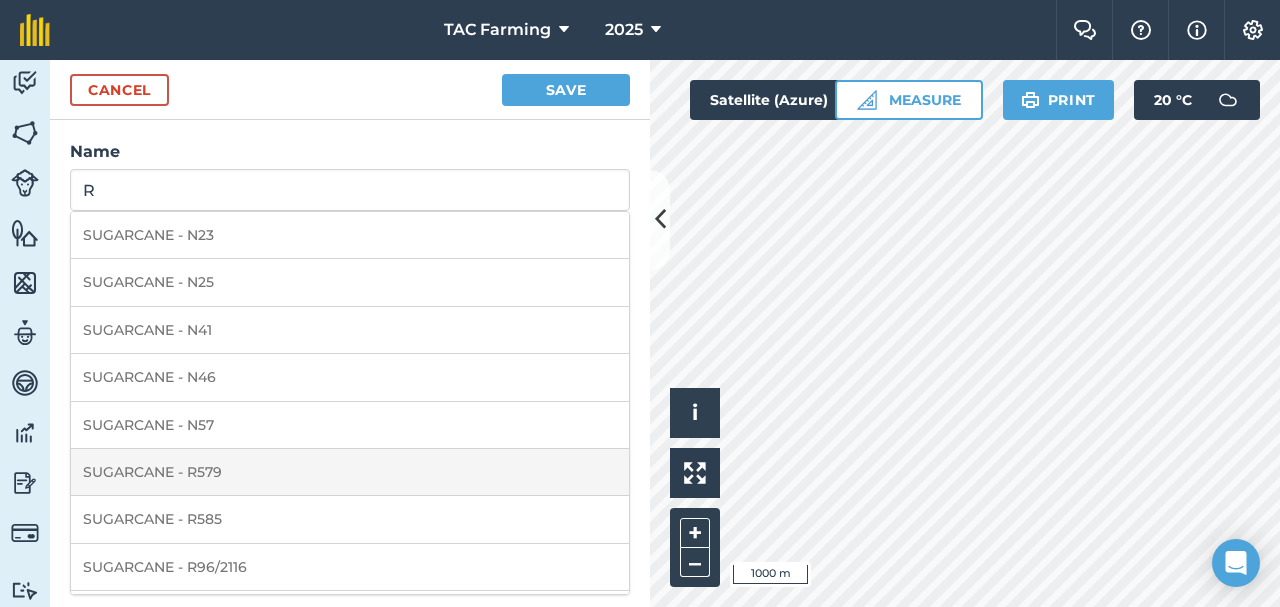 click on "SUGARCANE - R579" at bounding box center (350, 472) 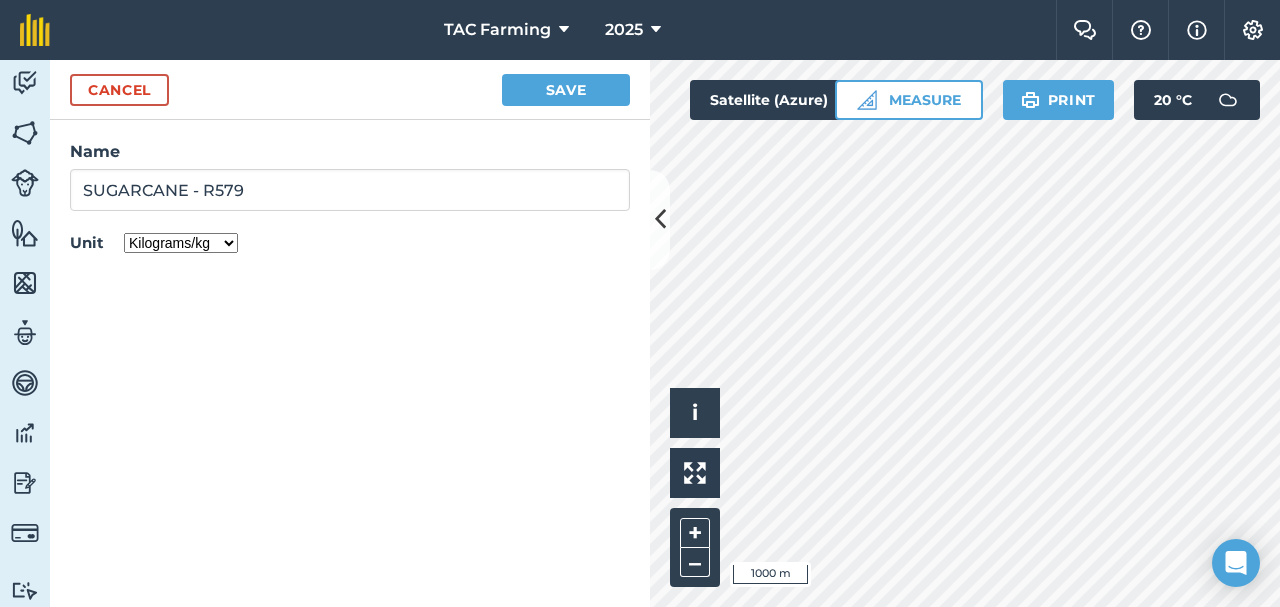 click on "Kilograms/kg Metric tonnes/t Litres/L Pounds/lb Imperial tons/t Gallons/gal Bushel/bu Count" at bounding box center (181, 243) 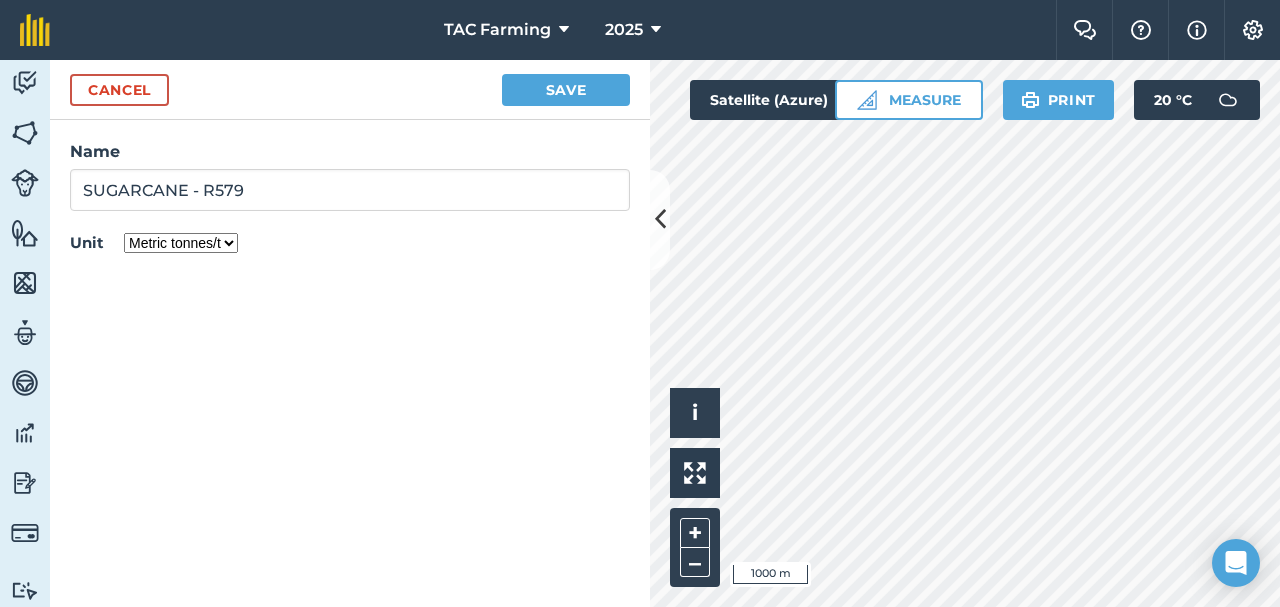 click on "Metric tonnes/t" at bounding box center [0, 0] 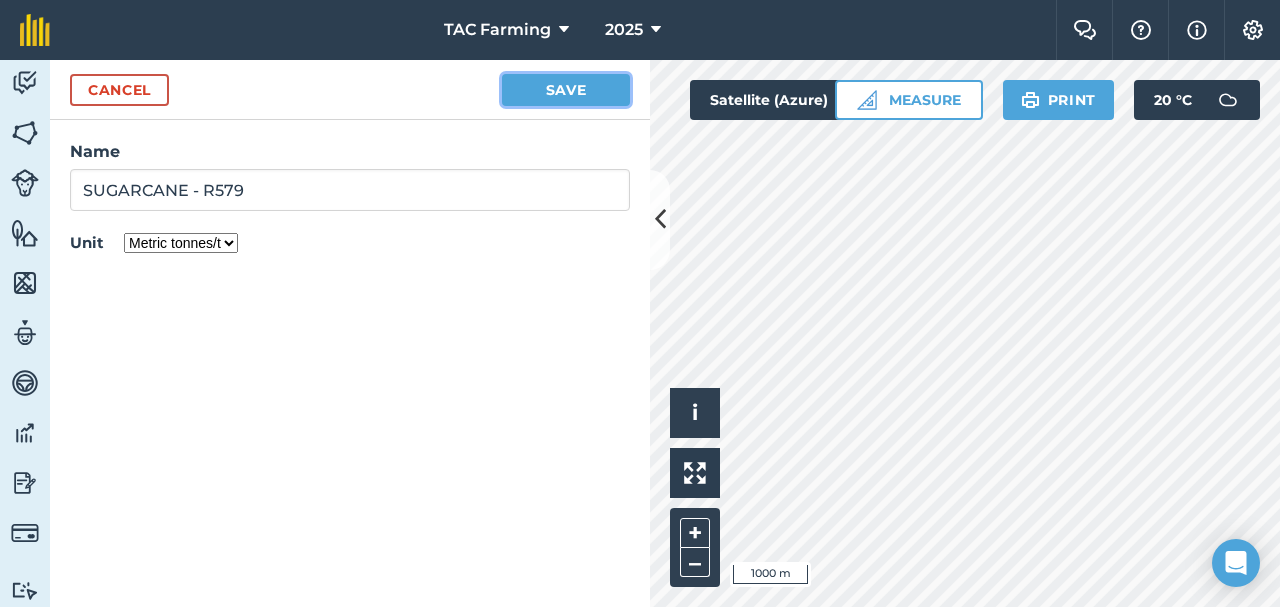click on "Save" at bounding box center [566, 90] 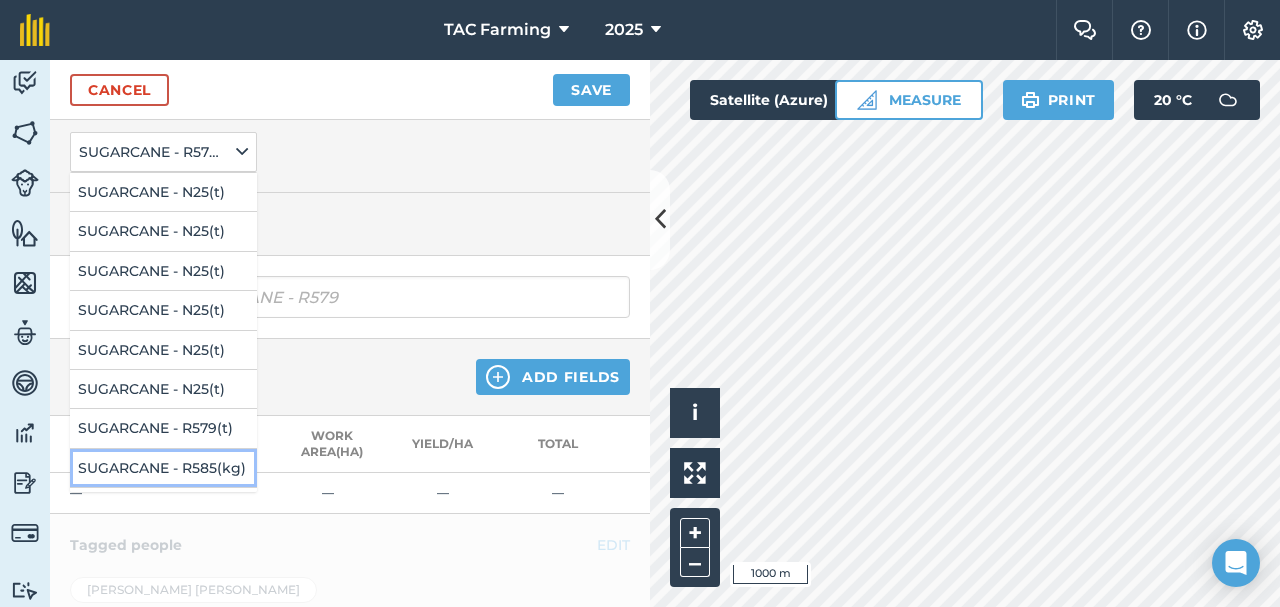 click on "SUGARCANE - R585  ( kg )" at bounding box center [163, 468] 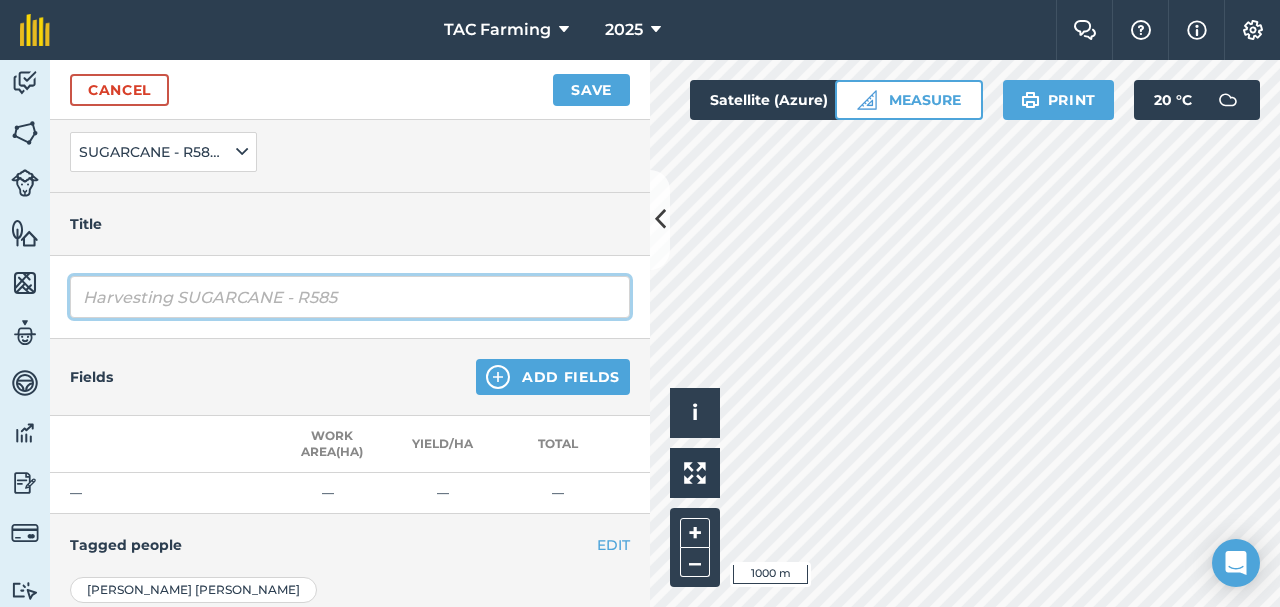 click on "Harvesting SUGARCANE - R585" at bounding box center [350, 297] 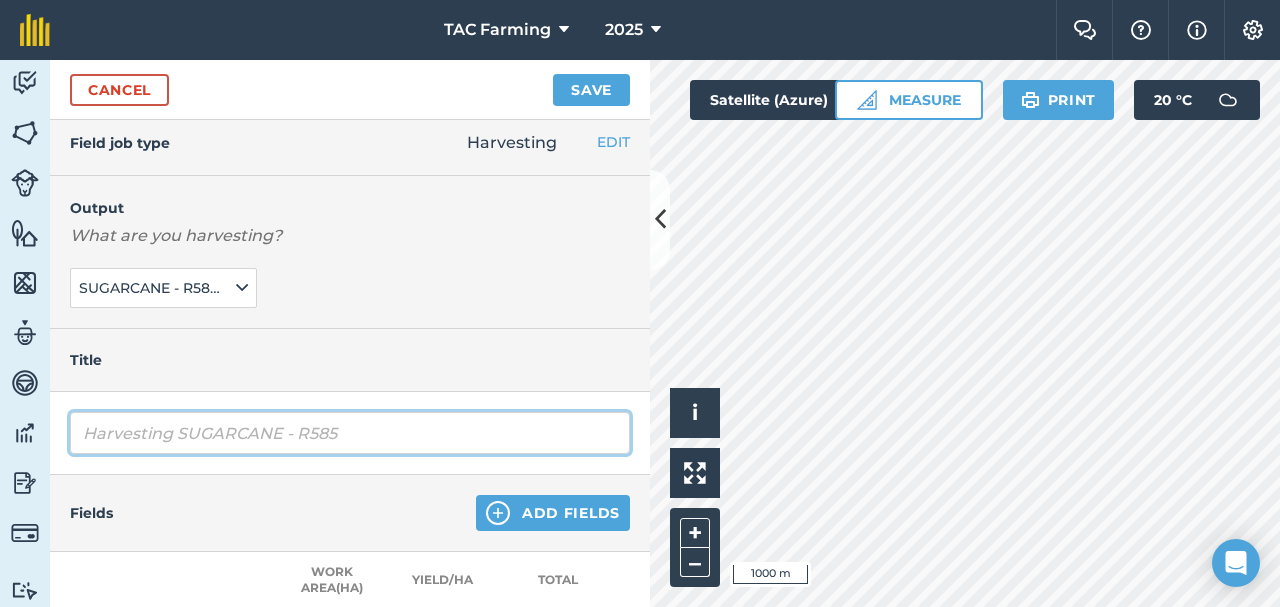 scroll, scrollTop: 9, scrollLeft: 0, axis: vertical 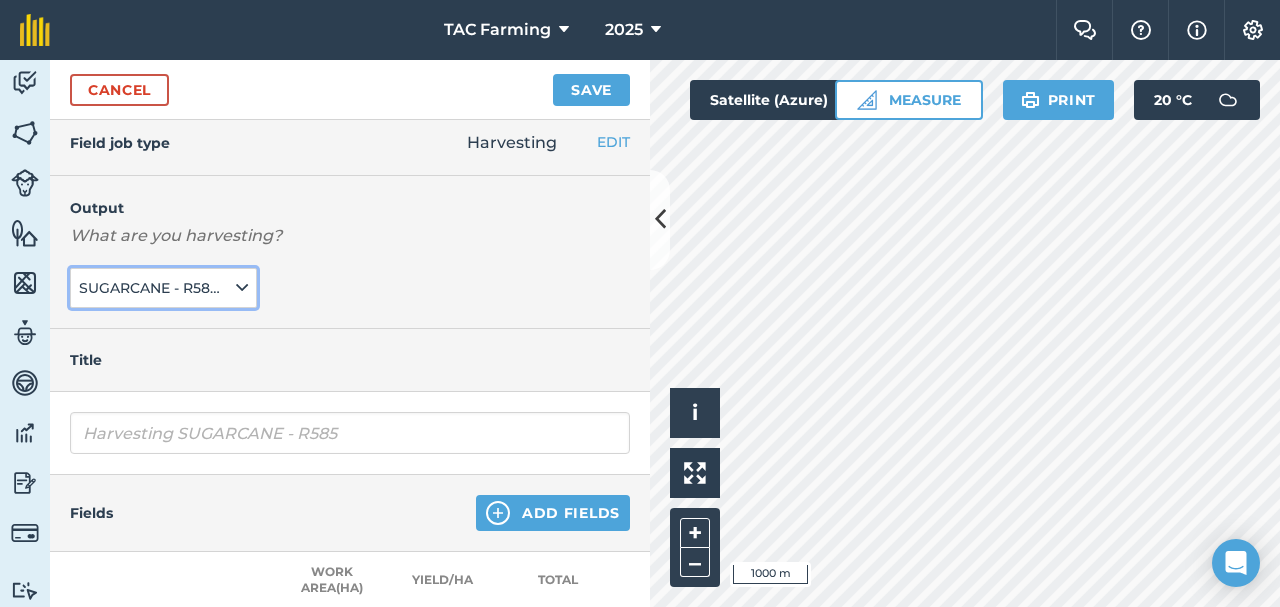 click at bounding box center (242, 288) 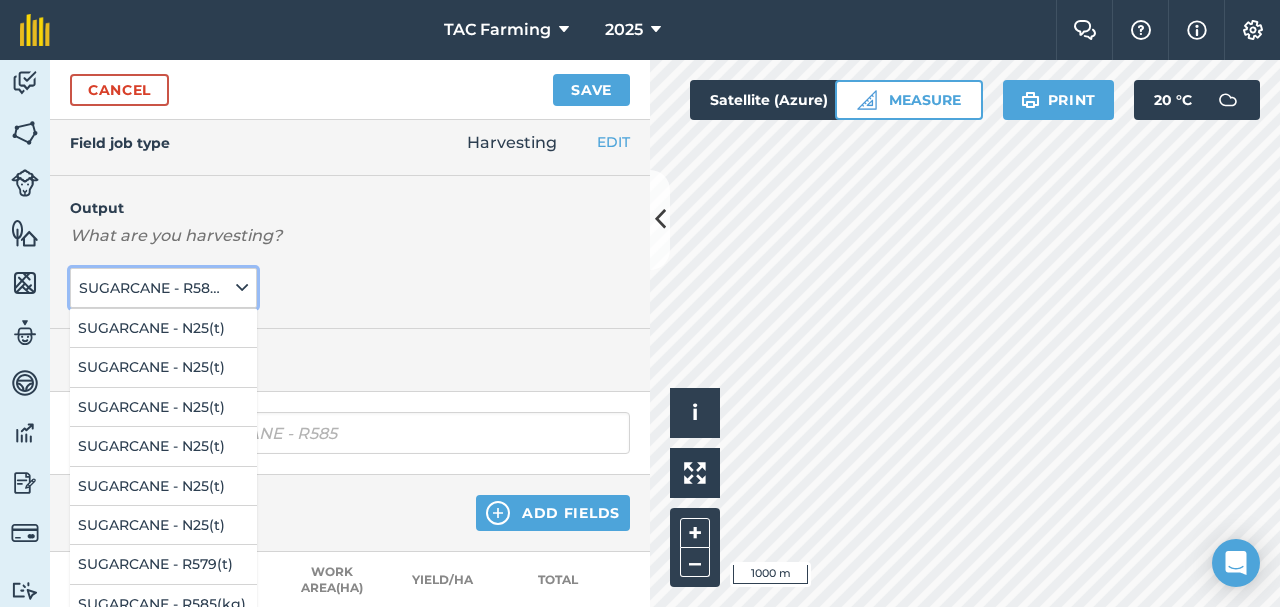 scroll, scrollTop: 37, scrollLeft: 0, axis: vertical 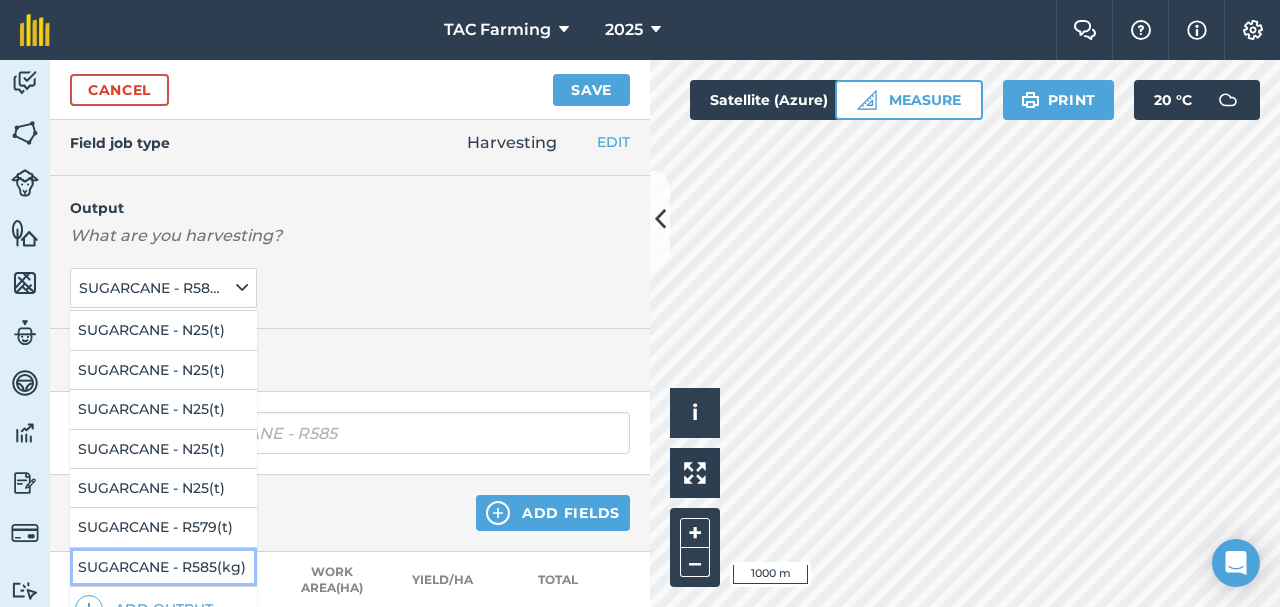 click on "SUGARCANE - R585  ( kg )" at bounding box center (163, 567) 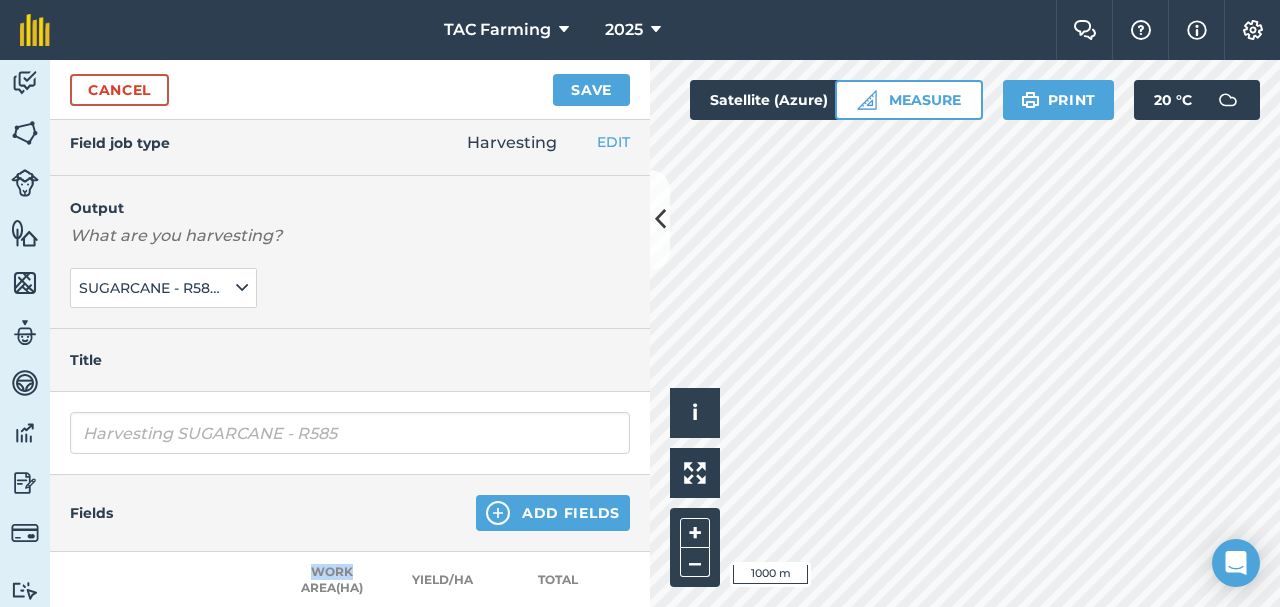 click at bounding box center (242, 580) 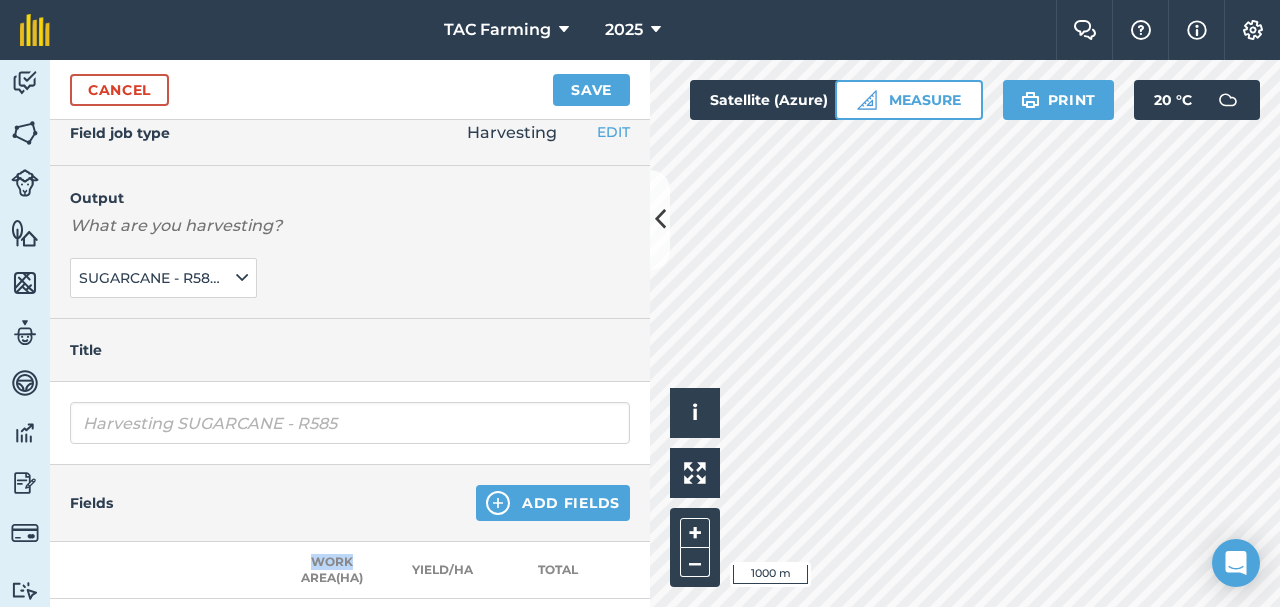 scroll, scrollTop: 0, scrollLeft: 0, axis: both 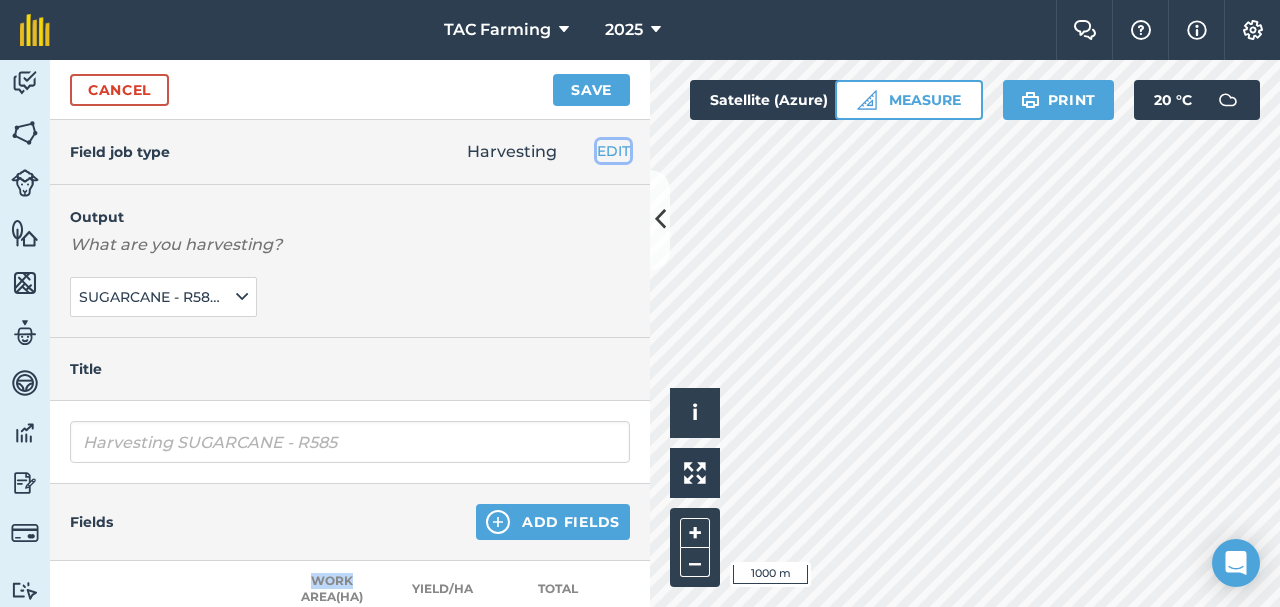 click on "EDIT" at bounding box center (613, 151) 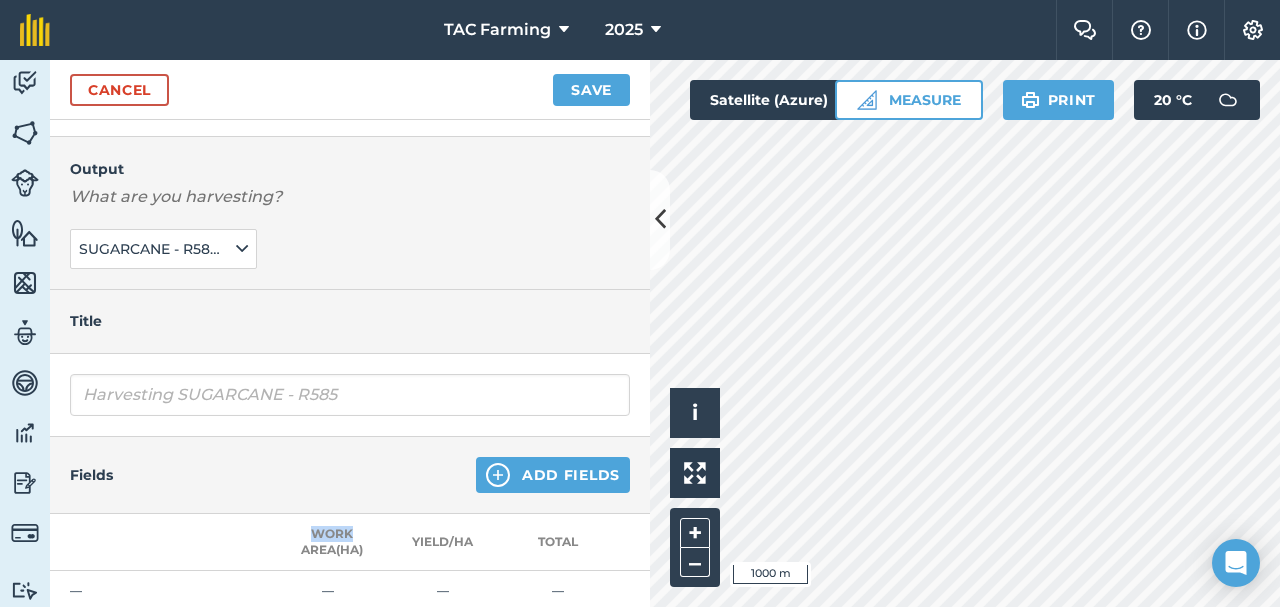 scroll, scrollTop: 309, scrollLeft: 0, axis: vertical 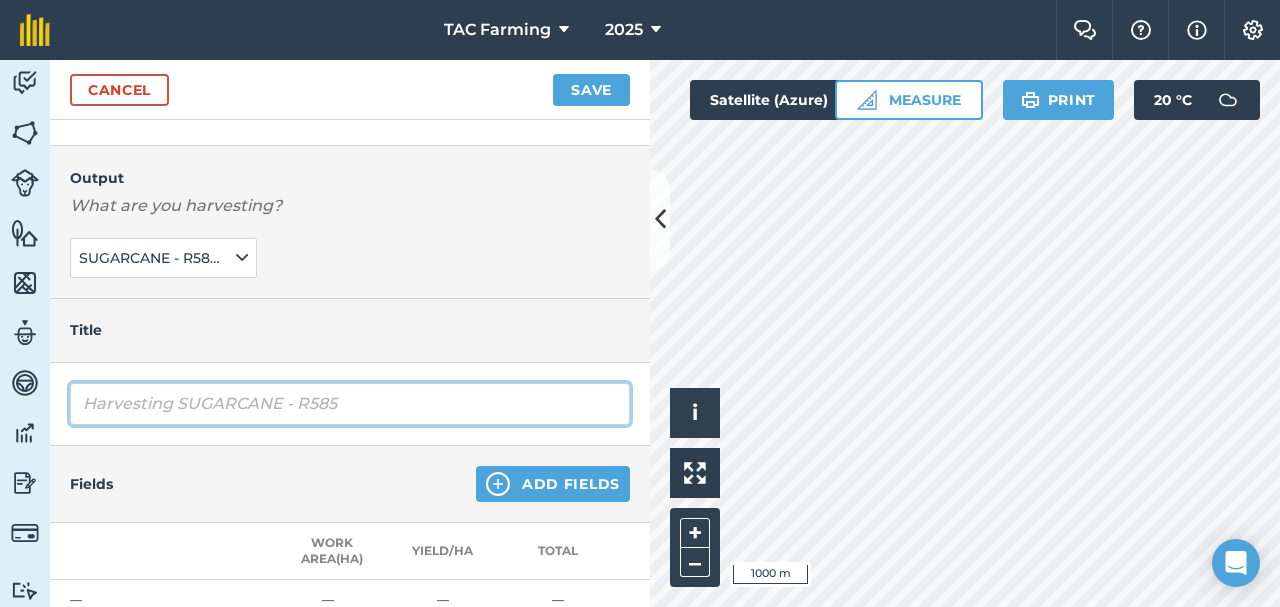 click on "Harvesting SUGARCANE - R585" at bounding box center [350, 404] 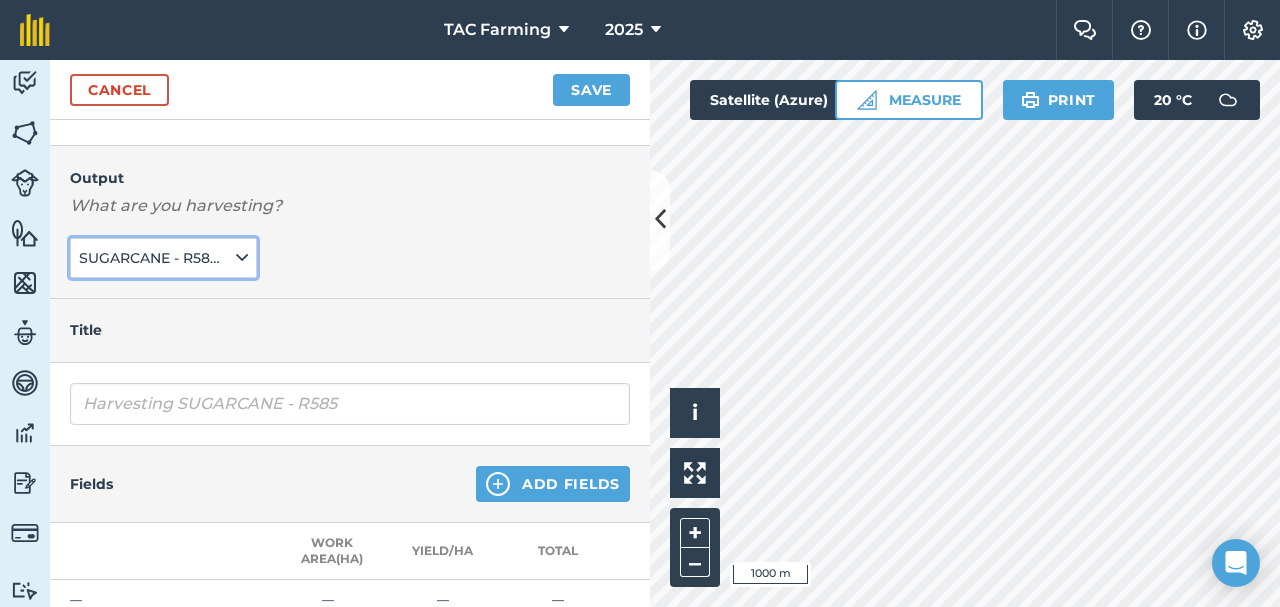 click at bounding box center (242, 258) 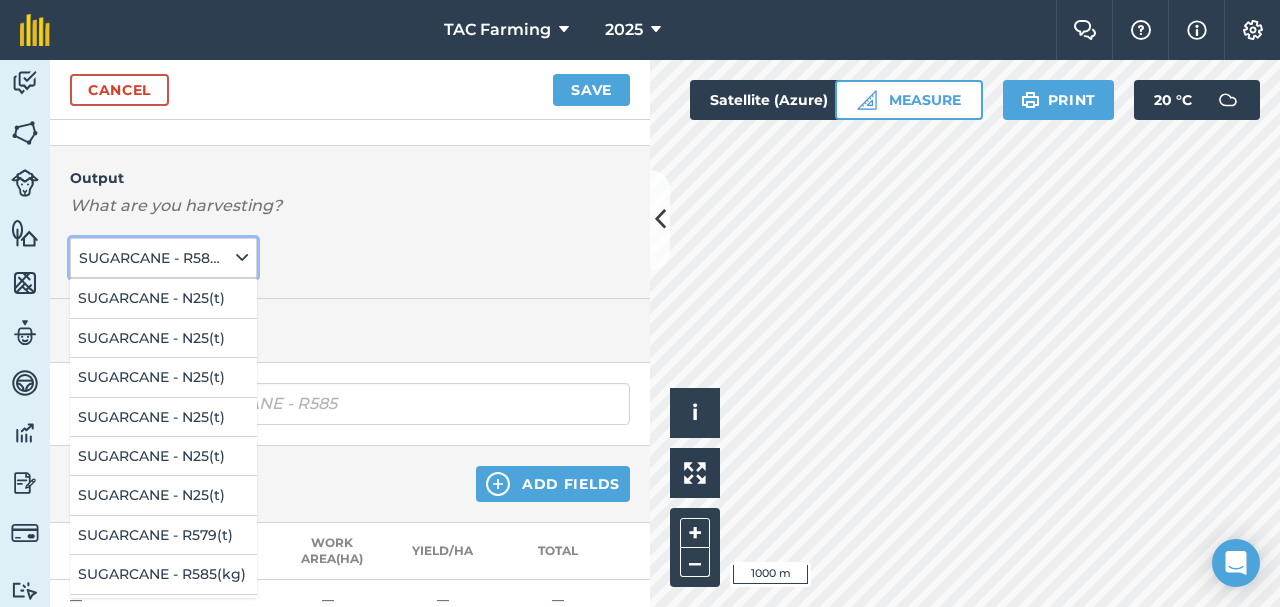 click at bounding box center [242, 258] 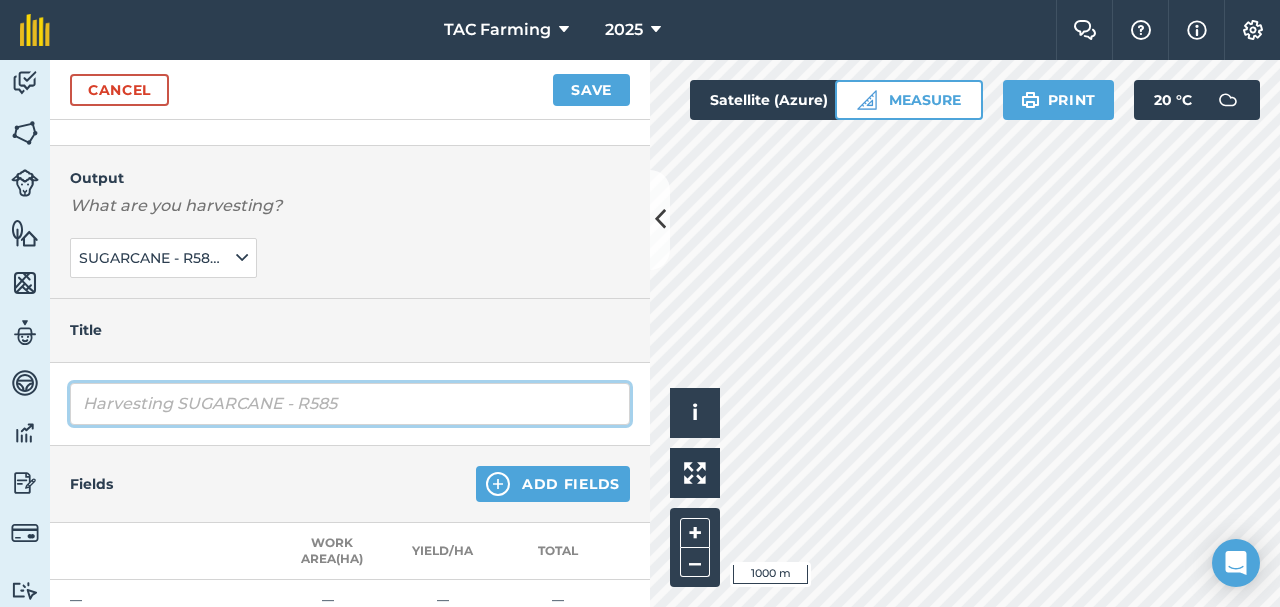 click on "Harvesting SUGARCANE - R585" at bounding box center [350, 404] 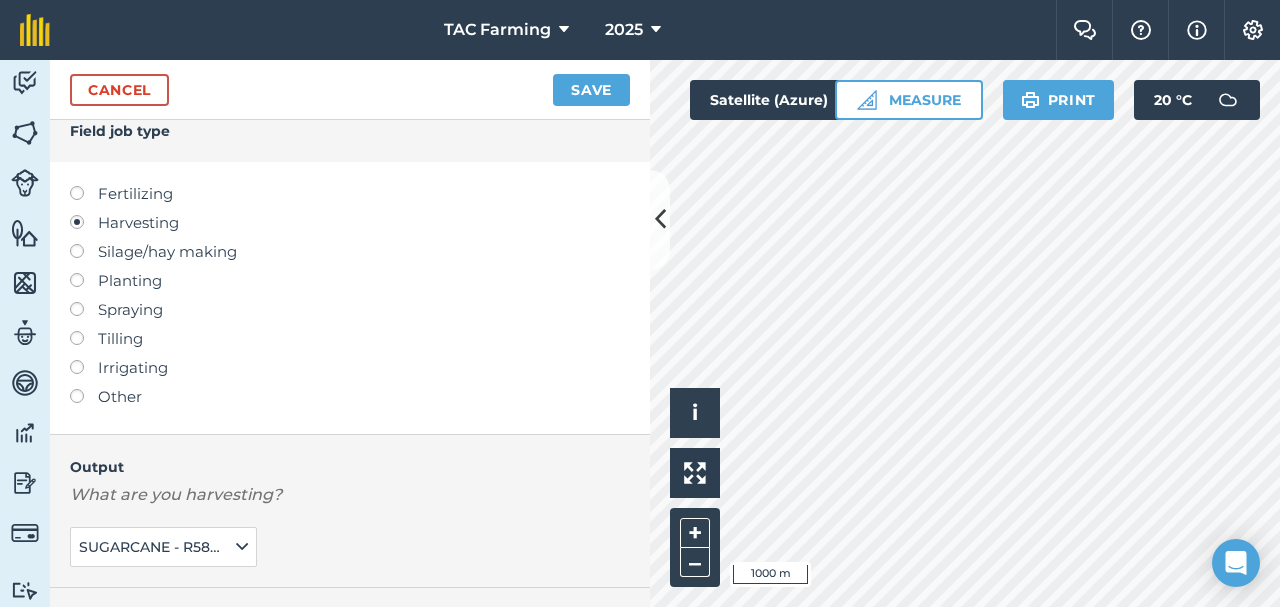 scroll, scrollTop: 15, scrollLeft: 0, axis: vertical 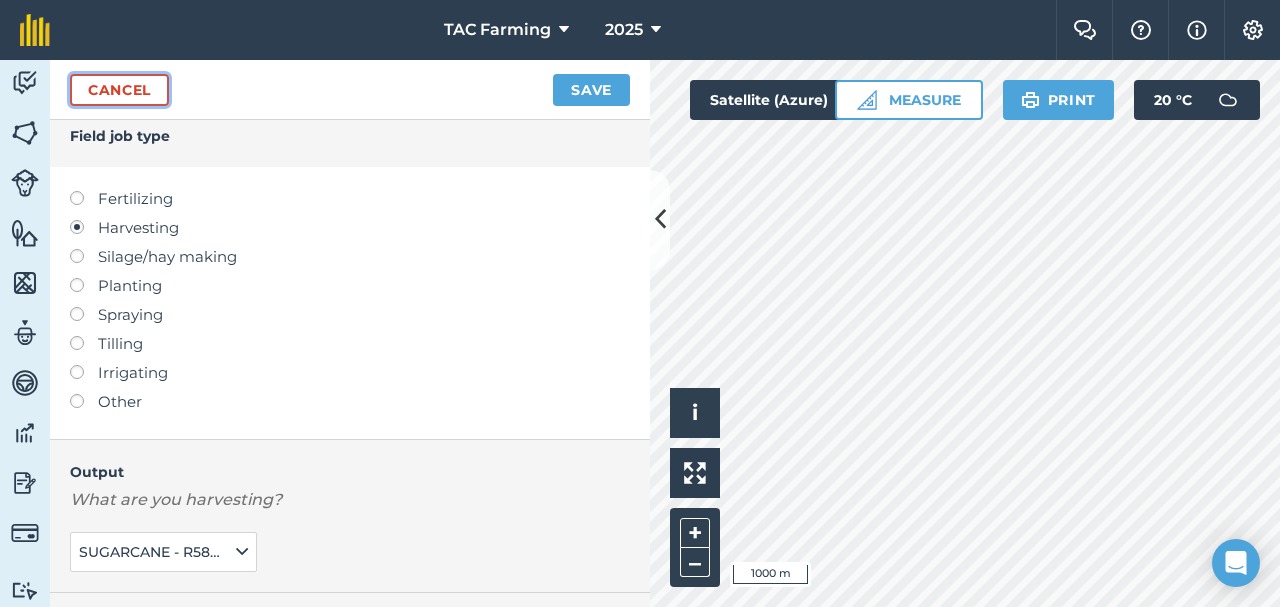 click on "Cancel" at bounding box center [119, 90] 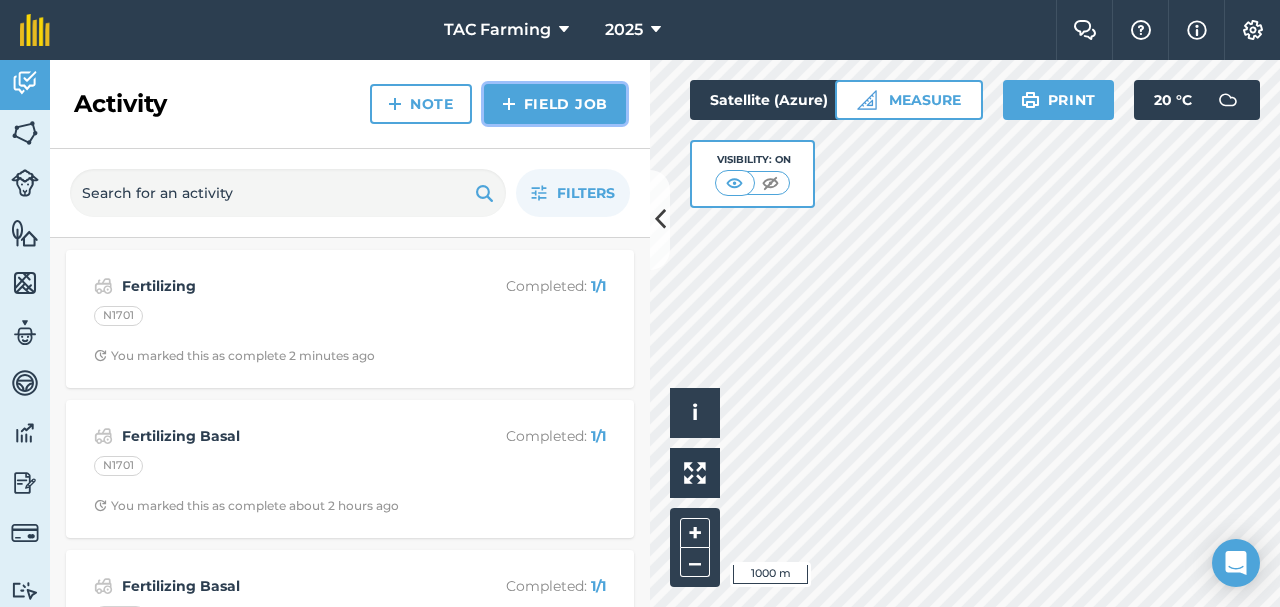 click on "Field Job" at bounding box center [555, 104] 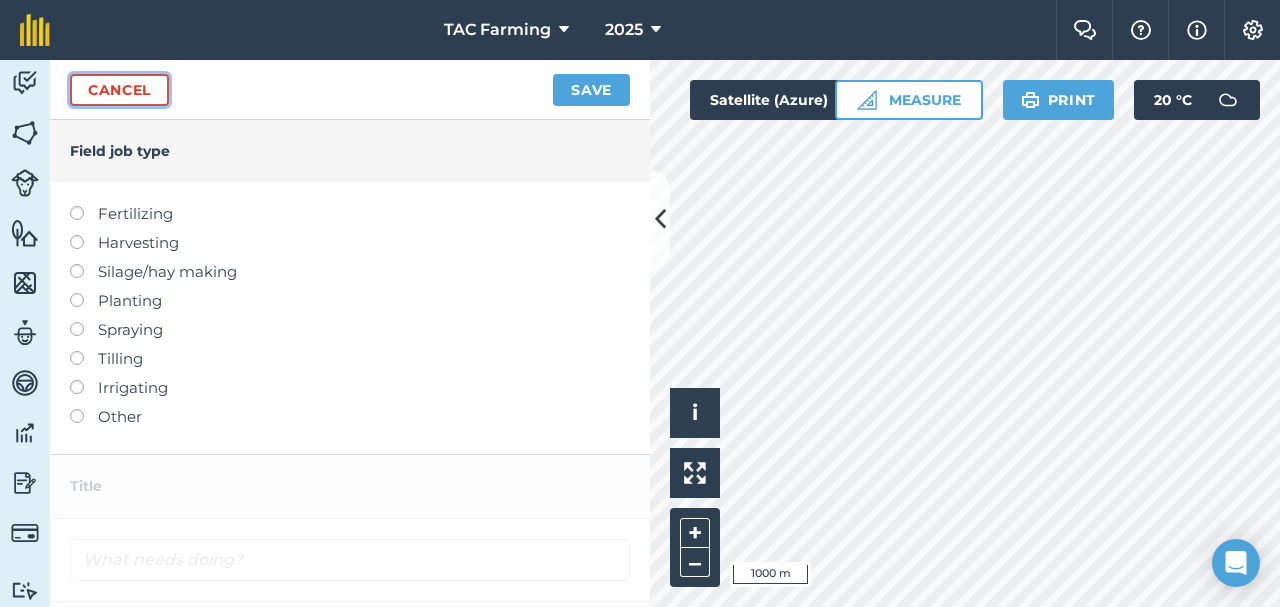 click on "Cancel" at bounding box center [119, 90] 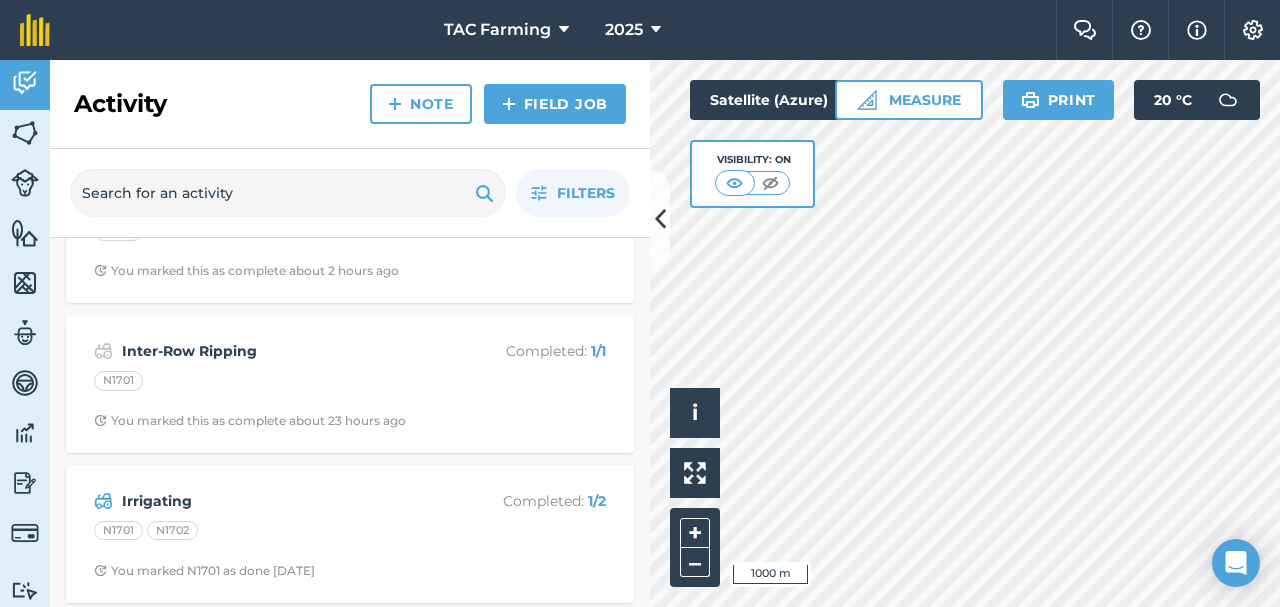 scroll, scrollTop: 613, scrollLeft: 0, axis: vertical 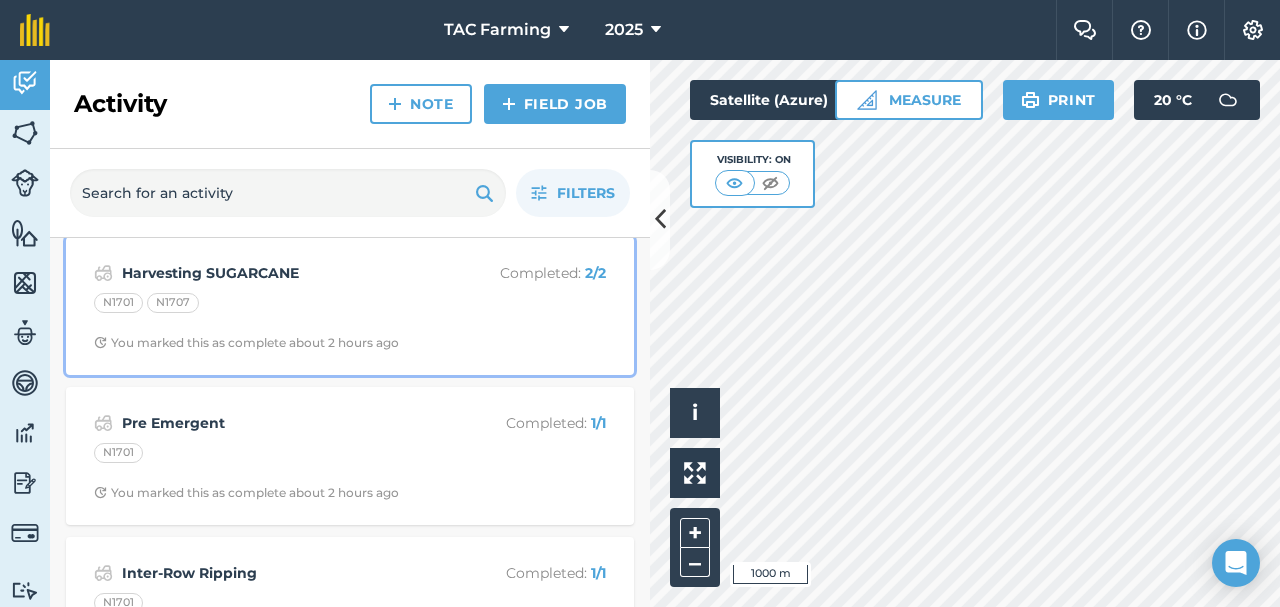 click on "Harvesting SUGARCANE" at bounding box center (280, 273) 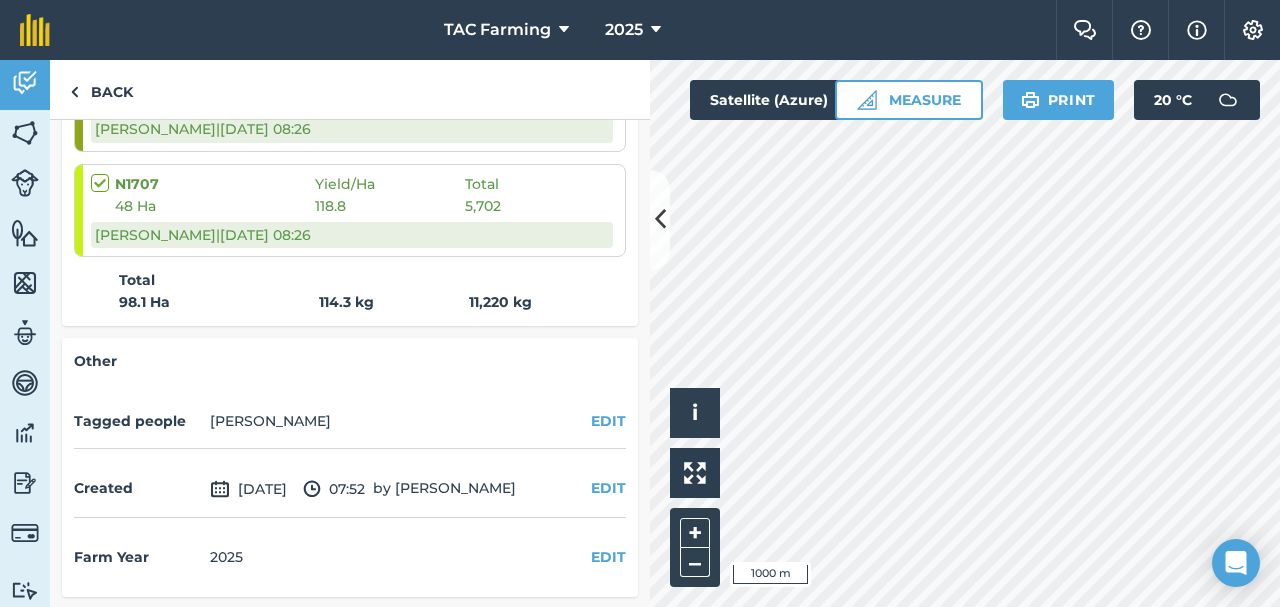 scroll, scrollTop: 0, scrollLeft: 0, axis: both 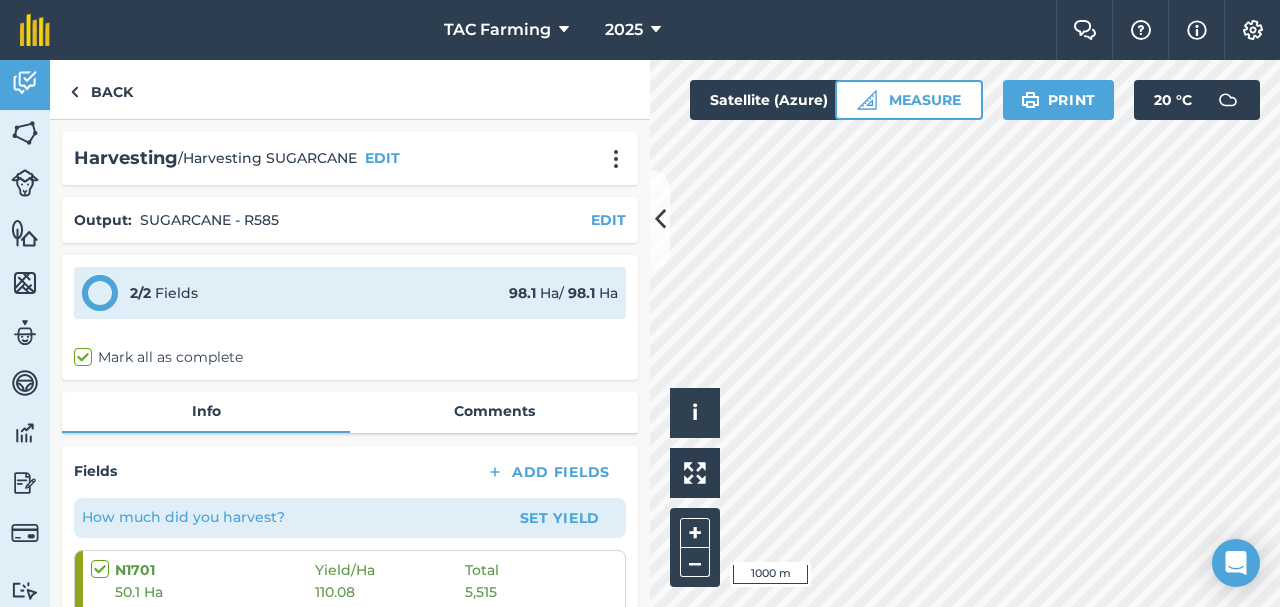 click on "Output : SUGARCANE - R585 EDIT" at bounding box center (350, 220) 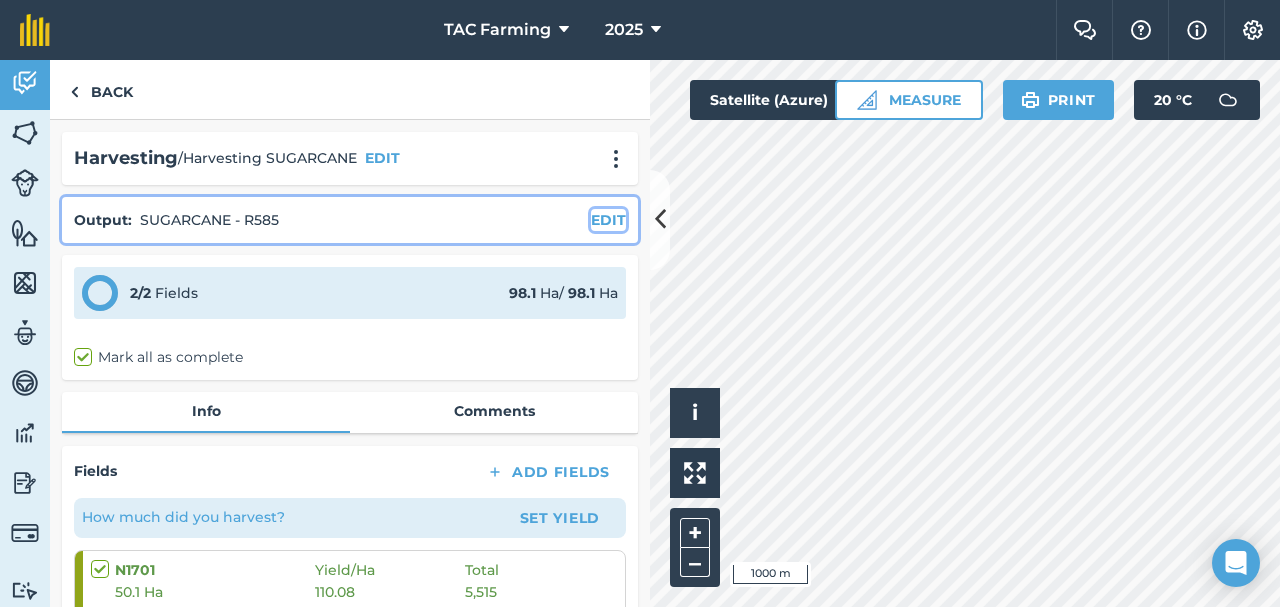 click on "EDIT" at bounding box center (608, 220) 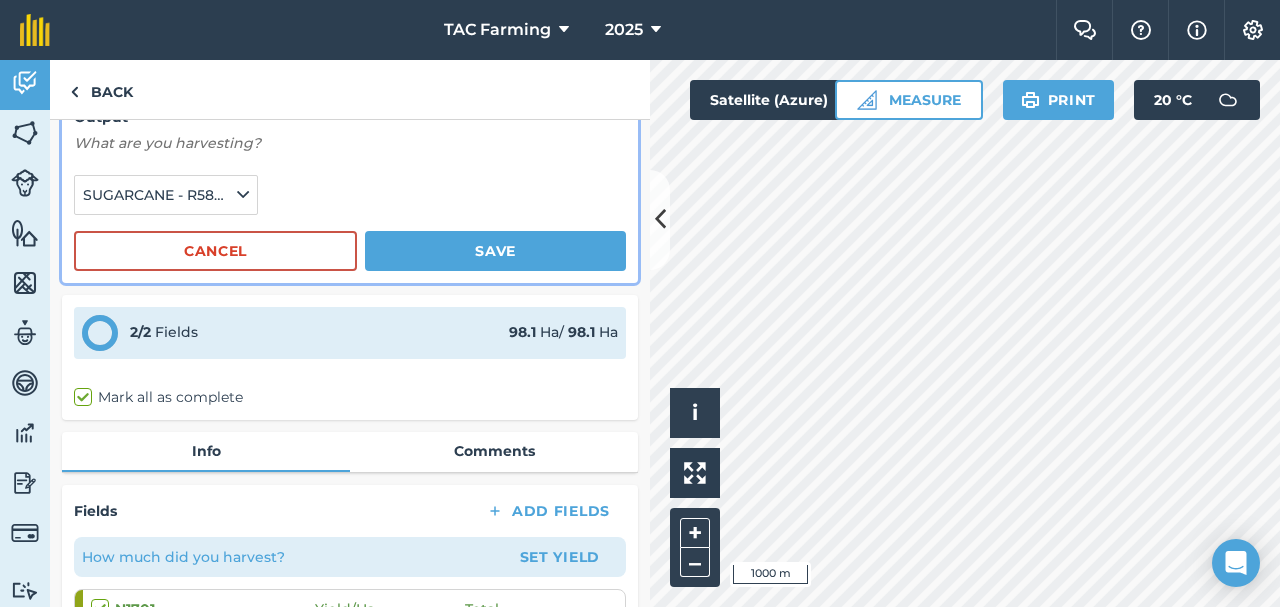 scroll, scrollTop: 0, scrollLeft: 0, axis: both 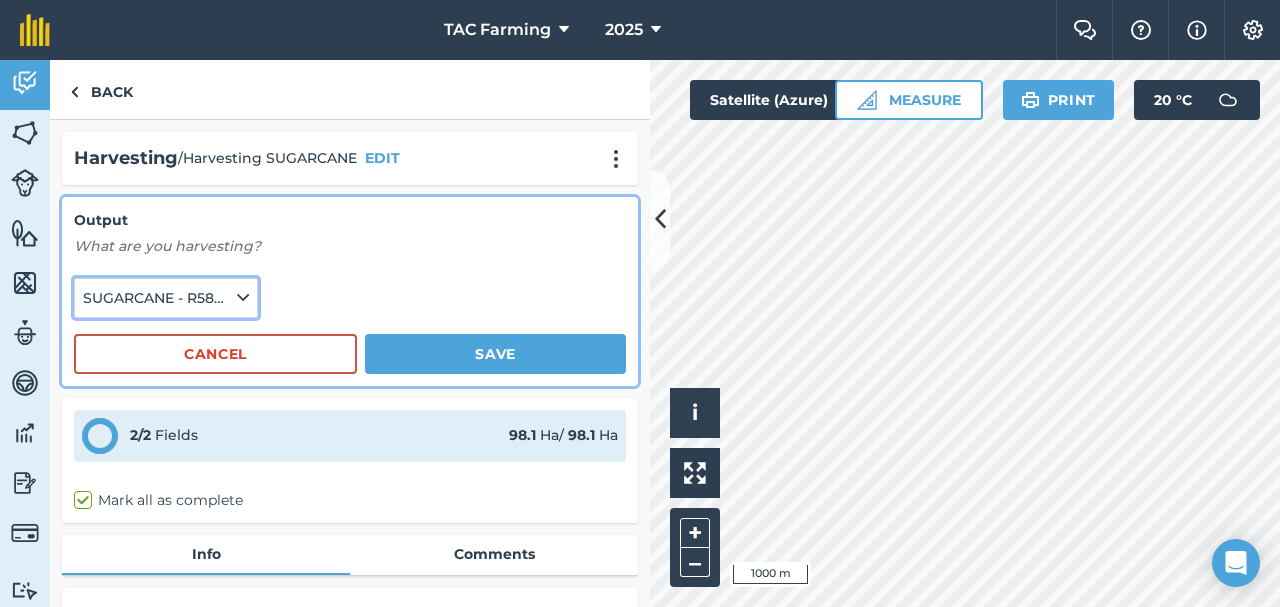 click at bounding box center [243, 298] 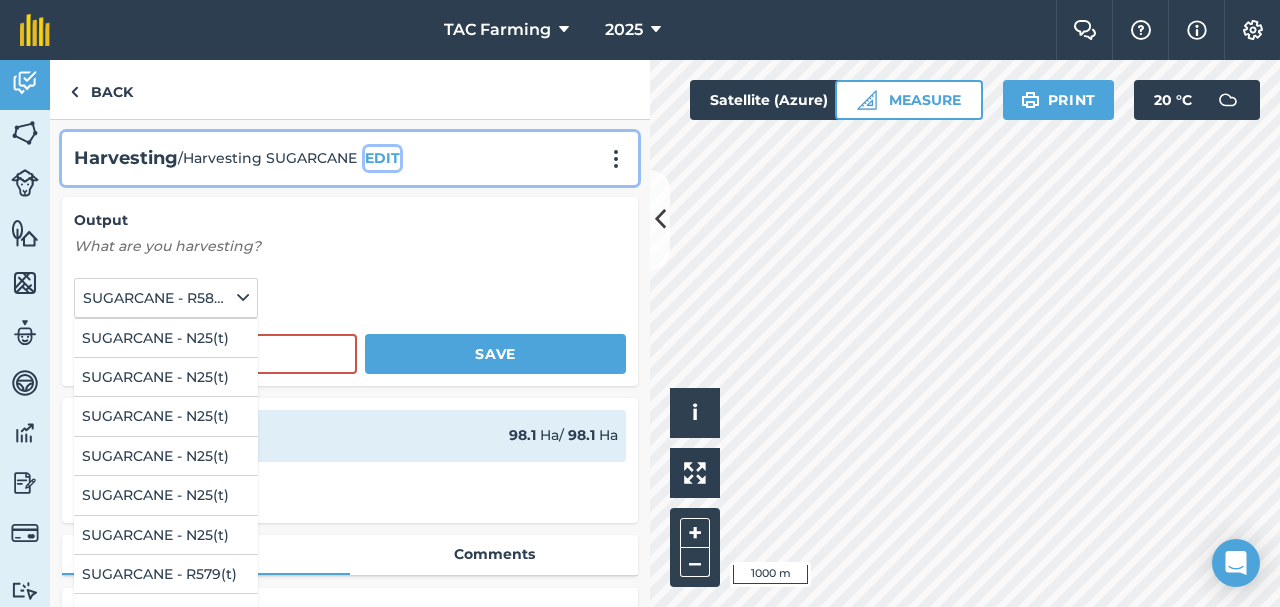 click on "EDIT" at bounding box center (382, 158) 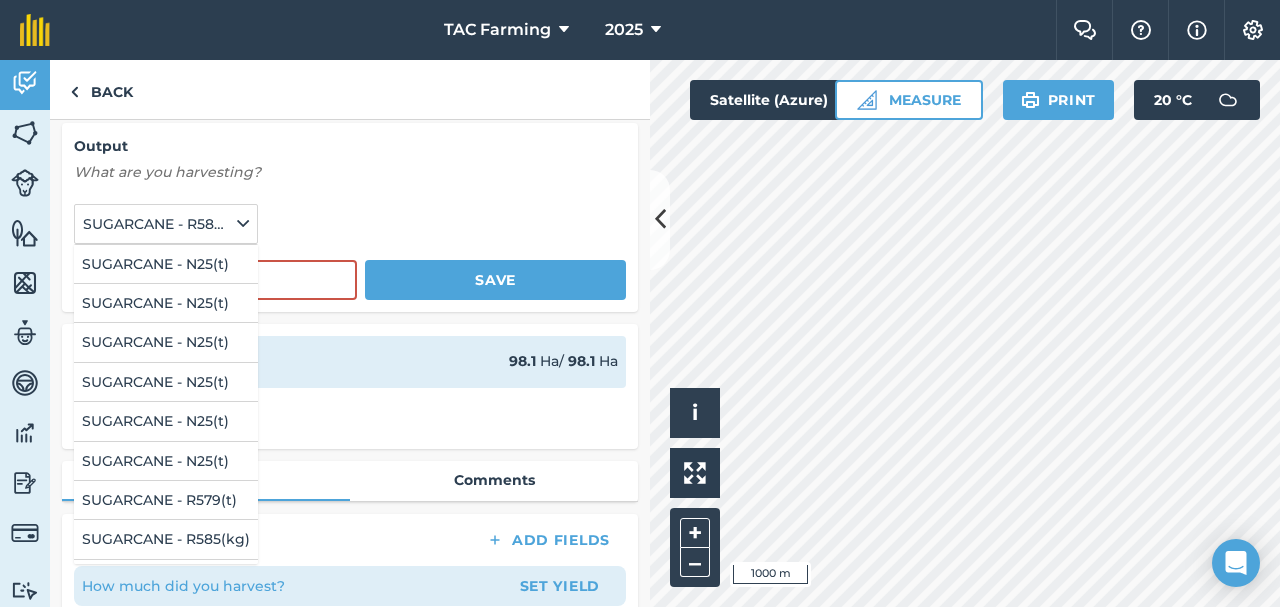 scroll, scrollTop: 453, scrollLeft: 0, axis: vertical 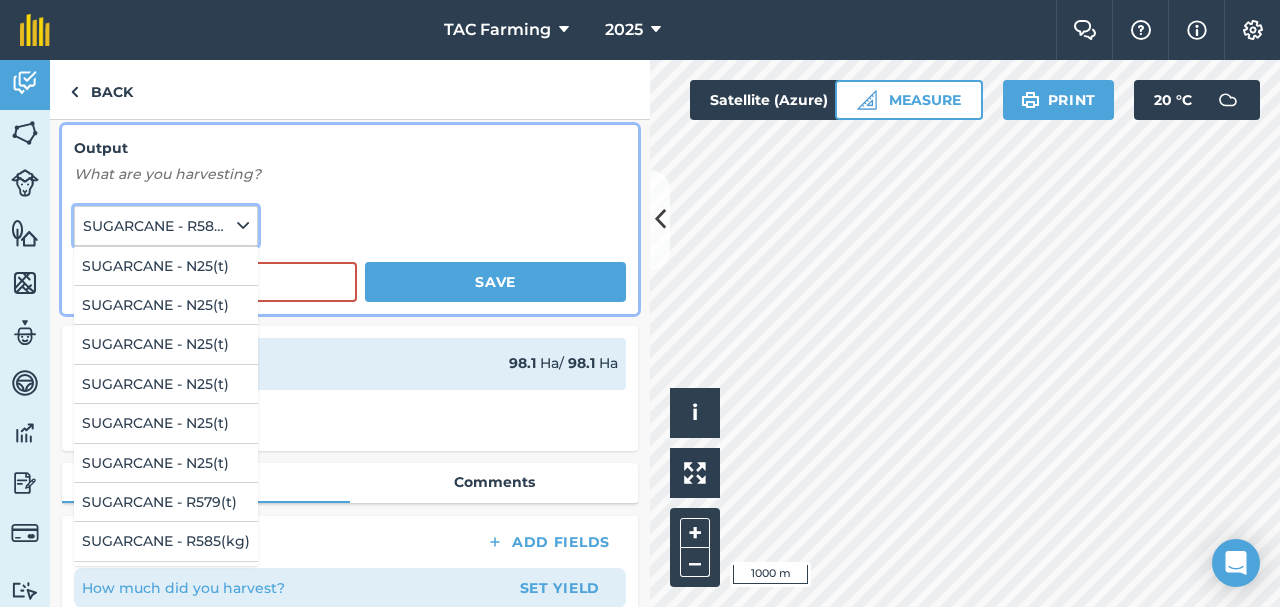 click at bounding box center [243, 226] 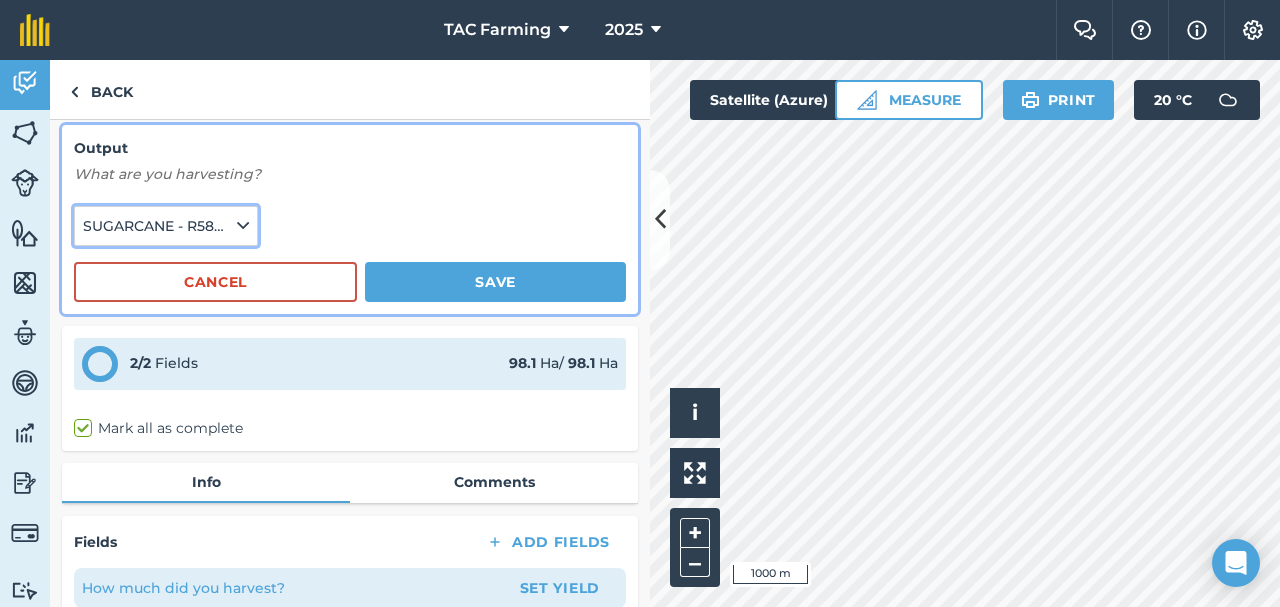 click at bounding box center (243, 226) 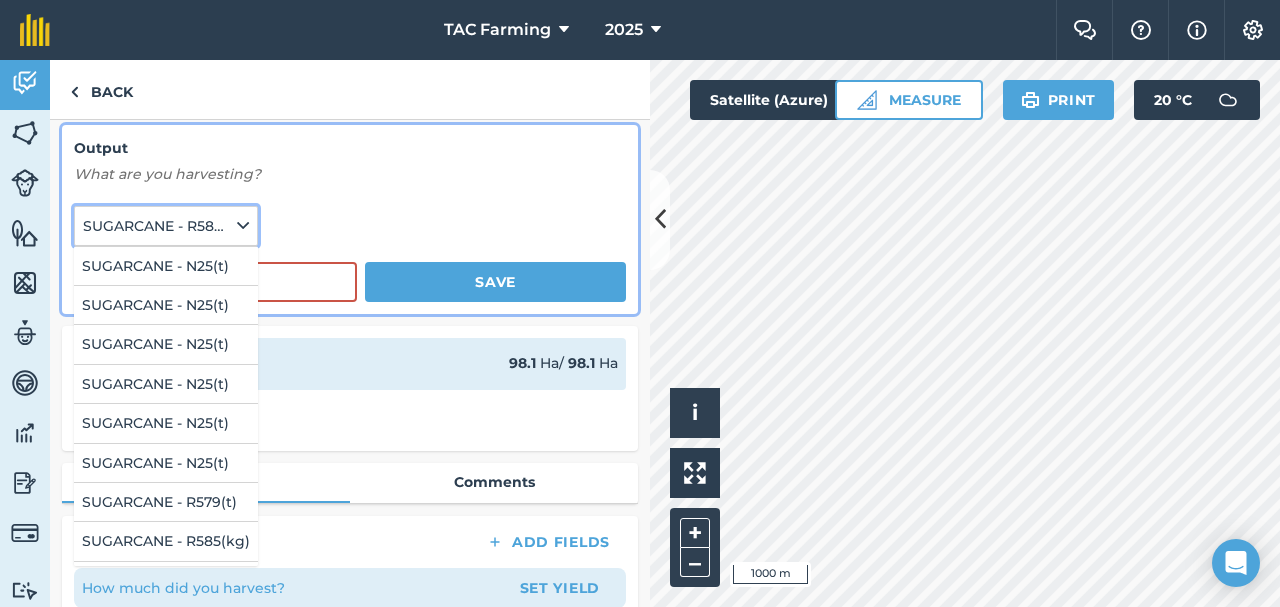 click at bounding box center (243, 226) 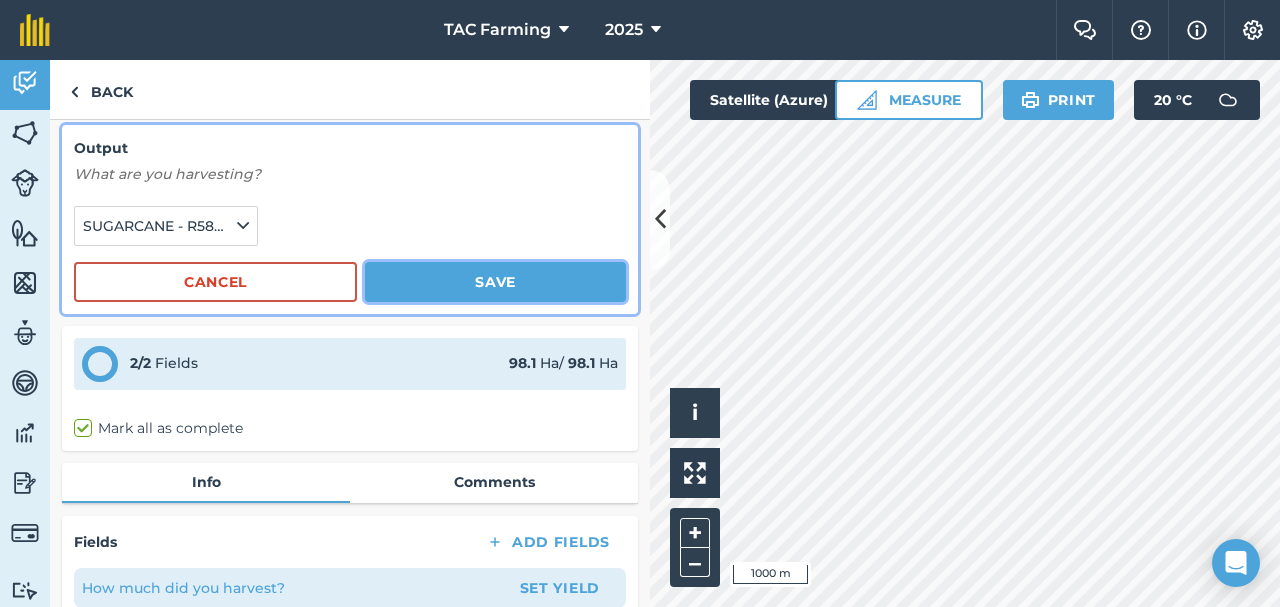 click on "Save" at bounding box center [495, 282] 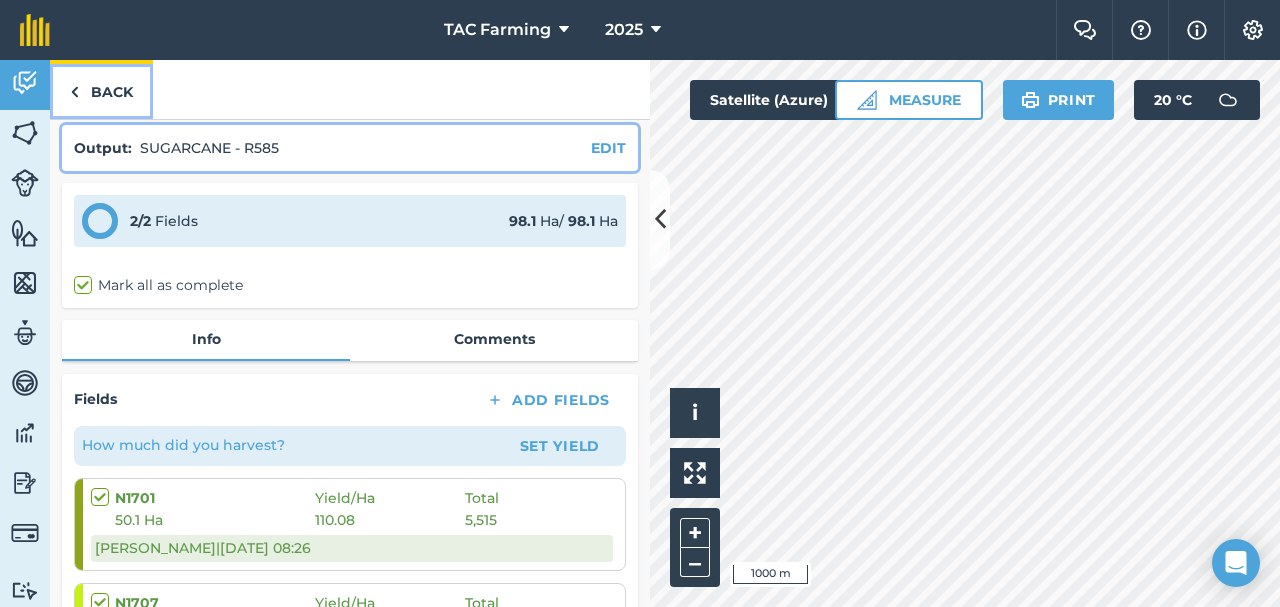 click on "Back" at bounding box center (101, 89) 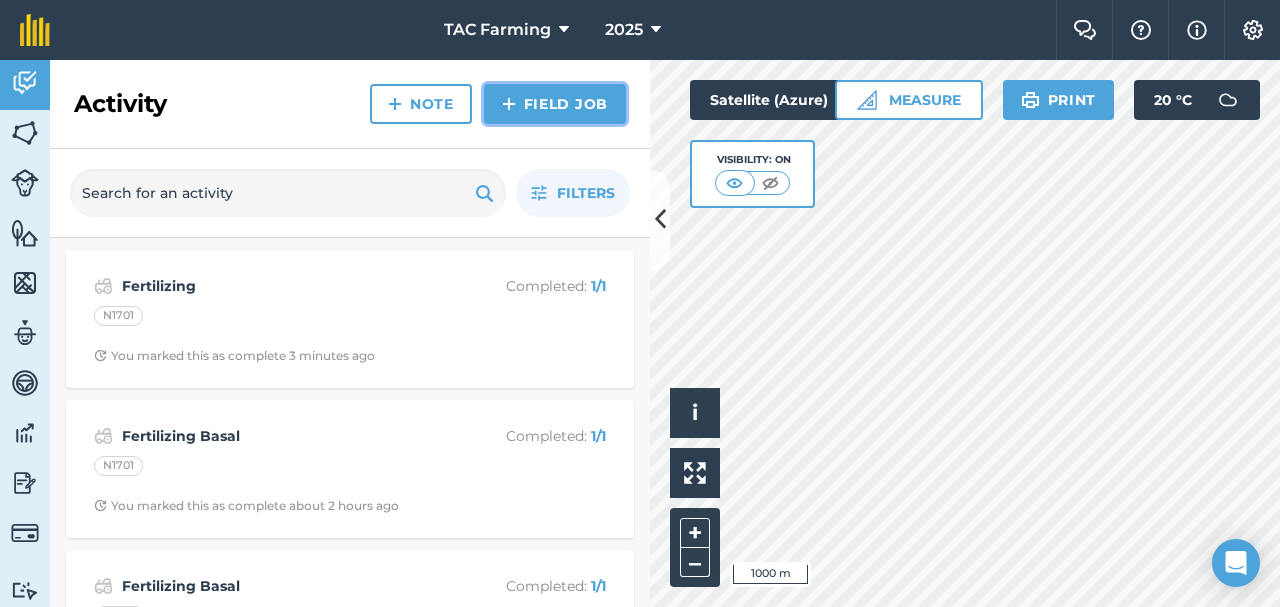 click on "Field Job" at bounding box center [555, 104] 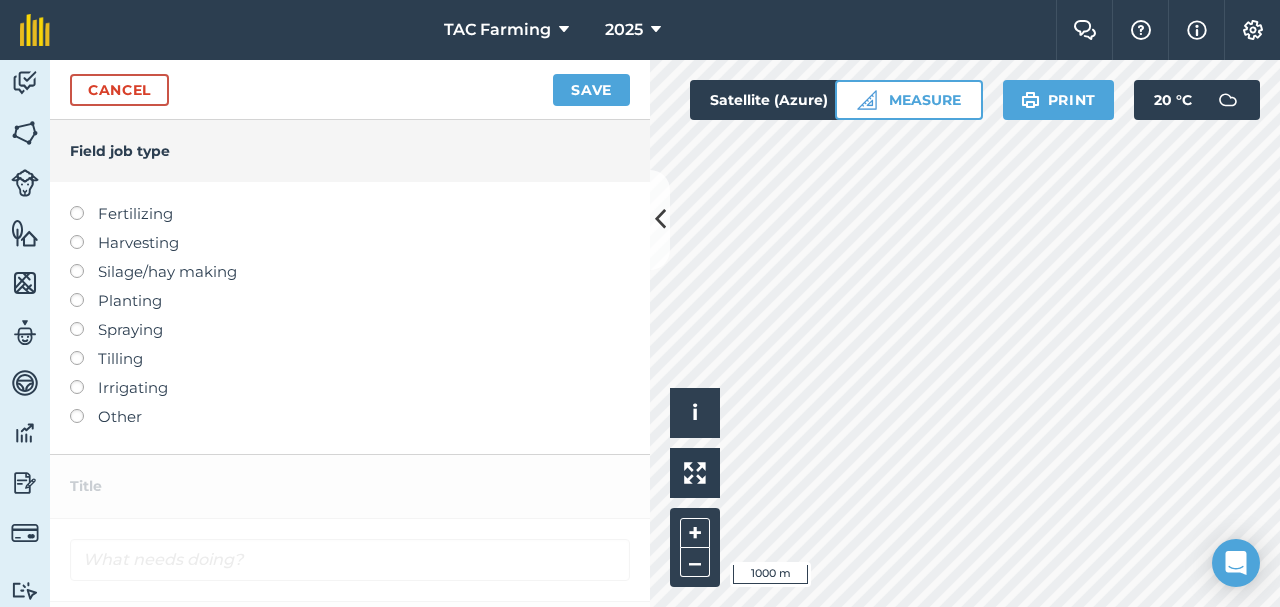 click on "Harvesting" at bounding box center (350, 243) 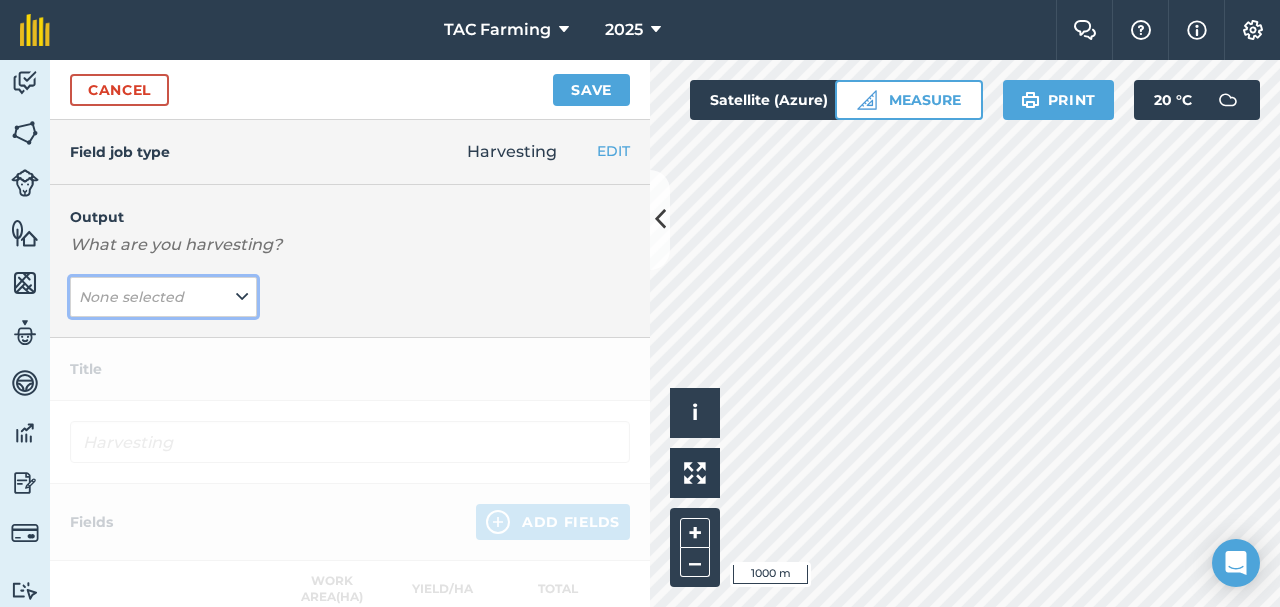 click at bounding box center [242, 297] 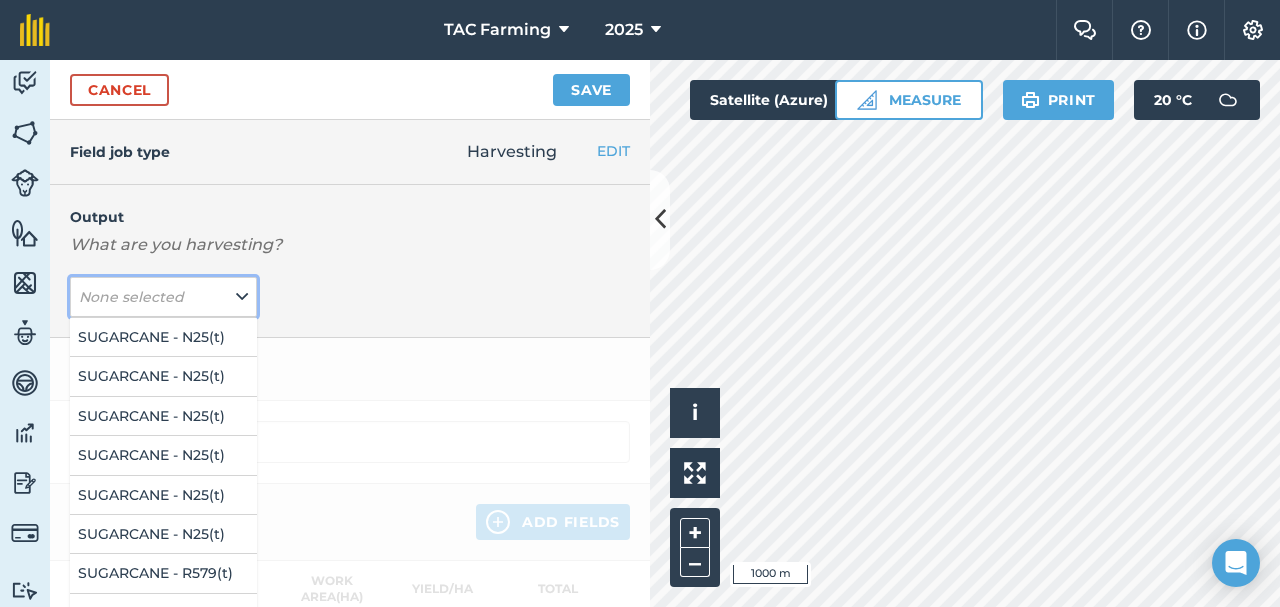 scroll, scrollTop: 37, scrollLeft: 0, axis: vertical 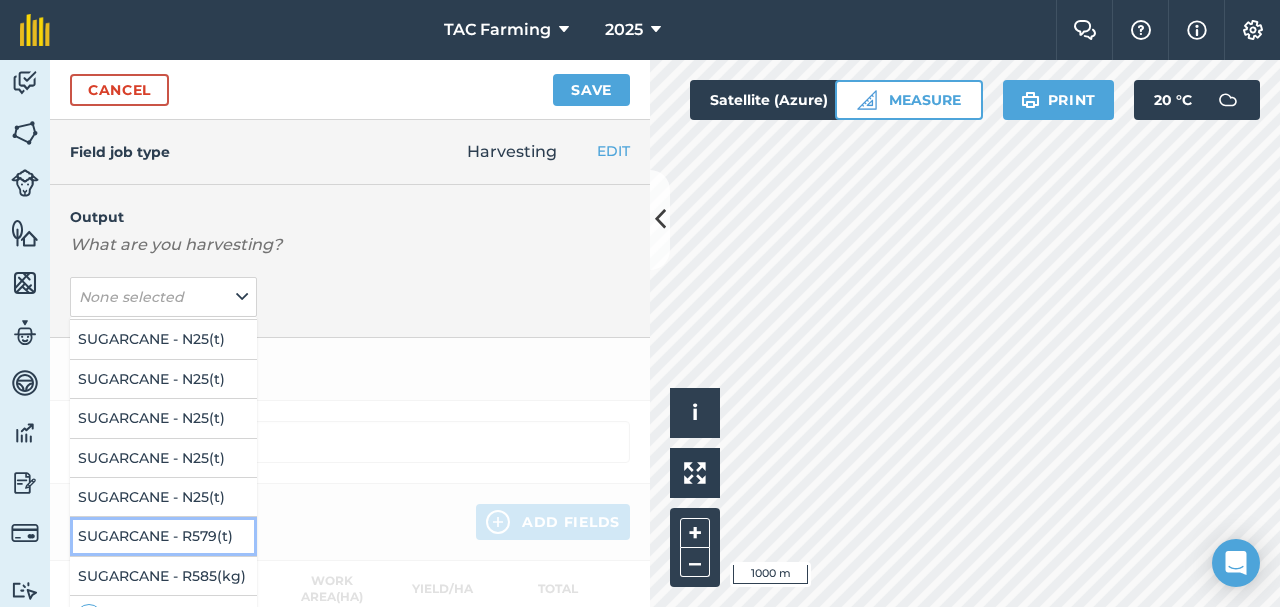 click on "SUGARCANE - R579  ( t )" at bounding box center [163, 536] 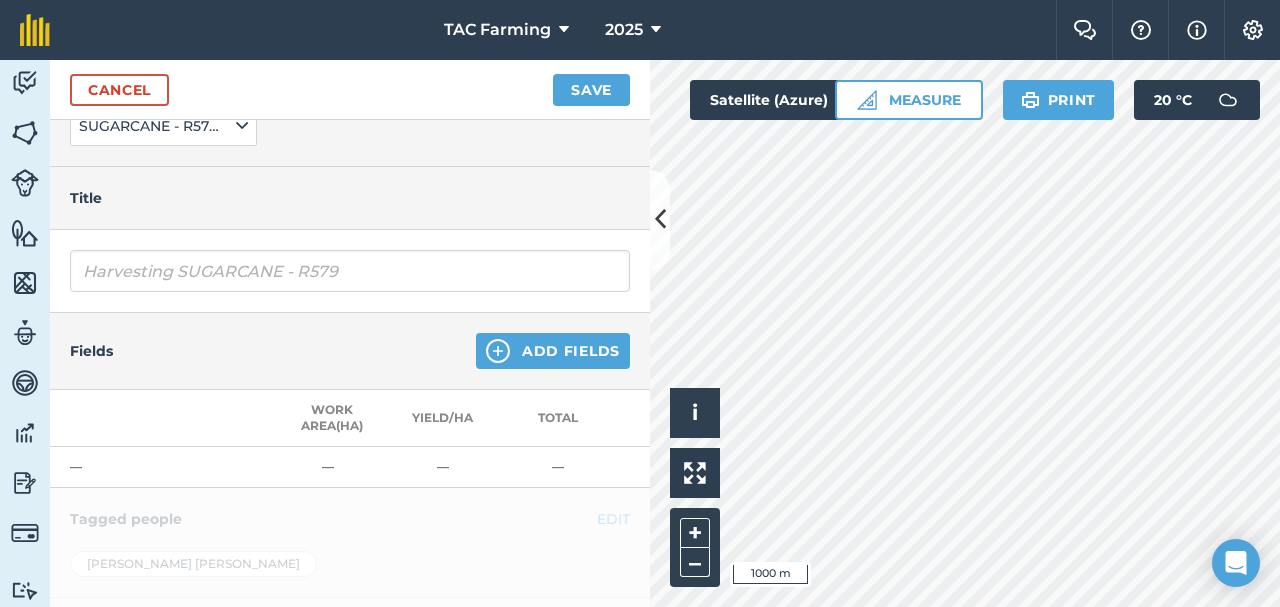 scroll, scrollTop: 197, scrollLeft: 0, axis: vertical 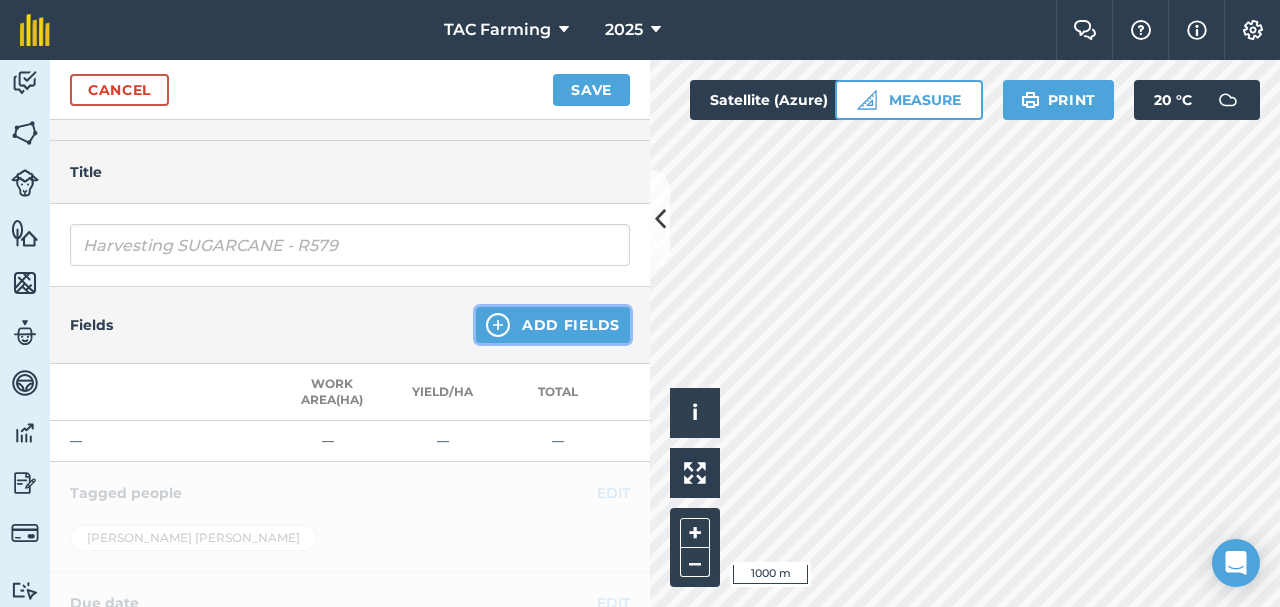 click on "Add Fields" at bounding box center [553, 325] 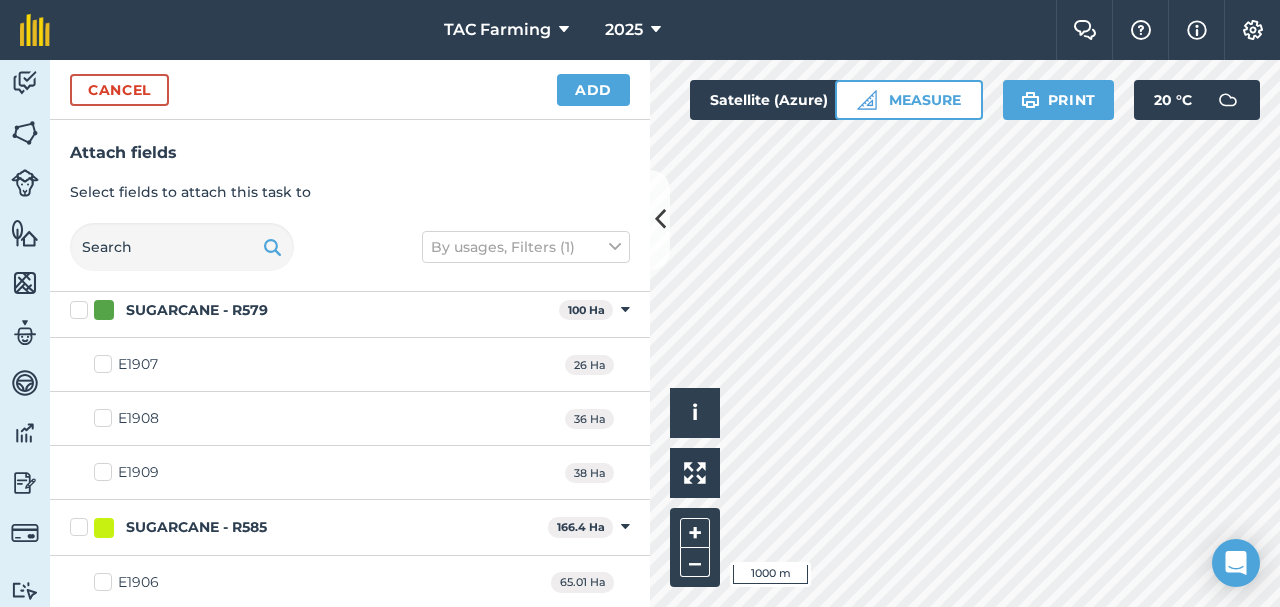 scroll, scrollTop: 1353, scrollLeft: 0, axis: vertical 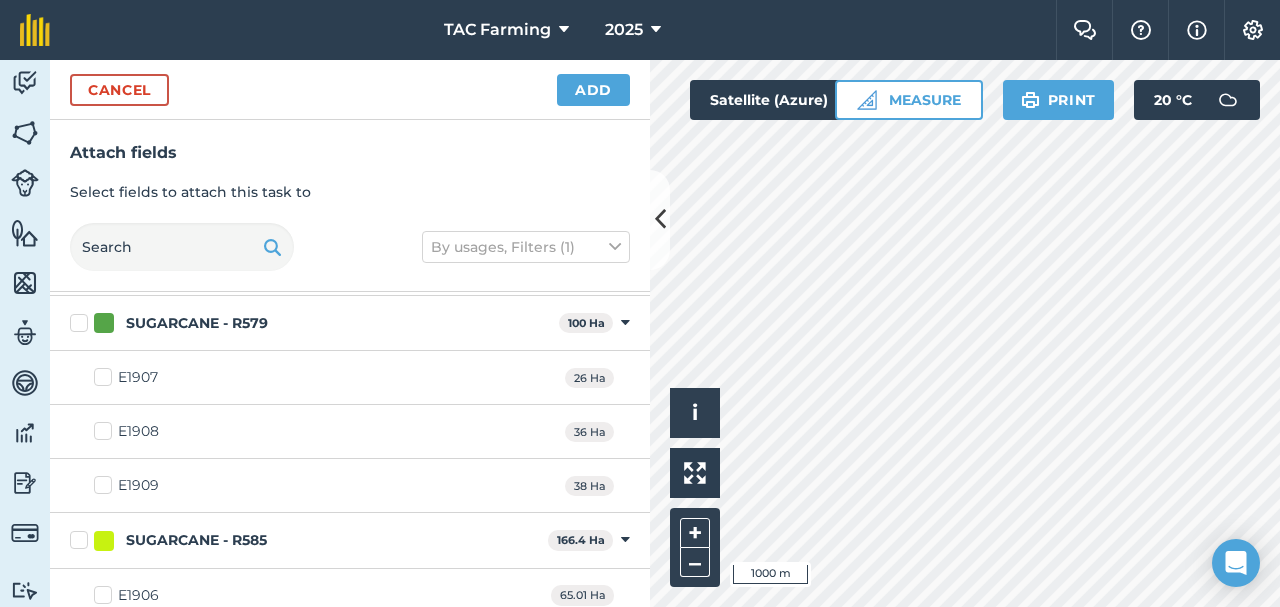 click on "E1907" at bounding box center (126, 377) 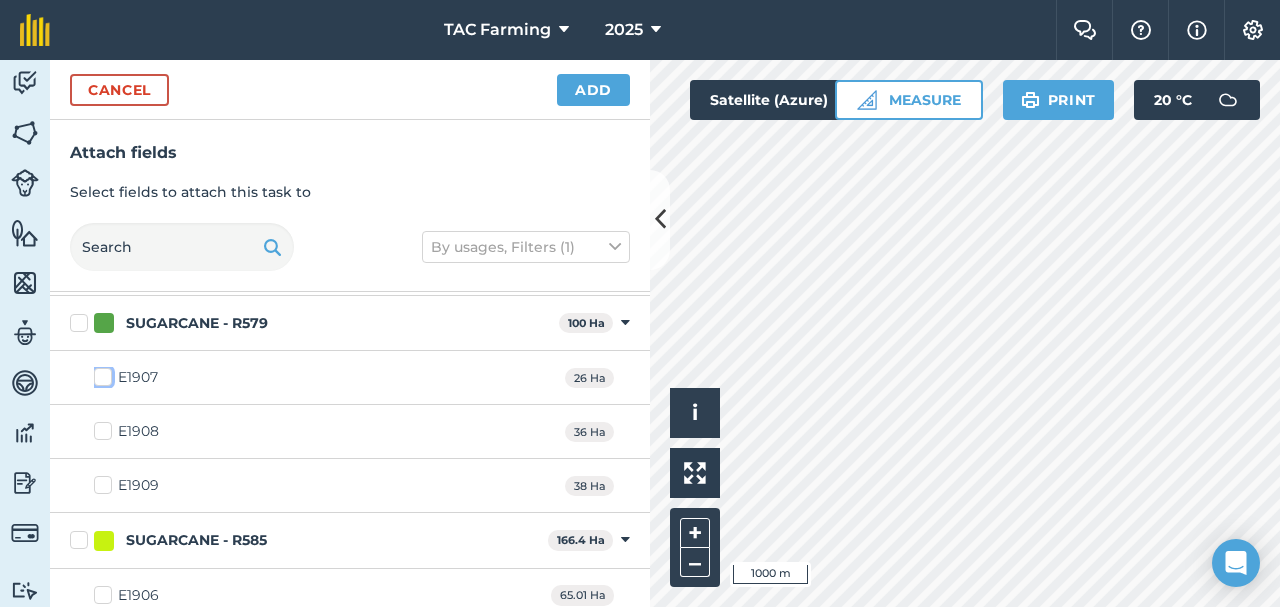 click on "E1907" at bounding box center (100, 373) 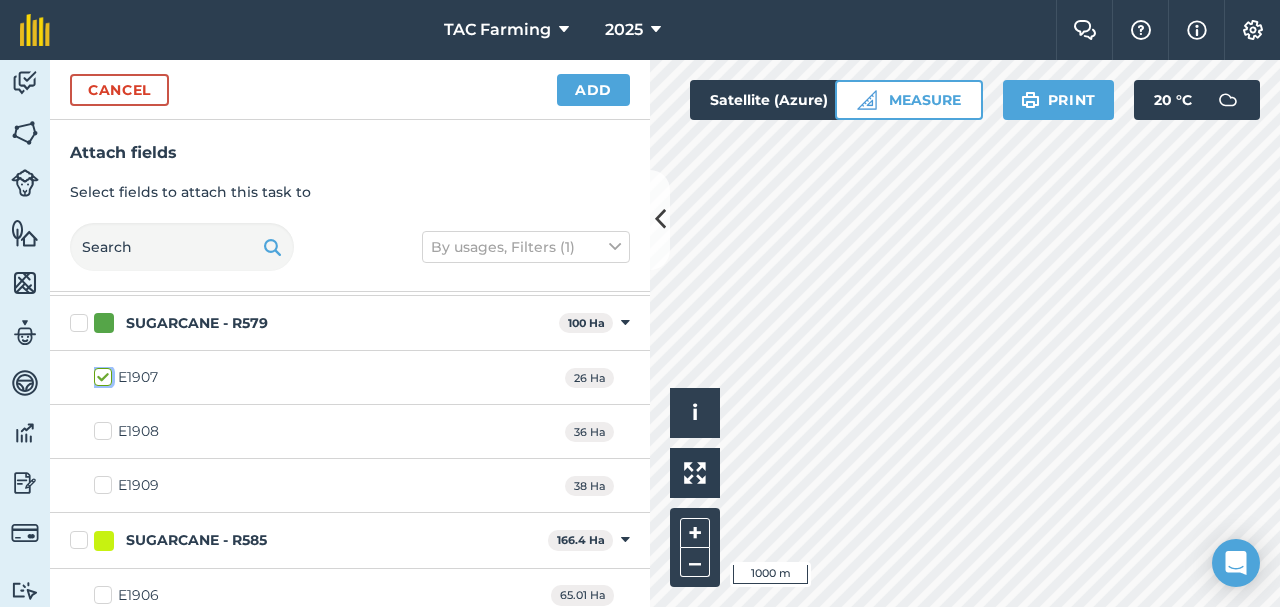 checkbox on "true" 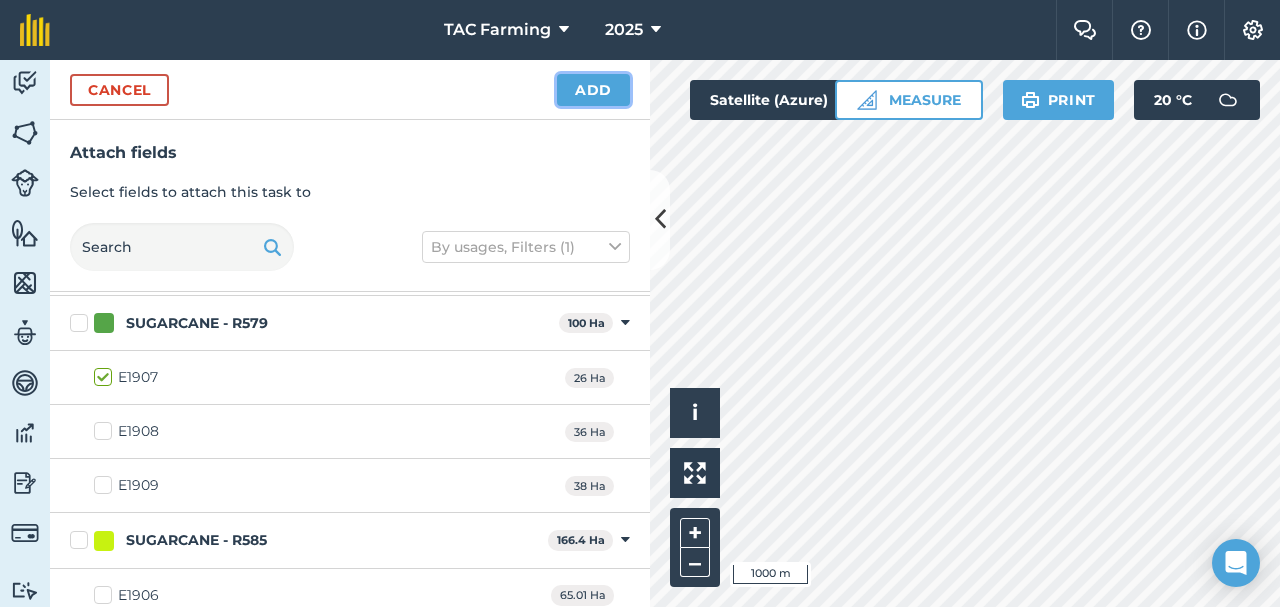 click on "Add" at bounding box center (593, 90) 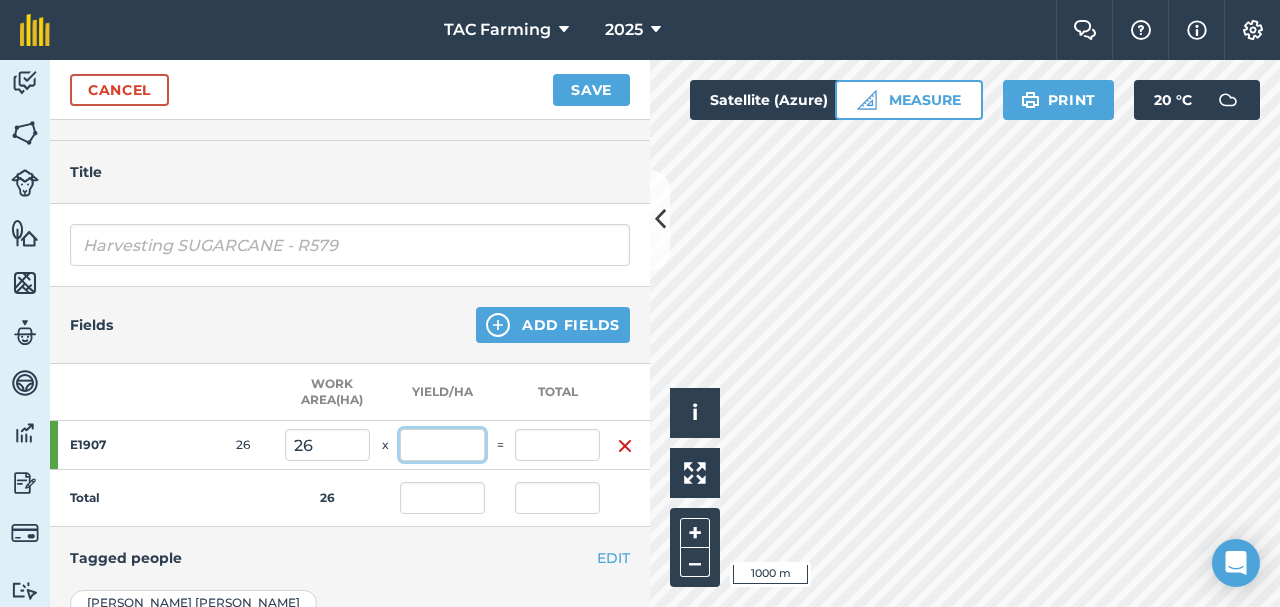 click at bounding box center (442, 445) 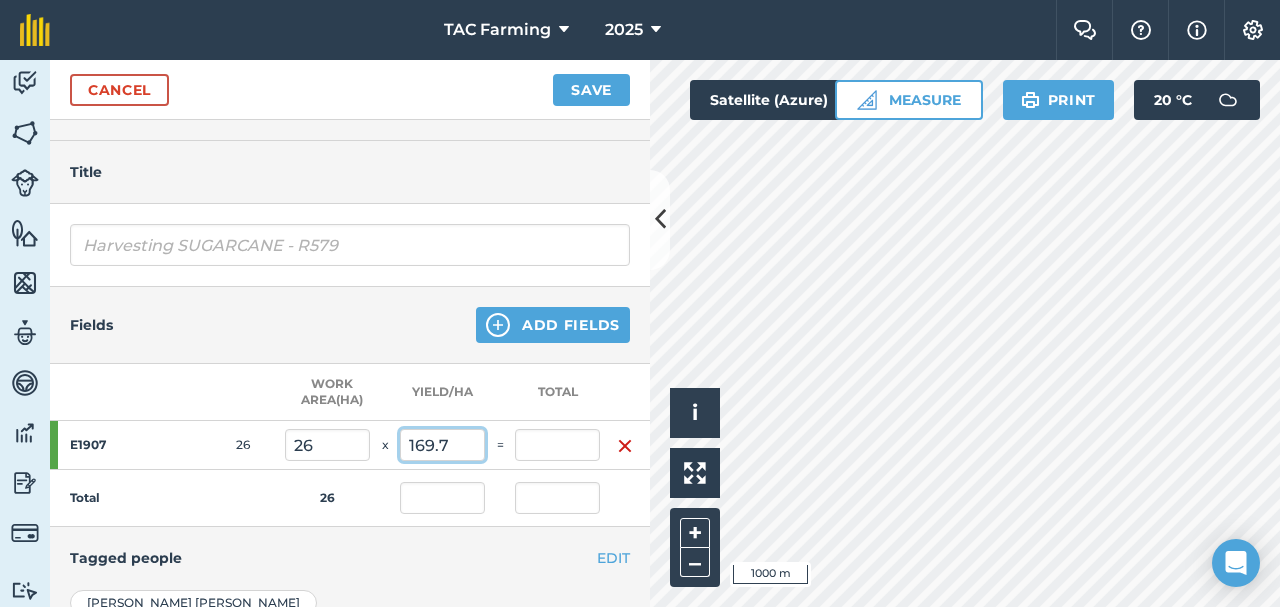 type on "169" 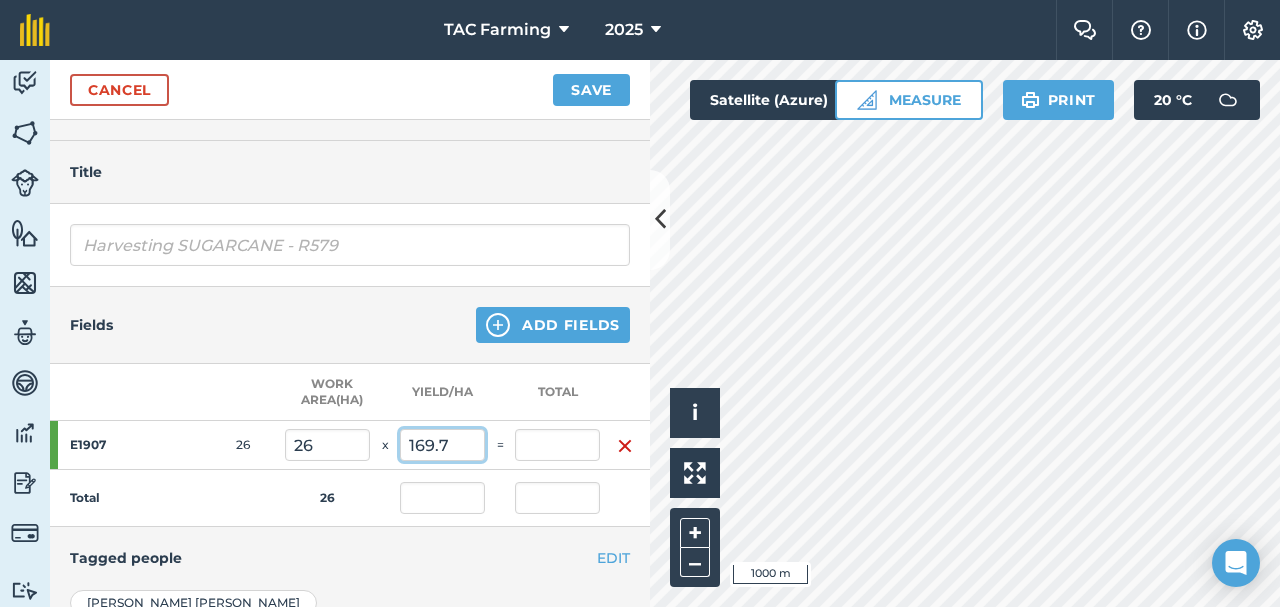 type on "4,394" 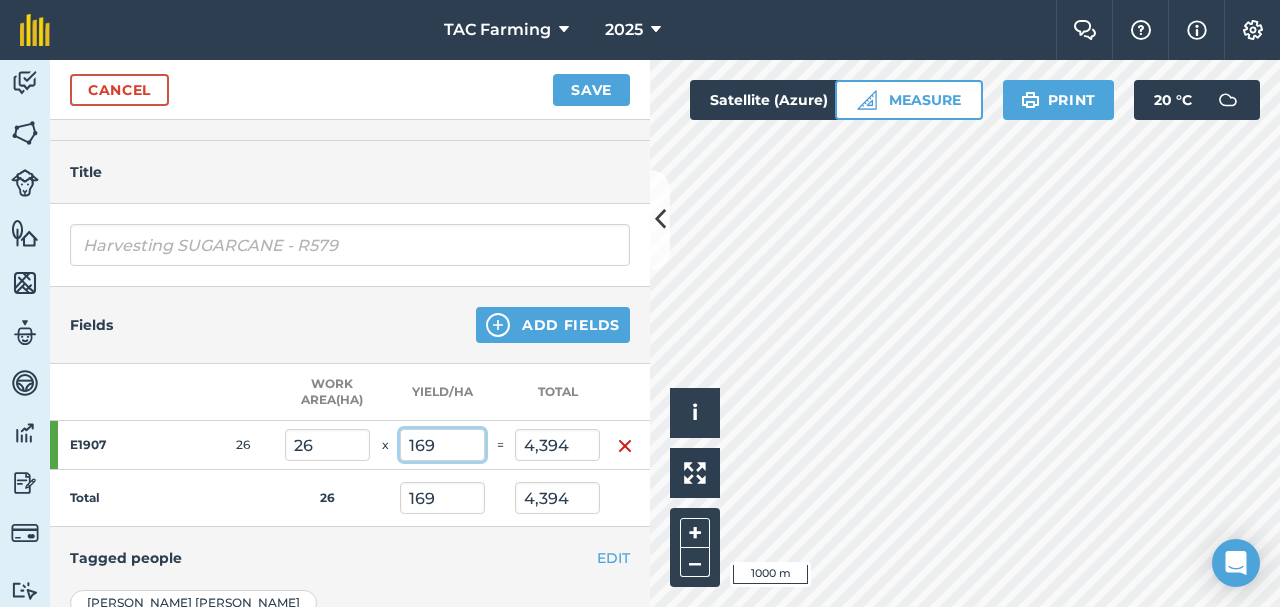 type on "169" 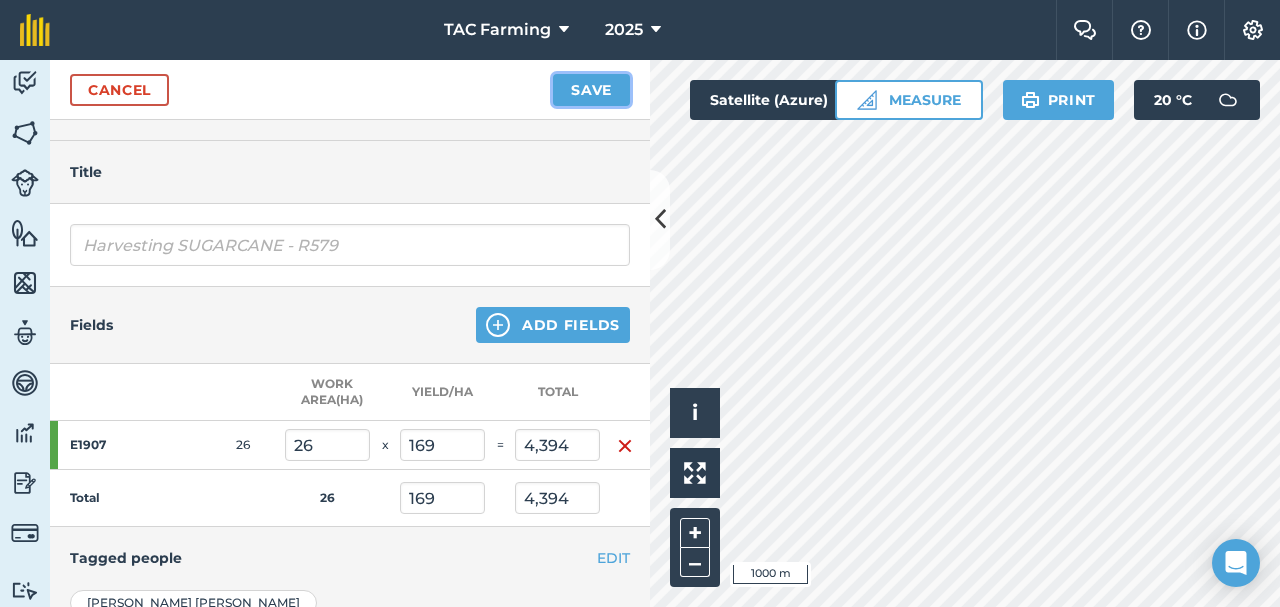 click on "Save" at bounding box center [591, 90] 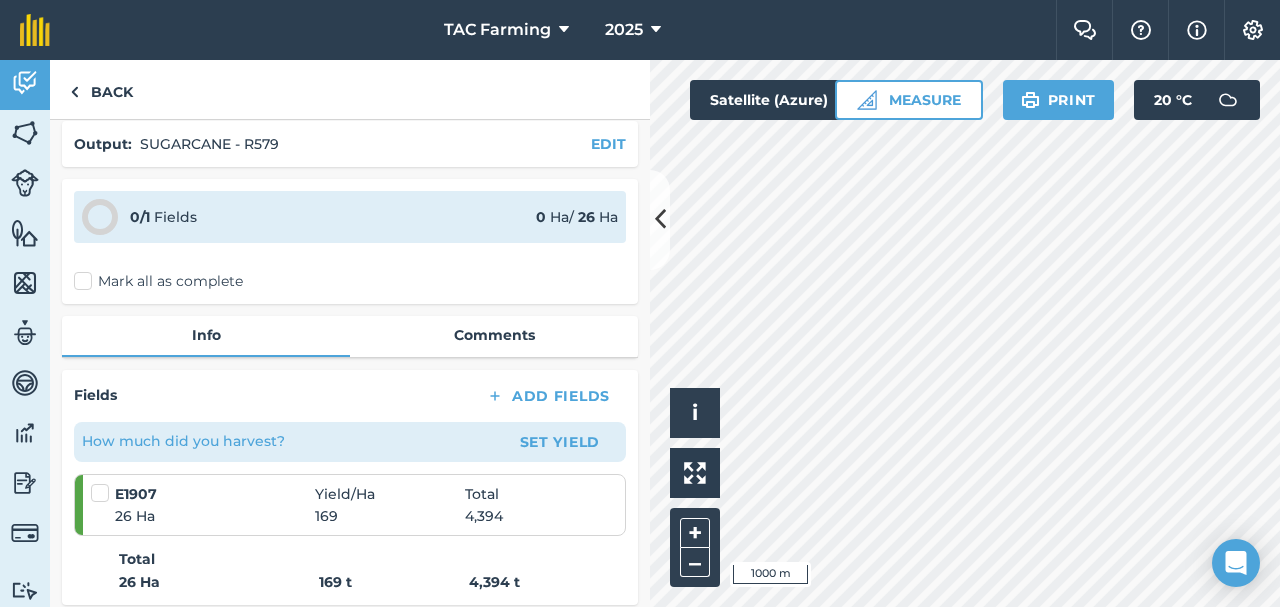 scroll, scrollTop: 79, scrollLeft: 0, axis: vertical 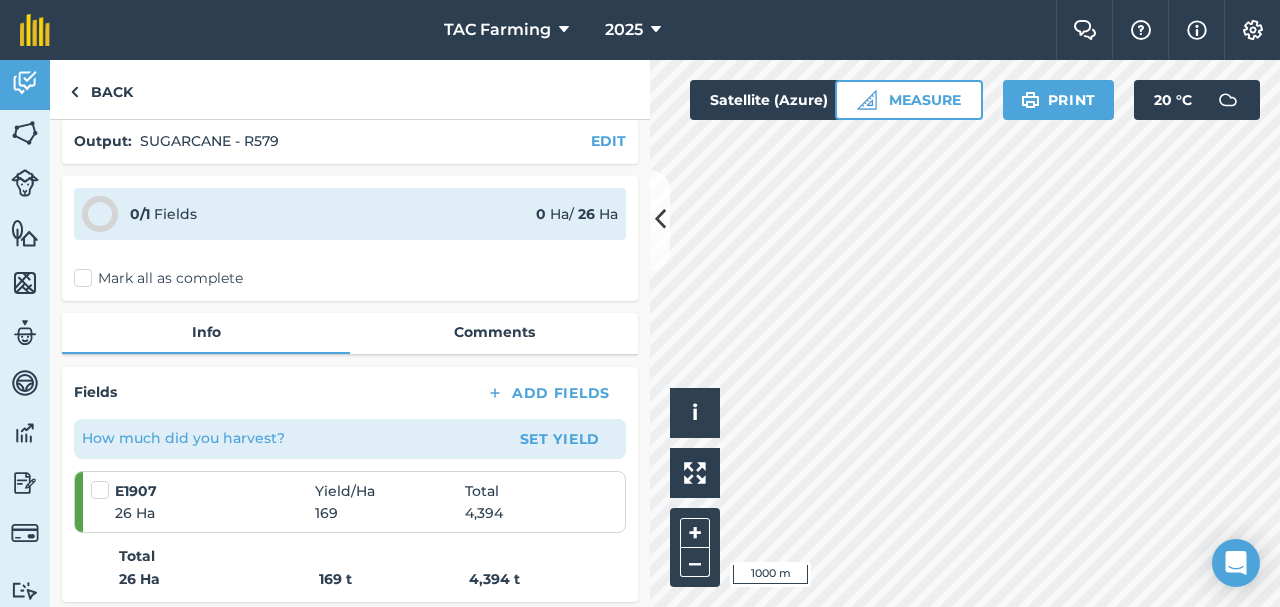click on "Mark all as complete" at bounding box center [158, 278] 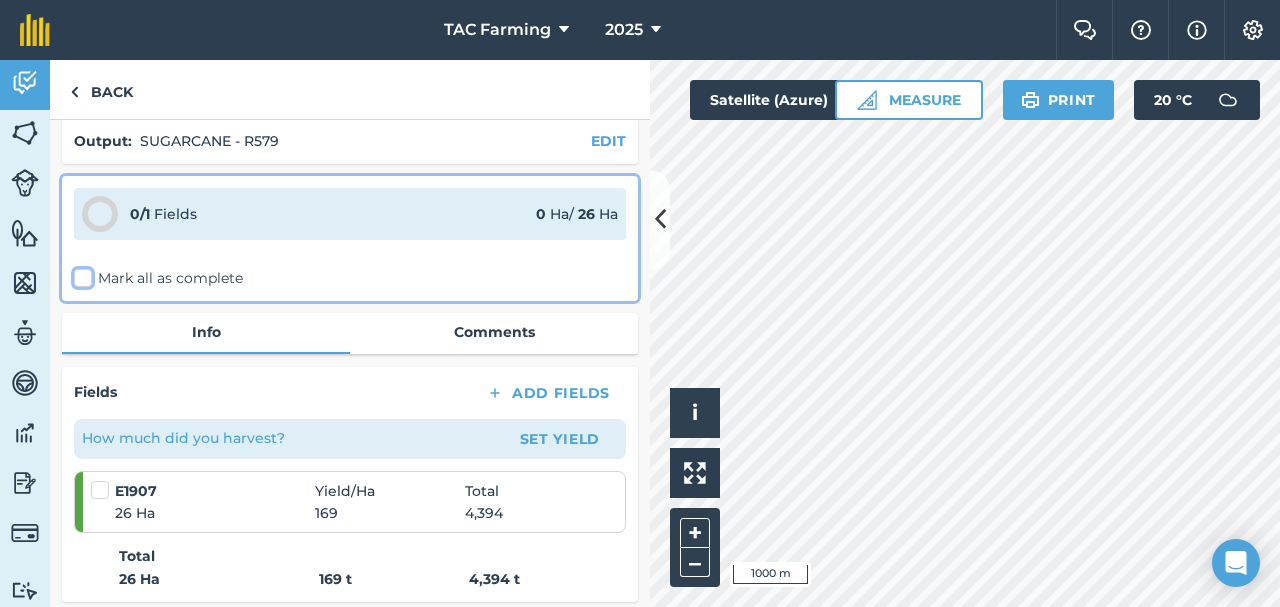 click on "Mark all as complete" at bounding box center (80, 353) 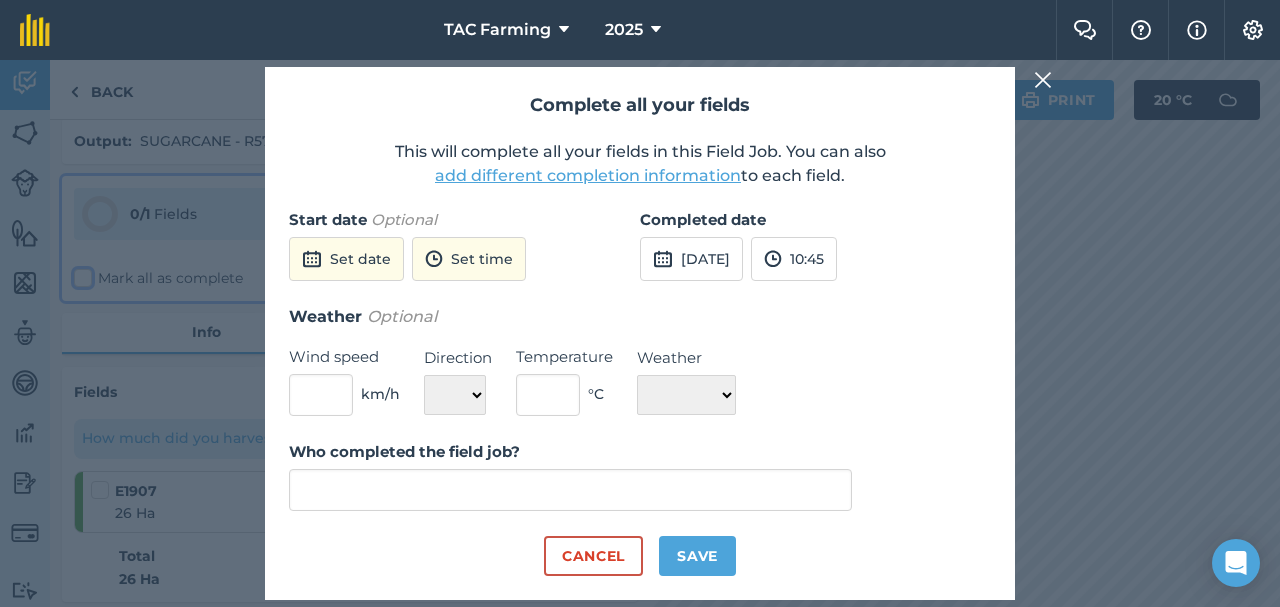 type on "[PERSON_NAME]" 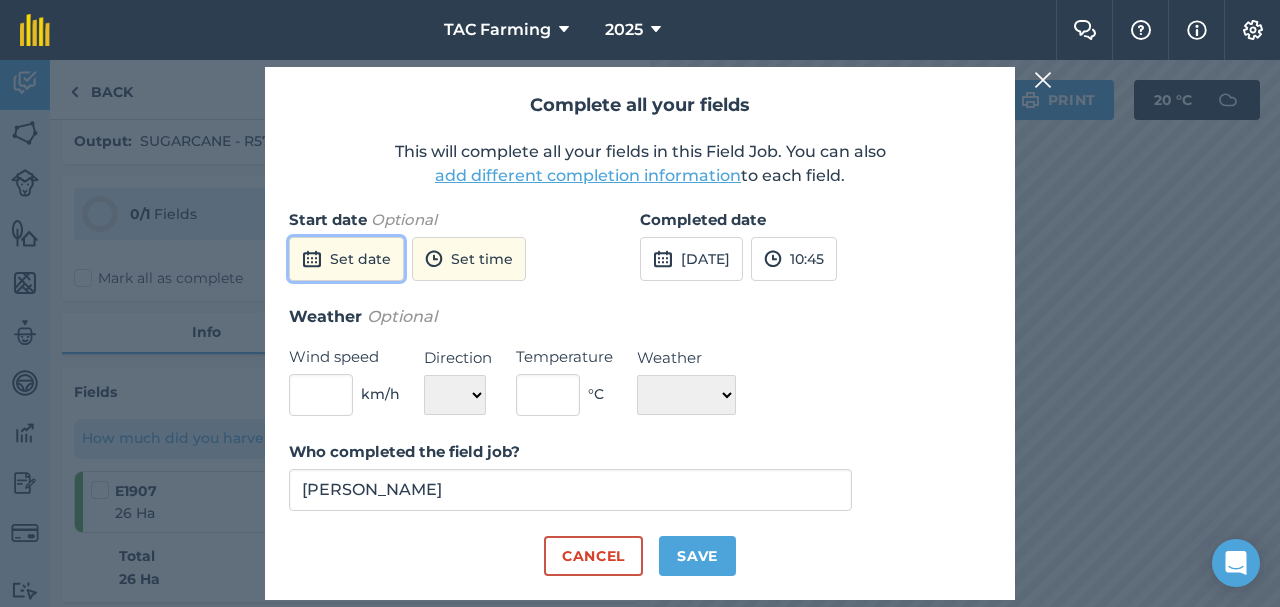 click on "Set date" at bounding box center [346, 259] 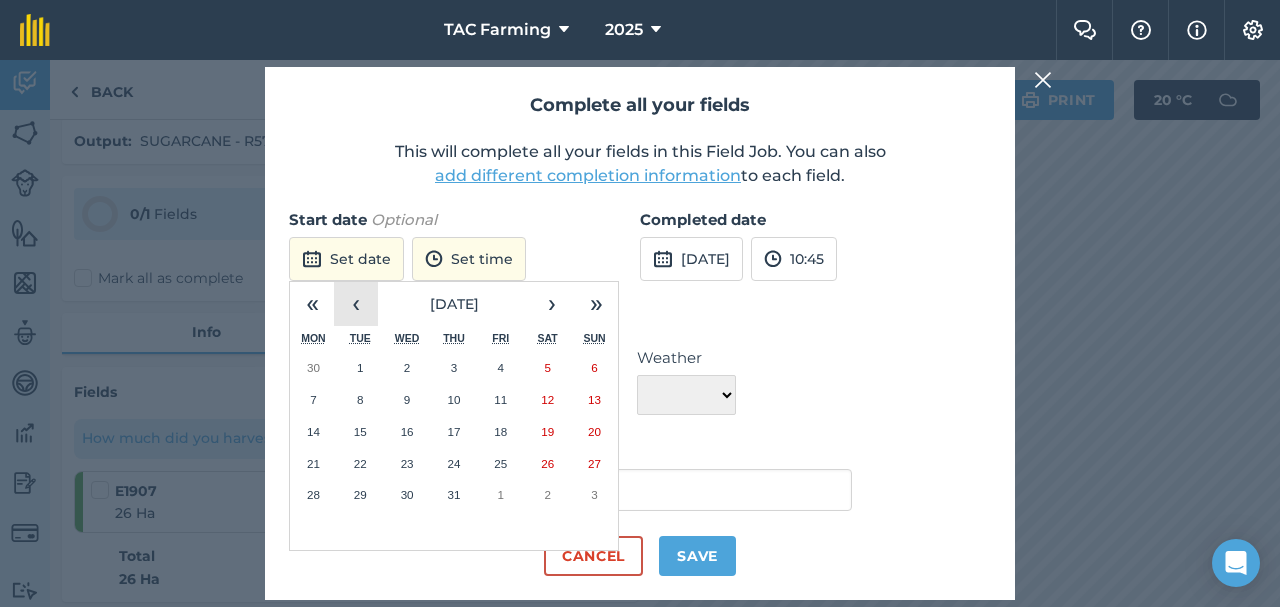 click on "‹" at bounding box center [356, 304] 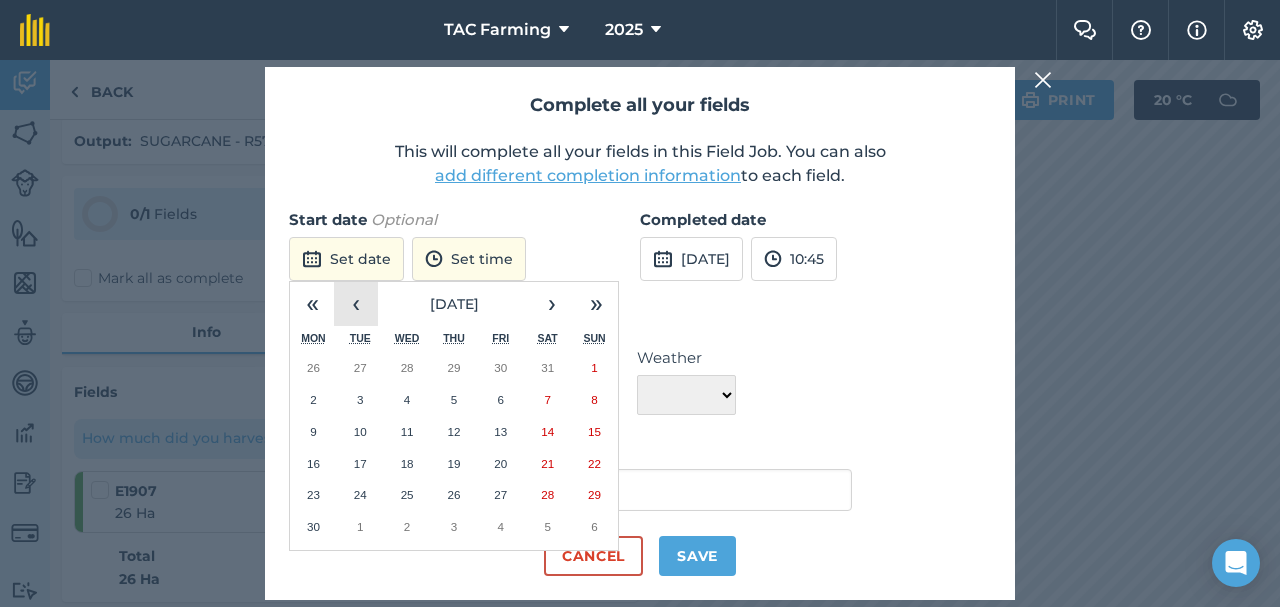 click on "‹" at bounding box center (356, 304) 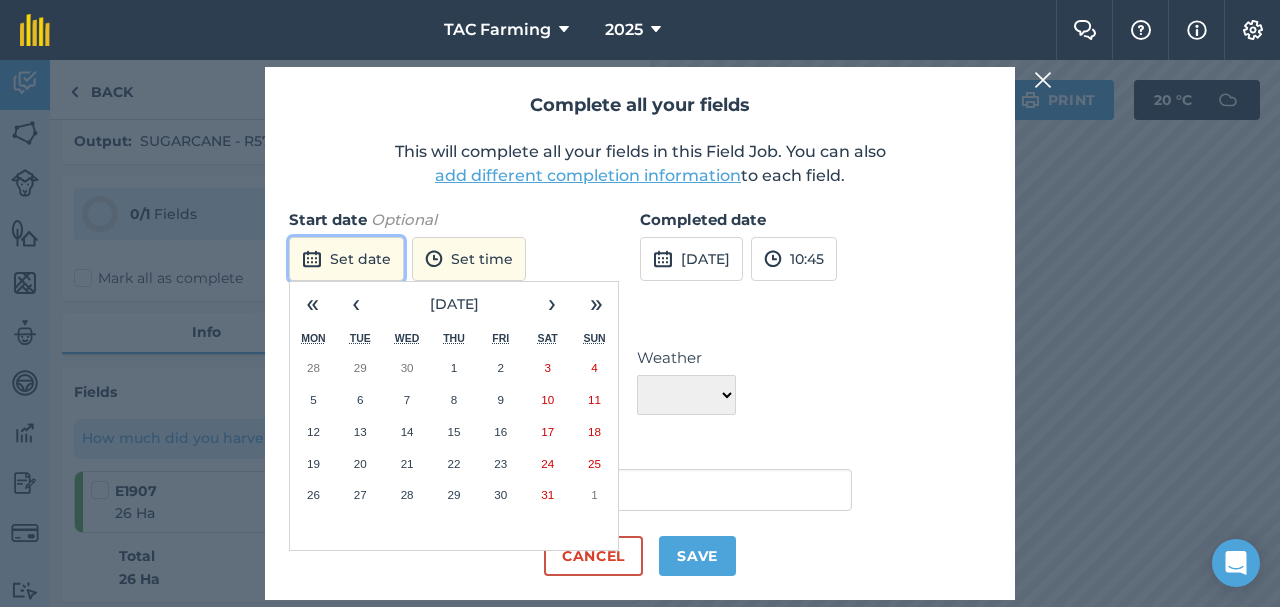 click on "Set date" at bounding box center [346, 259] 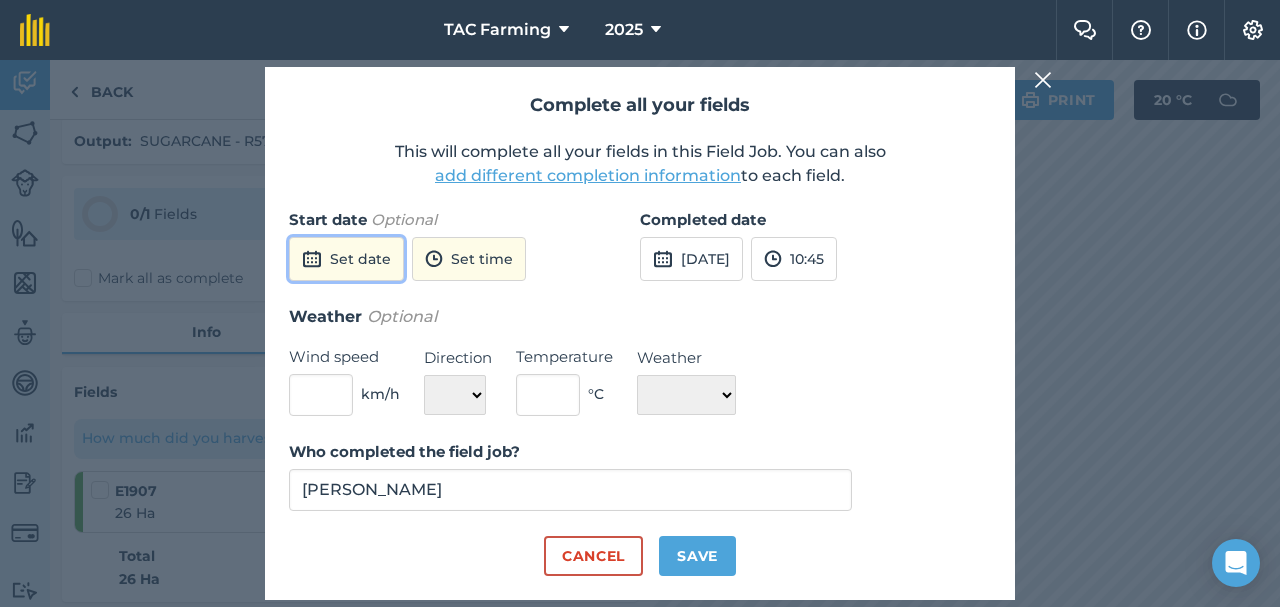 click on "Set date" at bounding box center [346, 259] 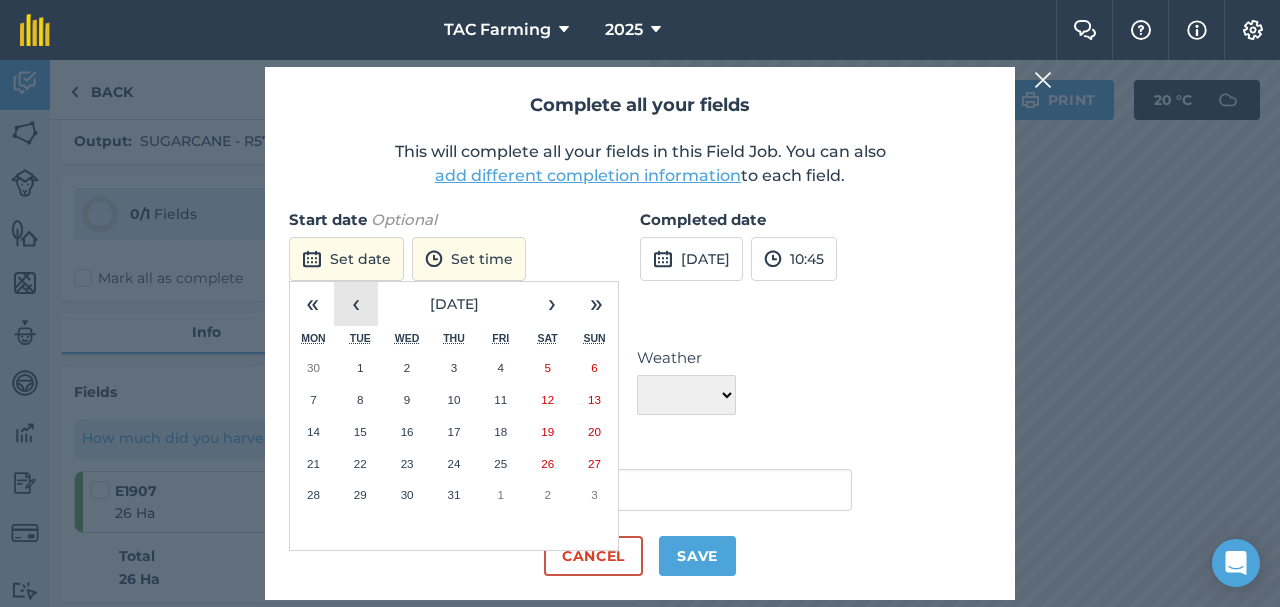 click on "‹" at bounding box center [356, 304] 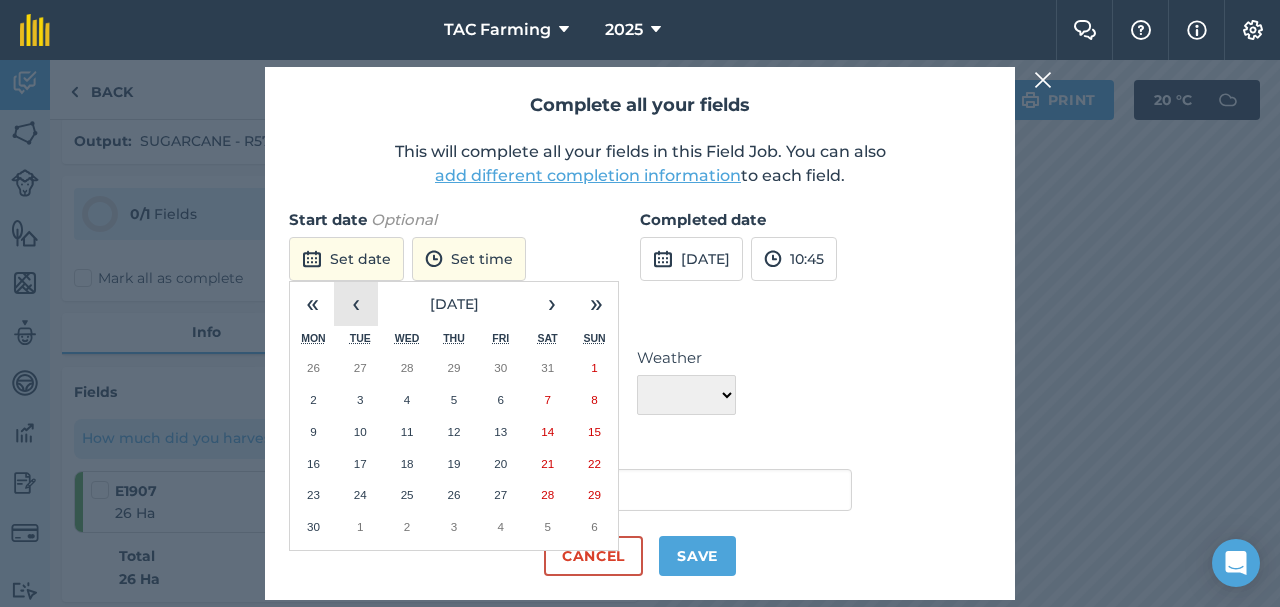 click on "‹" at bounding box center [356, 304] 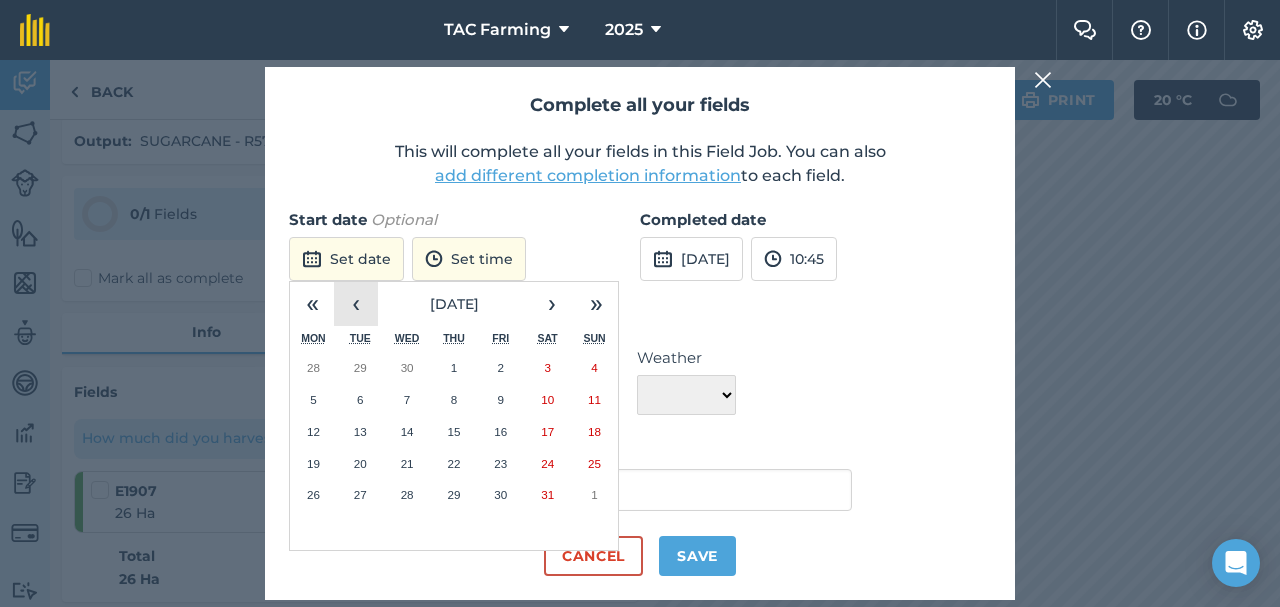 click on "‹" at bounding box center [356, 304] 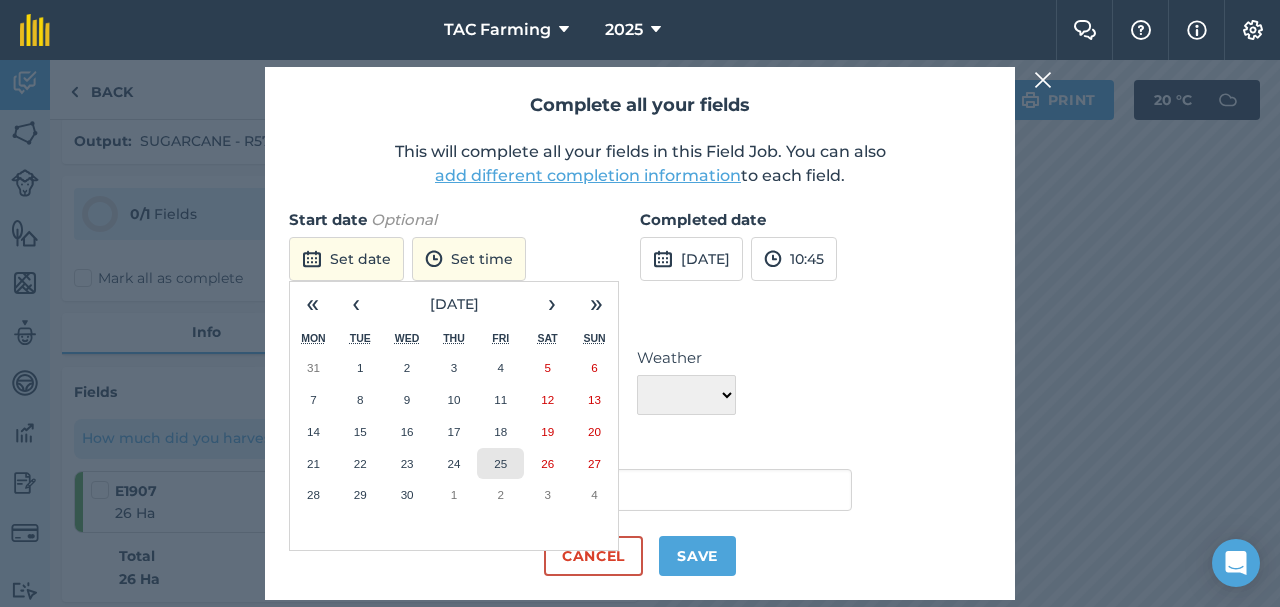 click on "25" at bounding box center [500, 463] 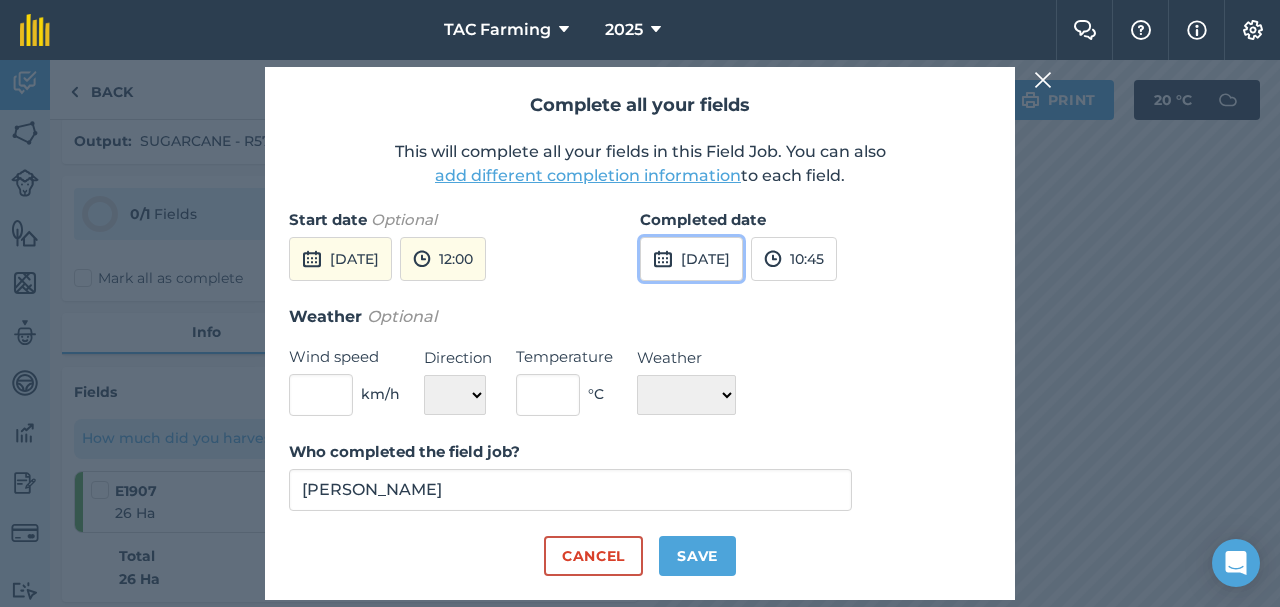 click on "[DATE]" at bounding box center (691, 259) 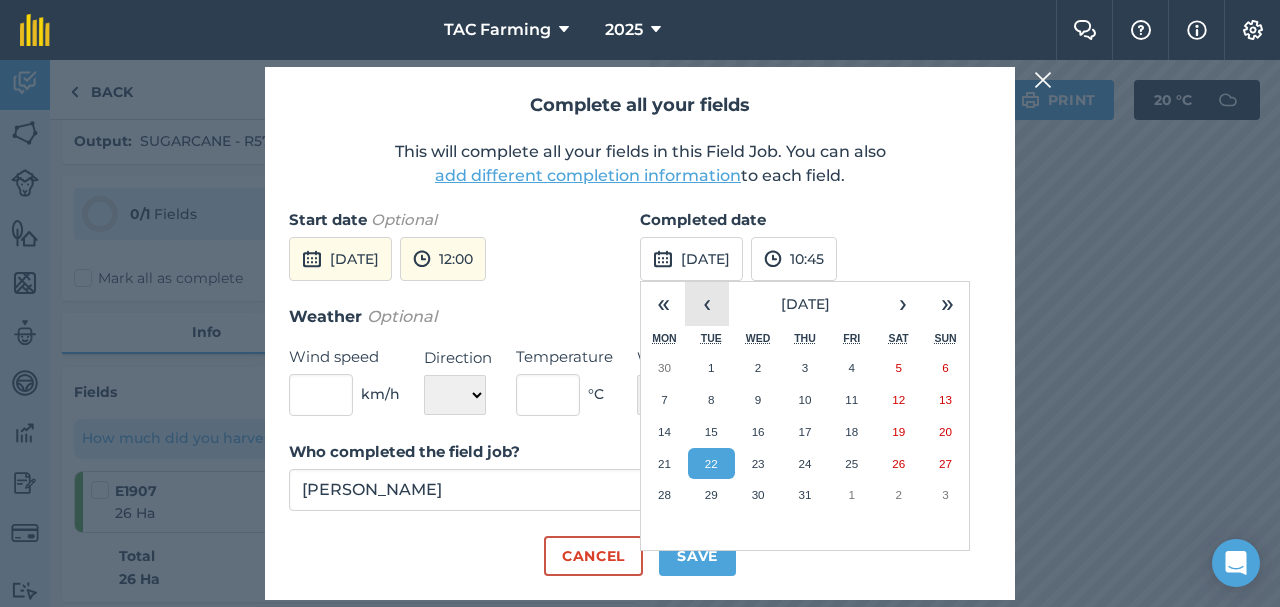 click on "‹" at bounding box center (707, 304) 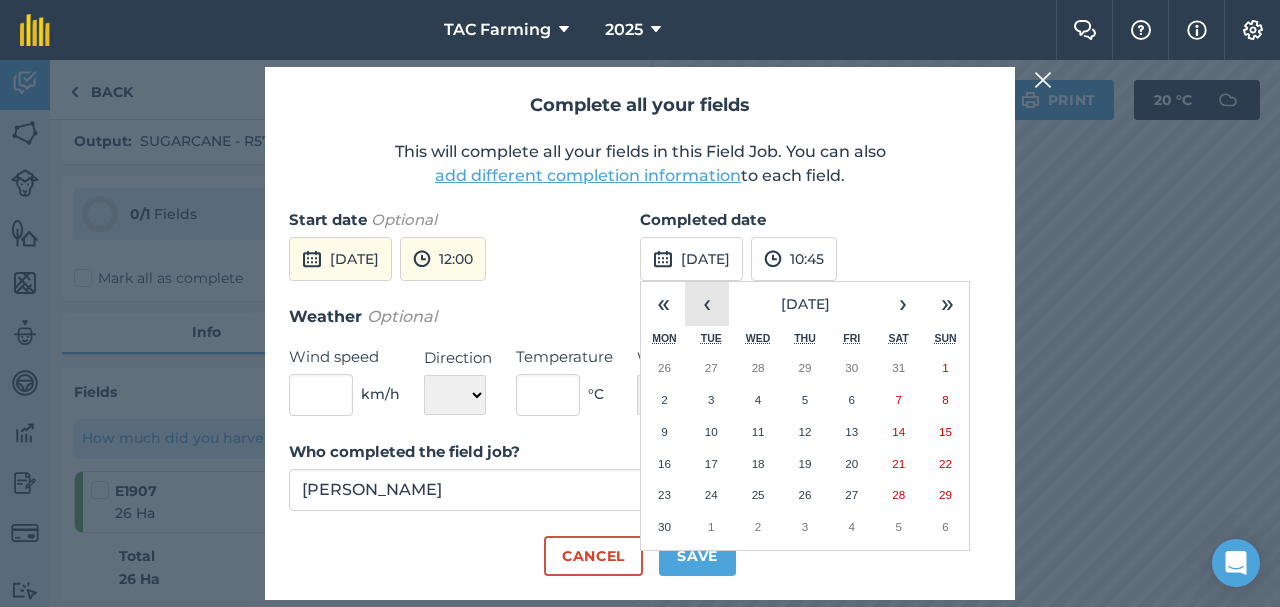 click on "‹" at bounding box center (707, 304) 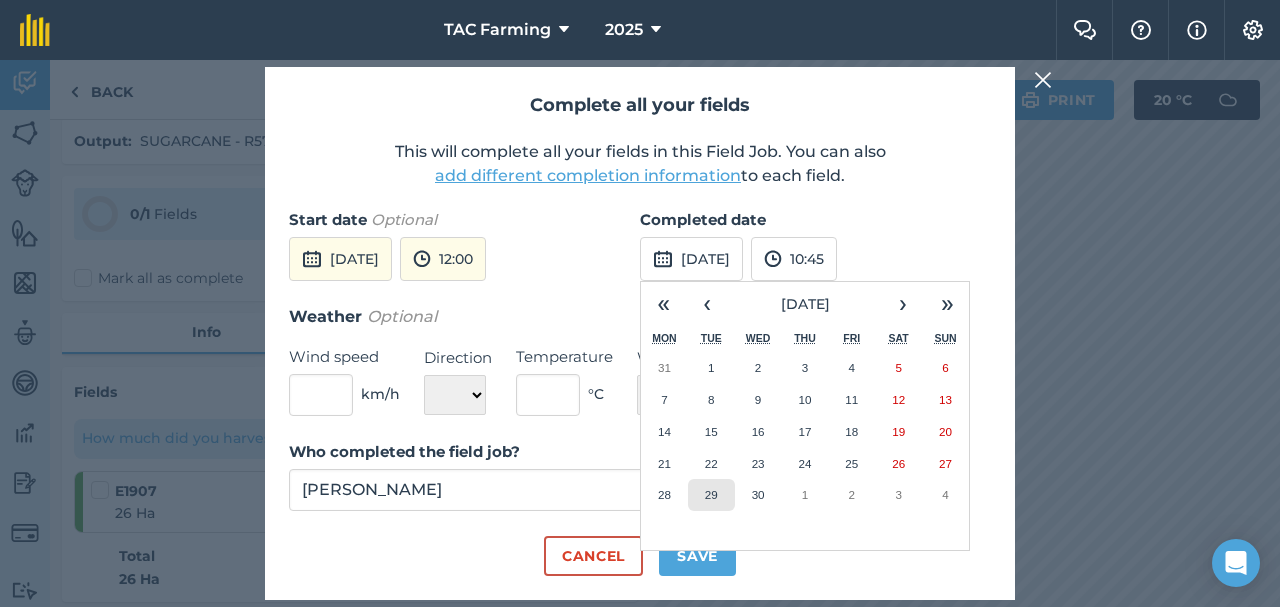 click on "29" at bounding box center (711, 494) 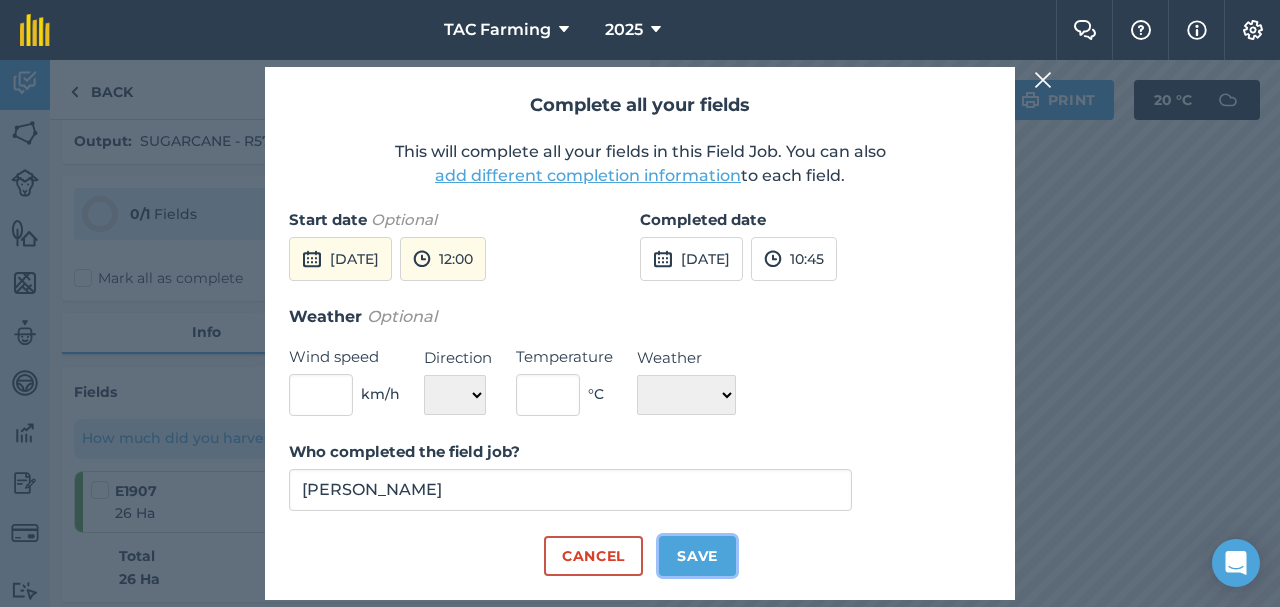 click on "Save" at bounding box center [697, 556] 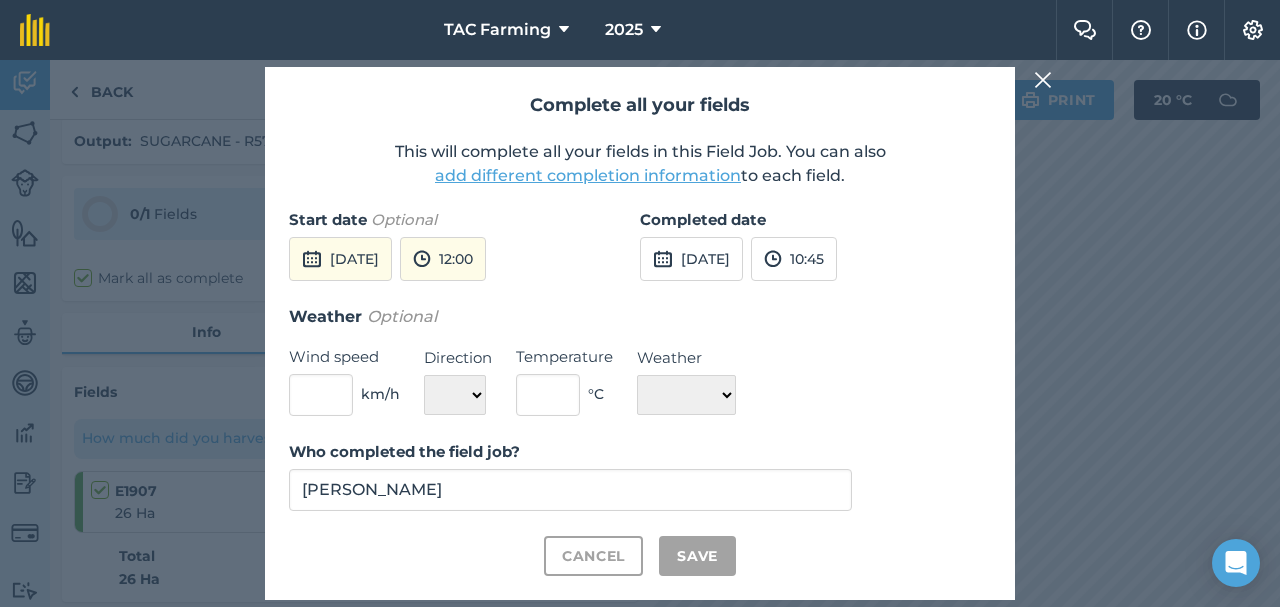 checkbox on "true" 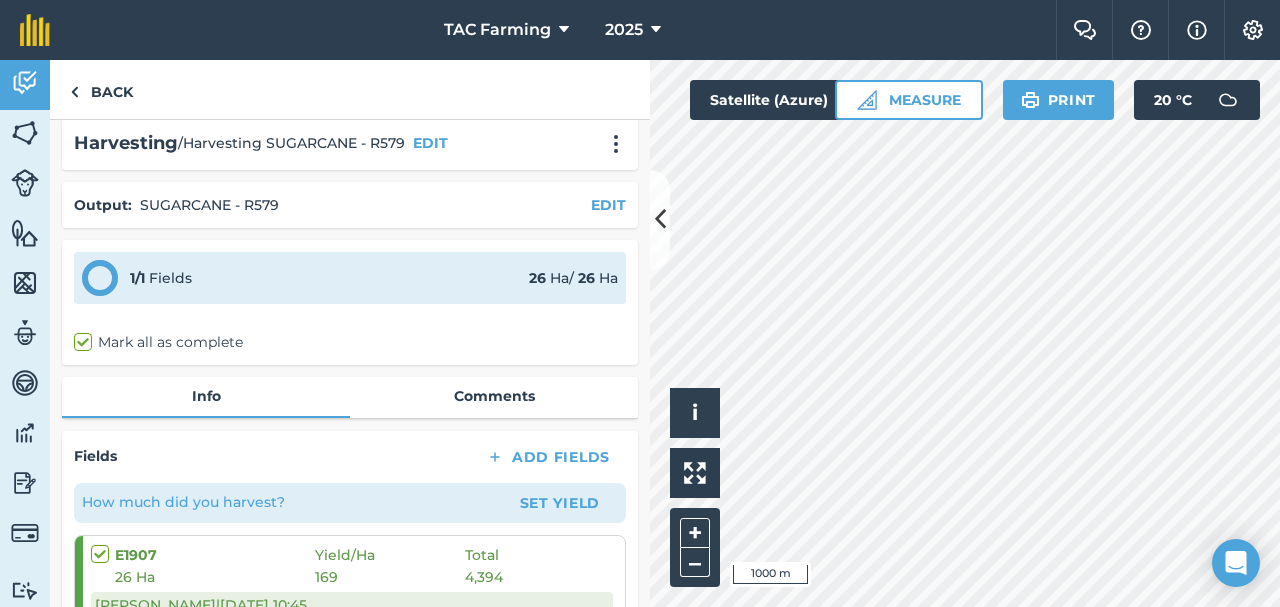 scroll, scrollTop: 14, scrollLeft: 0, axis: vertical 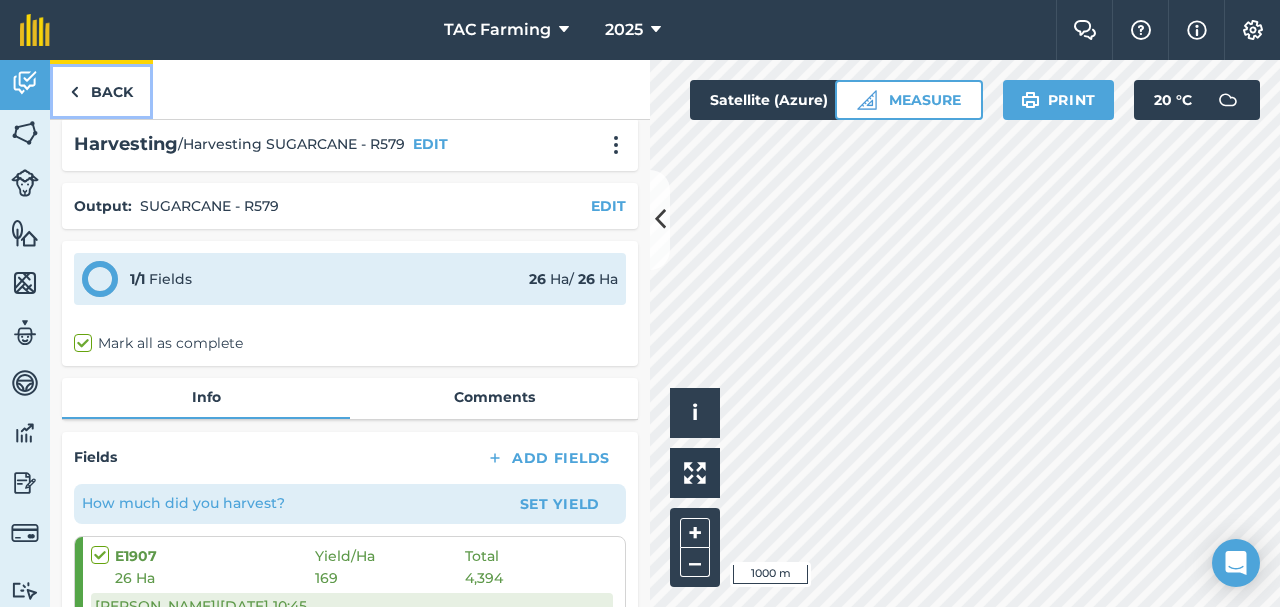 click on "Back" at bounding box center [101, 89] 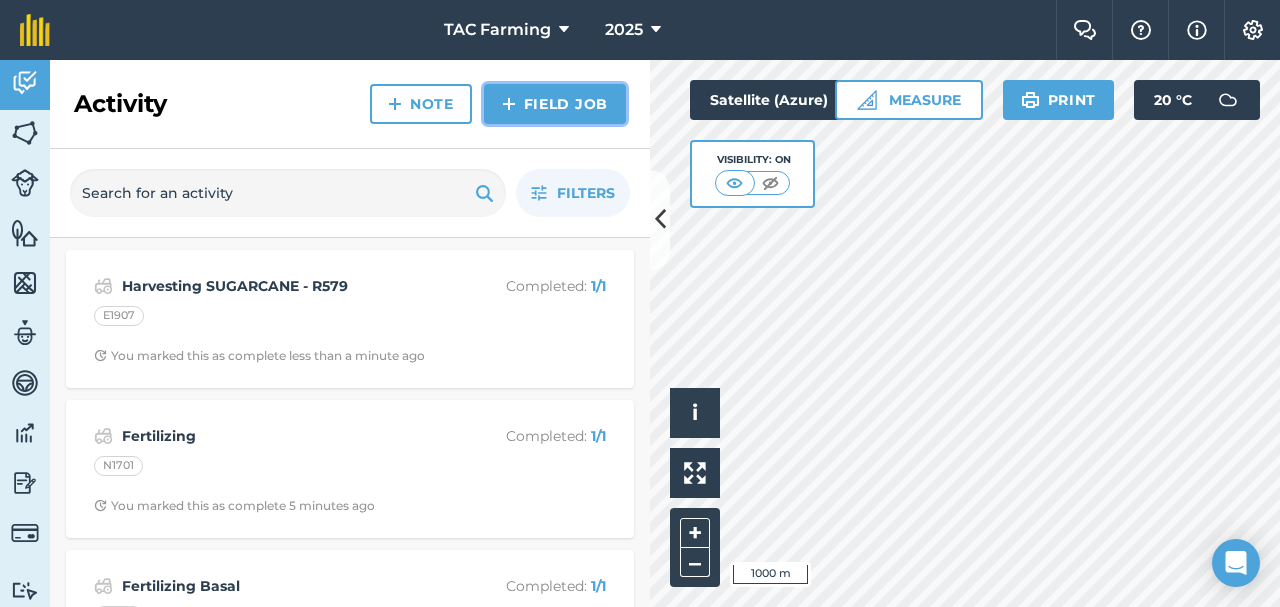 click on "Field Job" at bounding box center (555, 104) 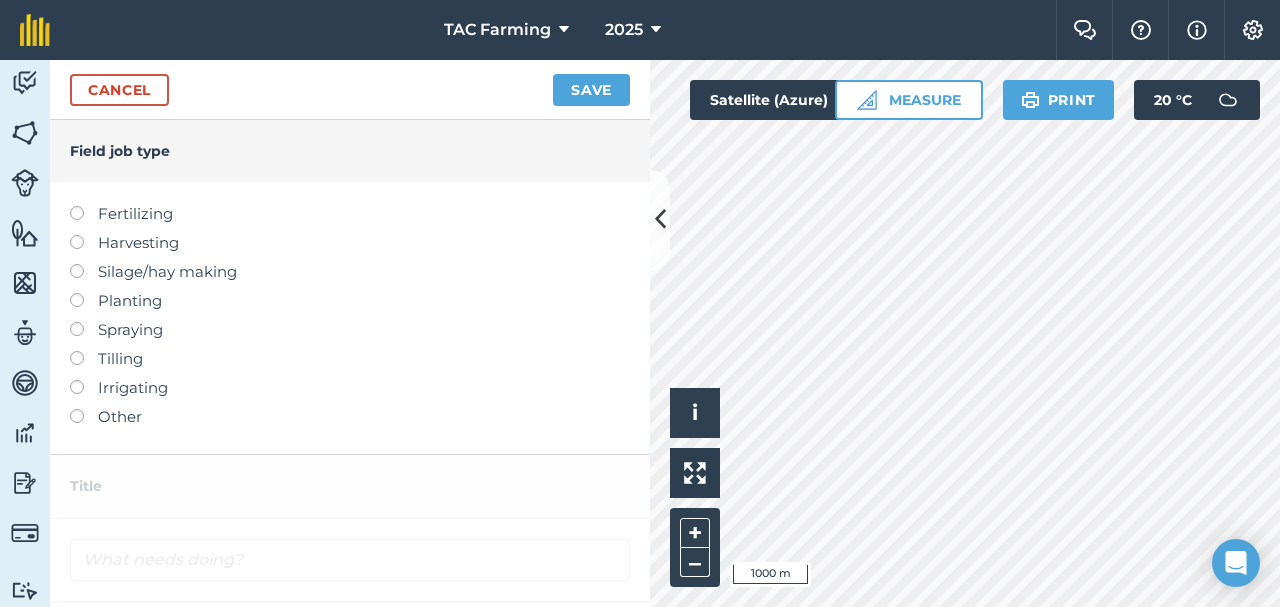 click on "Harvesting" at bounding box center [350, 243] 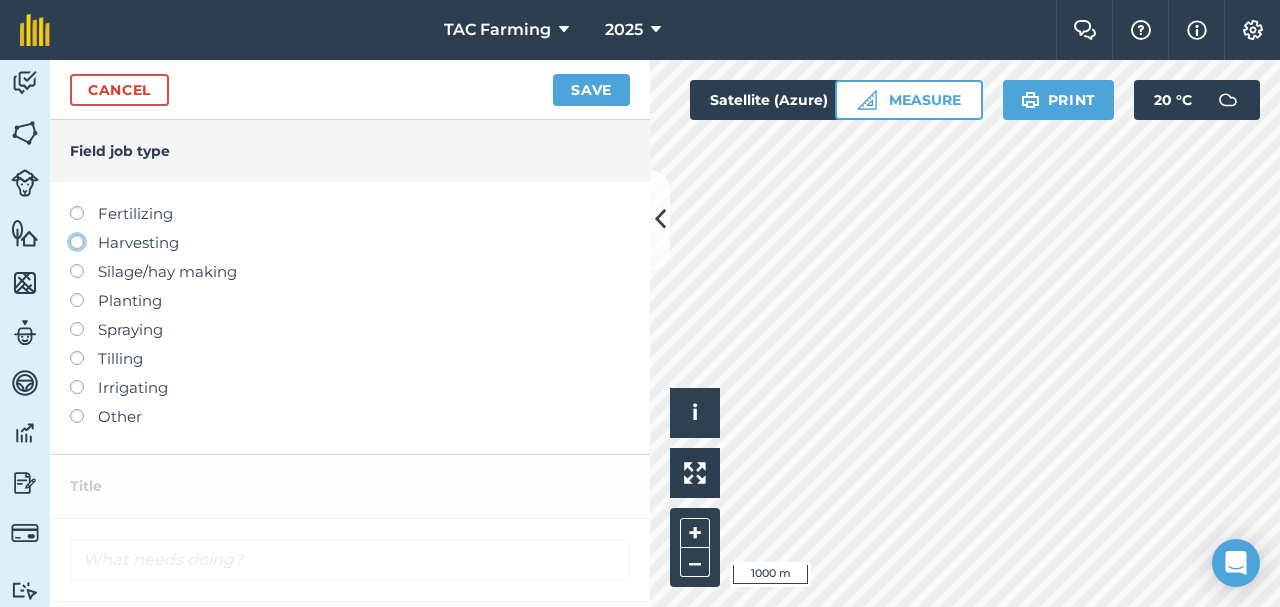 click on "Harvesting" at bounding box center (-9943, 241) 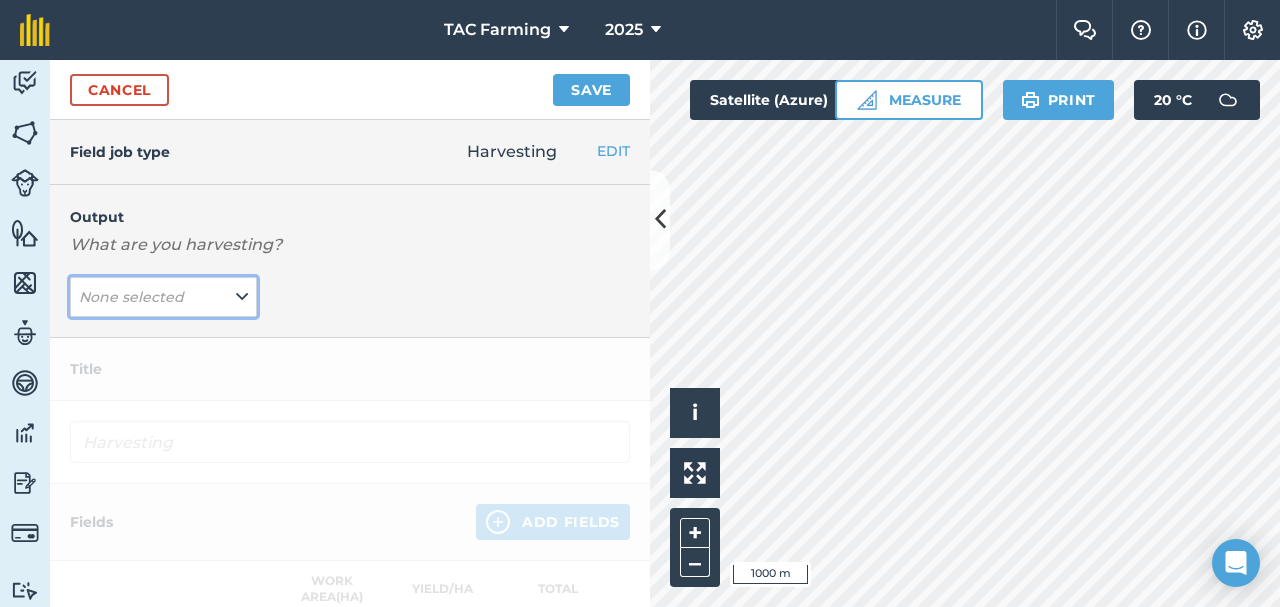 click at bounding box center [242, 297] 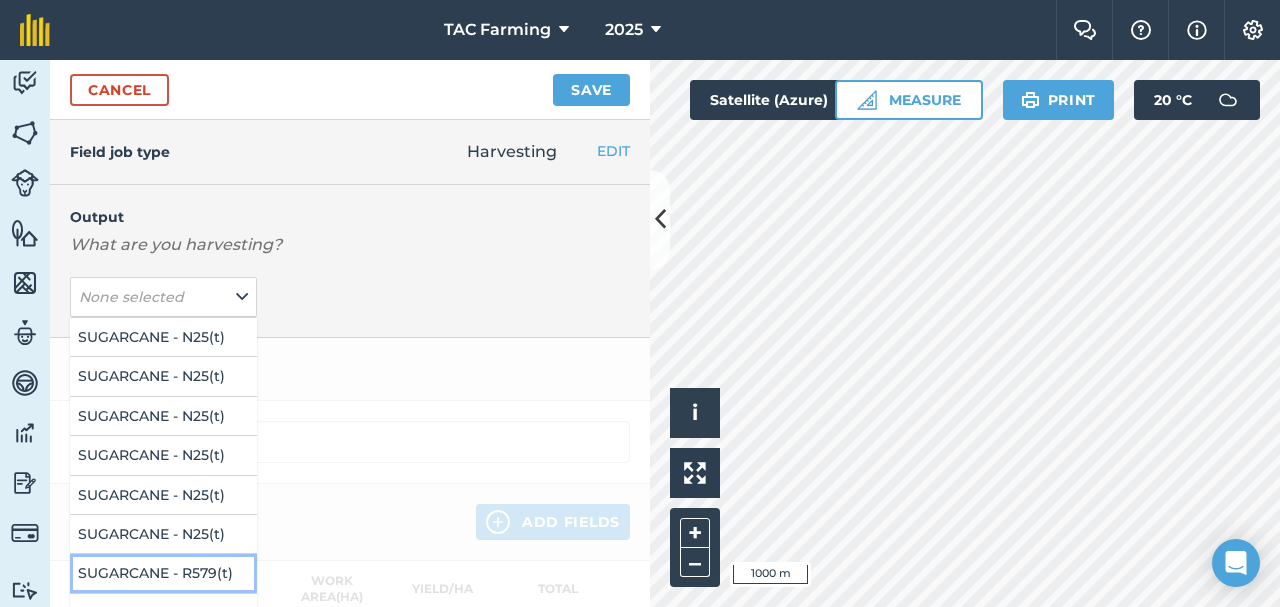 click on "SUGARCANE - R579  ( t )" at bounding box center (163, 573) 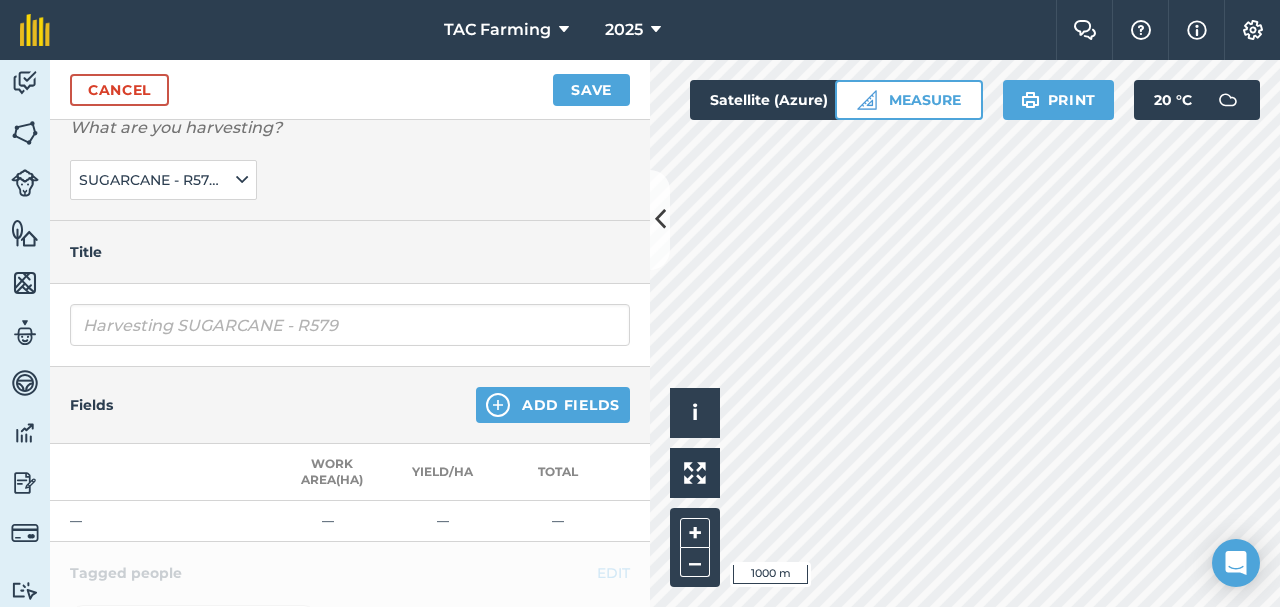 scroll, scrollTop: 156, scrollLeft: 0, axis: vertical 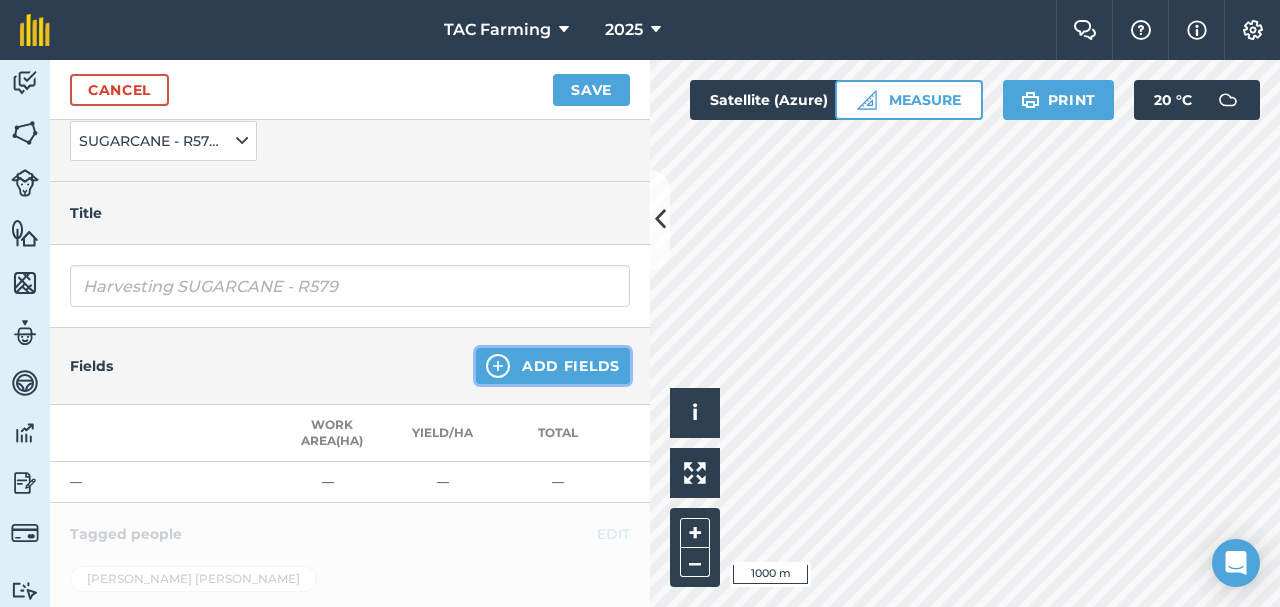 click on "Add Fields" at bounding box center [553, 366] 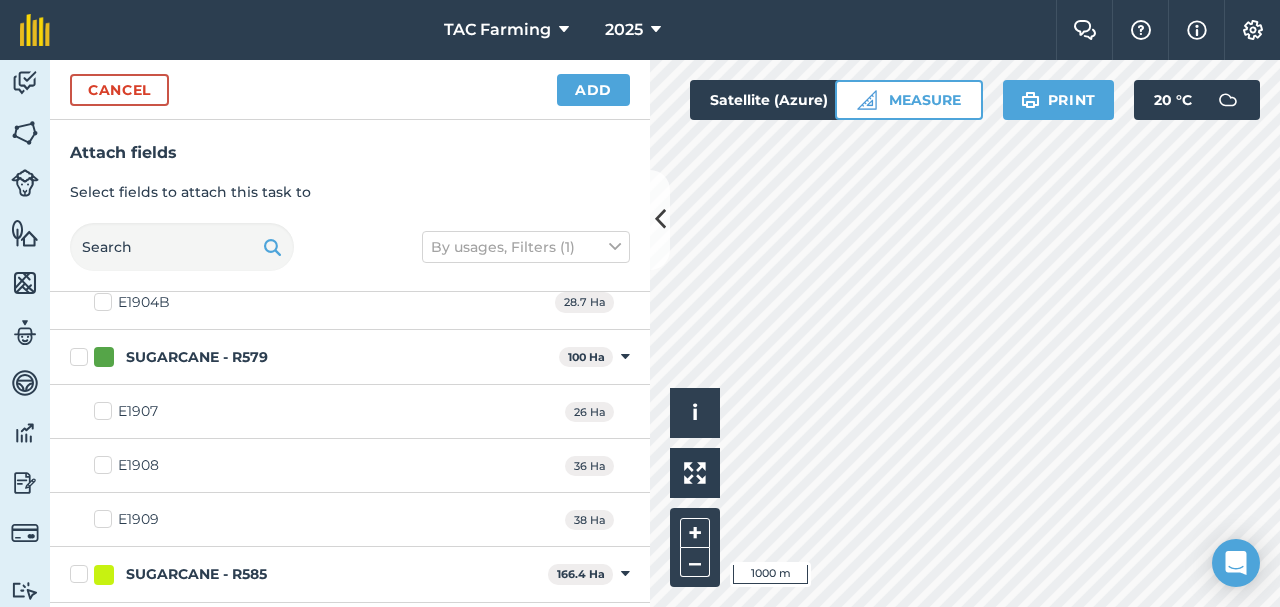 scroll, scrollTop: 1327, scrollLeft: 0, axis: vertical 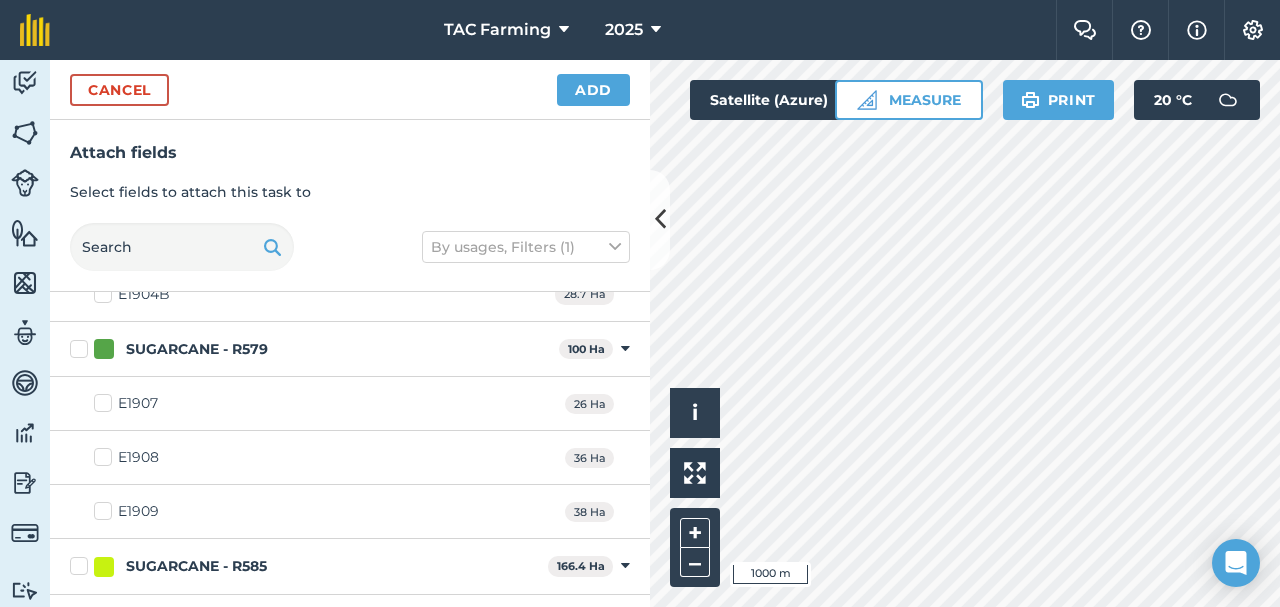 click on "E1908" at bounding box center [138, 457] 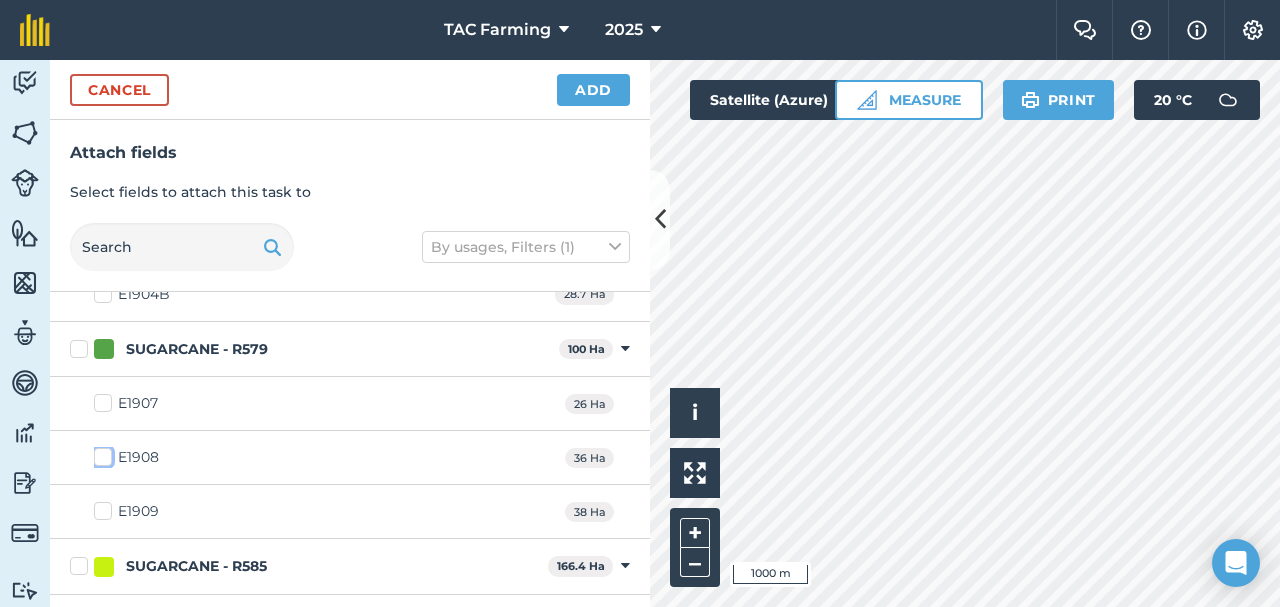 click on "E1908" at bounding box center (100, 453) 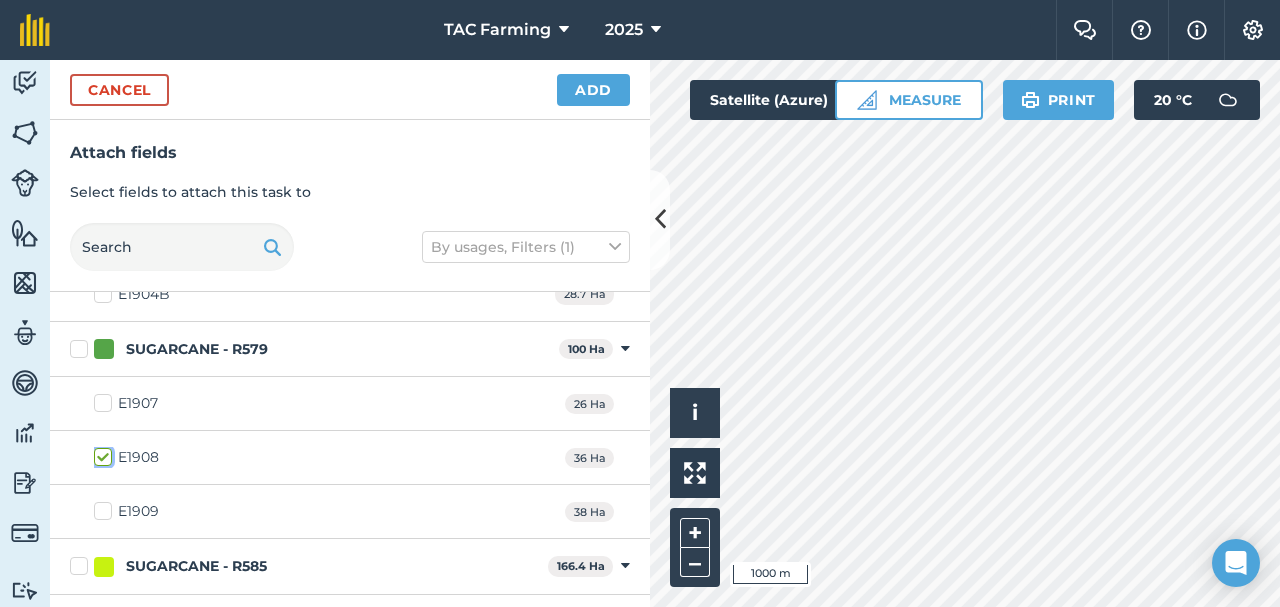 checkbox on "true" 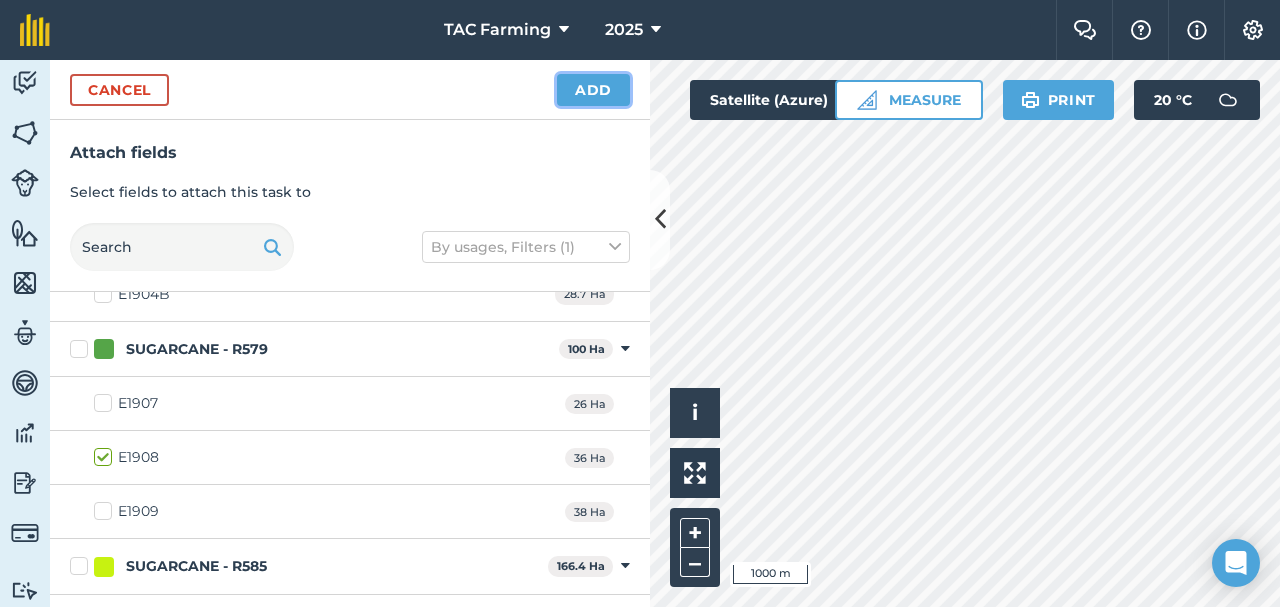 click on "Add" at bounding box center [593, 90] 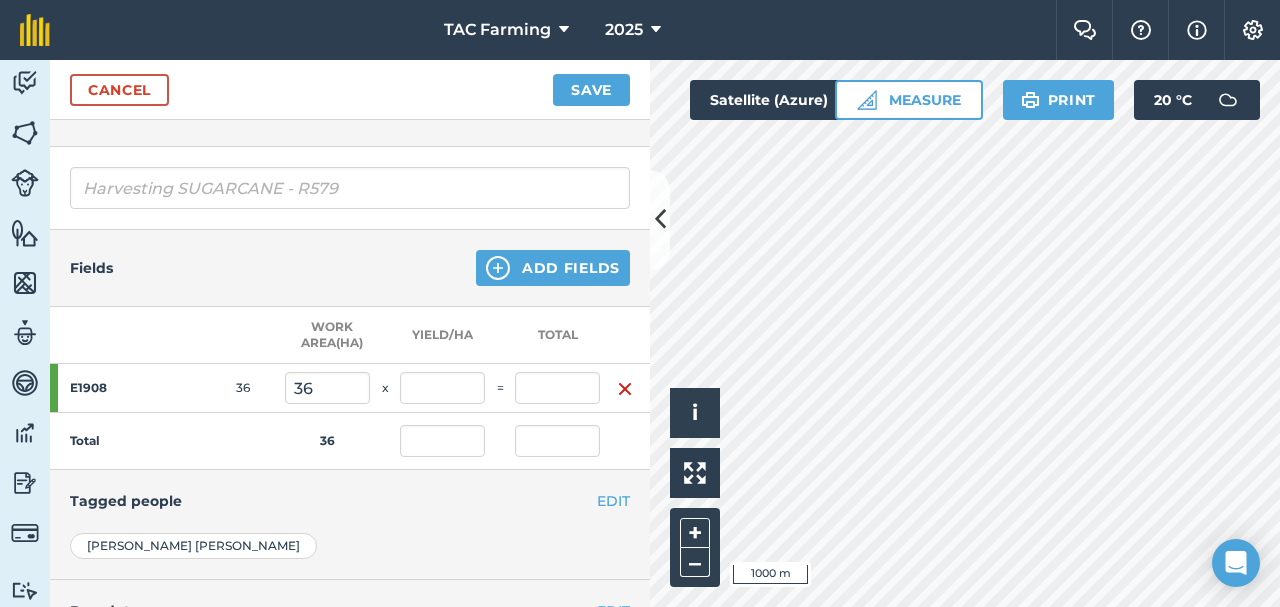 scroll, scrollTop: 259, scrollLeft: 0, axis: vertical 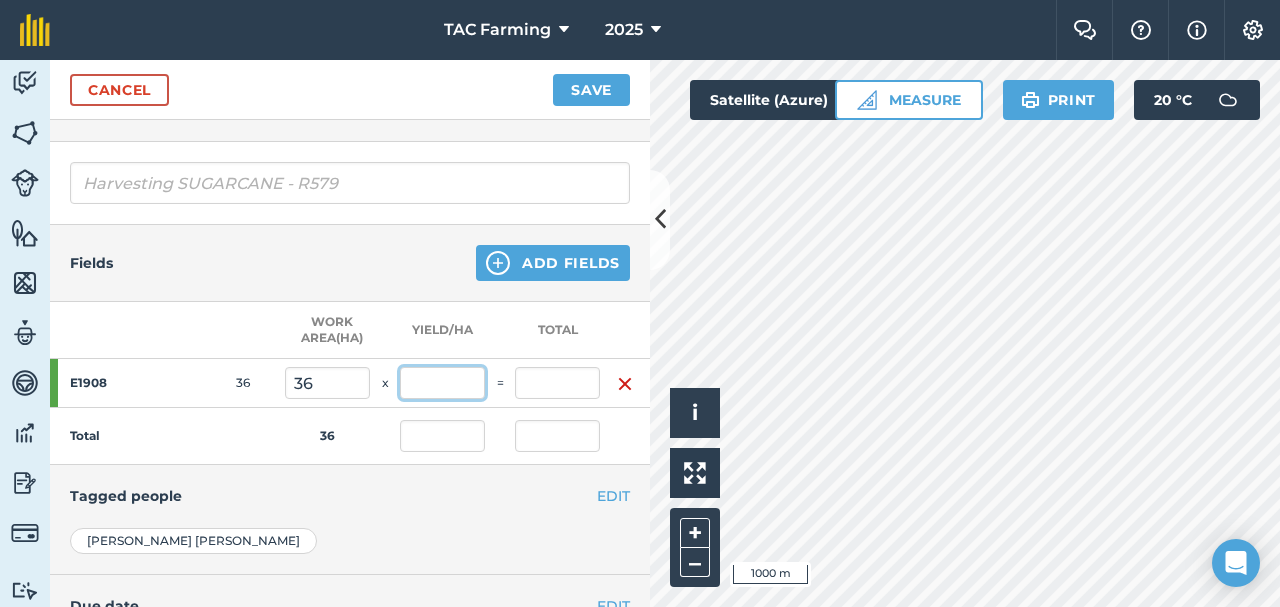 click at bounding box center [442, 383] 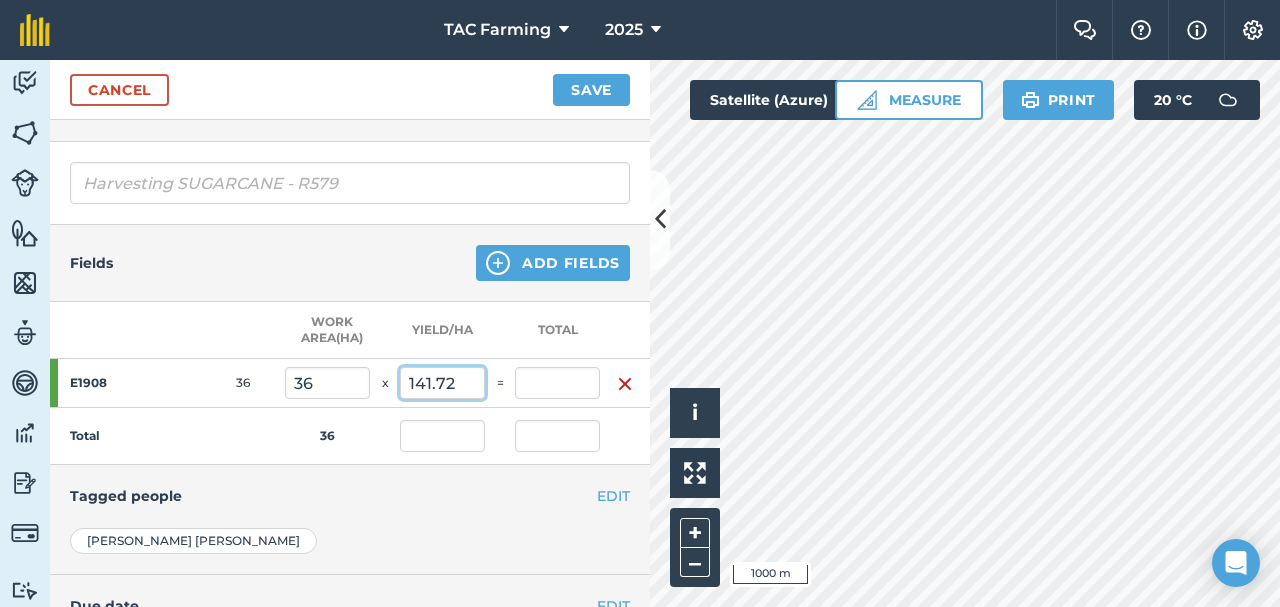 type on "141.72" 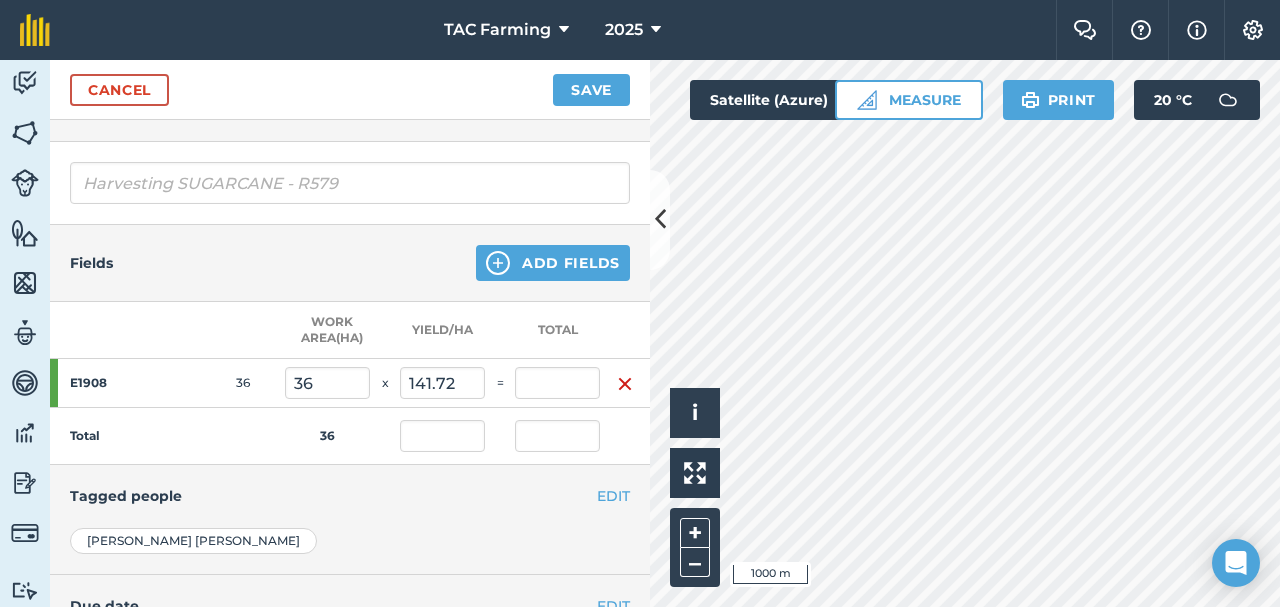 type on "5,101.92" 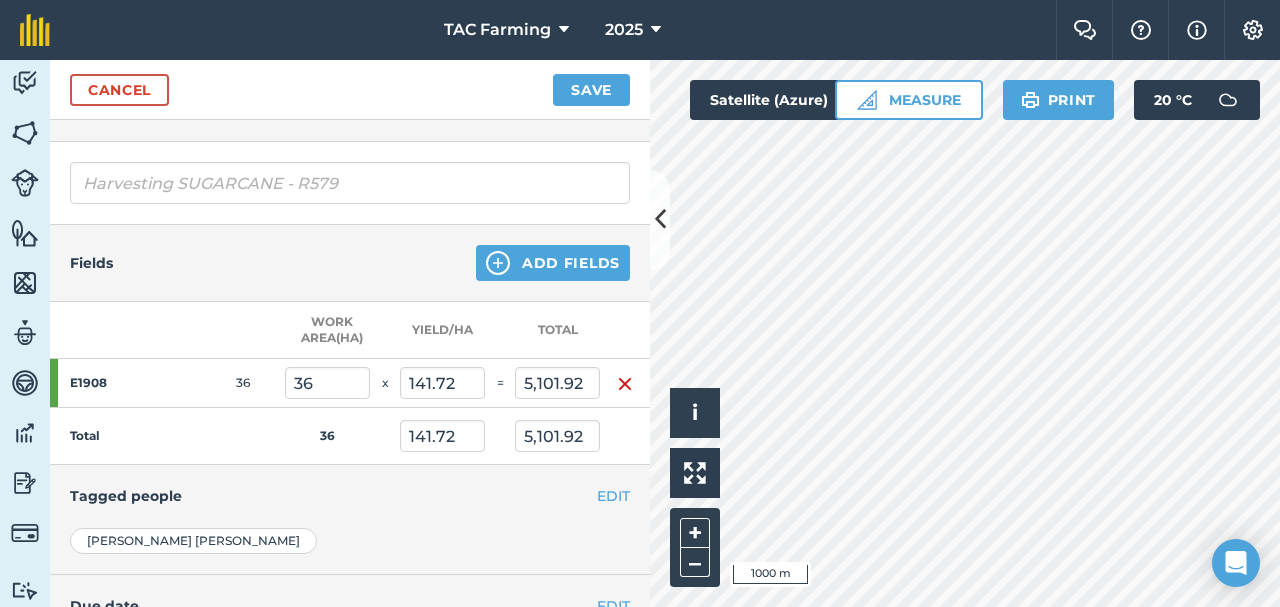 click on "Tagged people" at bounding box center [350, 496] 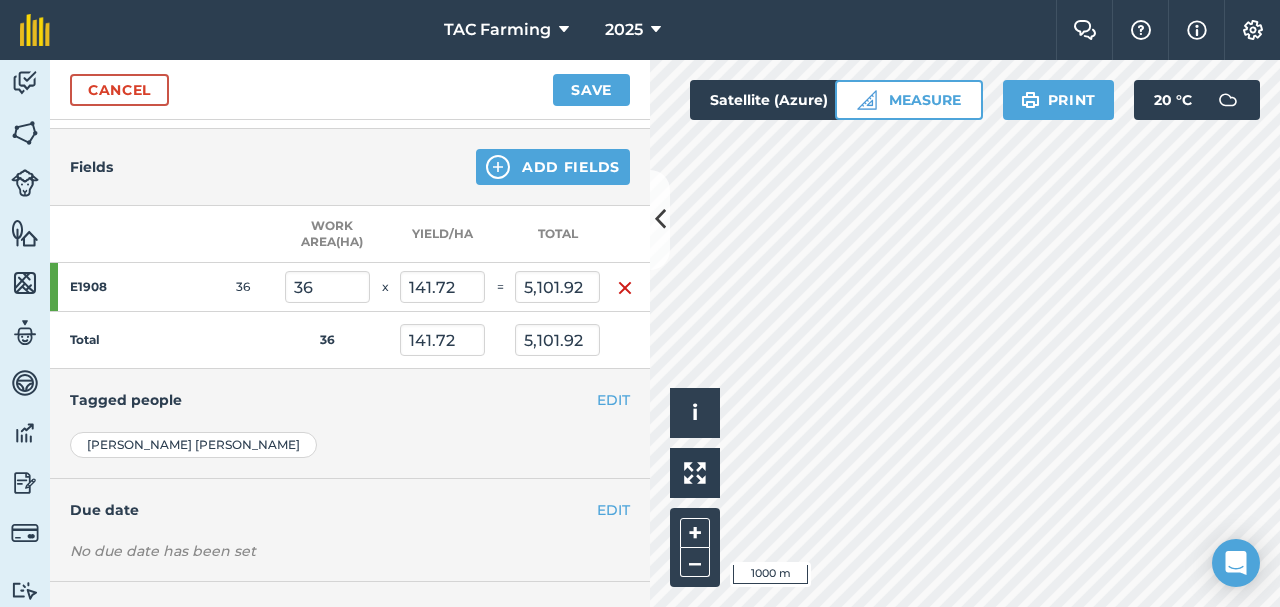 scroll, scrollTop: 133, scrollLeft: 0, axis: vertical 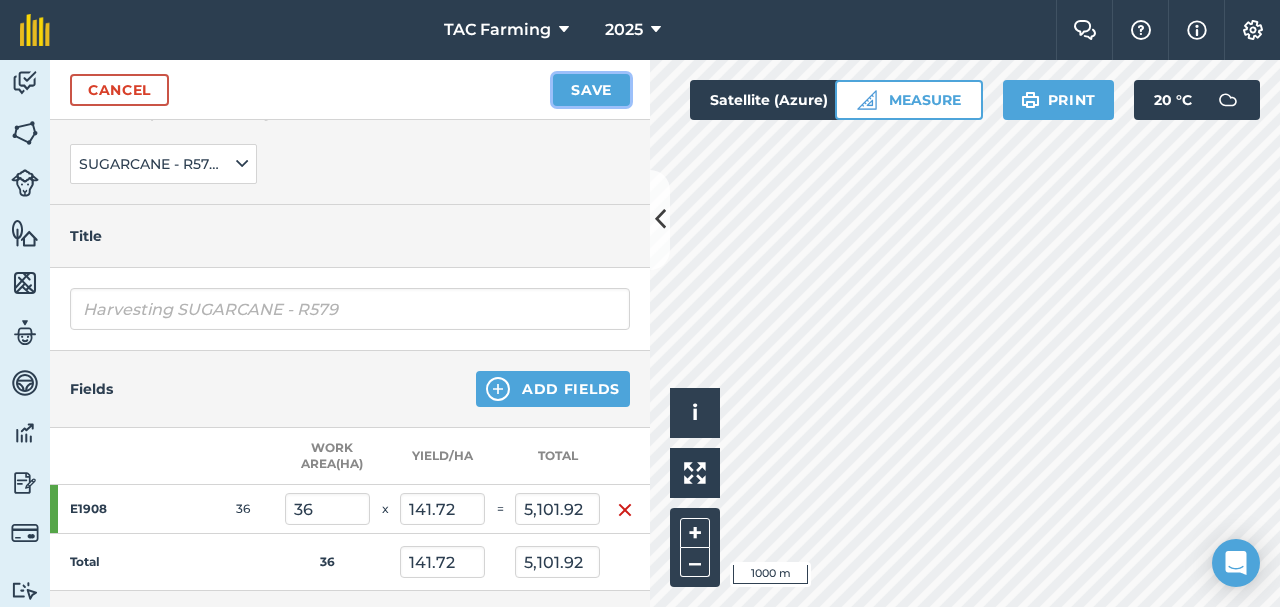 click on "Save" at bounding box center [591, 90] 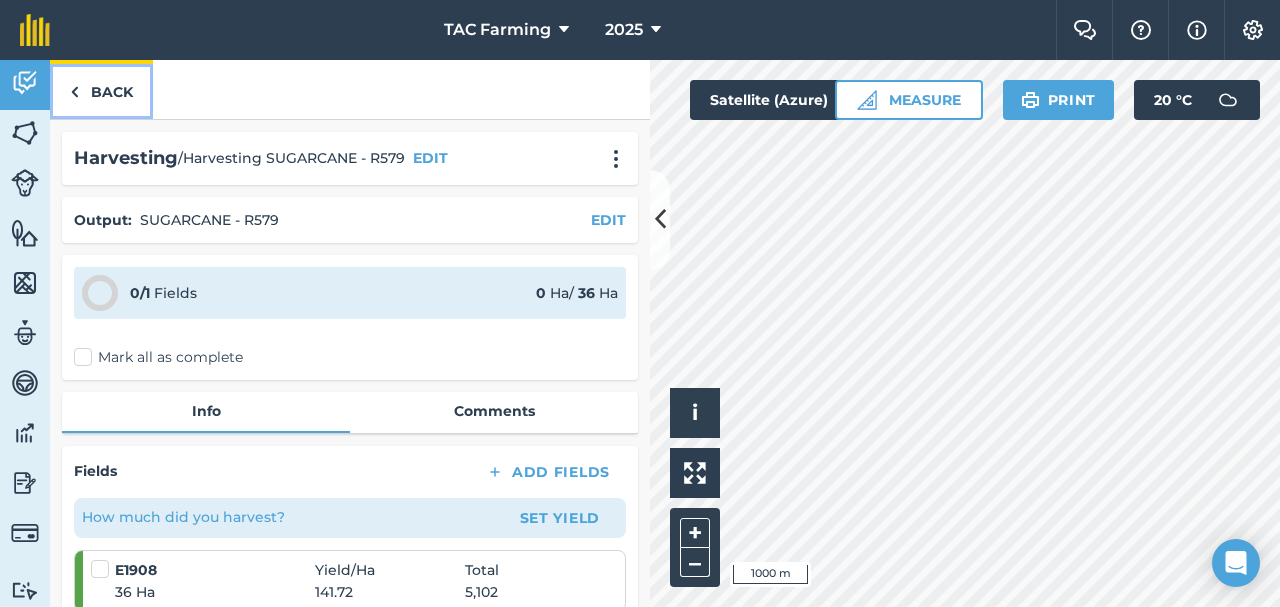 click on "Back" at bounding box center (101, 89) 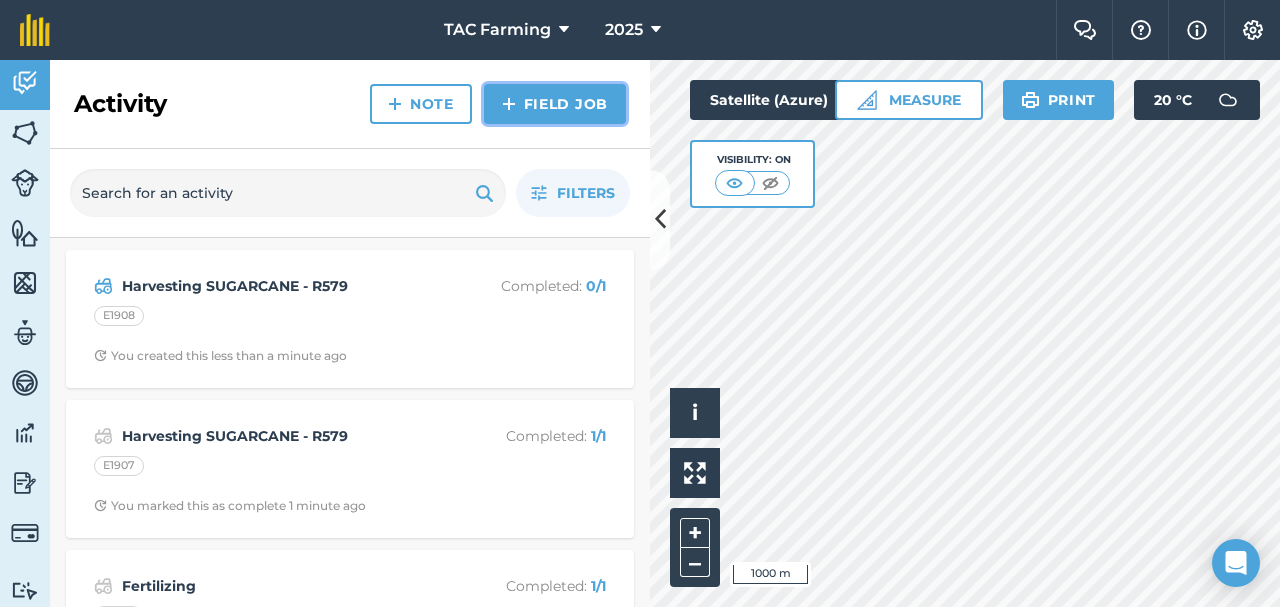click on "Field Job" at bounding box center [555, 104] 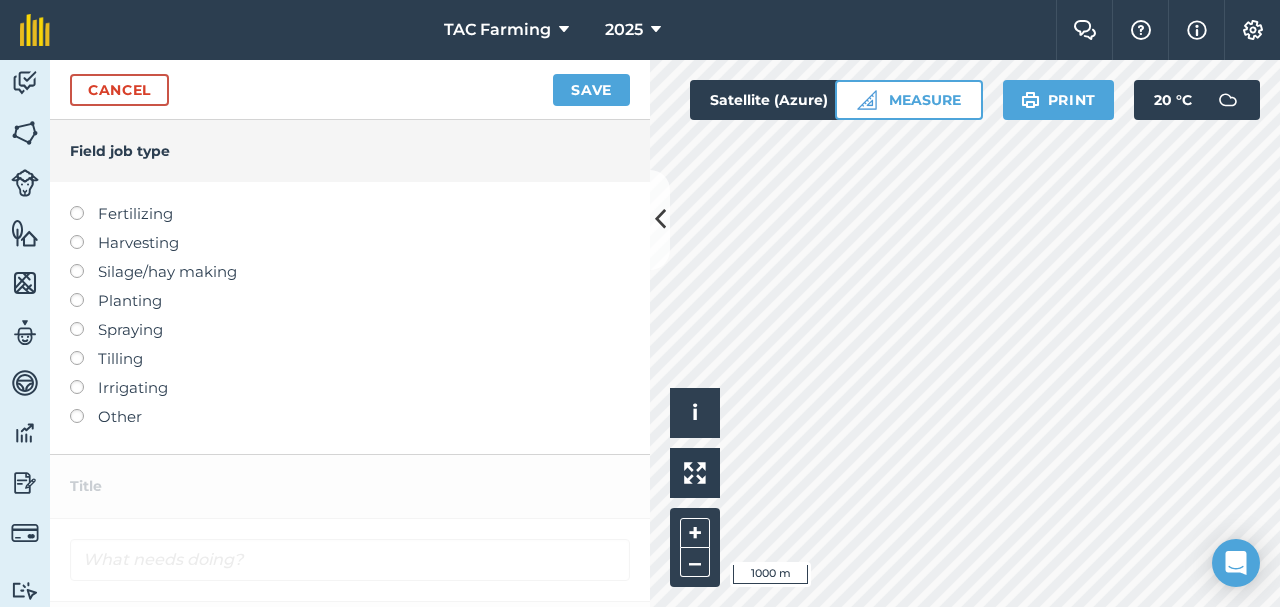 click on "Harvesting" at bounding box center [350, 243] 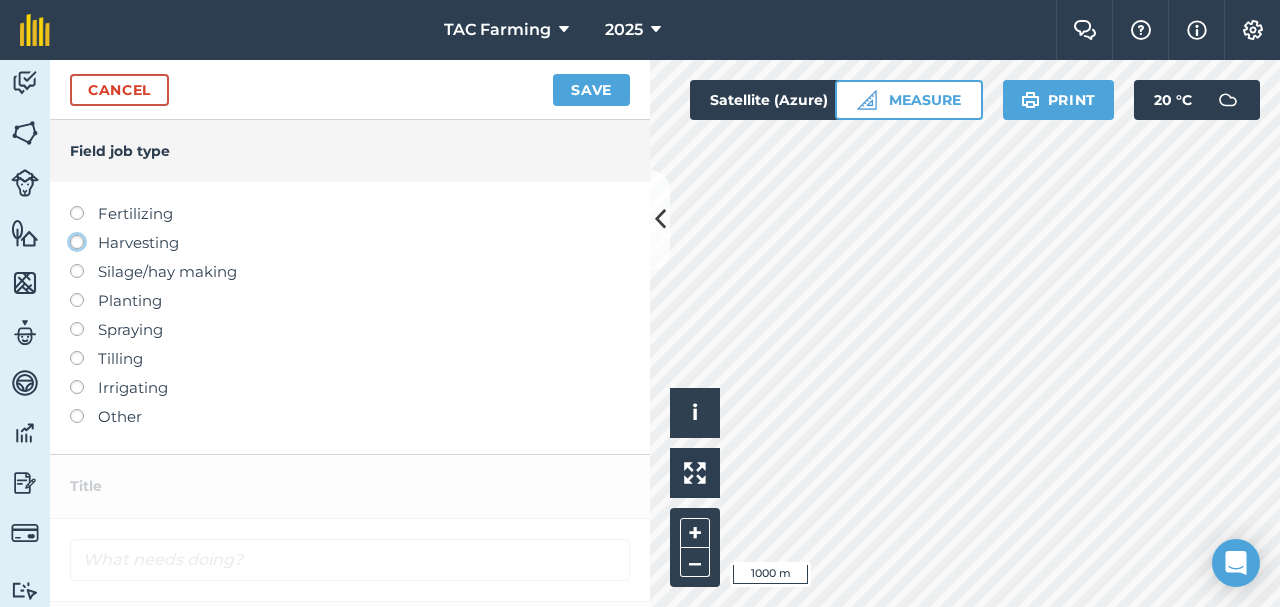 click on "Harvesting" at bounding box center (-9943, 241) 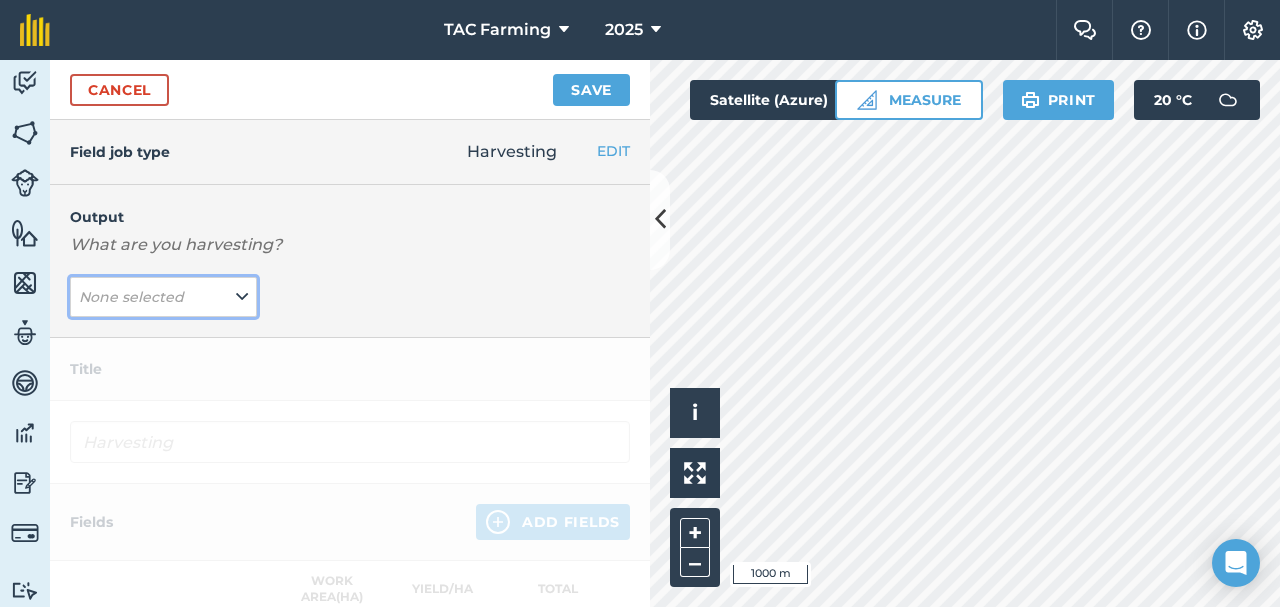 click at bounding box center (242, 297) 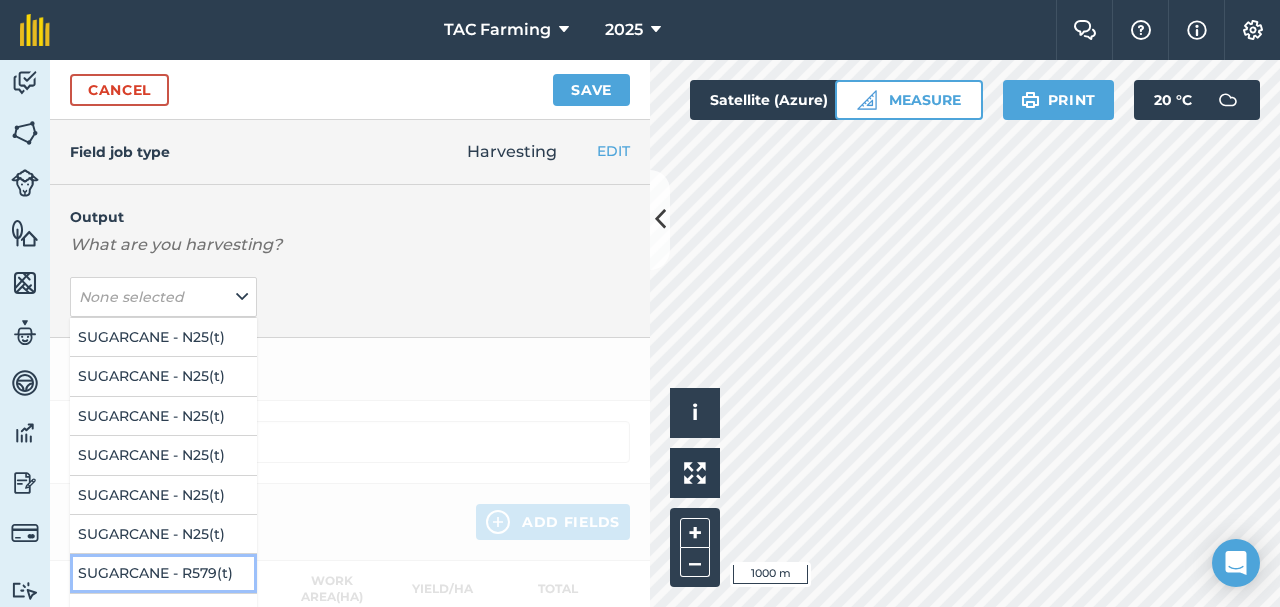 click on "SUGARCANE - R579  ( t )" at bounding box center (163, 573) 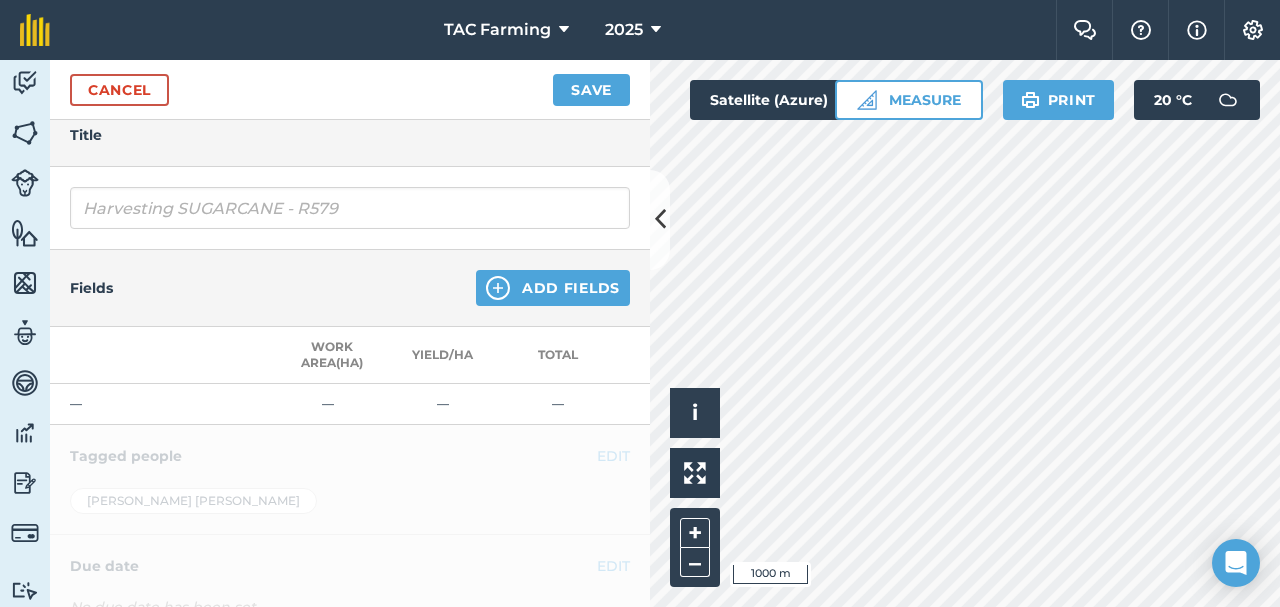 scroll, scrollTop: 235, scrollLeft: 0, axis: vertical 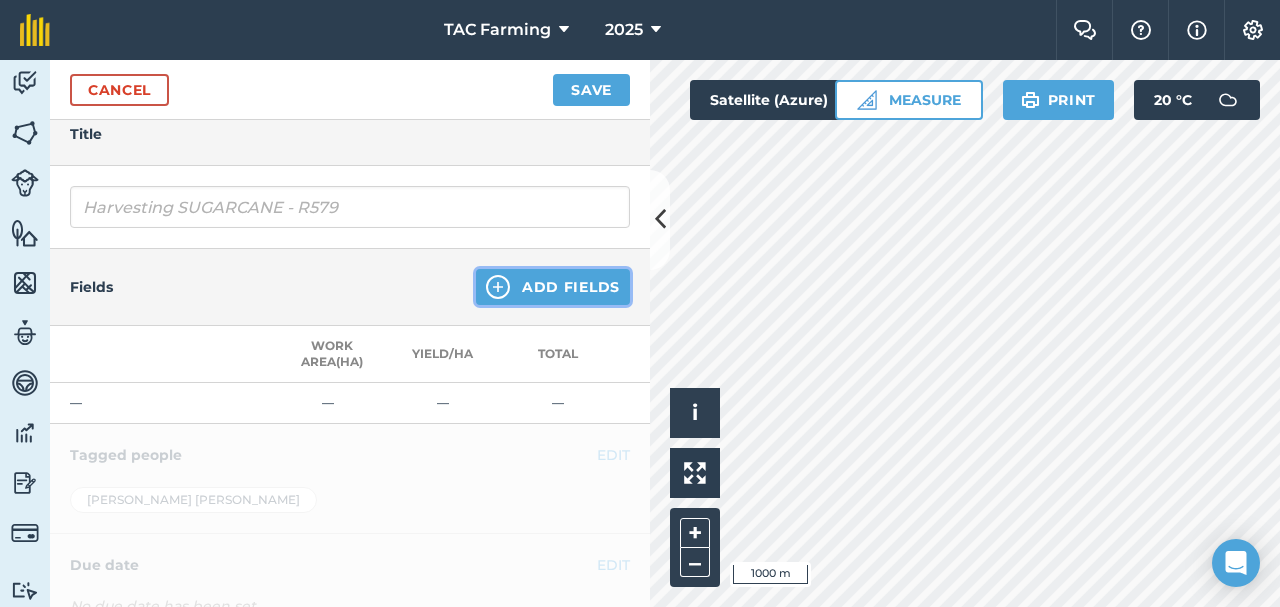 click at bounding box center (498, 287) 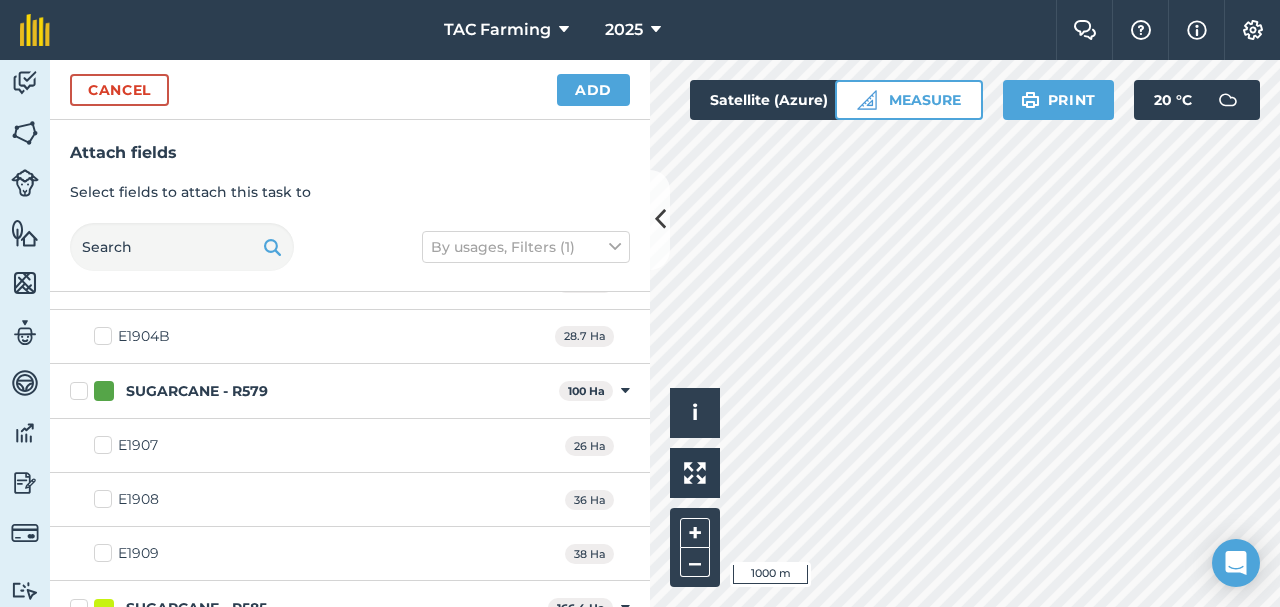 scroll, scrollTop: 1292, scrollLeft: 0, axis: vertical 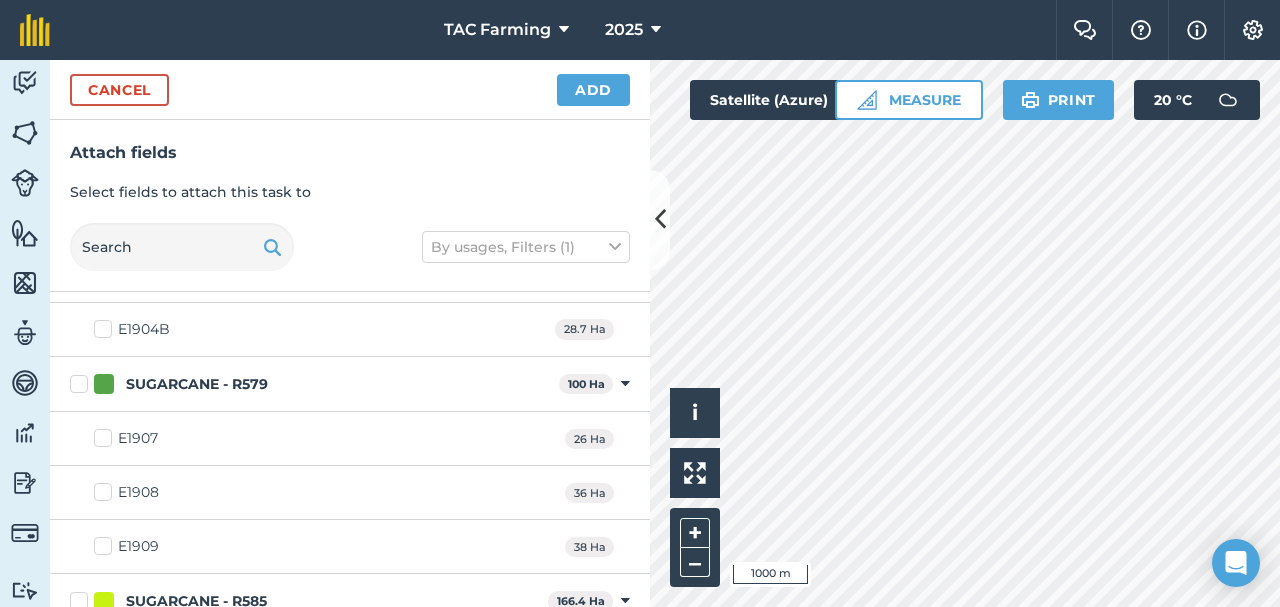 click on "E1909 38   Ha" at bounding box center [350, 547] 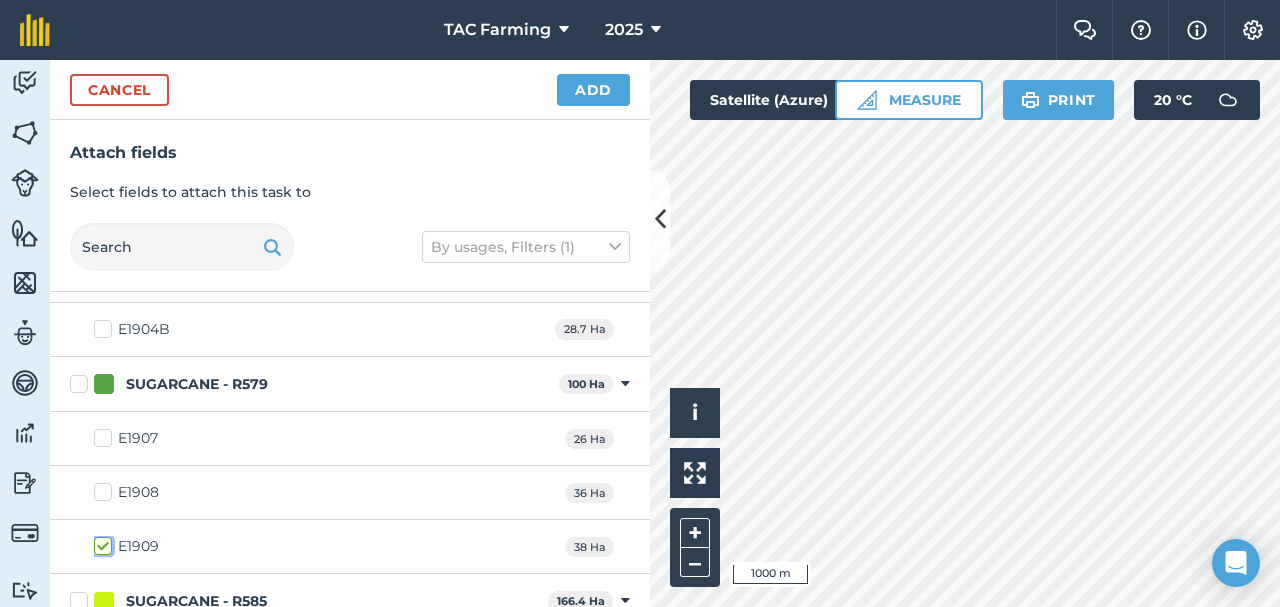checkbox on "true" 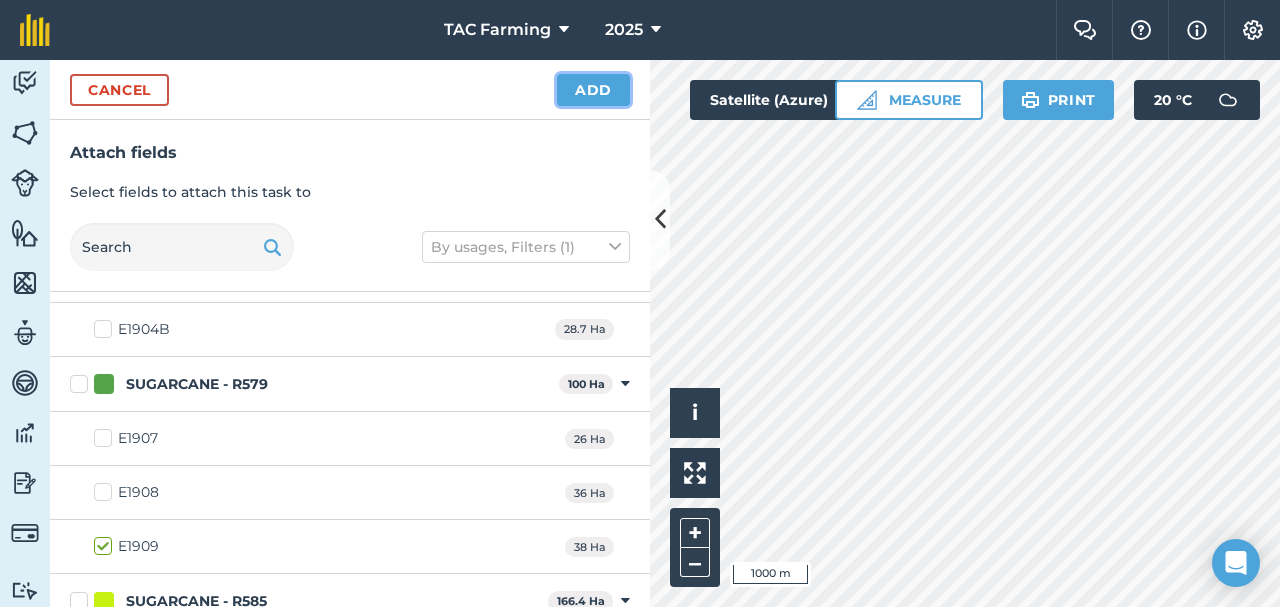 click on "Add" at bounding box center [593, 90] 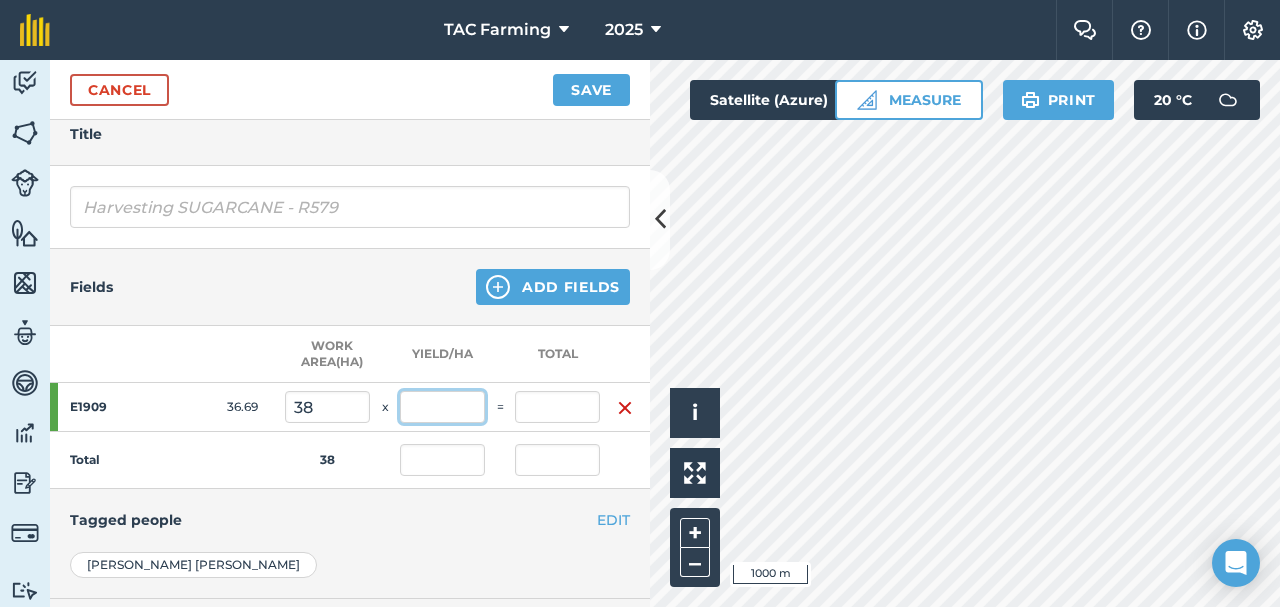 click at bounding box center [442, 407] 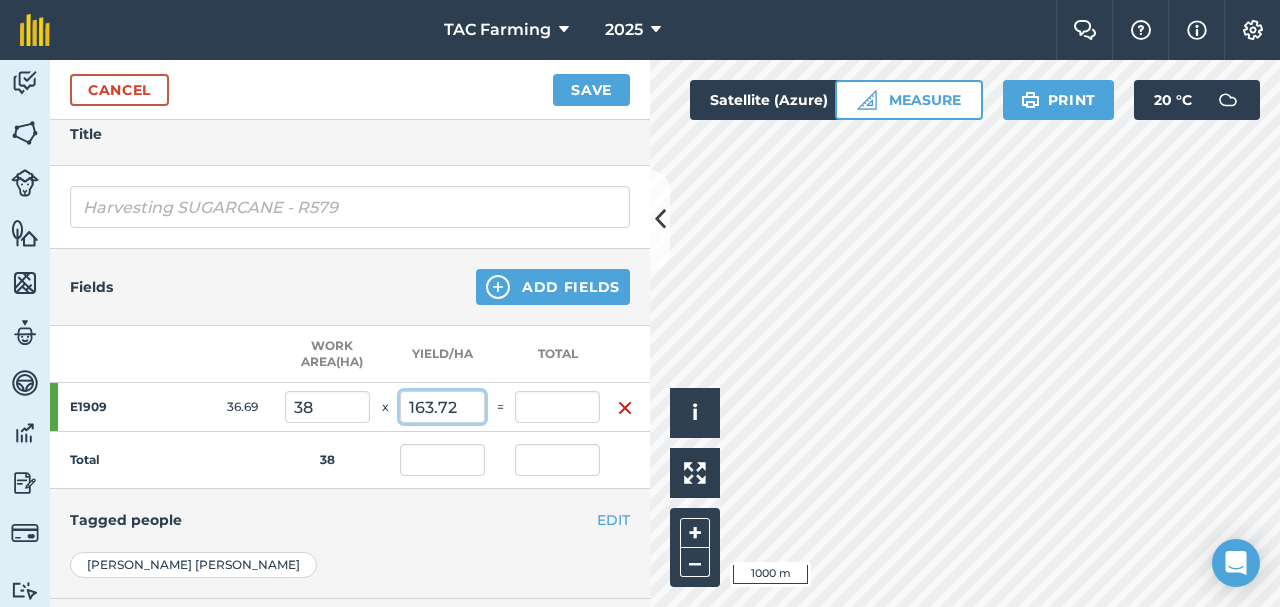type on "163.72" 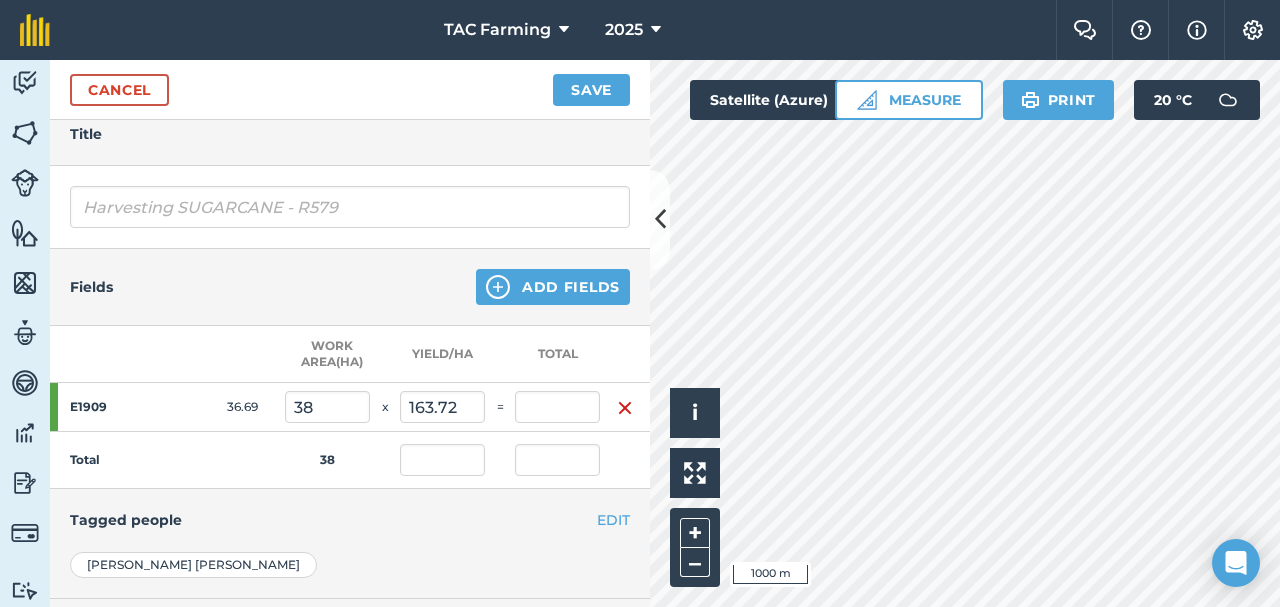 type on "6,221.36" 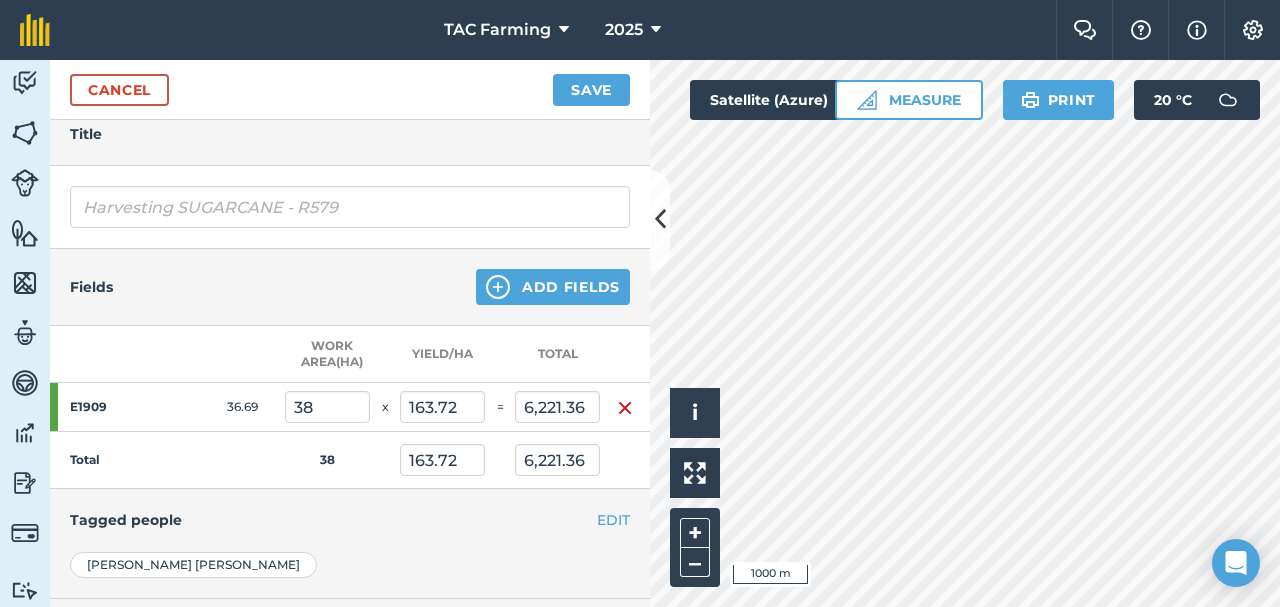 click on "Fields   Add Fields" at bounding box center (350, 287) 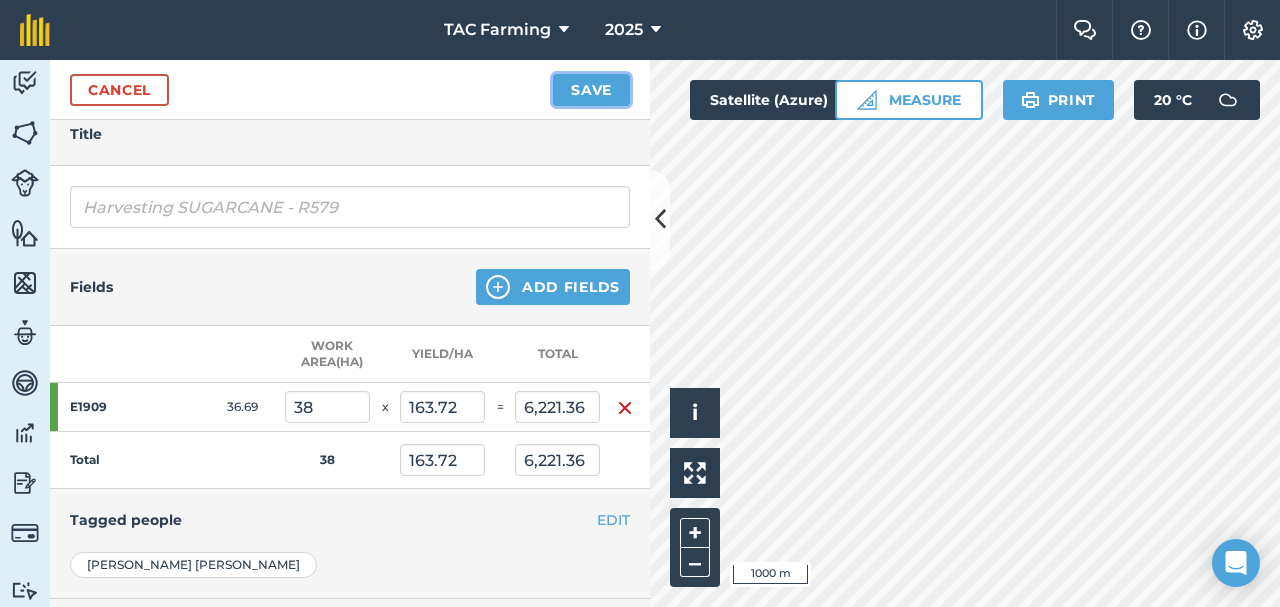 click on "Save" at bounding box center [591, 90] 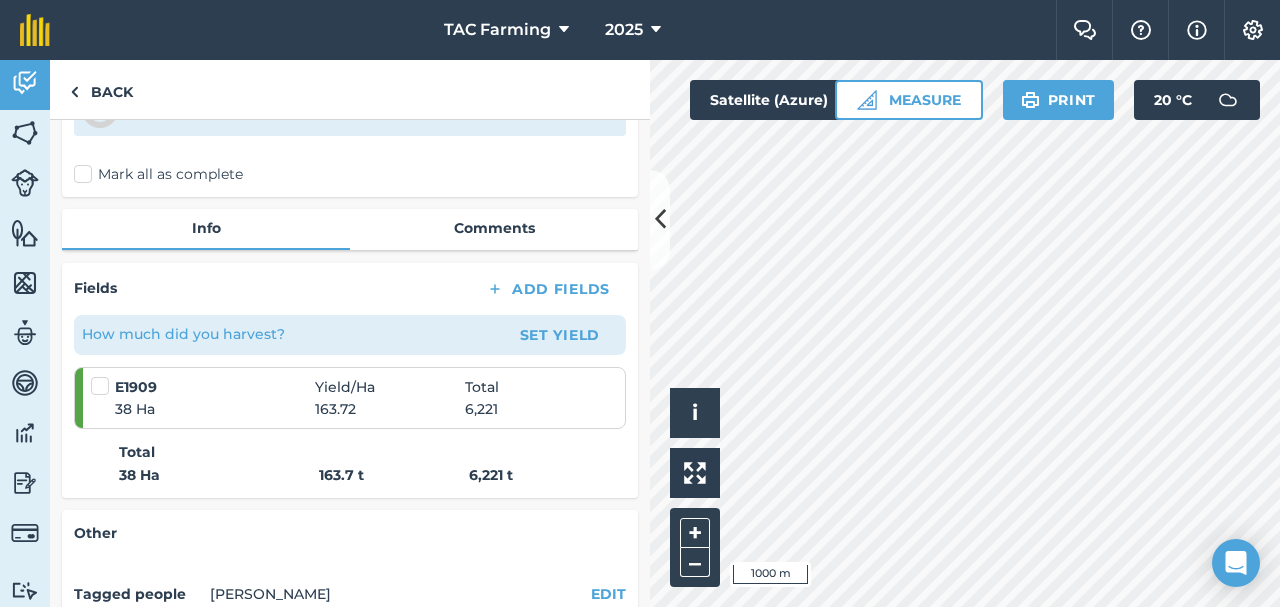 scroll, scrollTop: 0, scrollLeft: 0, axis: both 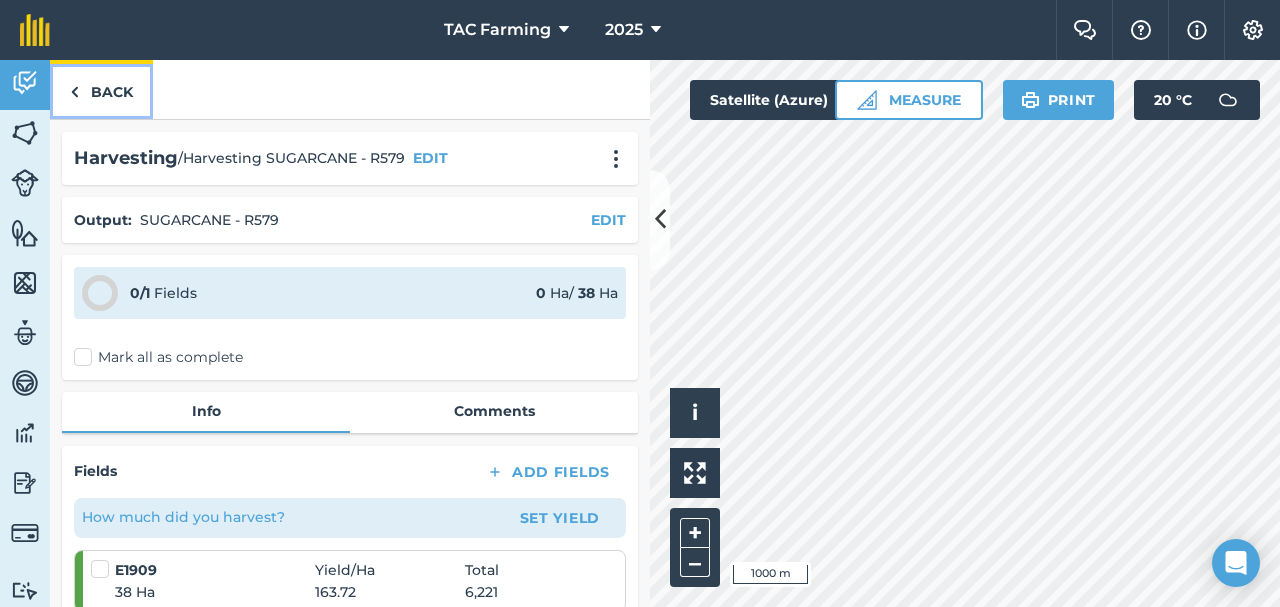 click on "Back" at bounding box center [101, 89] 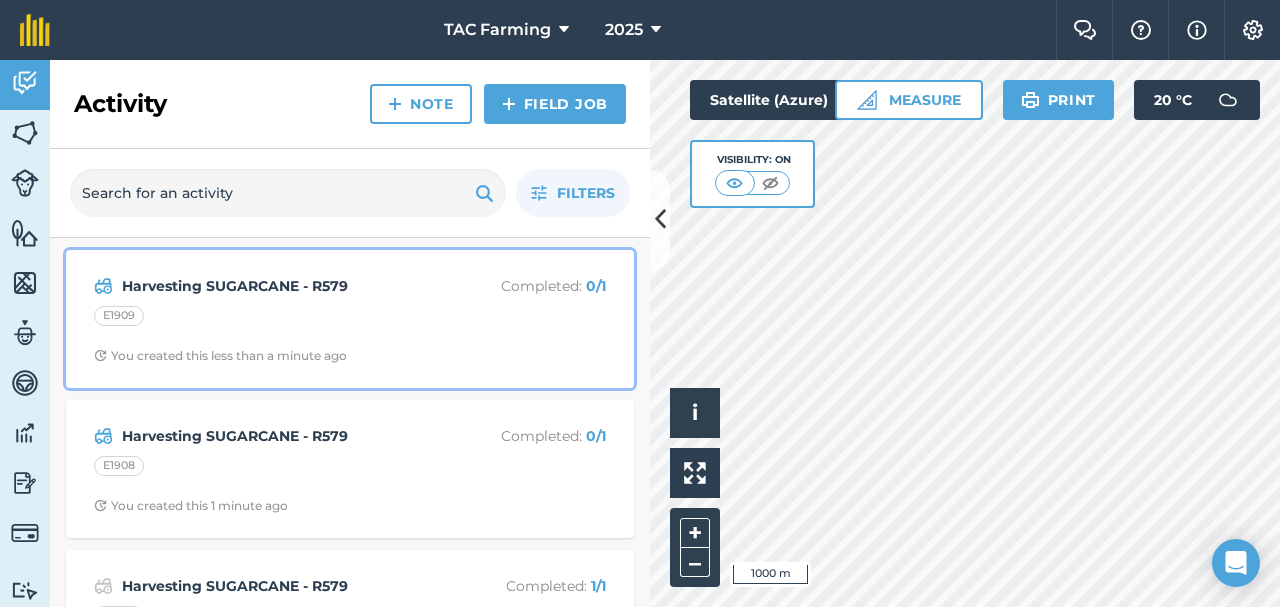 click on "Harvesting SUGARCANE - R579" at bounding box center [280, 286] 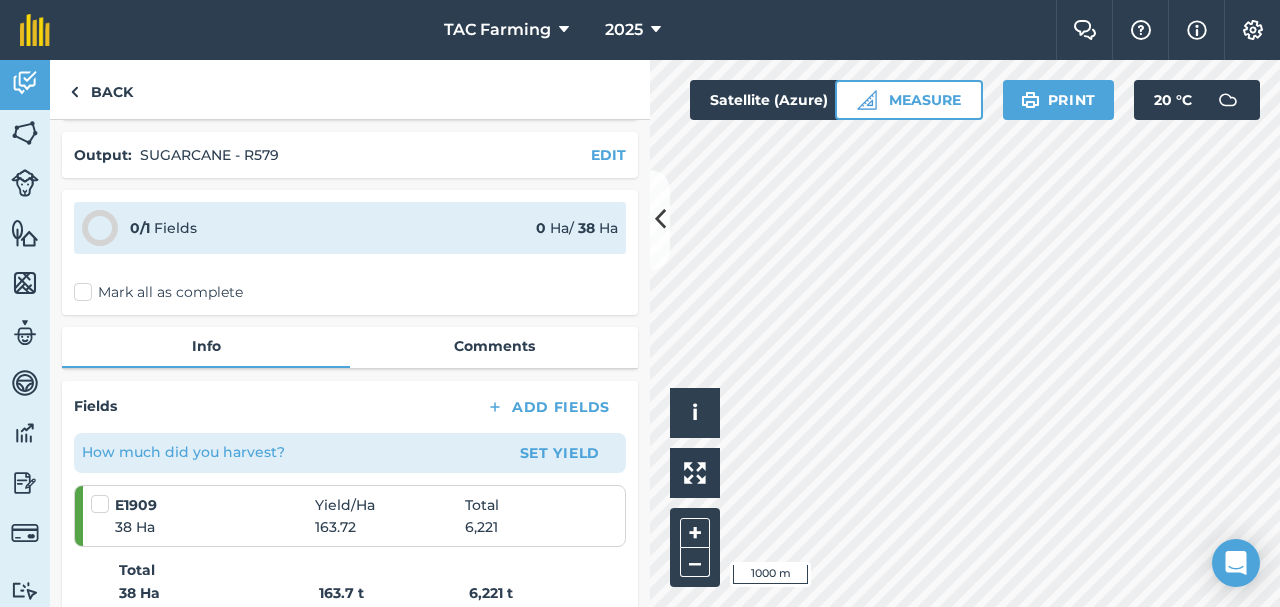 scroll, scrollTop: 65, scrollLeft: 0, axis: vertical 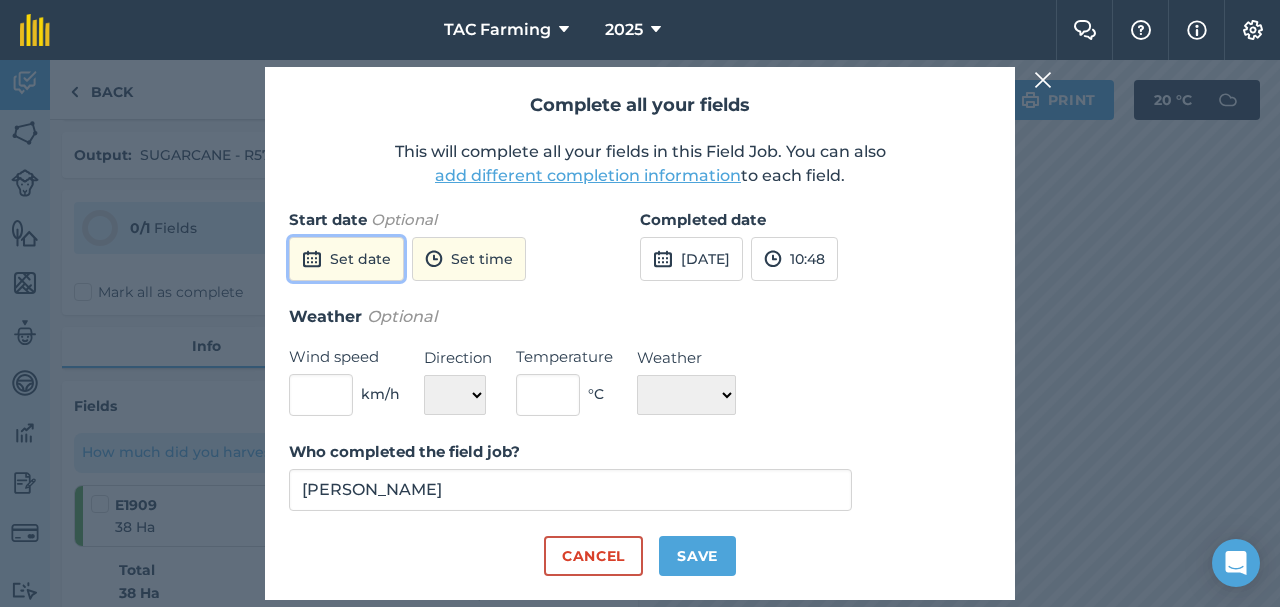 click on "Set date" at bounding box center (346, 259) 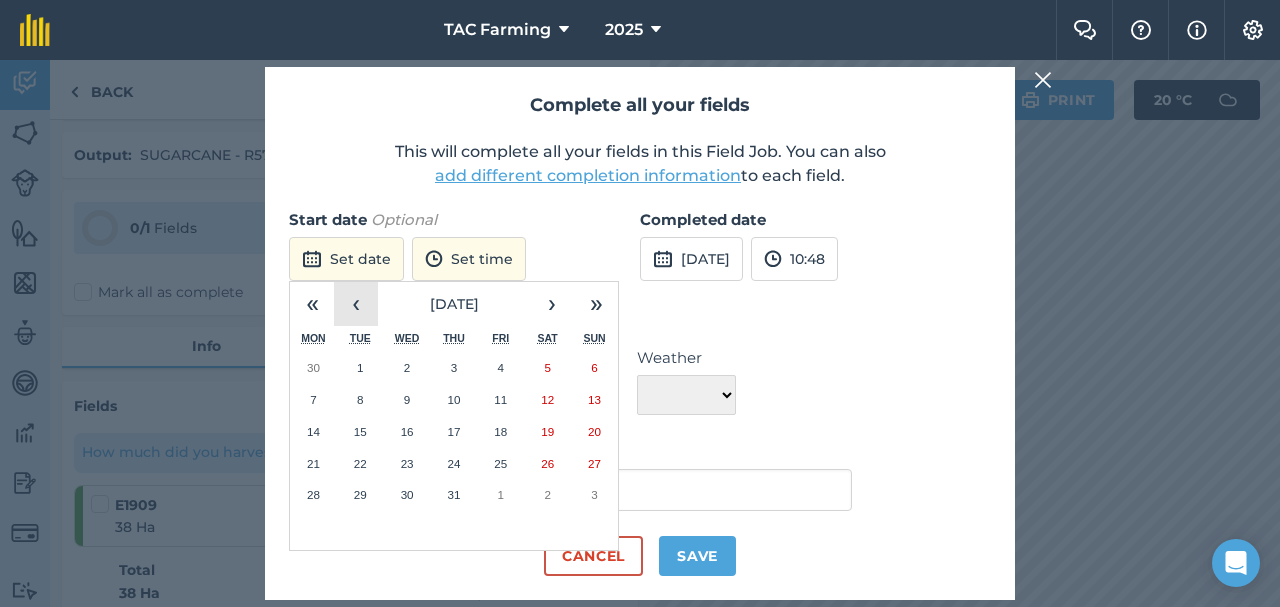 click on "‹" at bounding box center (356, 304) 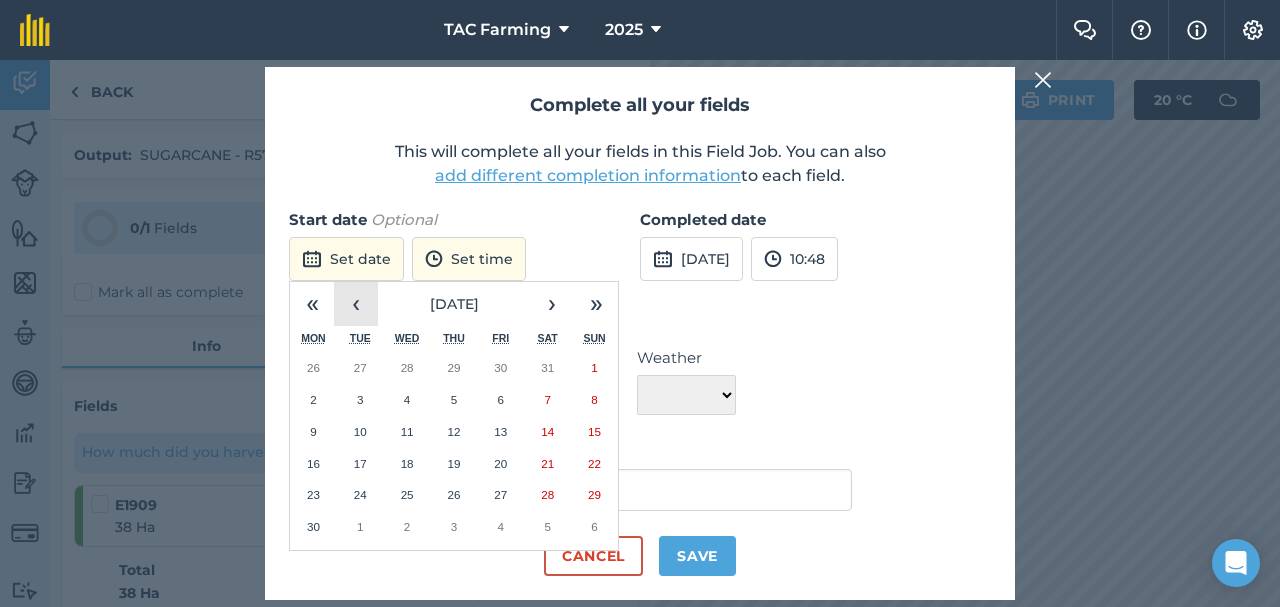 click on "‹" at bounding box center (356, 304) 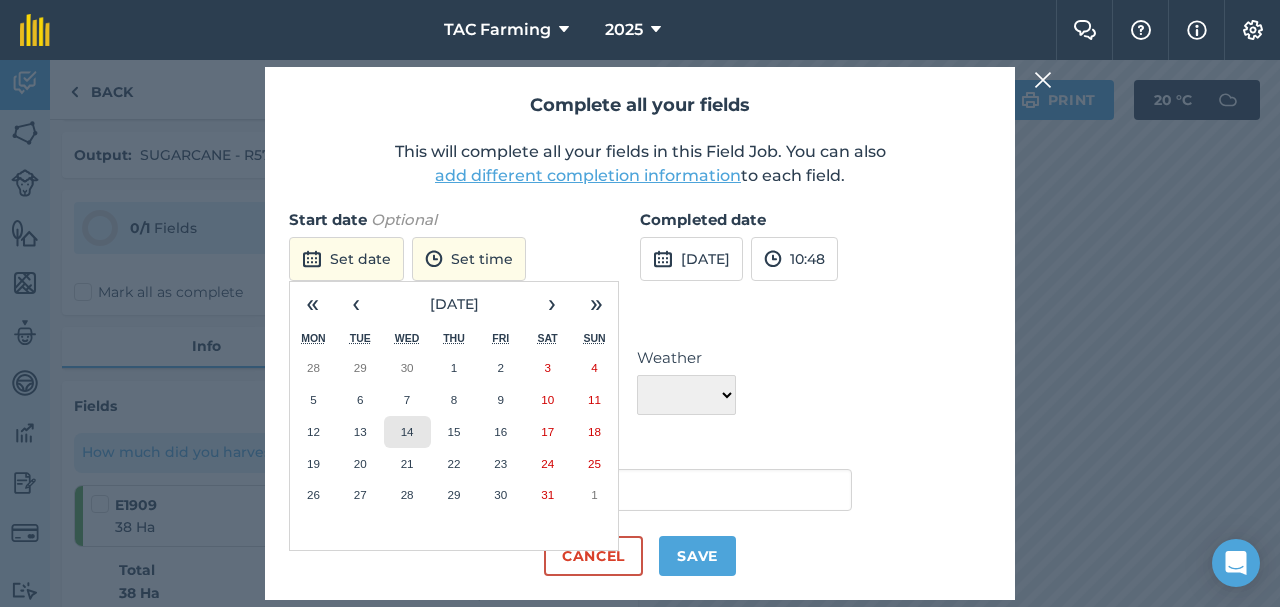 click on "14" at bounding box center [407, 431] 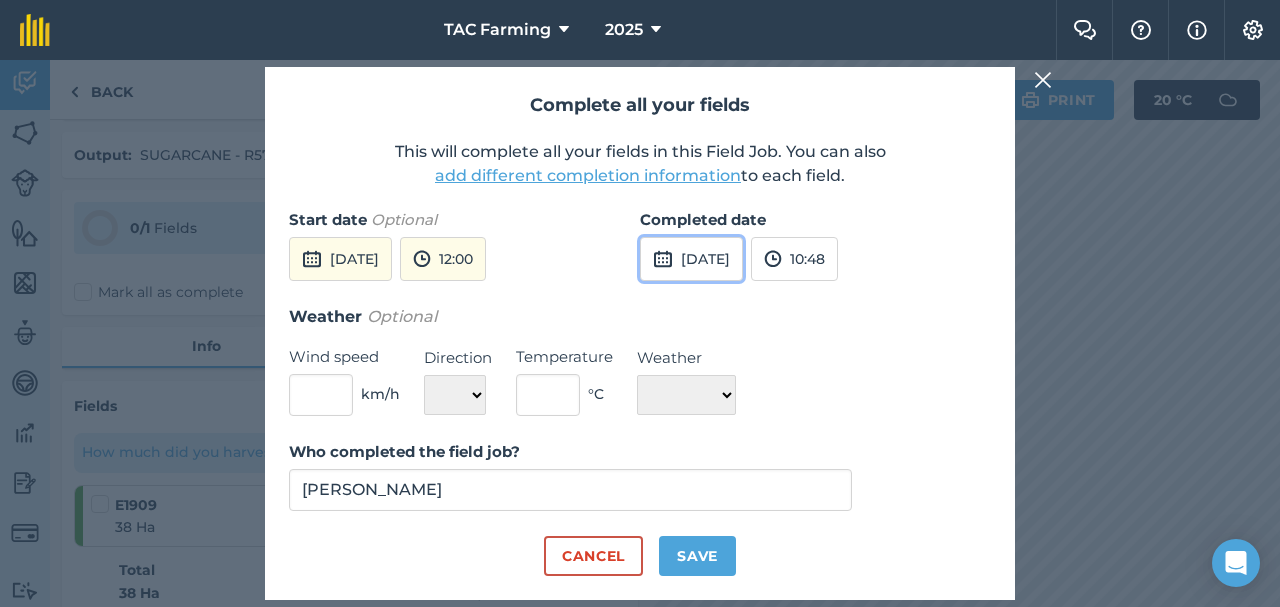 click on "[DATE]" at bounding box center [691, 259] 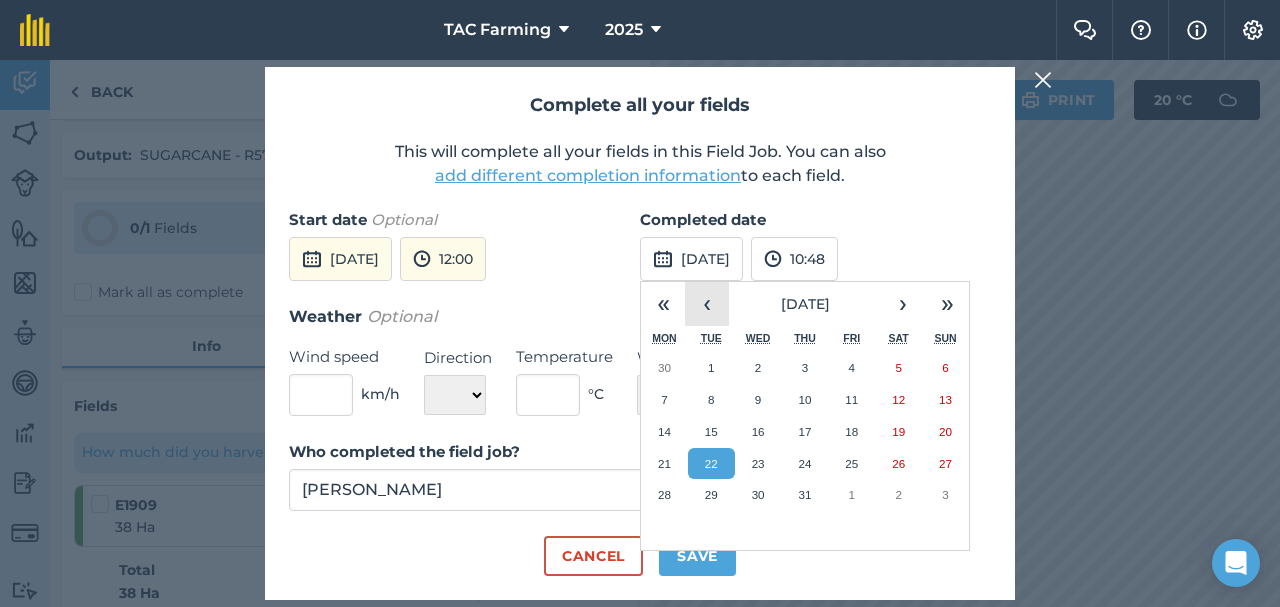 click on "‹" at bounding box center [707, 304] 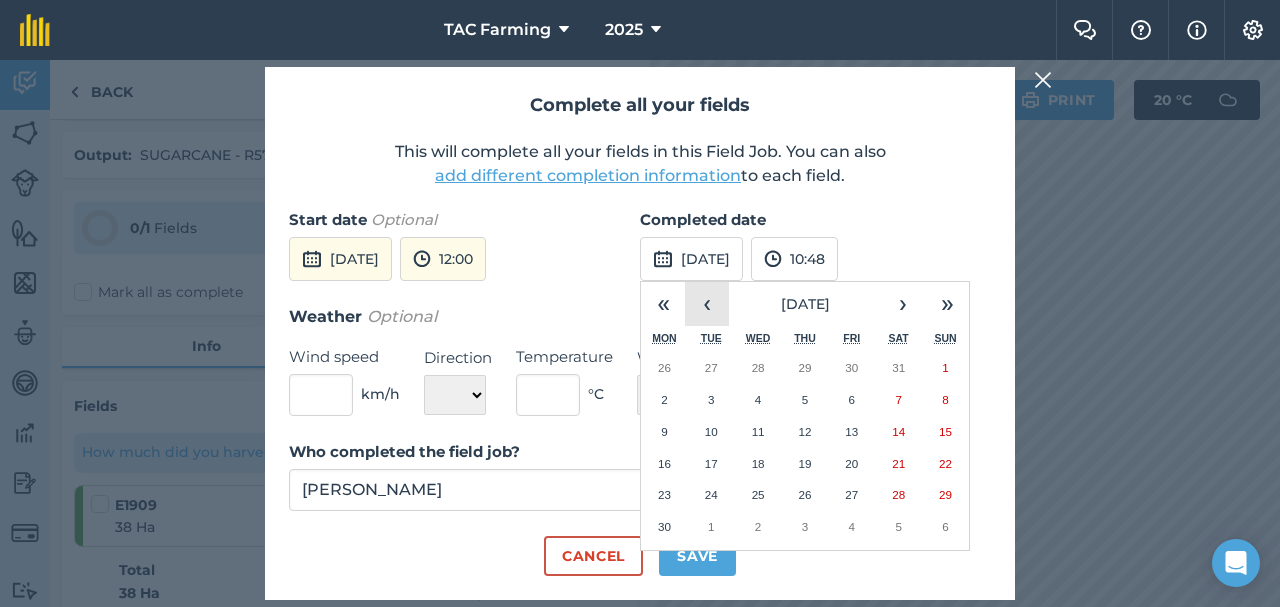 click on "‹" at bounding box center [707, 304] 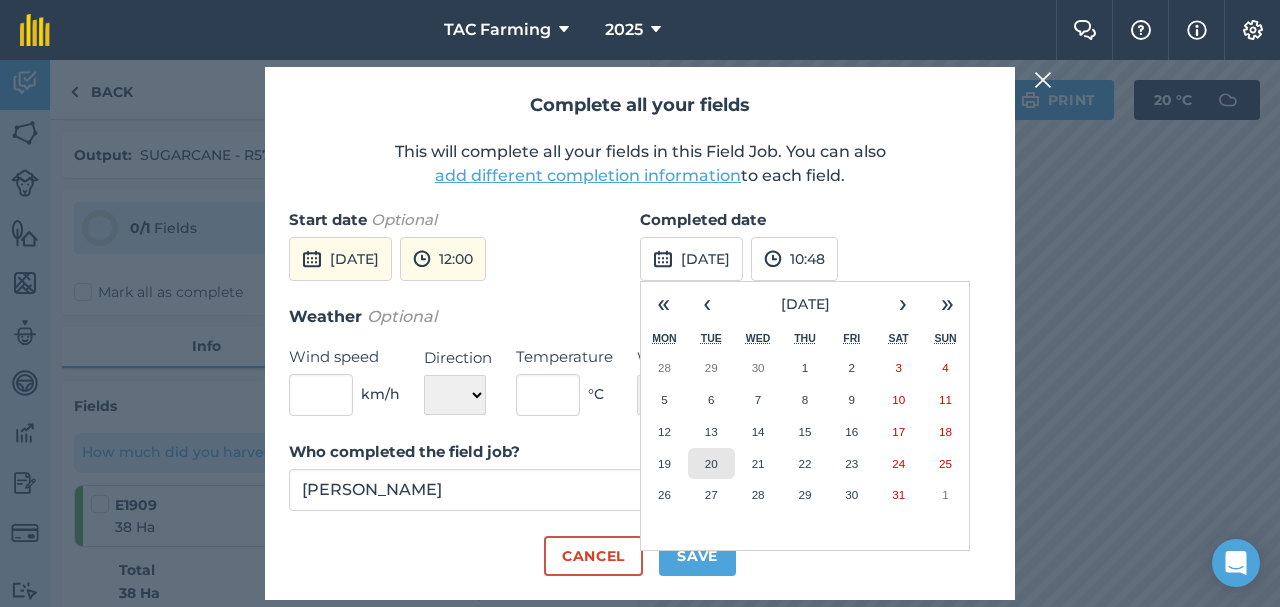click on "20" at bounding box center (711, 463) 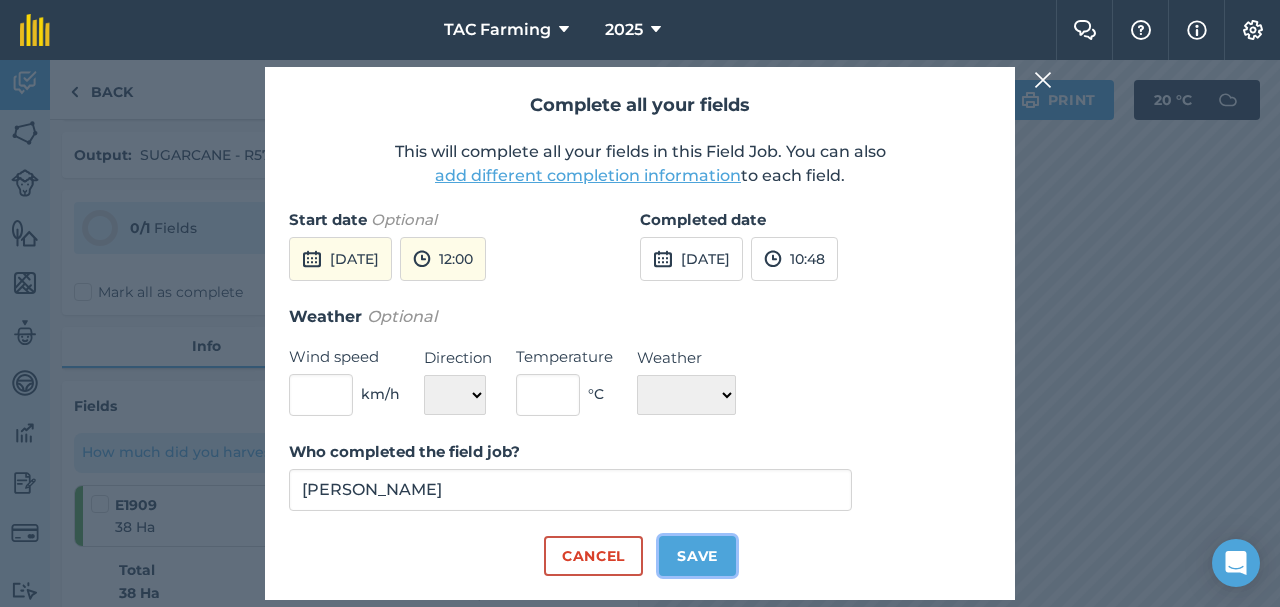 click on "Save" at bounding box center (697, 556) 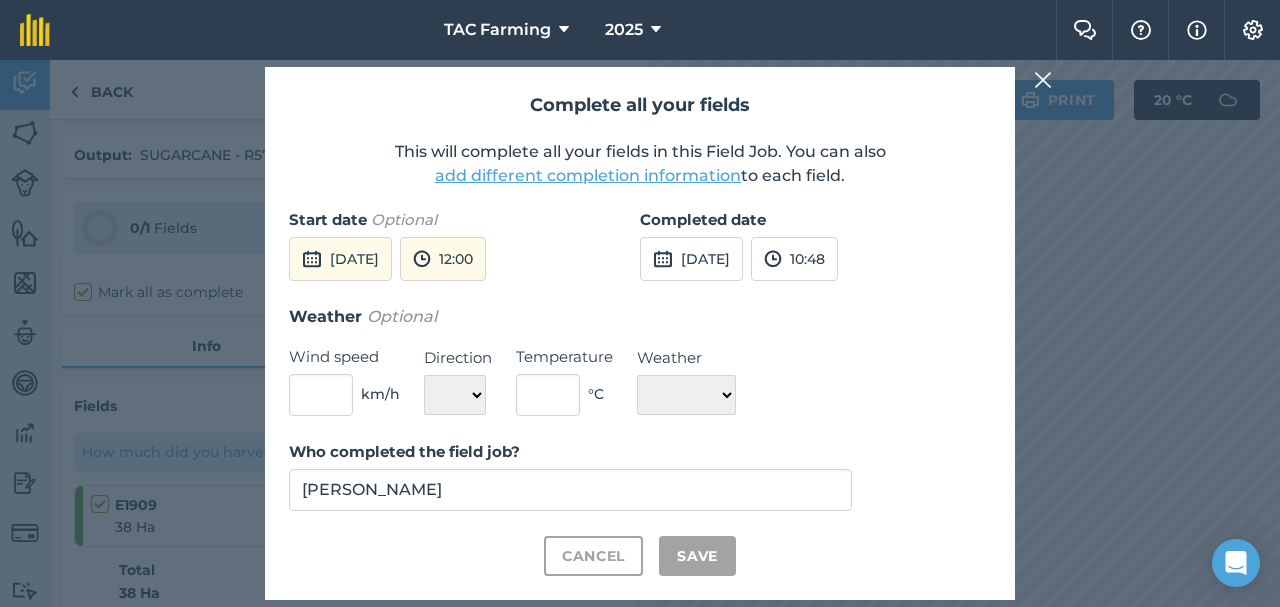 checkbox on "true" 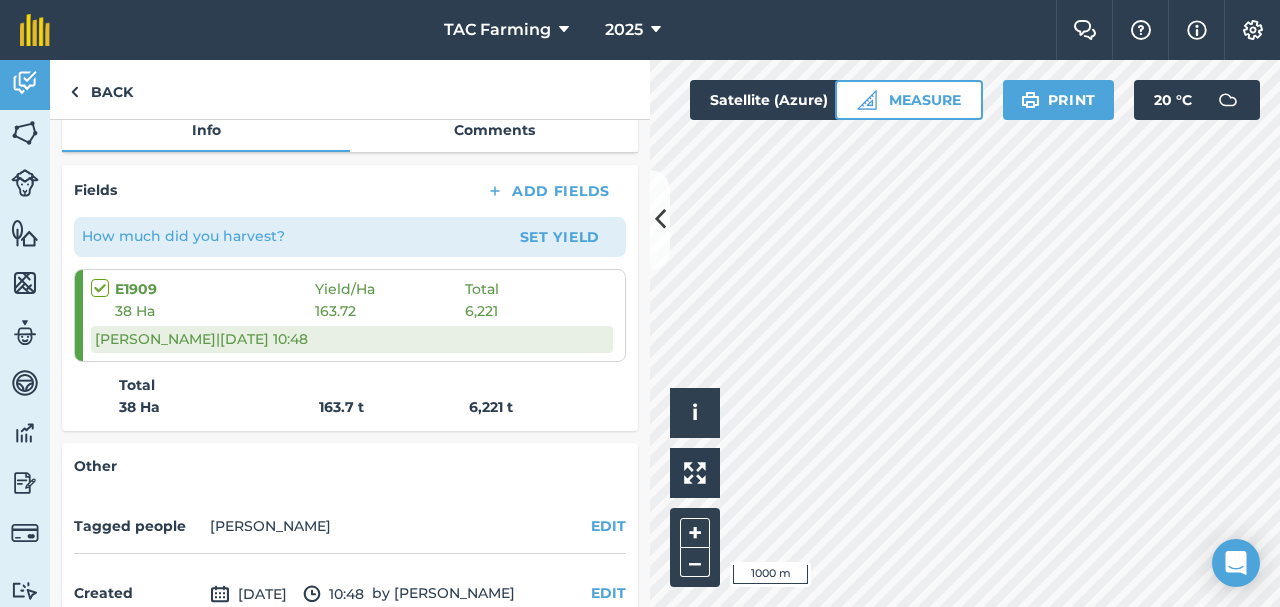 scroll, scrollTop: 386, scrollLeft: 0, axis: vertical 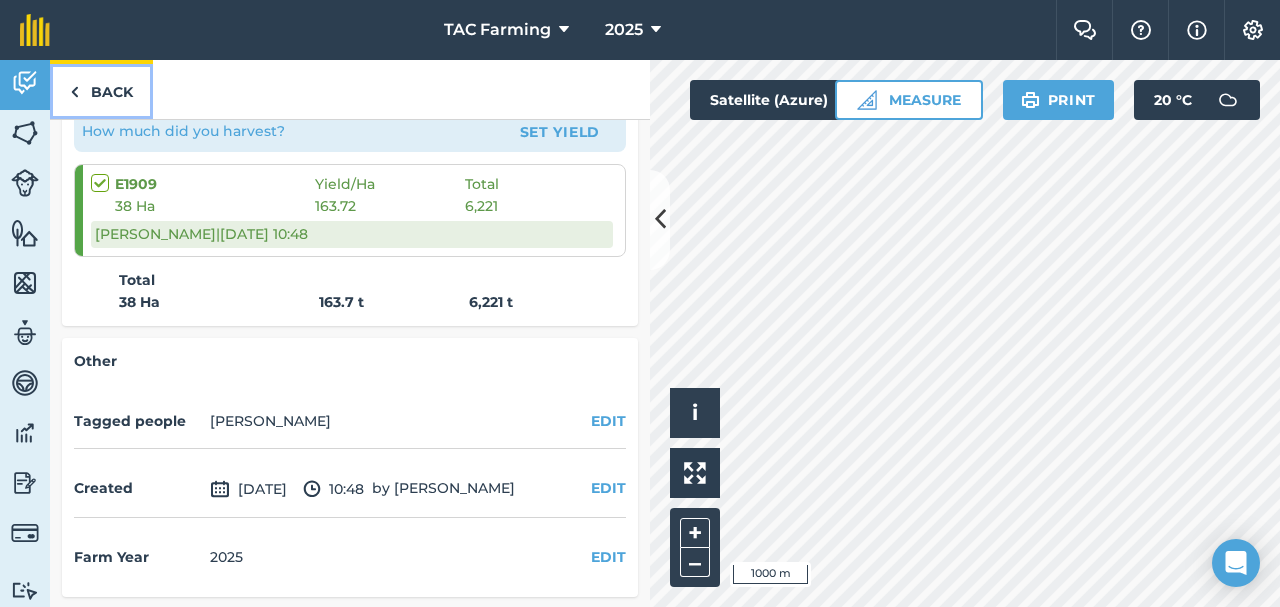 click on "Back" at bounding box center [101, 89] 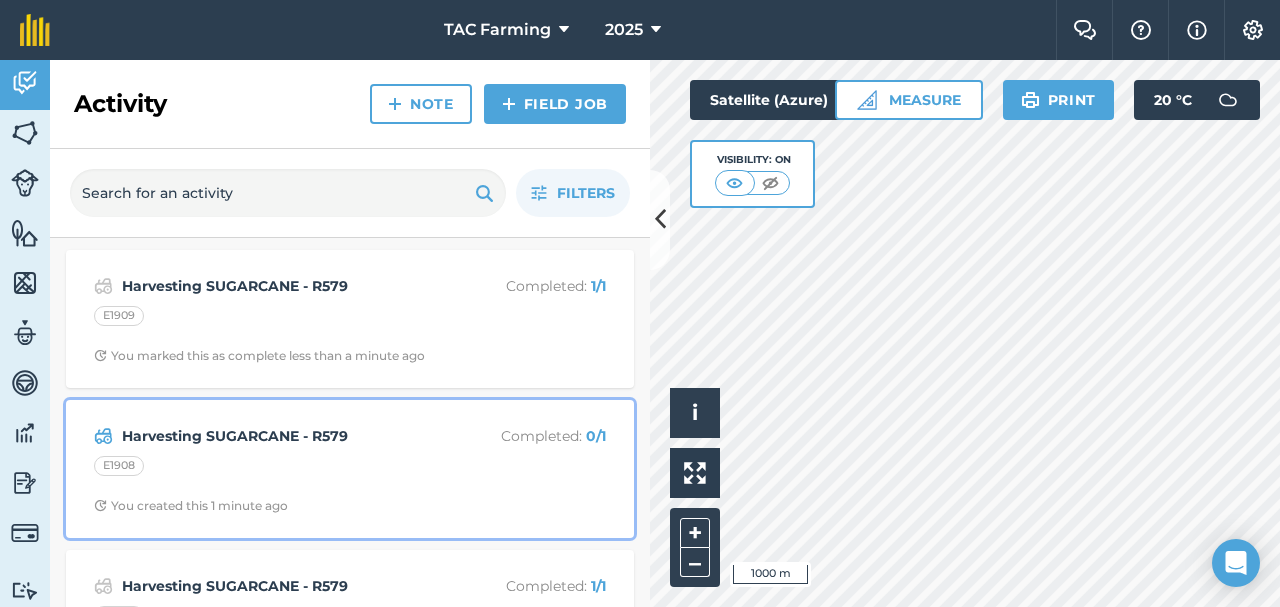 click on "Harvesting SUGARCANE - R579" at bounding box center (280, 436) 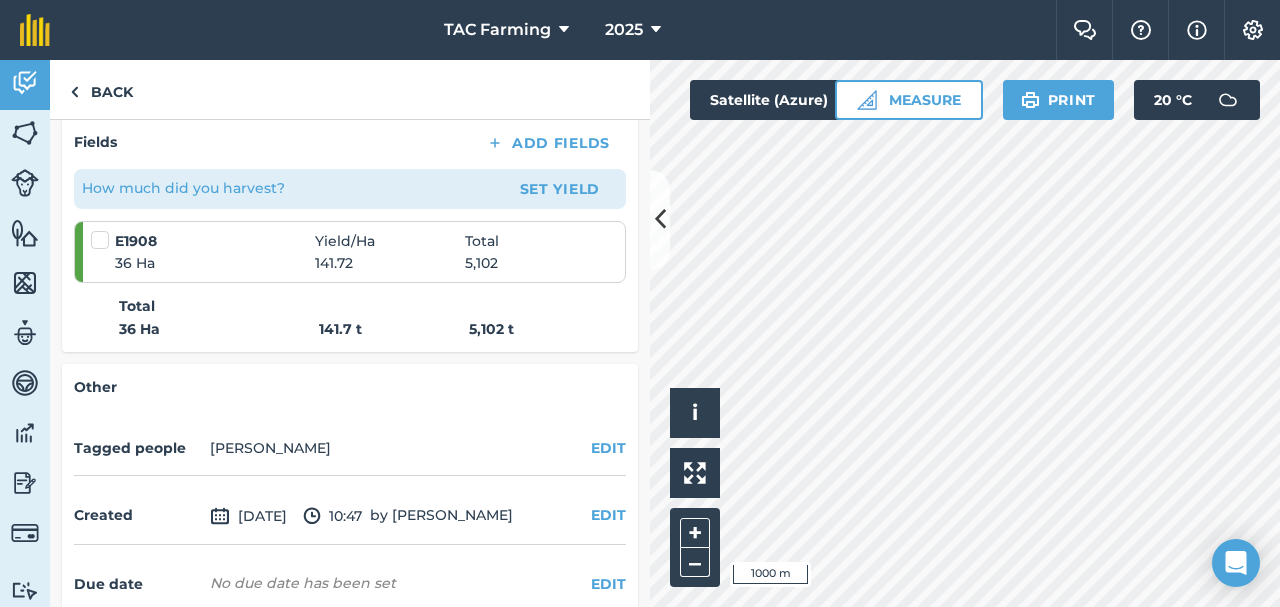 scroll, scrollTop: 0, scrollLeft: 0, axis: both 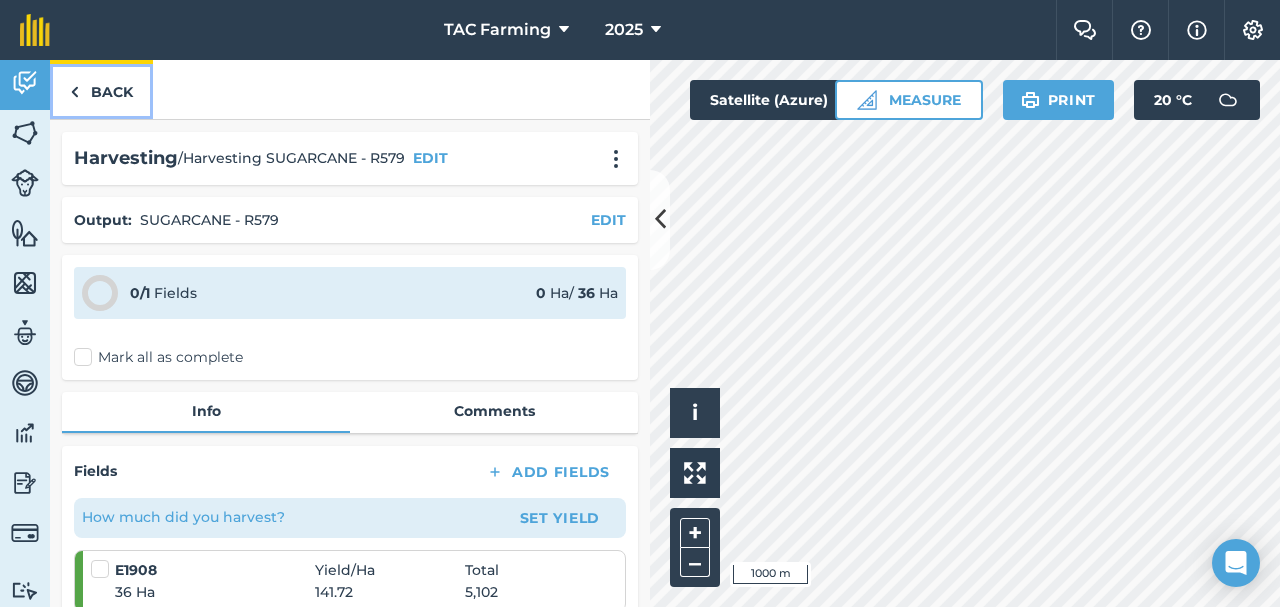click on "Back" at bounding box center (101, 89) 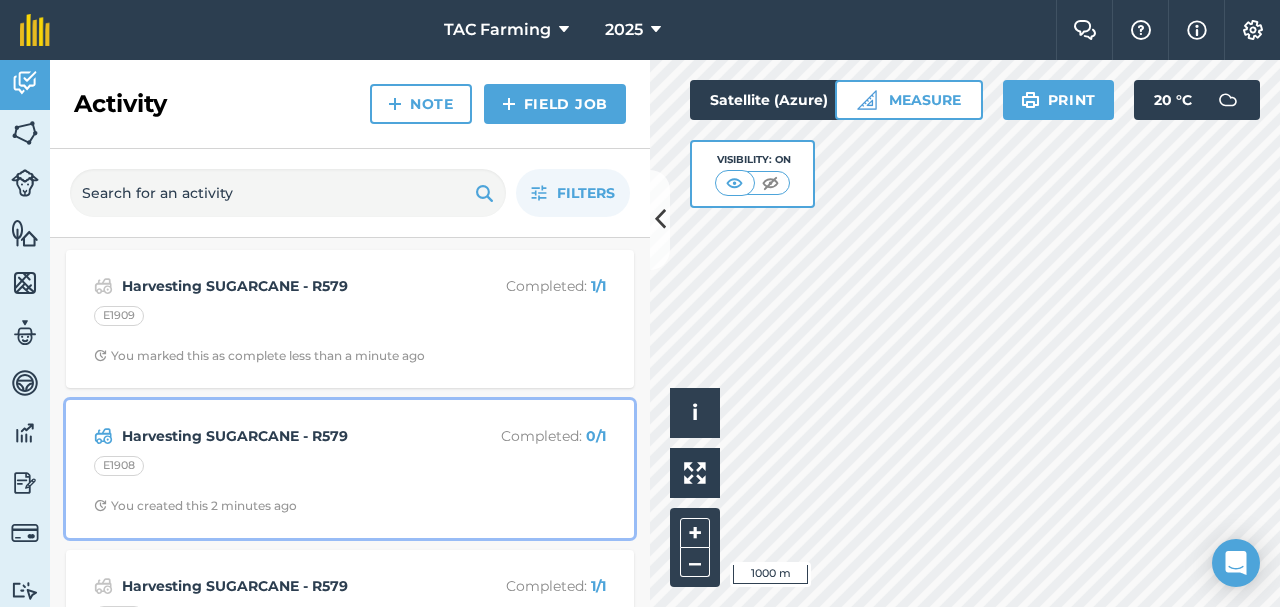 click on "Harvesting SUGARCANE - R579" at bounding box center [280, 436] 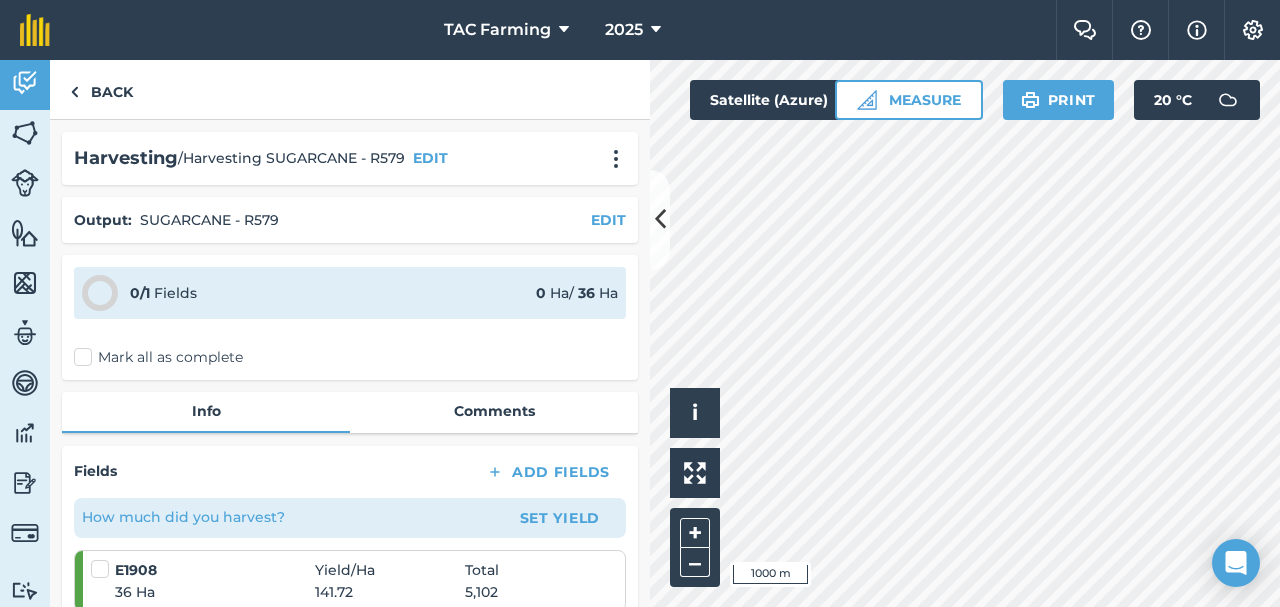 click on "Mark all as complete" at bounding box center (158, 357) 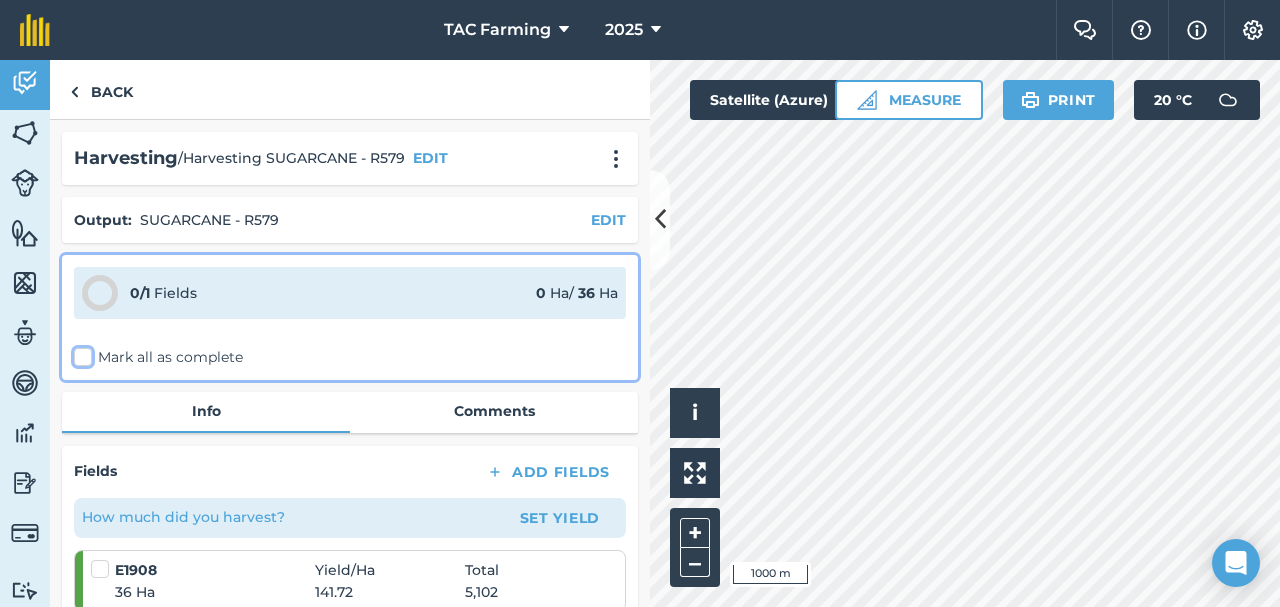 click on "Mark all as complete" at bounding box center [80, 353] 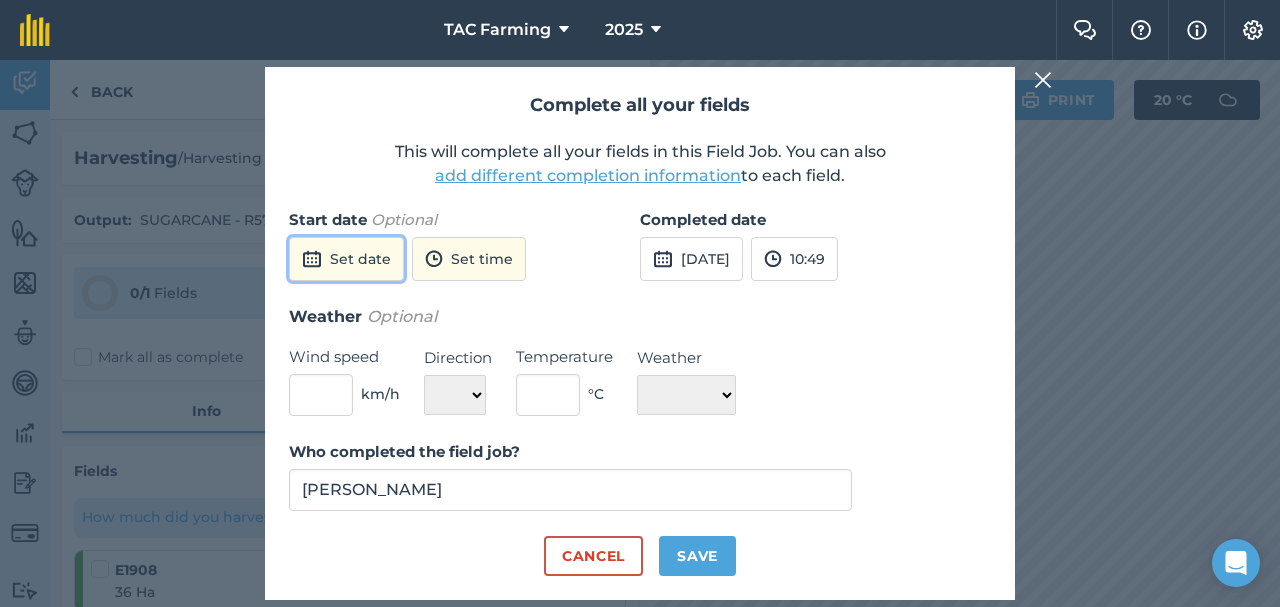 click on "Set date" at bounding box center (346, 259) 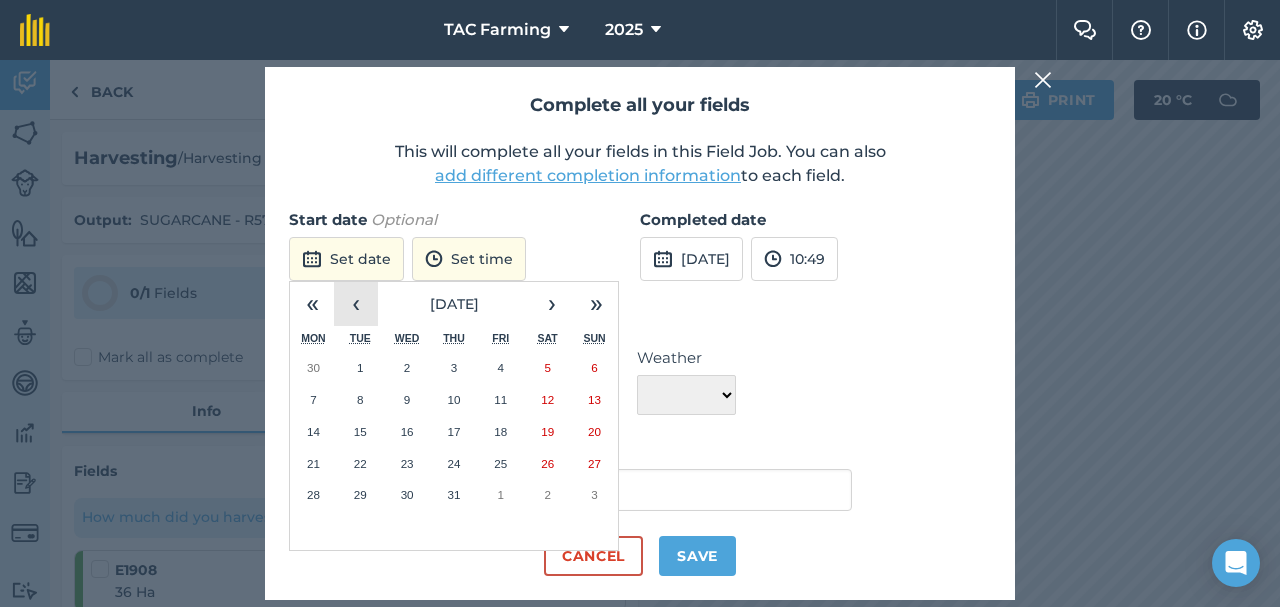 click on "‹" at bounding box center [356, 304] 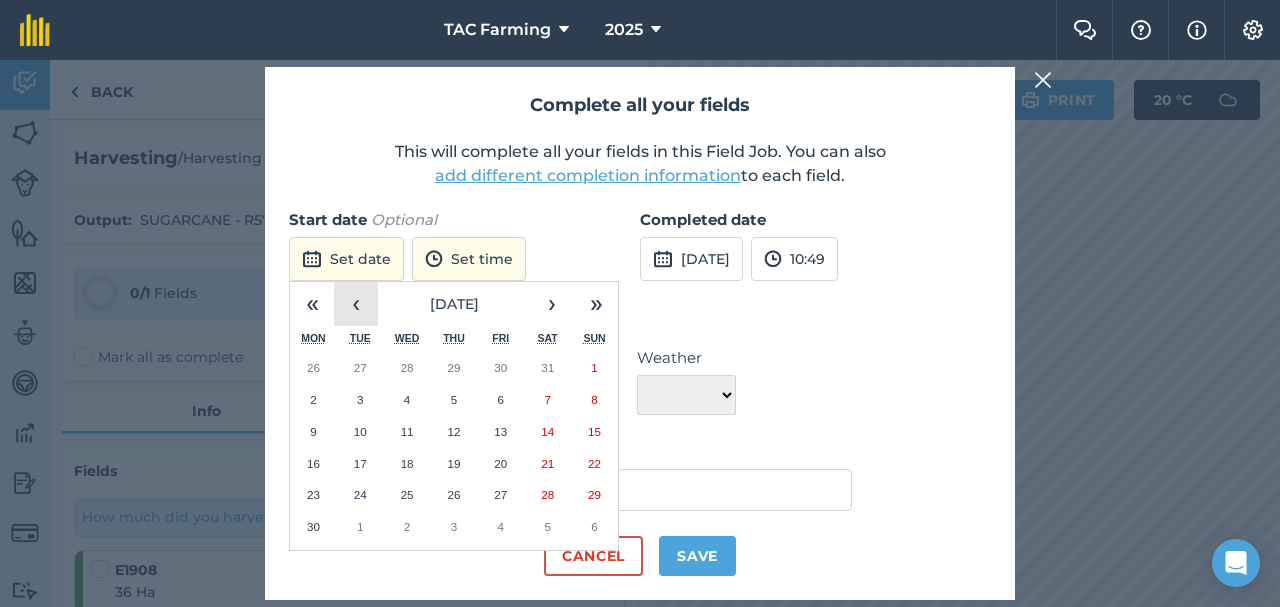 click on "‹" at bounding box center (356, 304) 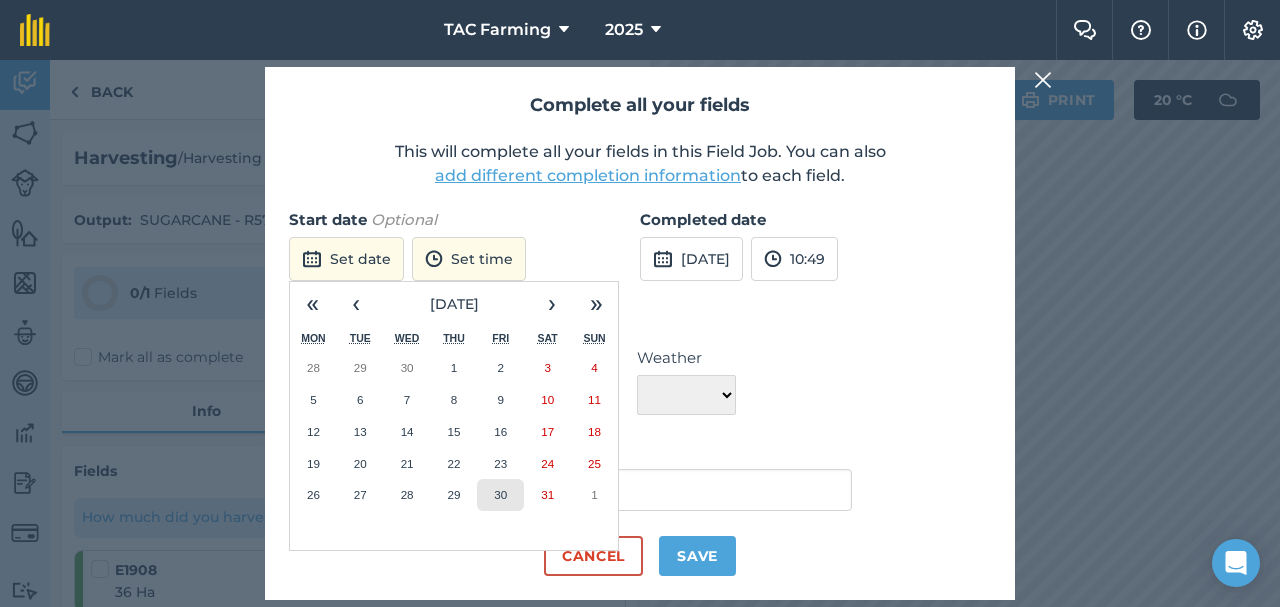 click on "30" at bounding box center (500, 495) 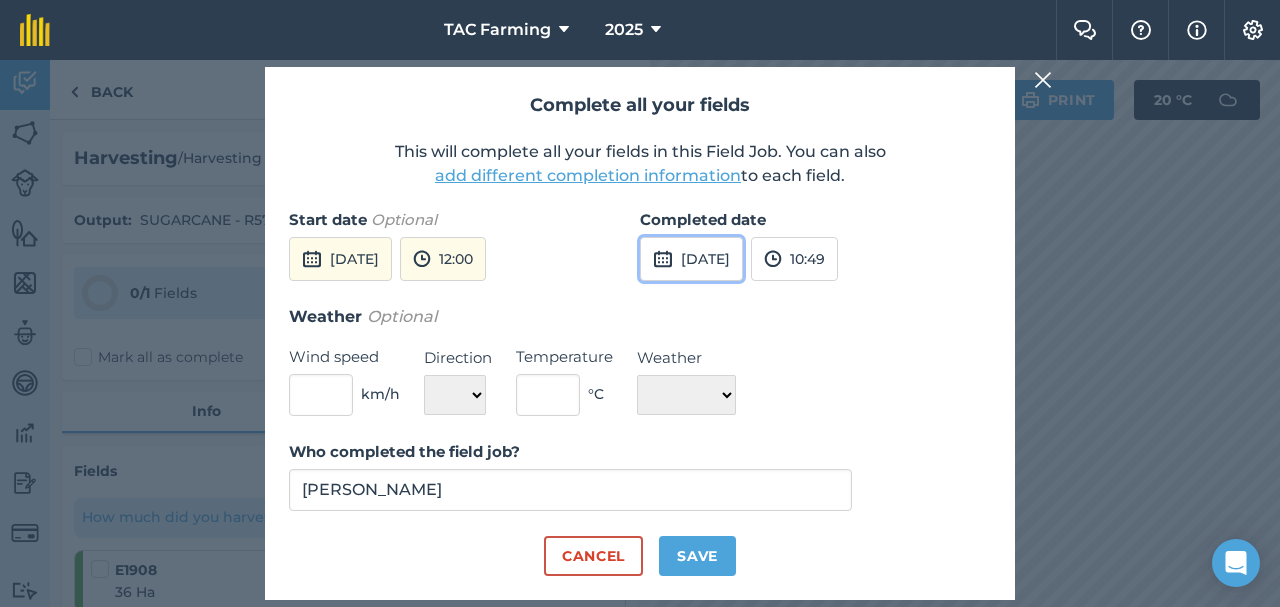 click on "[DATE]" at bounding box center (691, 259) 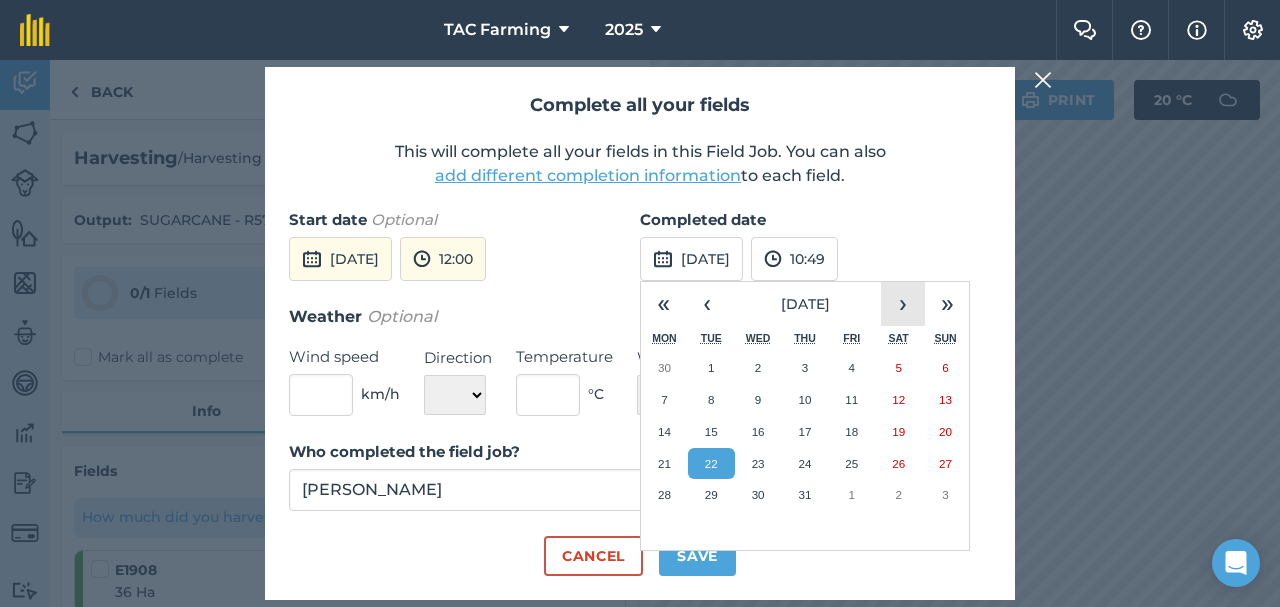 click on "›" at bounding box center [903, 304] 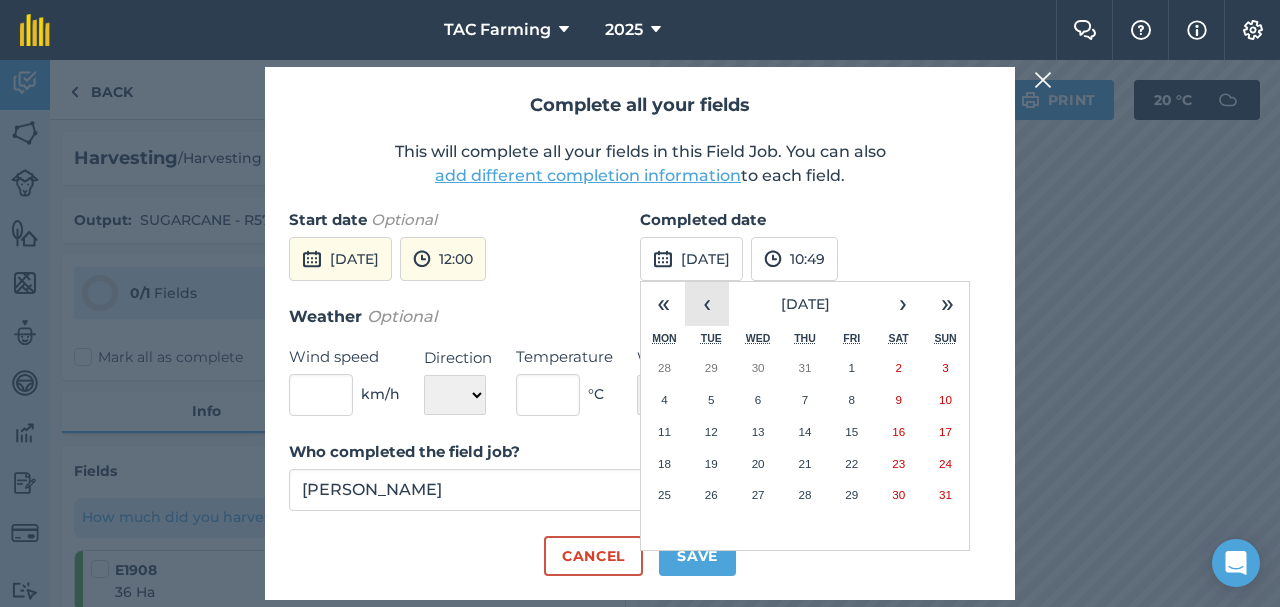 click on "‹" at bounding box center (707, 304) 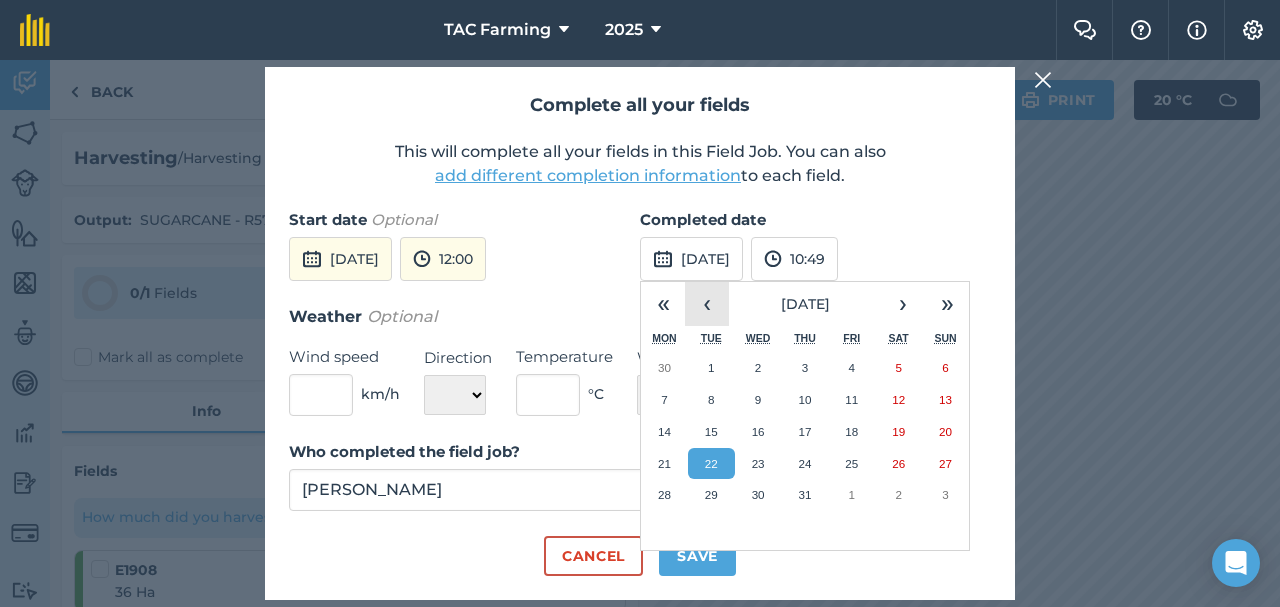 click on "‹" at bounding box center [707, 304] 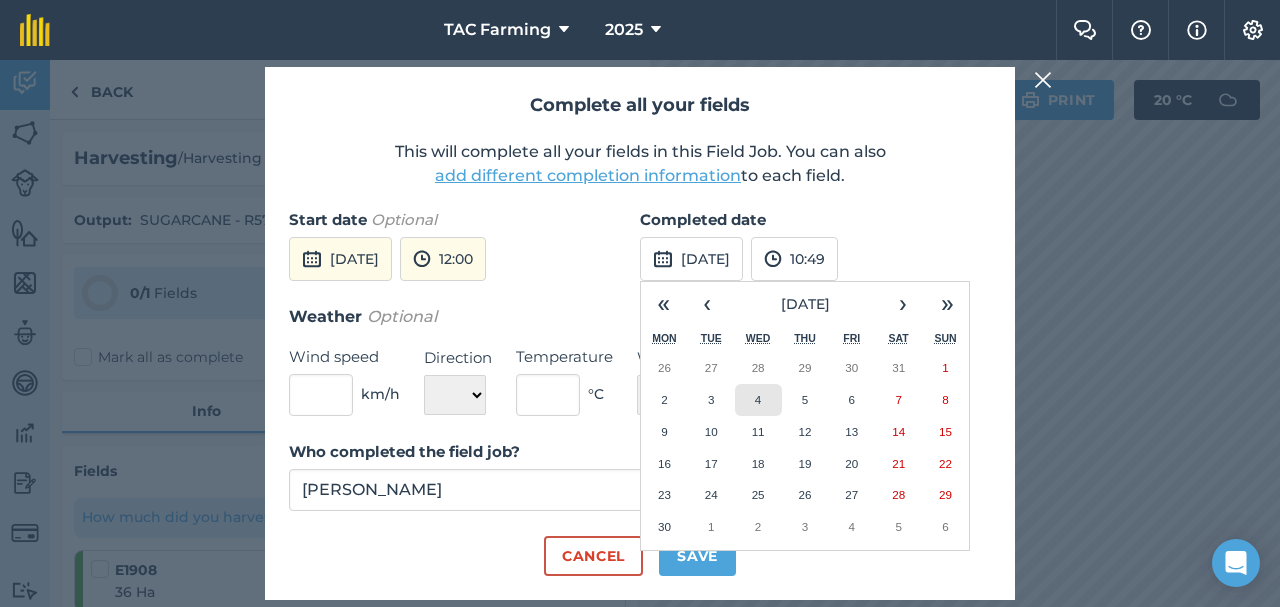 click on "4" at bounding box center [758, 399] 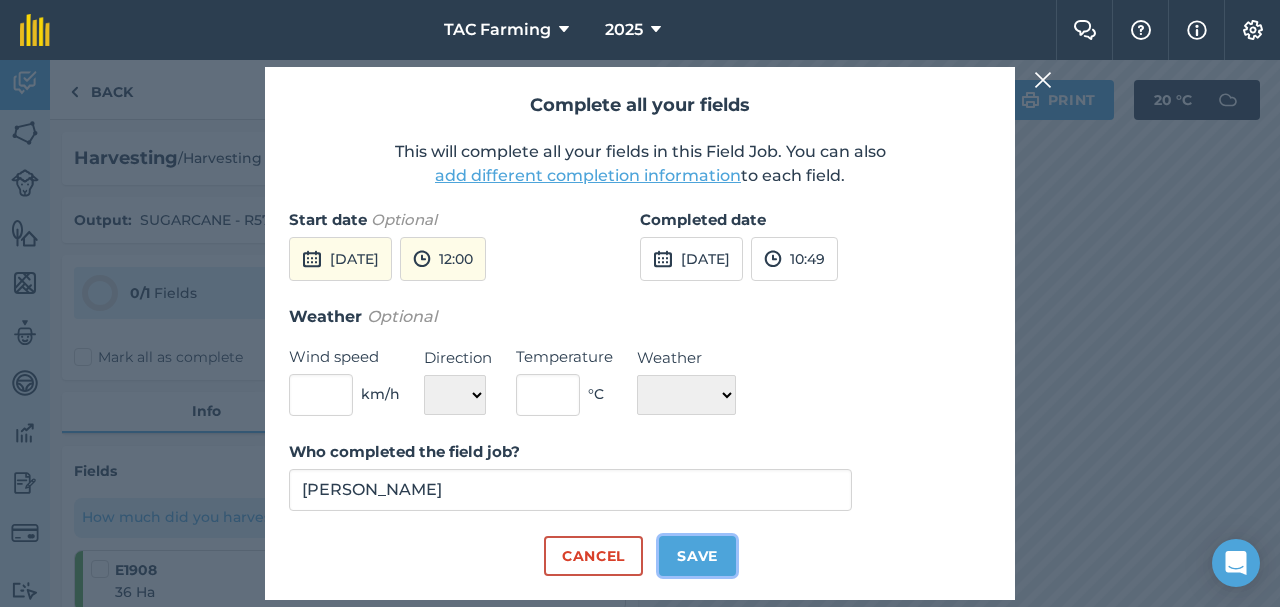 click on "Save" at bounding box center [697, 556] 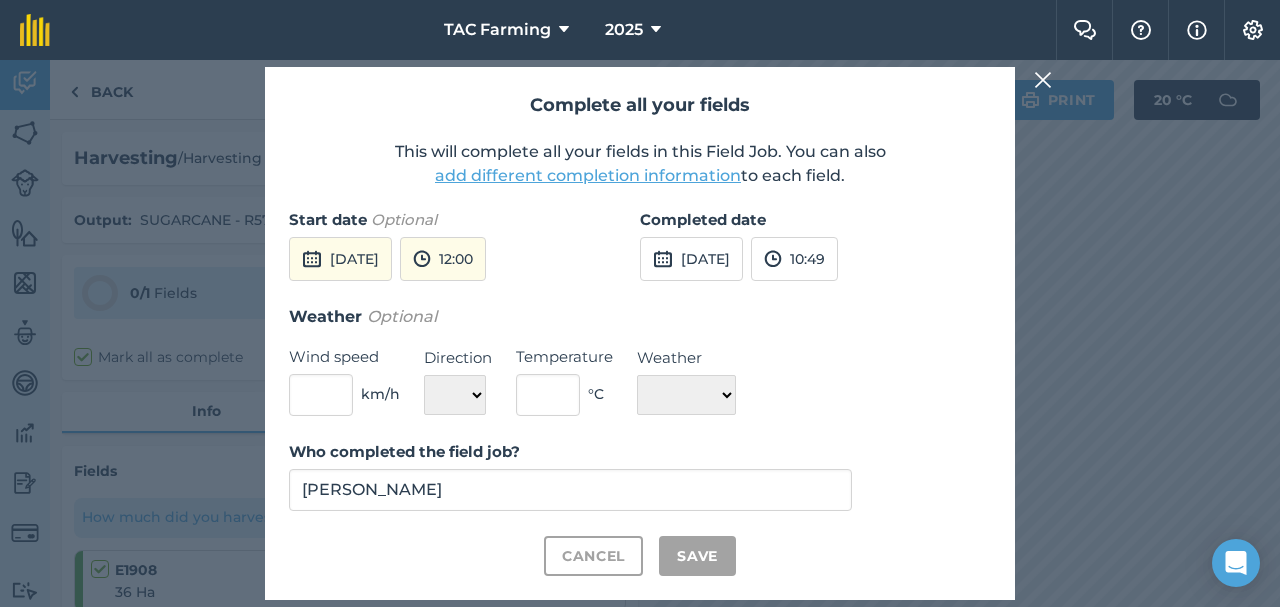 checkbox on "true" 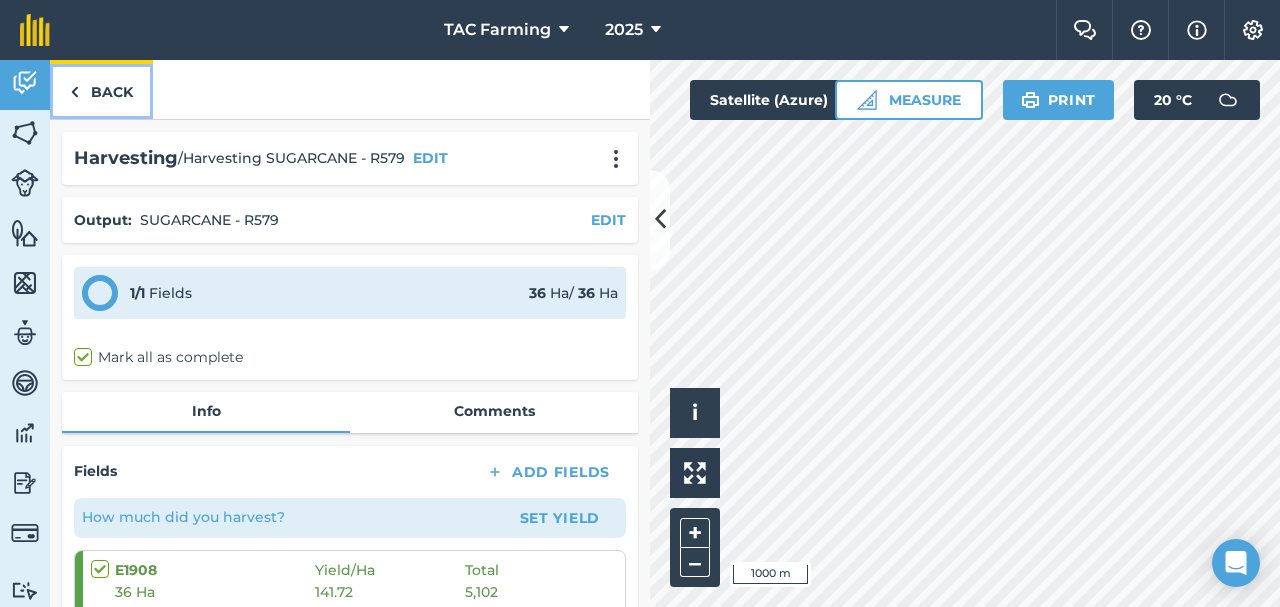 click on "Back" at bounding box center [101, 89] 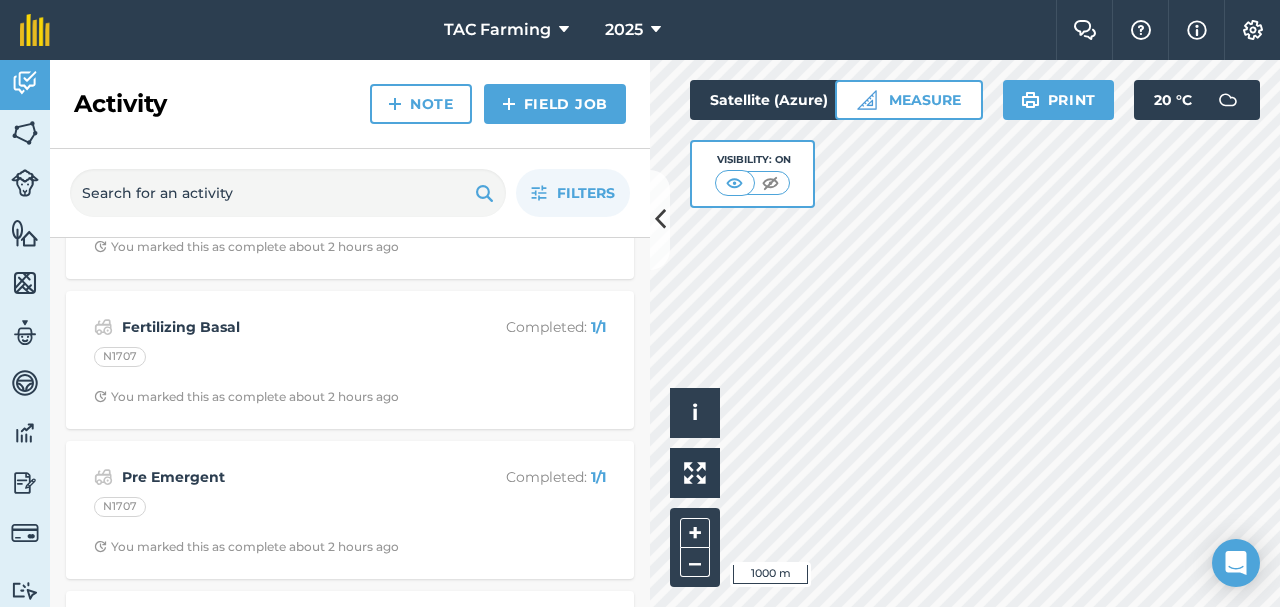 scroll, scrollTop: 707, scrollLeft: 0, axis: vertical 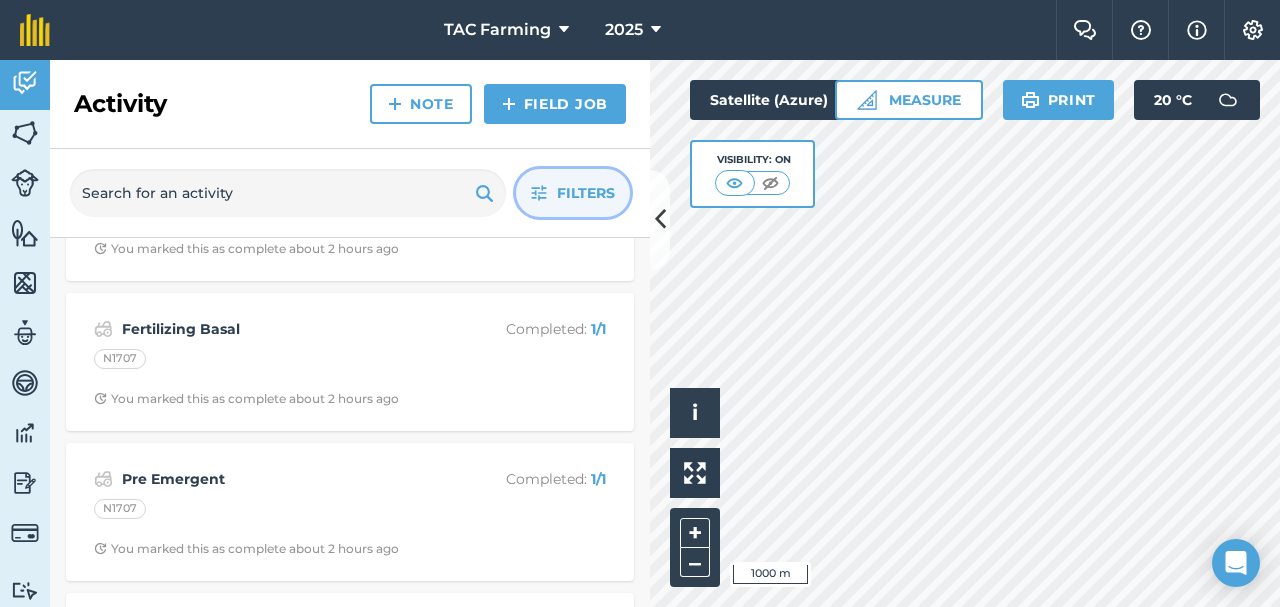 click on "Filters" at bounding box center [573, 193] 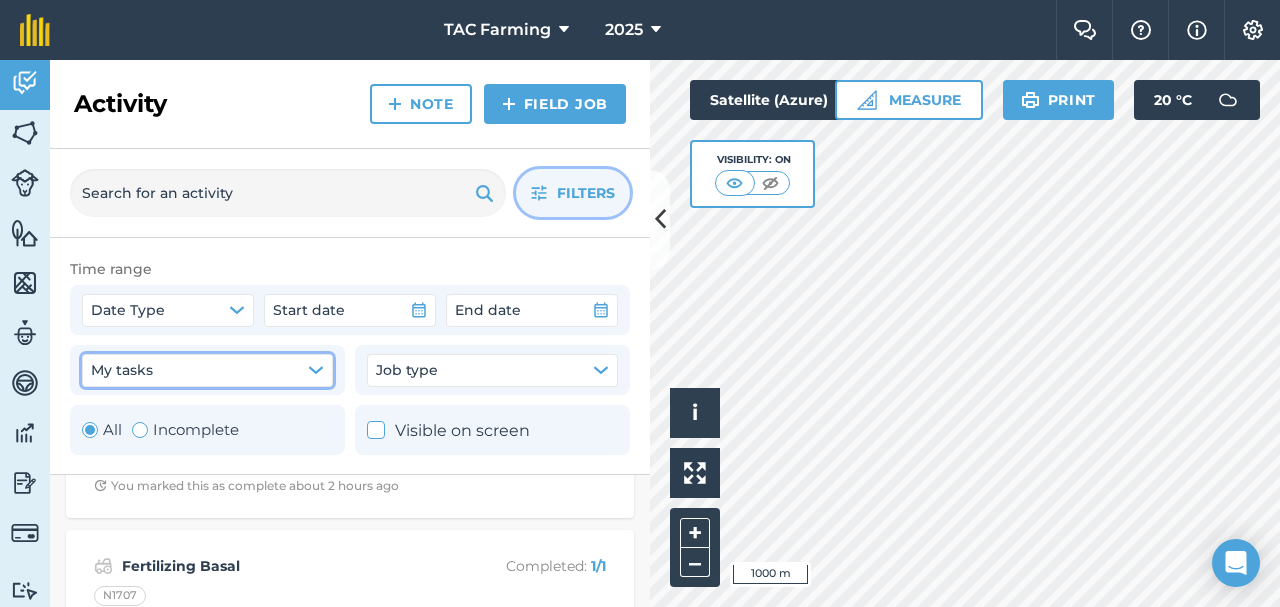 click 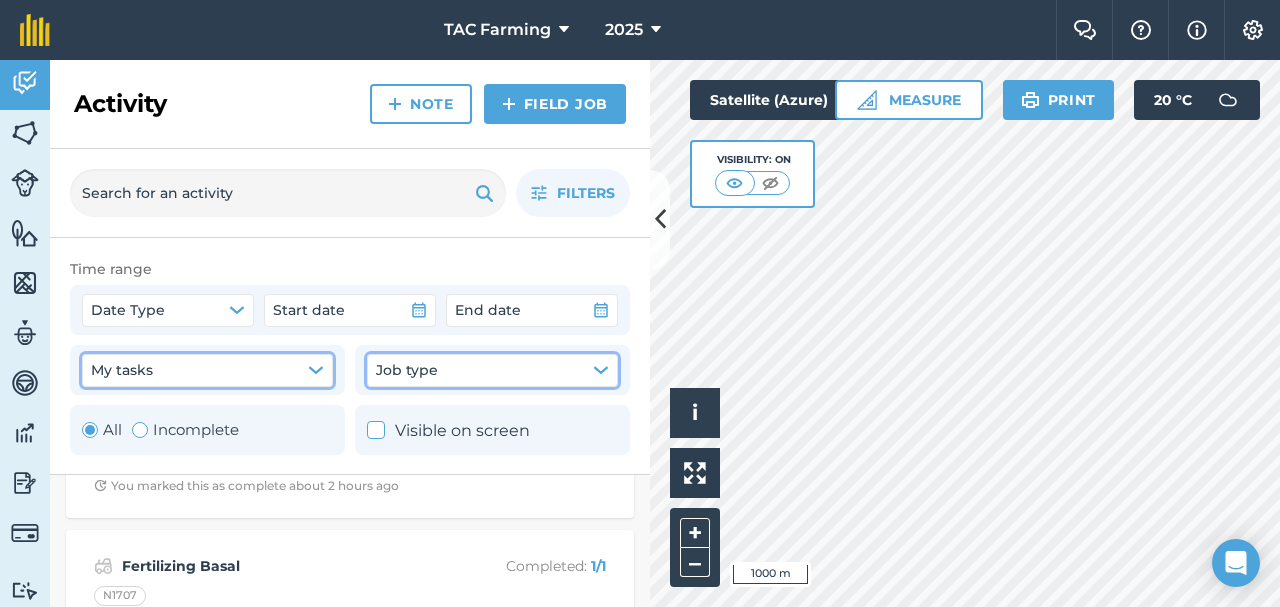 click 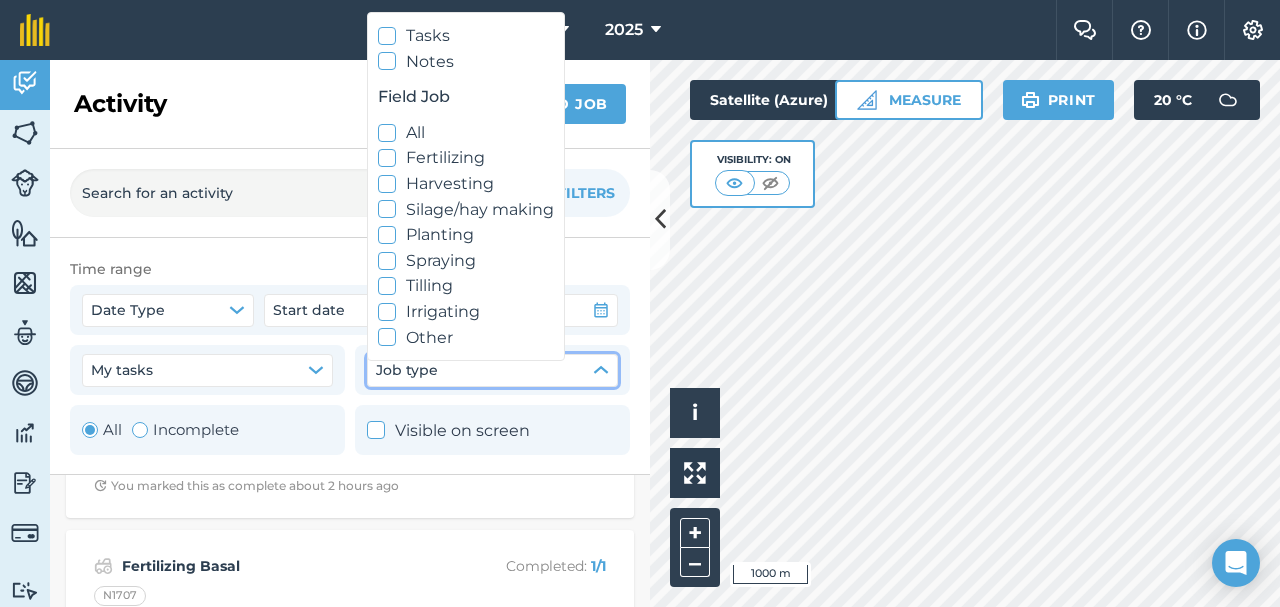 click on "Harvesting" at bounding box center (466, 184) 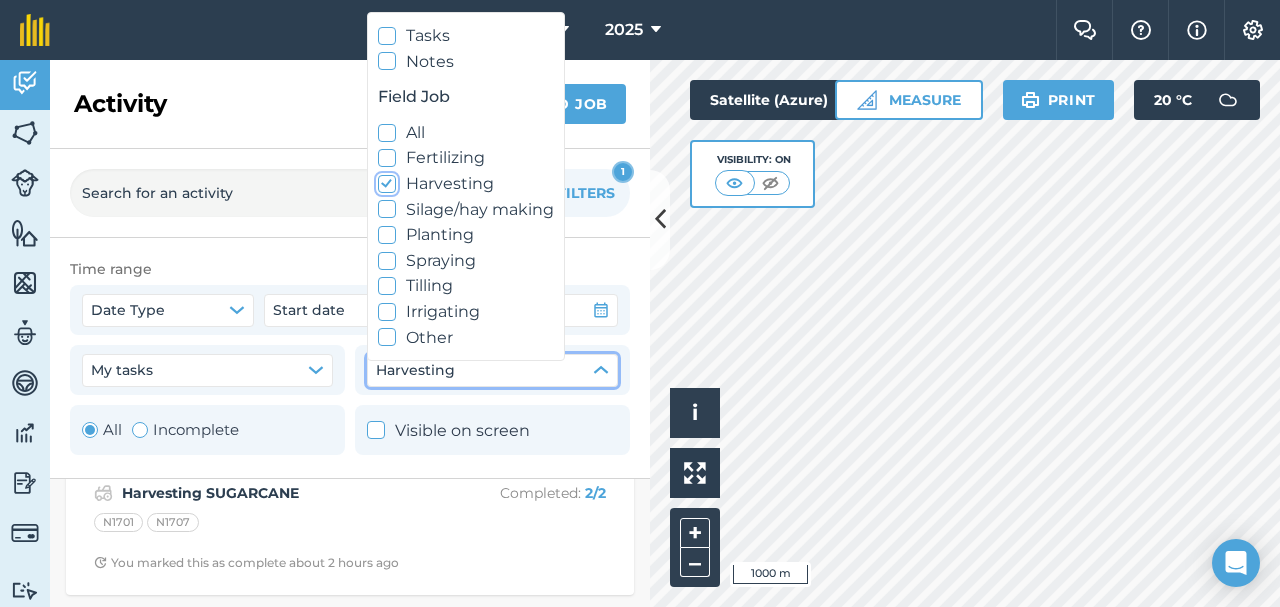 scroll, scrollTop: 475, scrollLeft: 0, axis: vertical 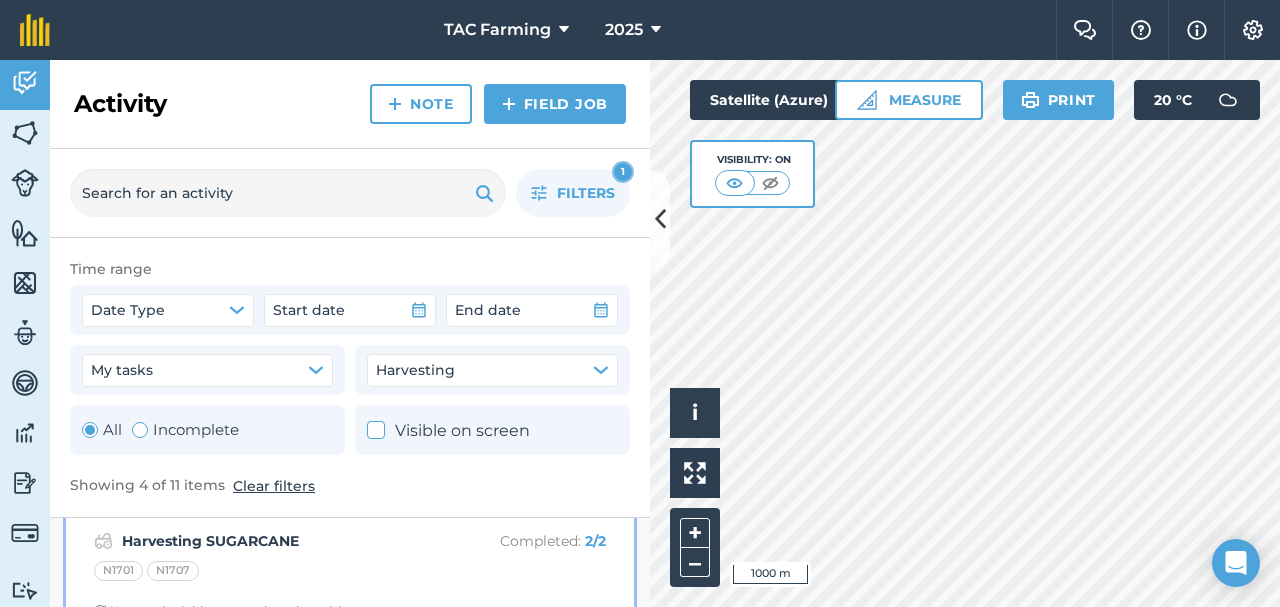 click on "Harvesting SUGARCANE" at bounding box center (280, 541) 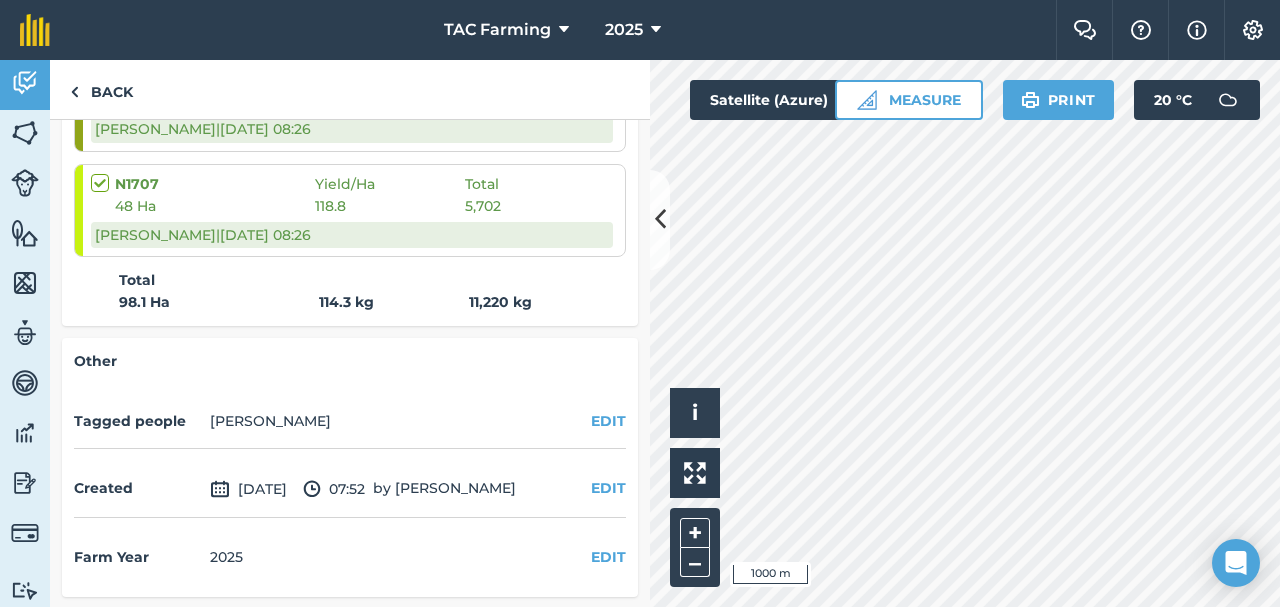 scroll, scrollTop: 0, scrollLeft: 0, axis: both 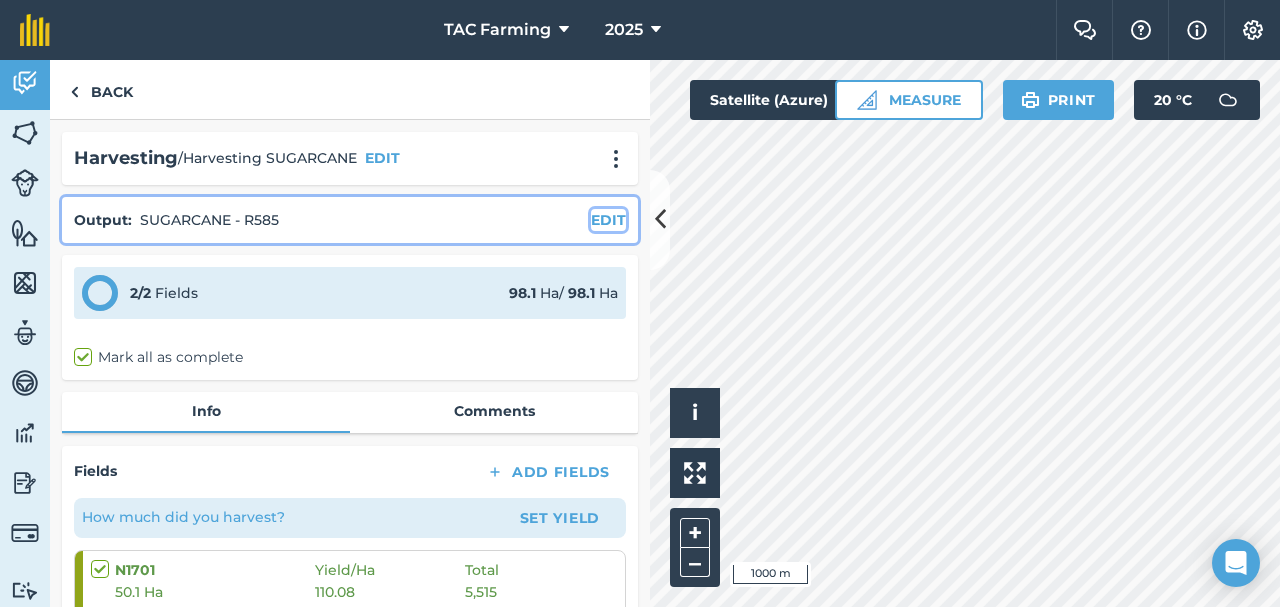 click on "EDIT" at bounding box center [608, 220] 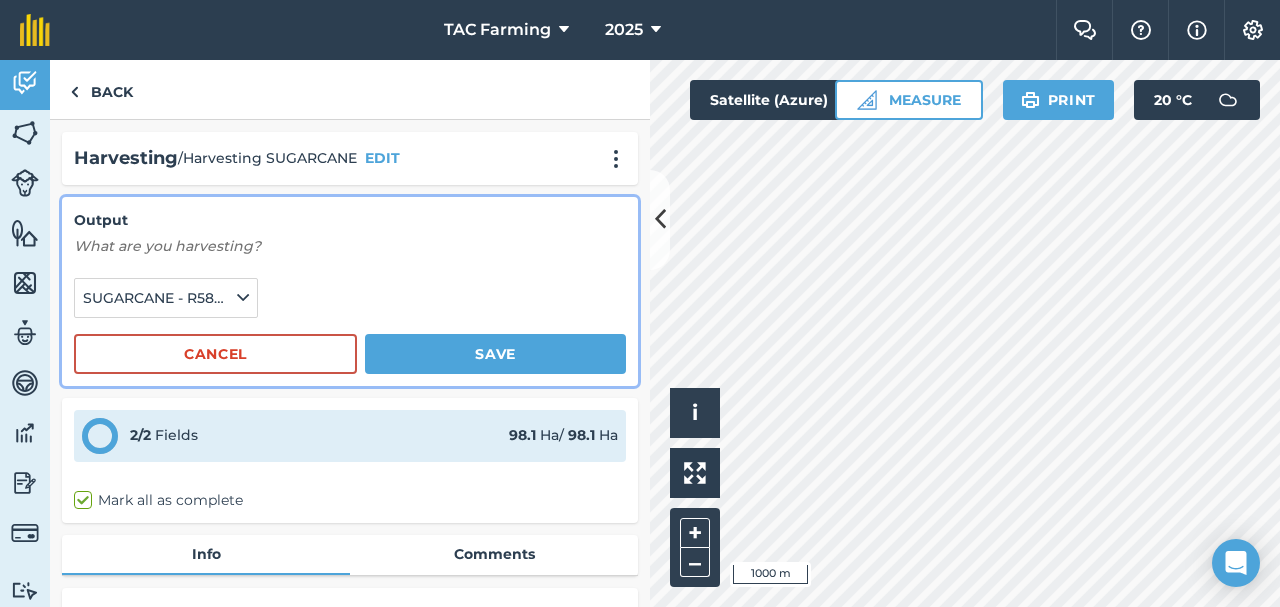 click on "Output What are you harvesting? SUGARCANE - R585  ( kg ) Cancel Save" at bounding box center (350, 291) 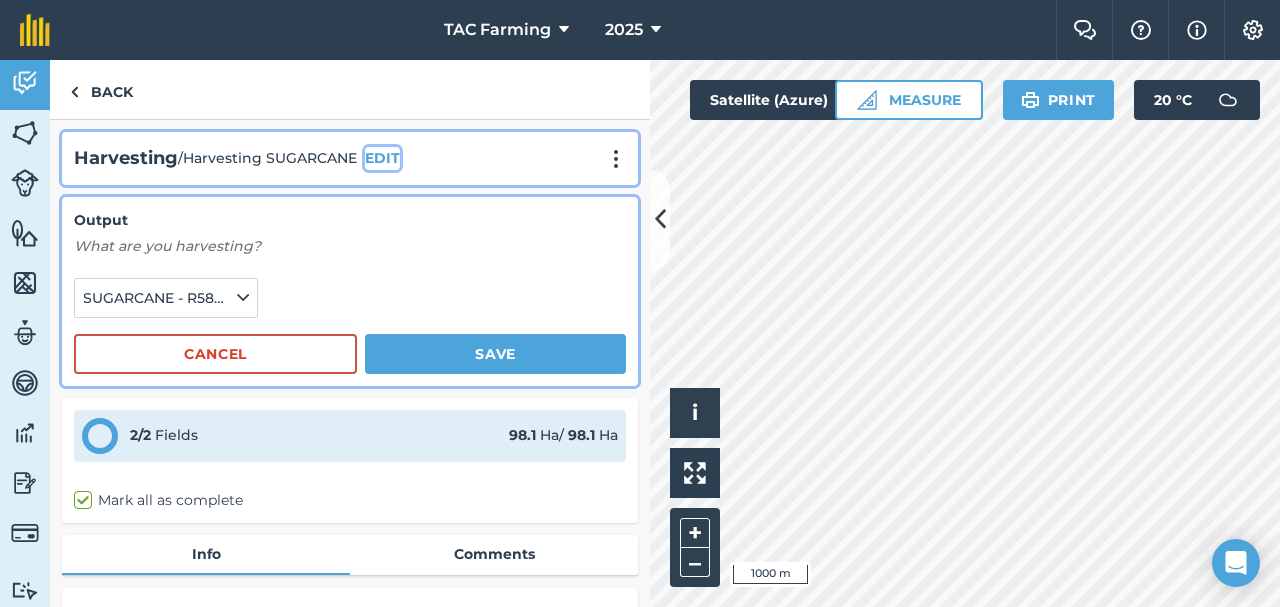 click on "EDIT" at bounding box center [382, 158] 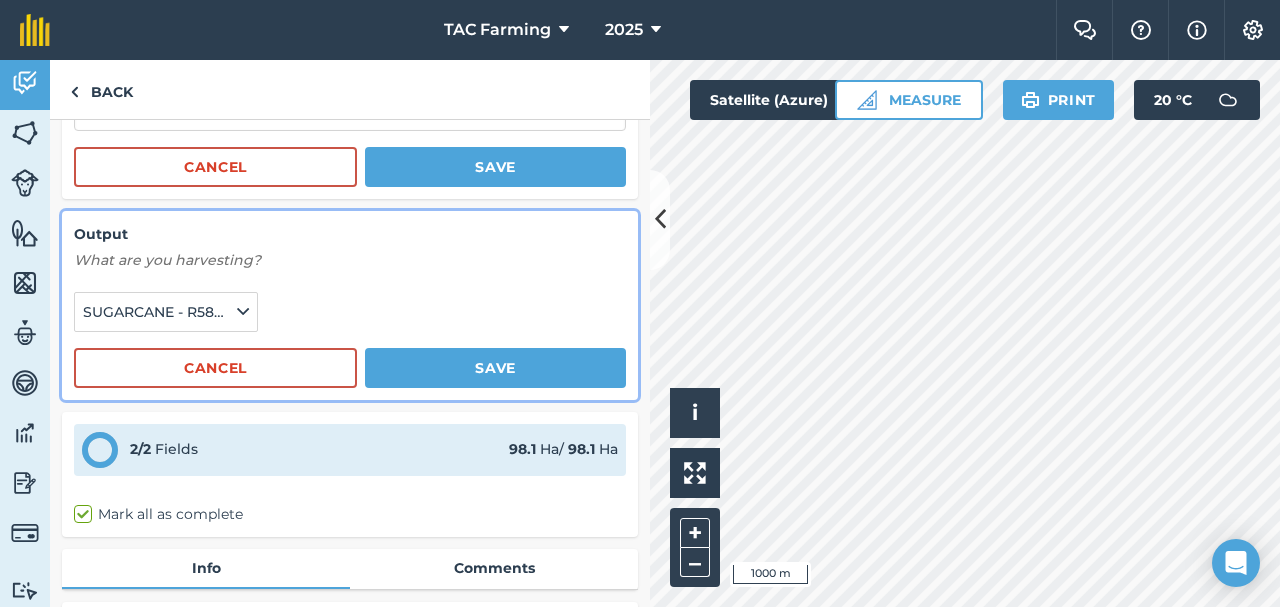 scroll, scrollTop: 369, scrollLeft: 0, axis: vertical 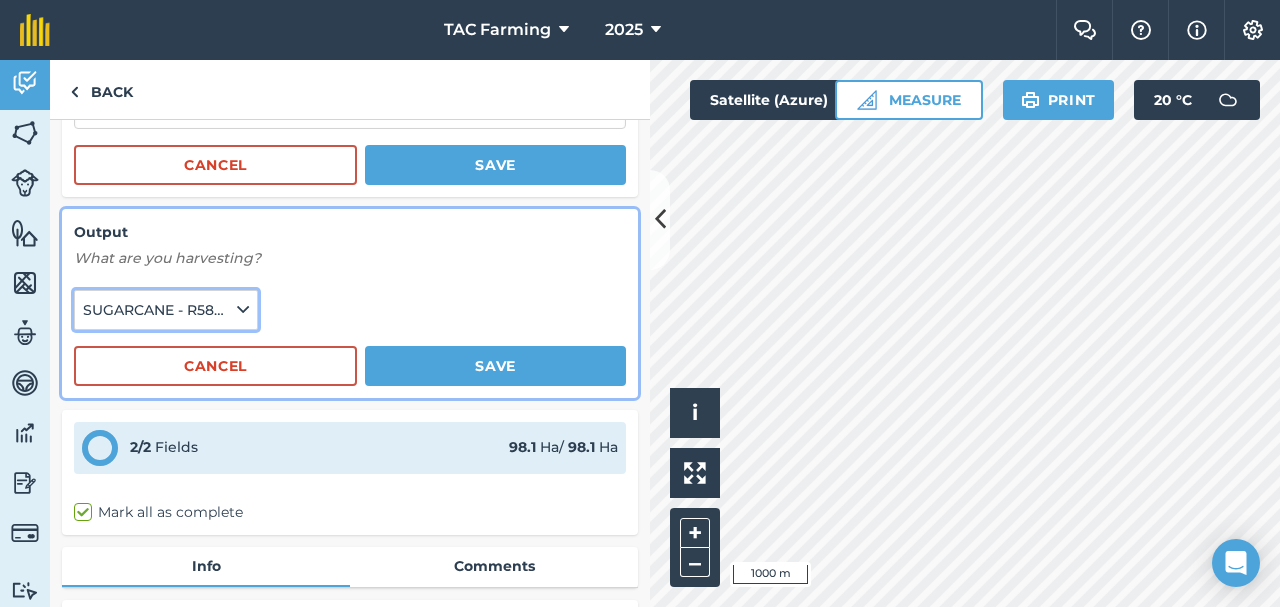 click on "SUGARCANE - R585  ( kg )" at bounding box center (166, 310) 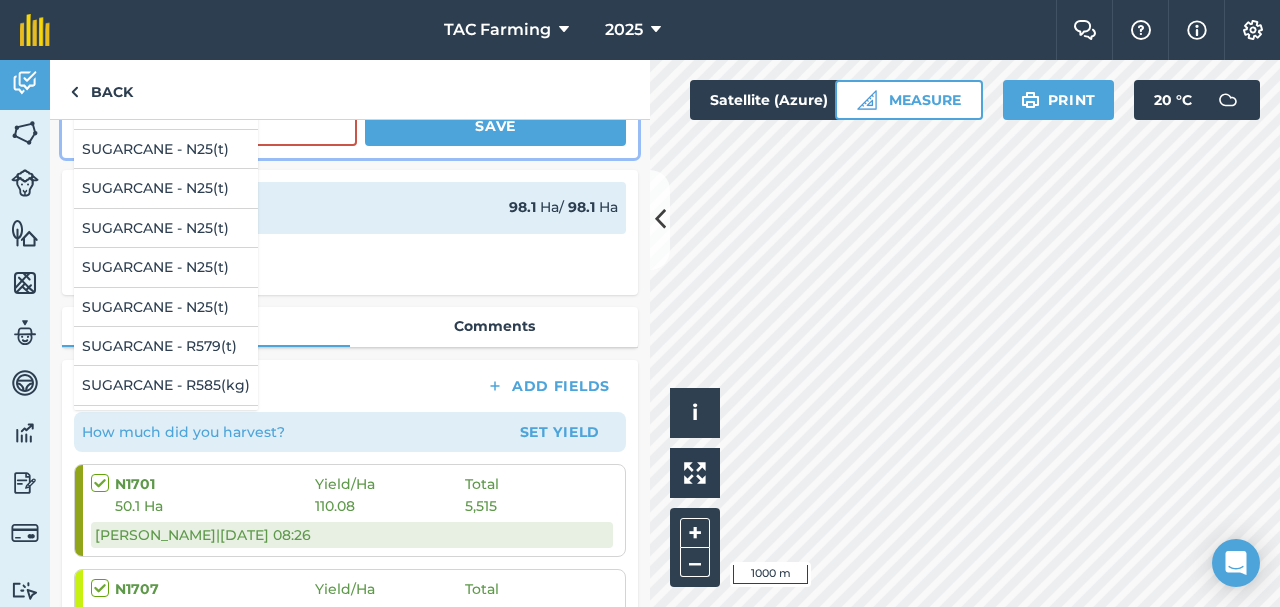 scroll, scrollTop: 610, scrollLeft: 0, axis: vertical 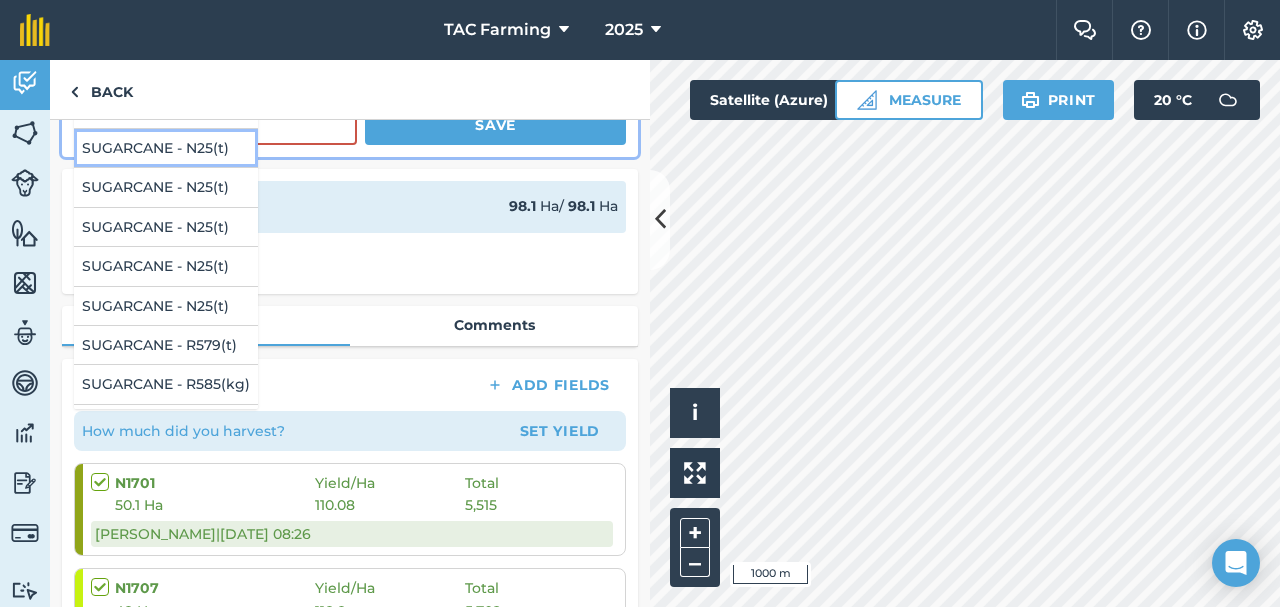 click on "SUGARCANE - N25  ( t )" at bounding box center (166, 148) 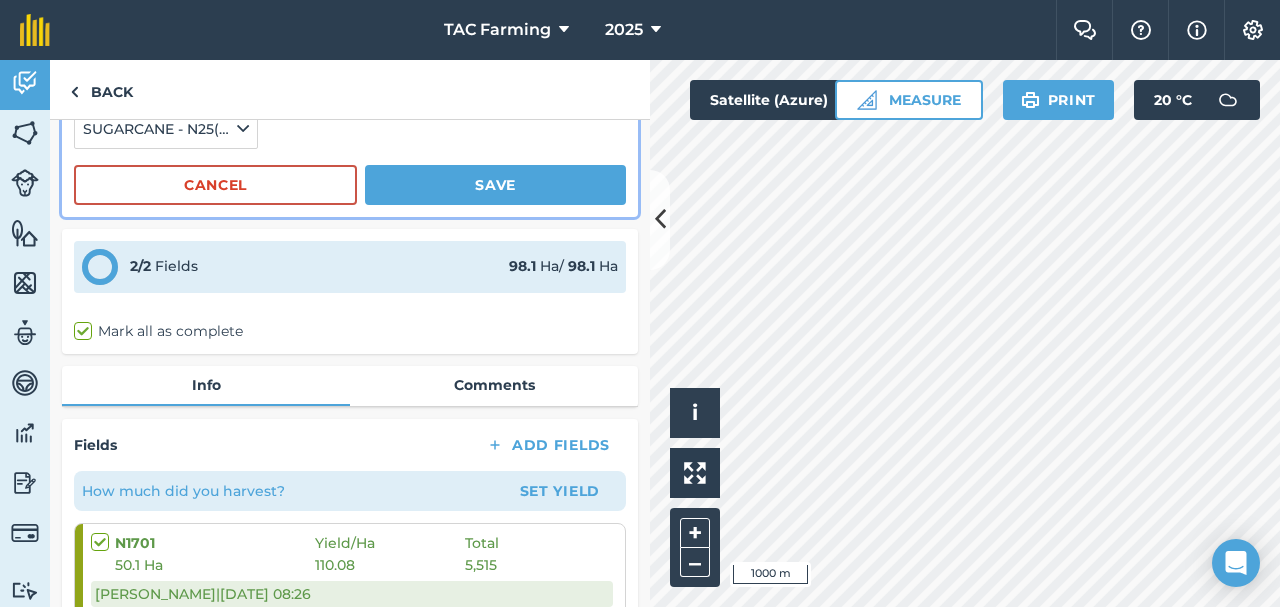 scroll, scrollTop: 549, scrollLeft: 0, axis: vertical 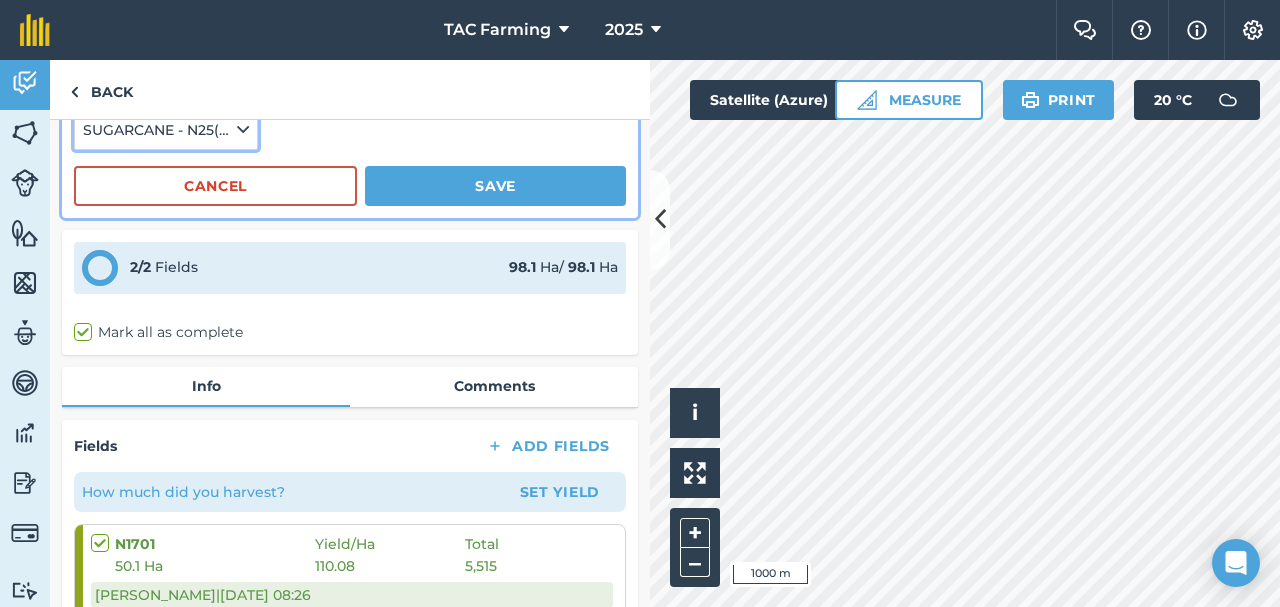 click at bounding box center [243, 130] 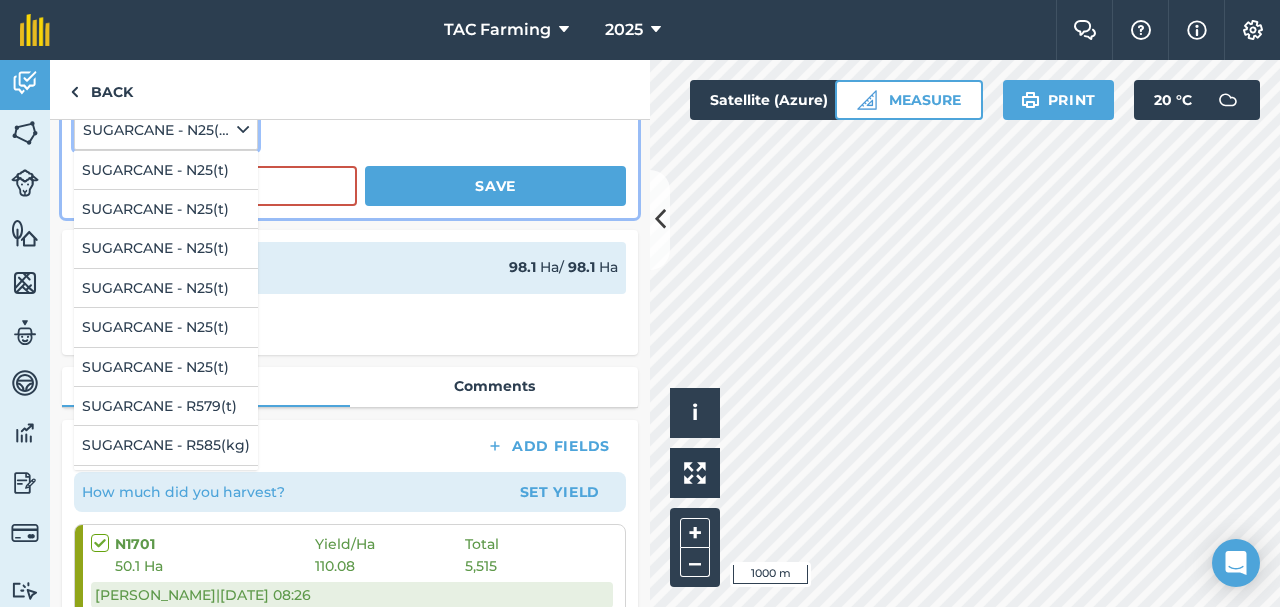scroll, scrollTop: 37, scrollLeft: 0, axis: vertical 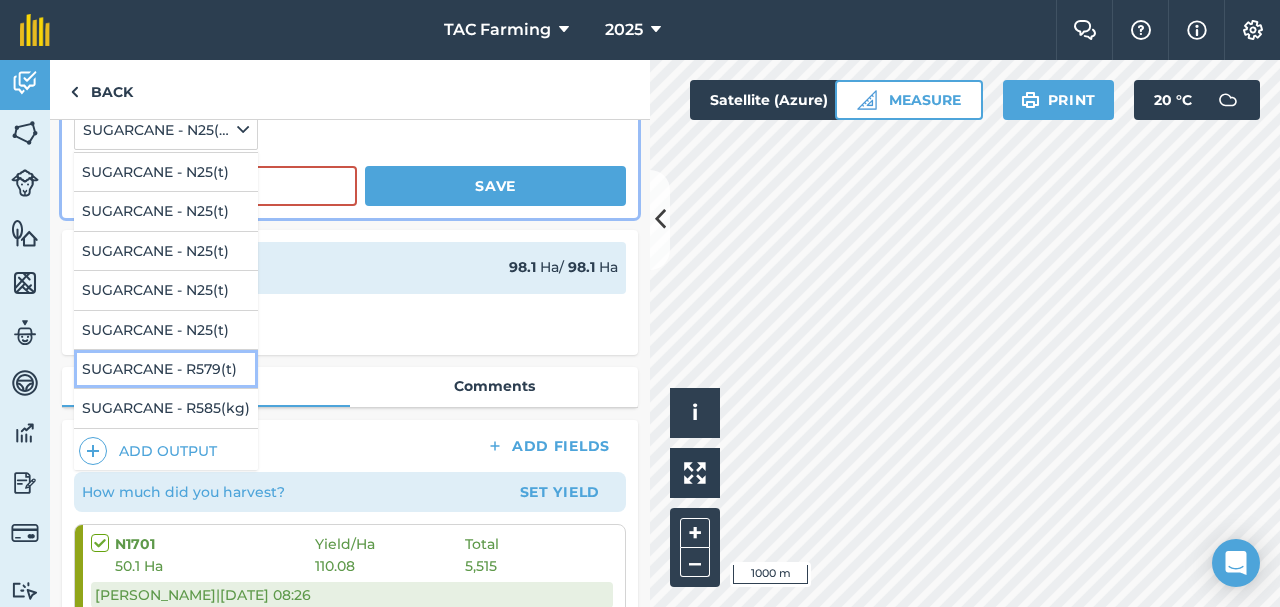 click on "SUGARCANE - R579  ( t )" at bounding box center (166, 369) 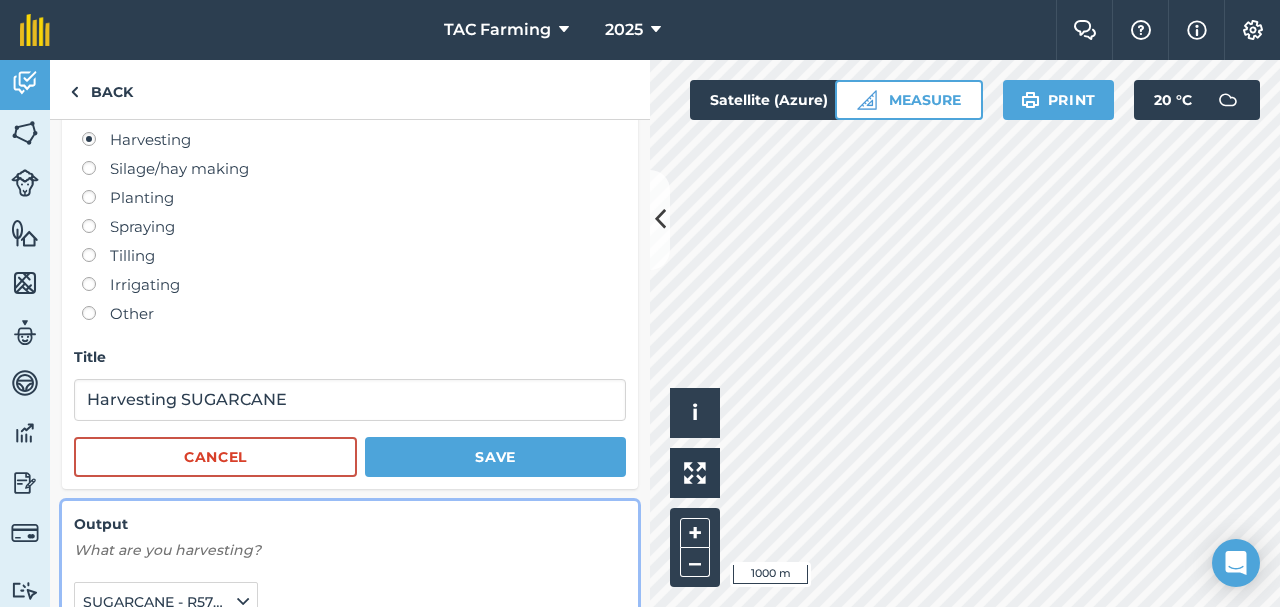 scroll, scrollTop: 0, scrollLeft: 0, axis: both 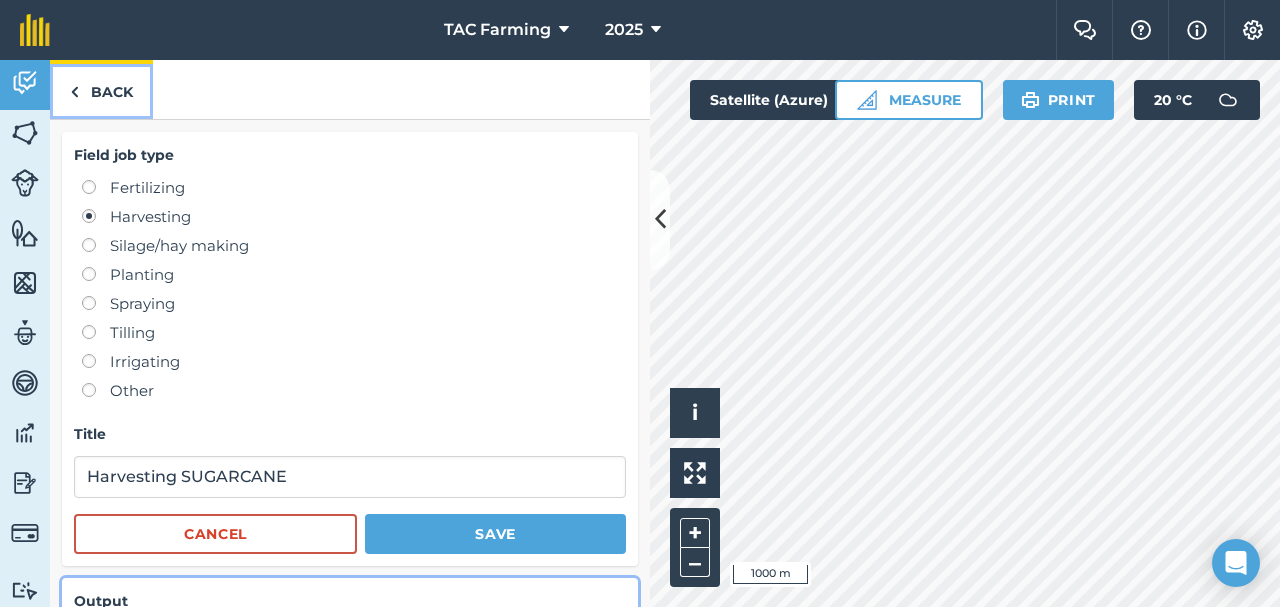 click on "Back" at bounding box center (101, 89) 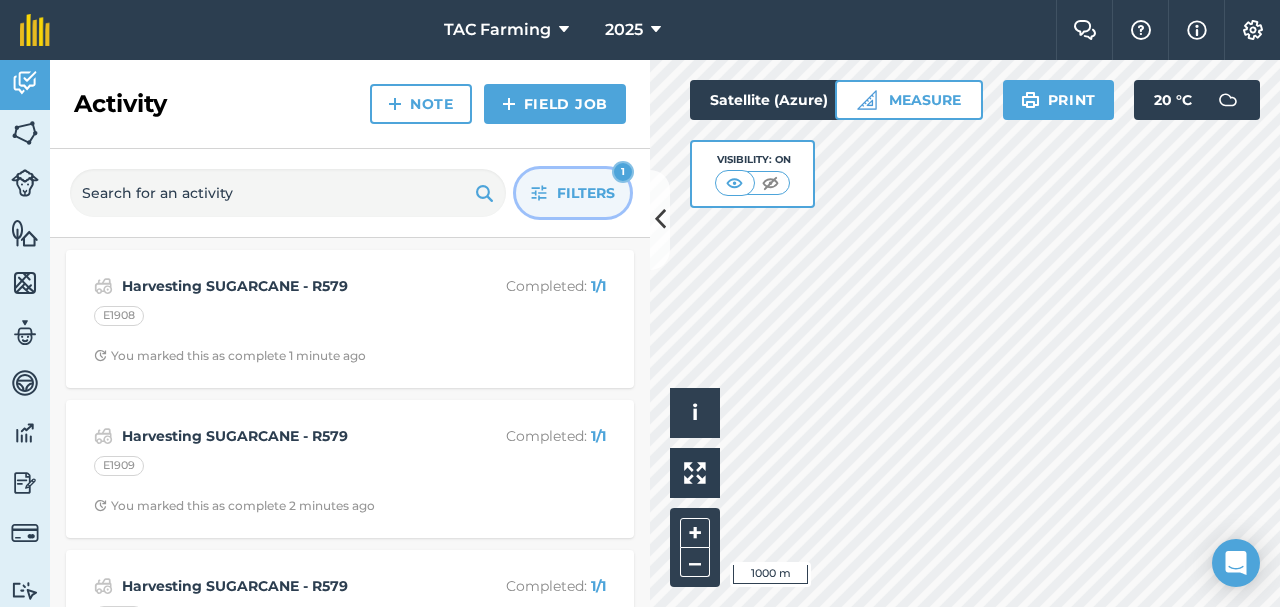 click on "Filters" at bounding box center (586, 193) 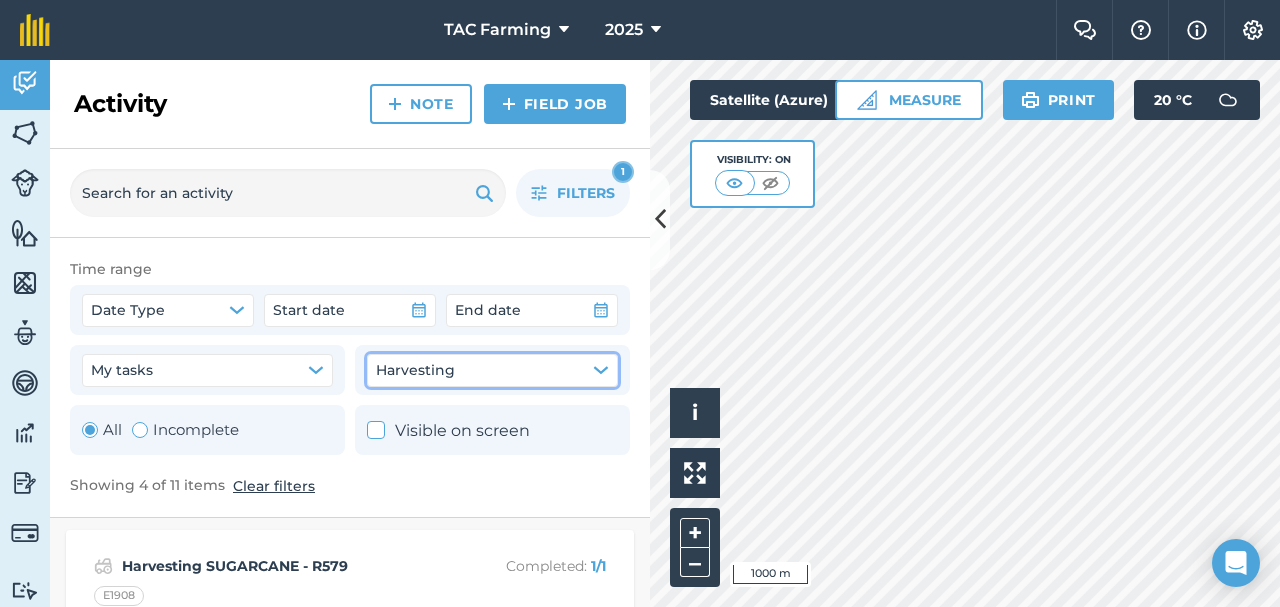click on "Harvesting" at bounding box center [492, 370] 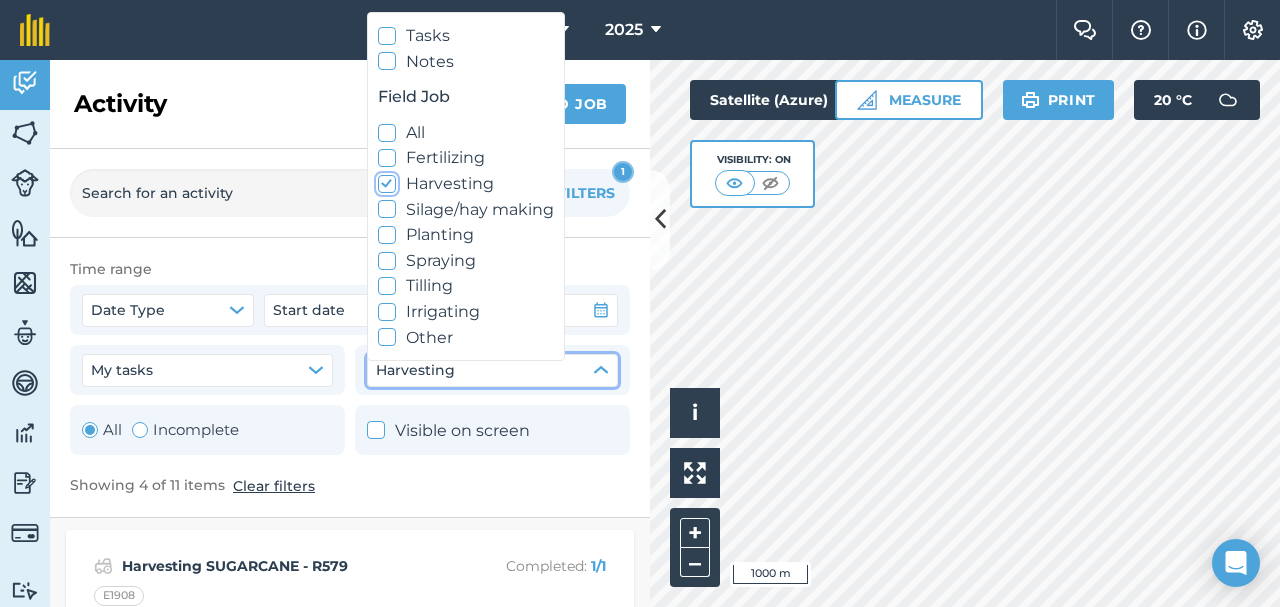 click on "Harvesting" at bounding box center [466, 184] 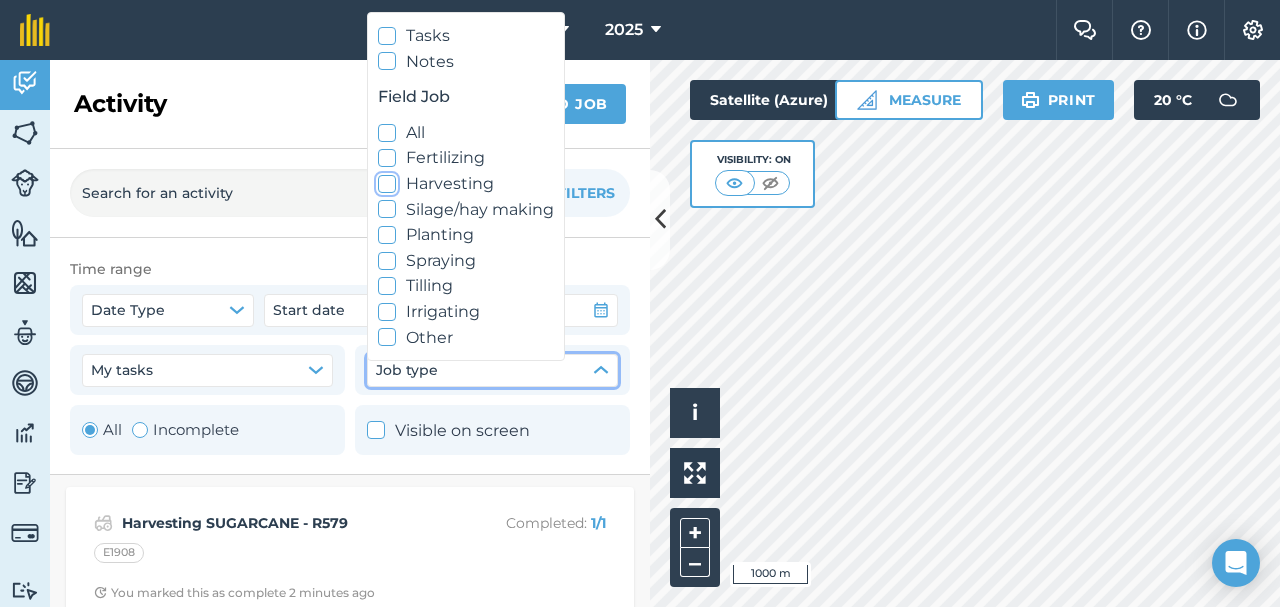 click on "Harvesting" at bounding box center (466, 184) 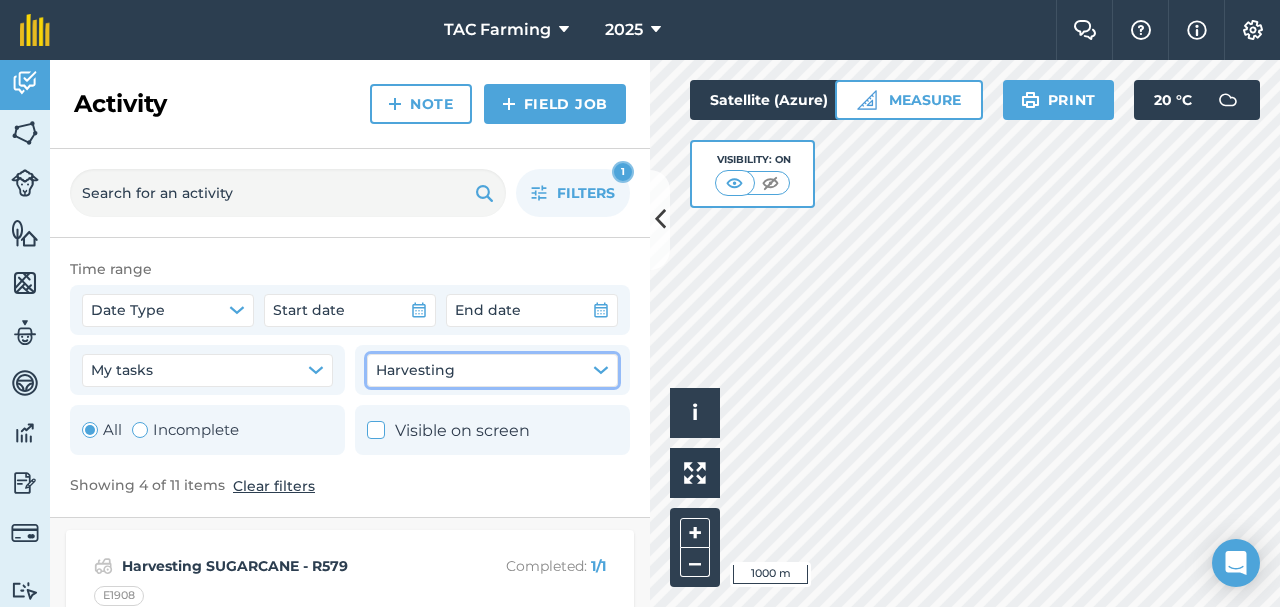 click on "Harvesting SUGARCANE - R579 Completed :   1 / 1 E1908 You marked this as complete 2 minutes ago Harvesting SUGARCANE - R579 Completed :   1 / 1 E1909 You marked this as complete 3 minutes ago Harvesting SUGARCANE - R579 Completed :   1 / 1 E1907 You marked this as complete 5 minutes ago Harvesting SUGARCANE  Completed :   2 / 2 N1701 N1707 You marked this as complete about 2 hours ago" at bounding box center (350, 824) 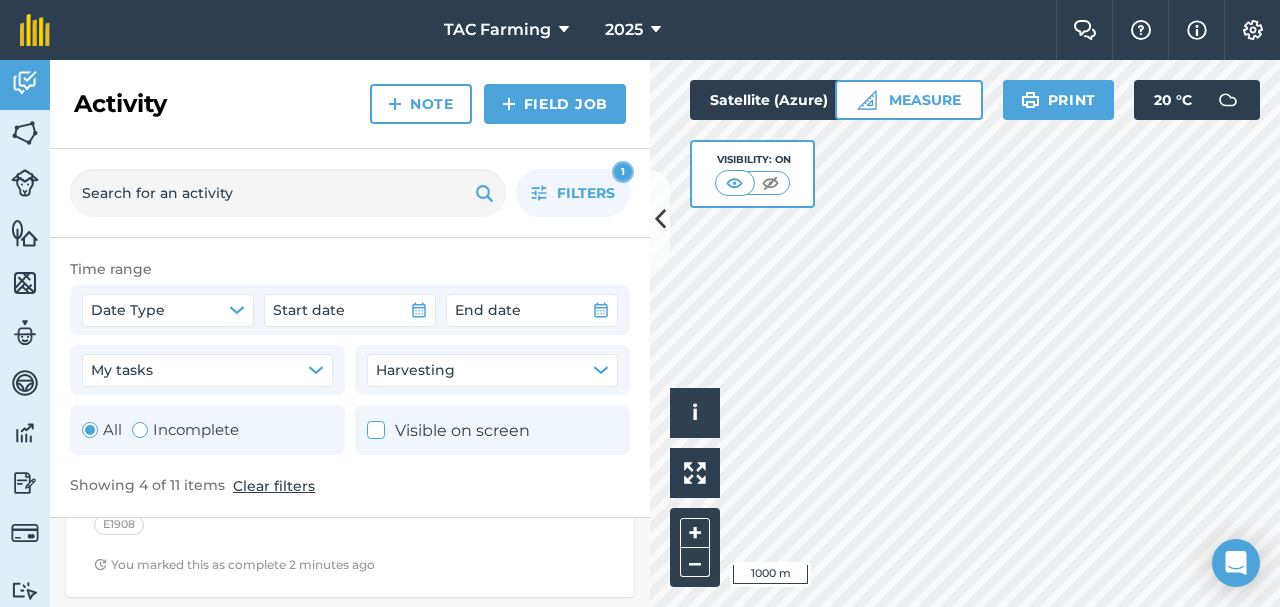 scroll, scrollTop: 69, scrollLeft: 0, axis: vertical 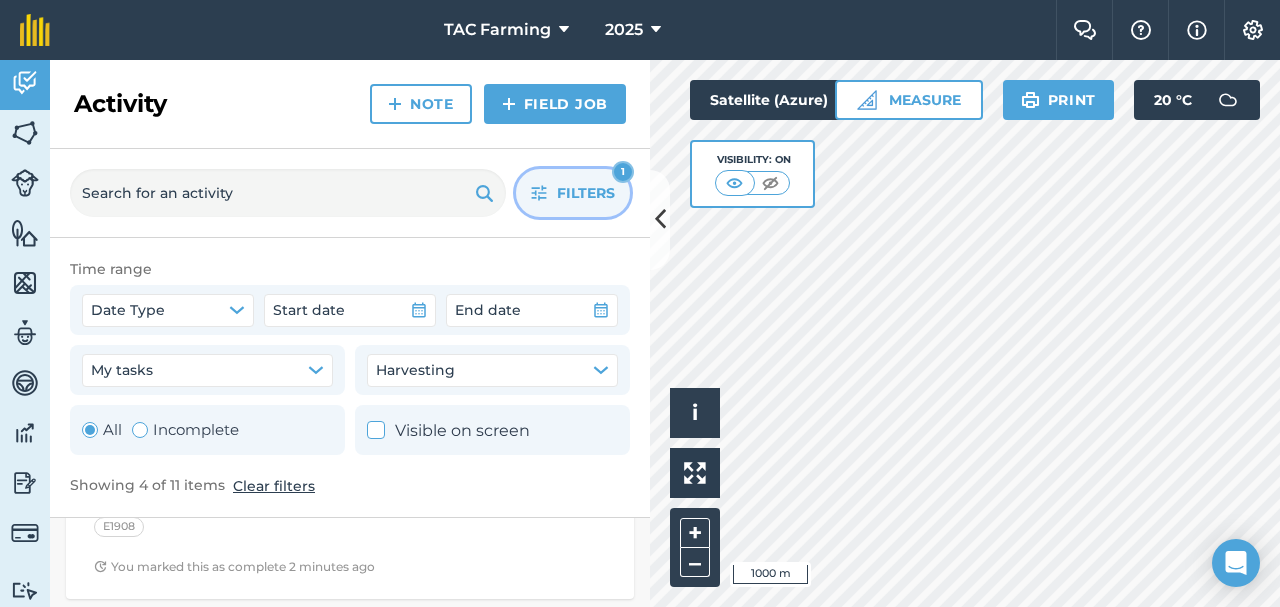 click on "Filters" at bounding box center (586, 193) 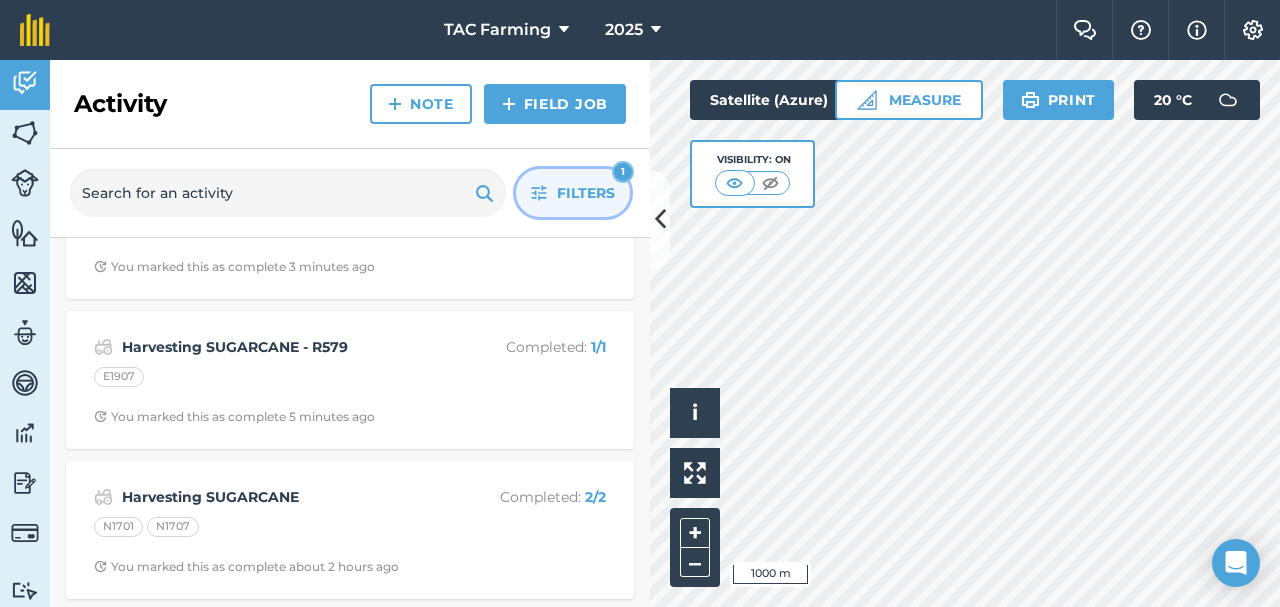 scroll, scrollTop: 0, scrollLeft: 0, axis: both 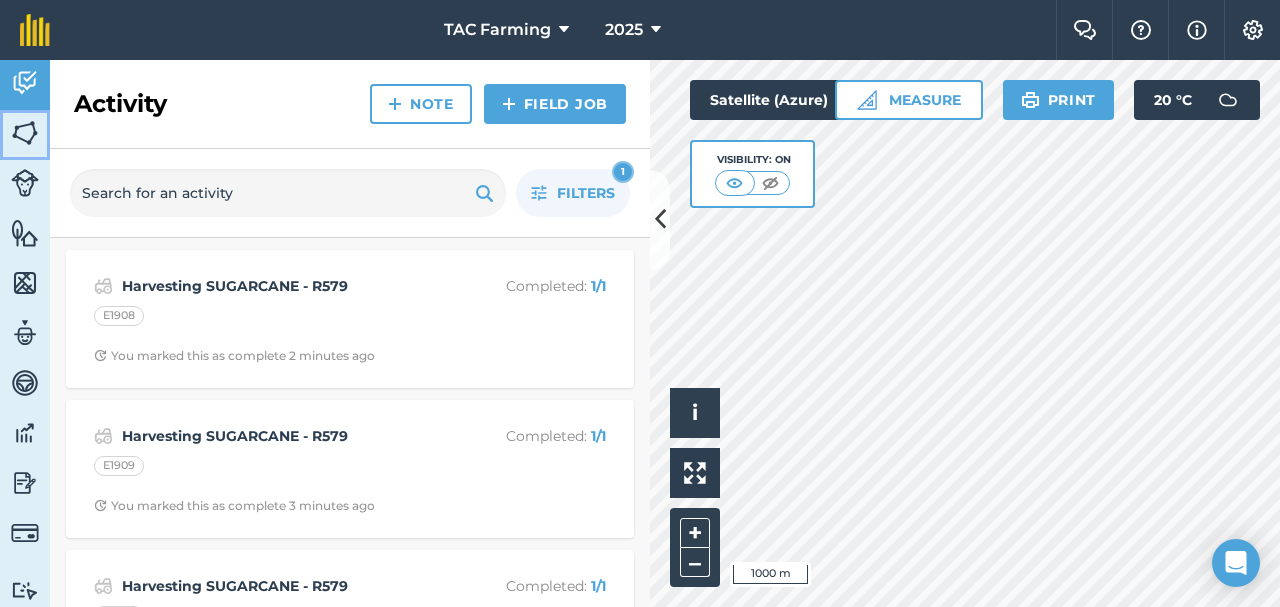 click at bounding box center (25, 133) 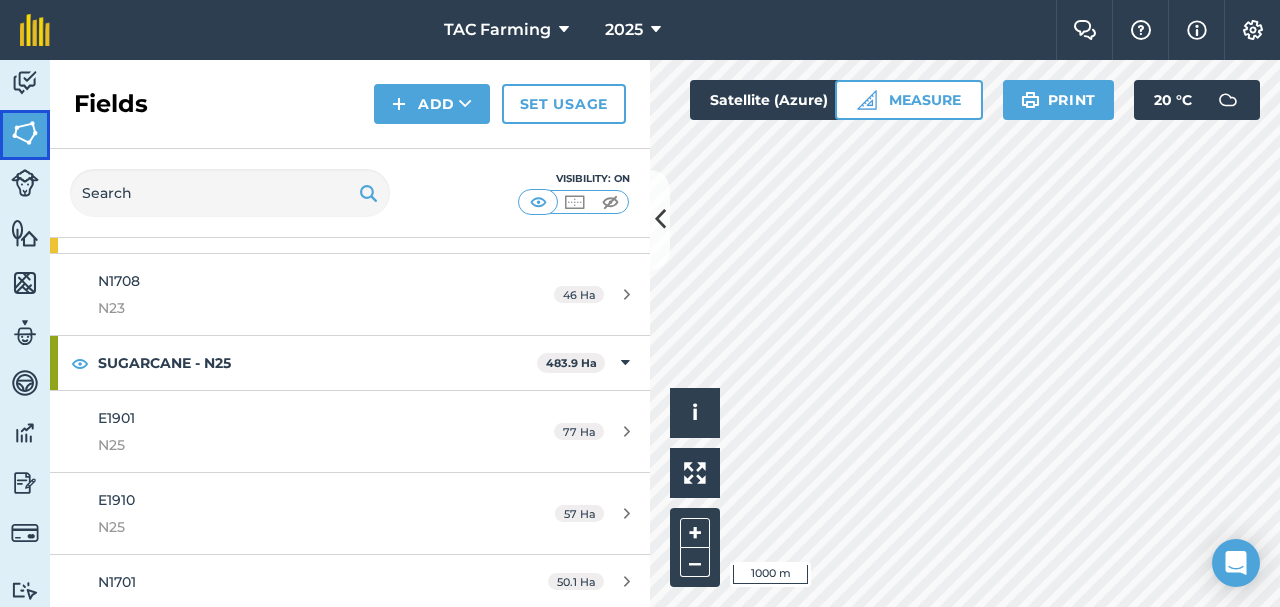 scroll, scrollTop: 0, scrollLeft: 0, axis: both 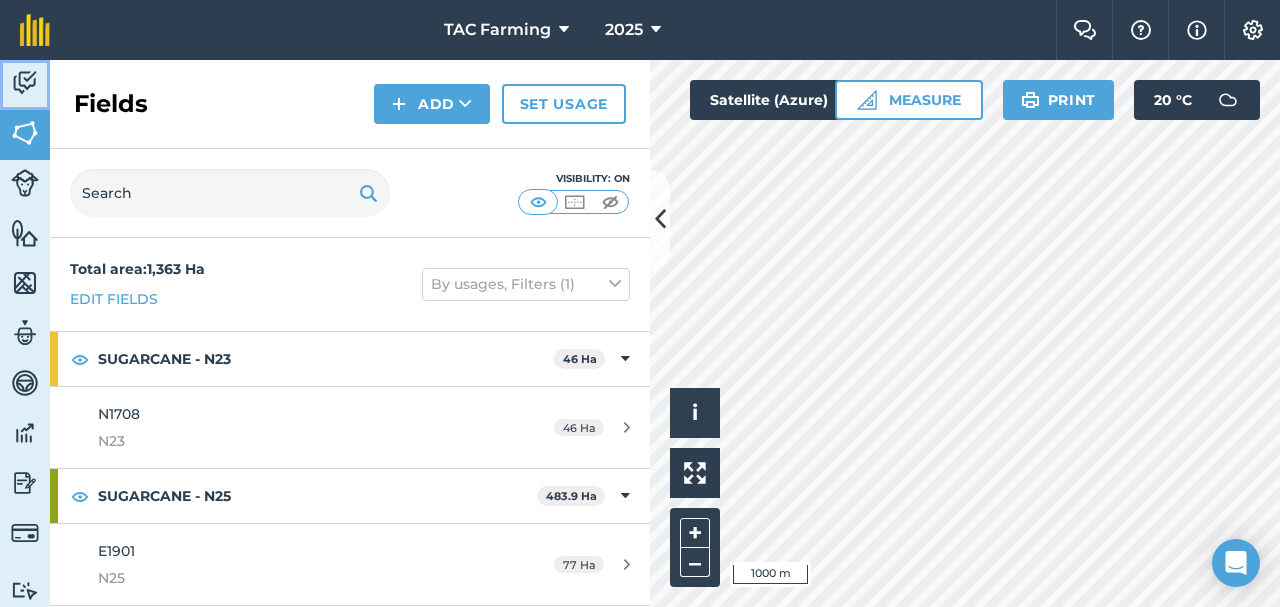 click at bounding box center (25, 83) 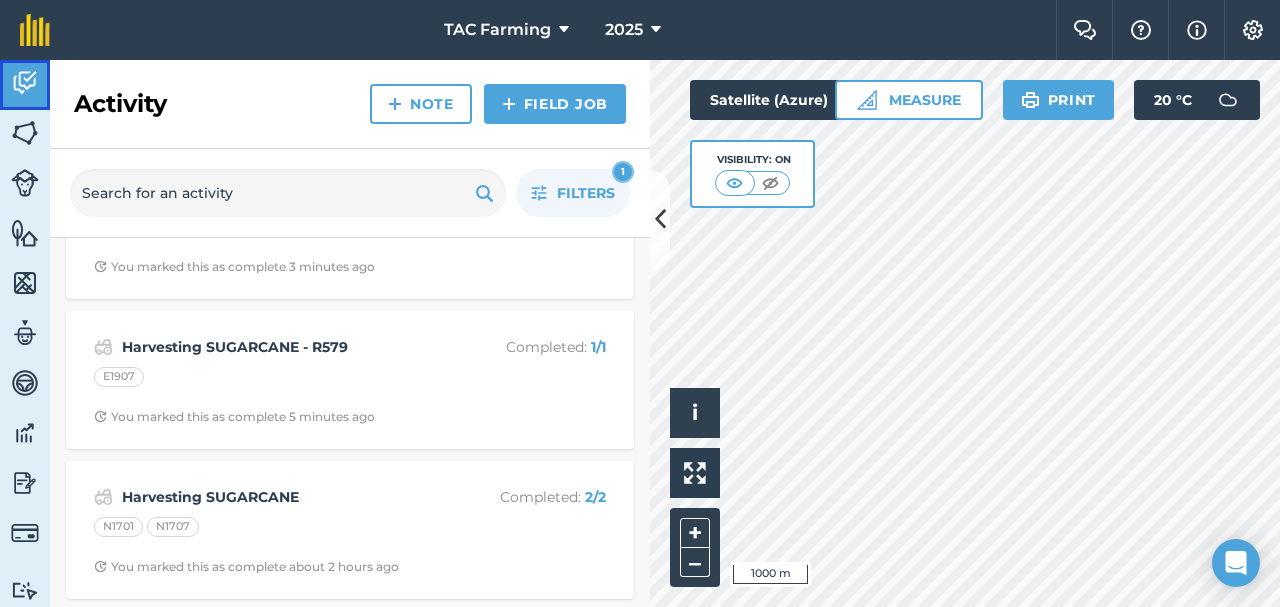scroll, scrollTop: 0, scrollLeft: 0, axis: both 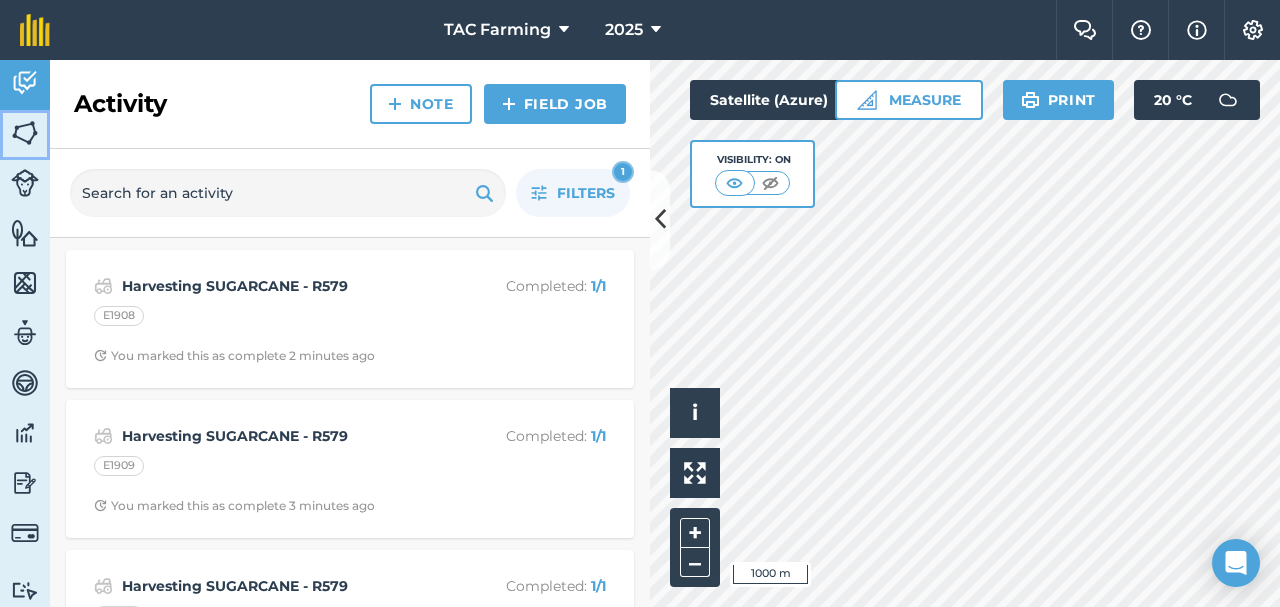 click at bounding box center (25, 133) 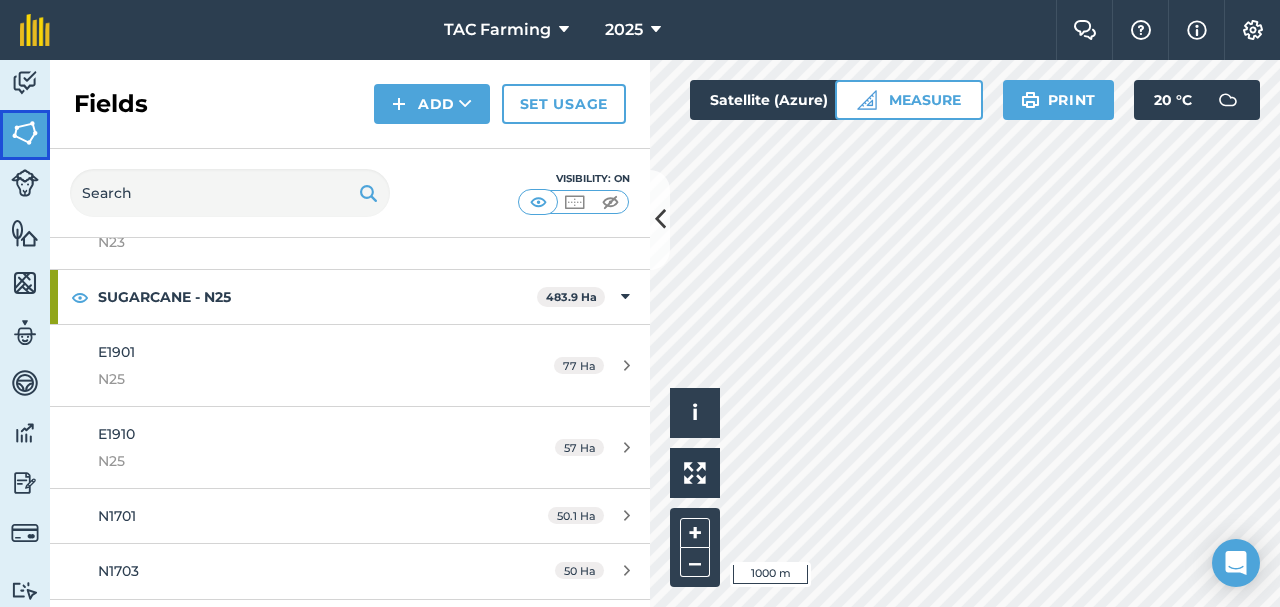 scroll, scrollTop: 0, scrollLeft: 0, axis: both 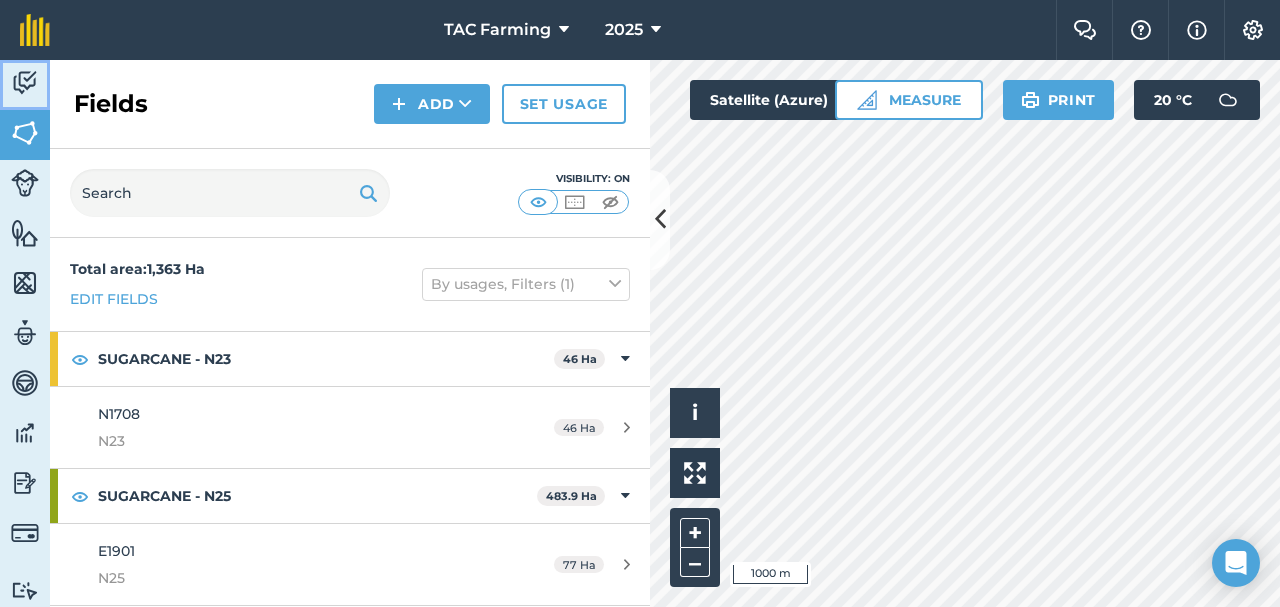 click at bounding box center (25, 83) 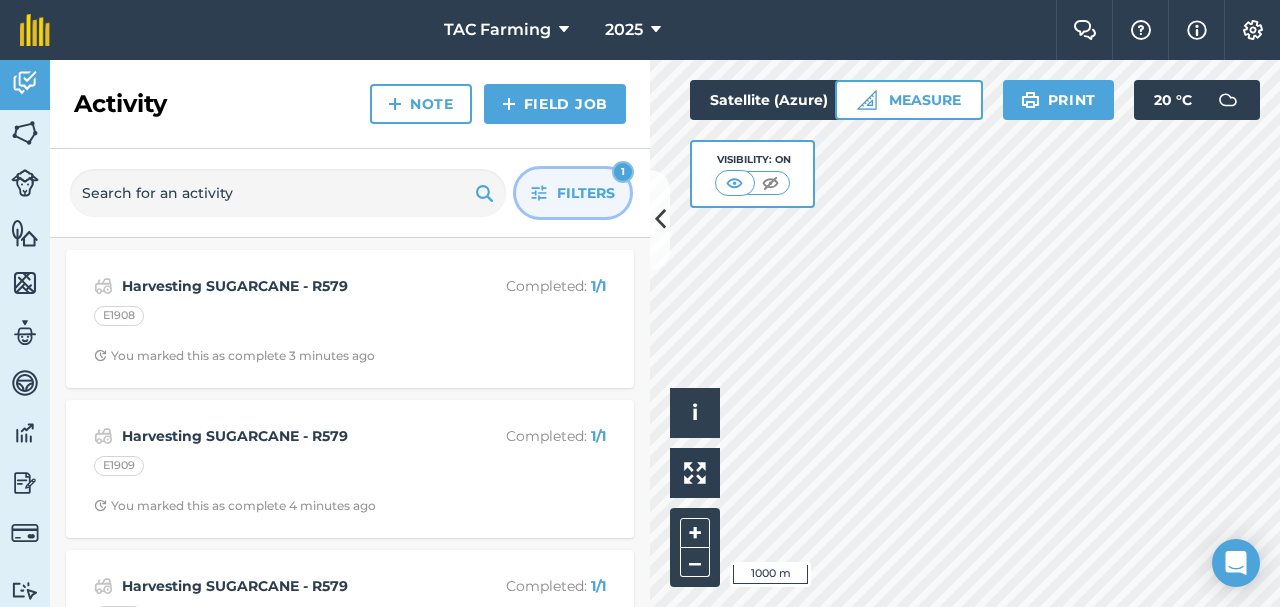 click on "Filters 1" at bounding box center (573, 193) 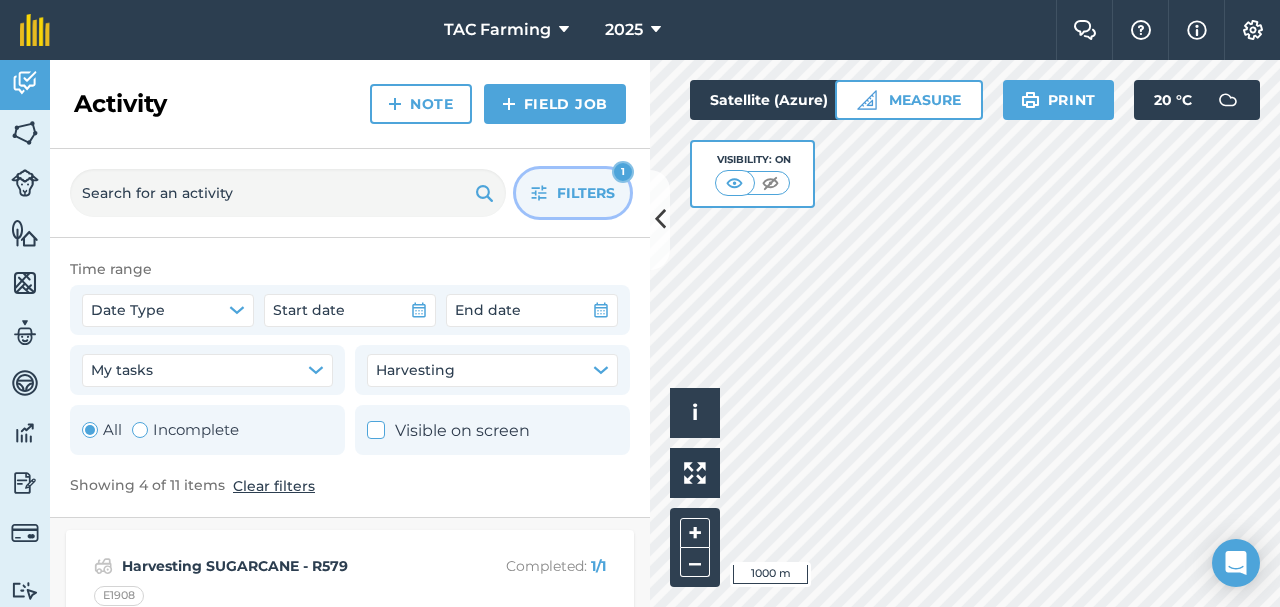 click on "Filters" at bounding box center [586, 193] 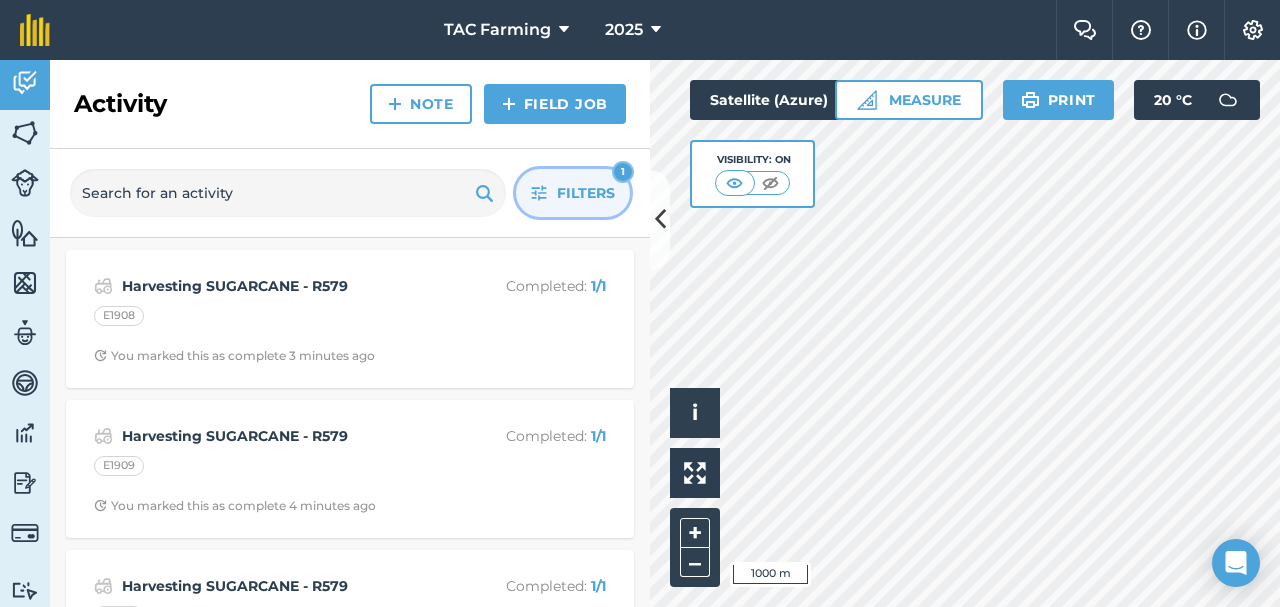 click on "Filters" at bounding box center (586, 193) 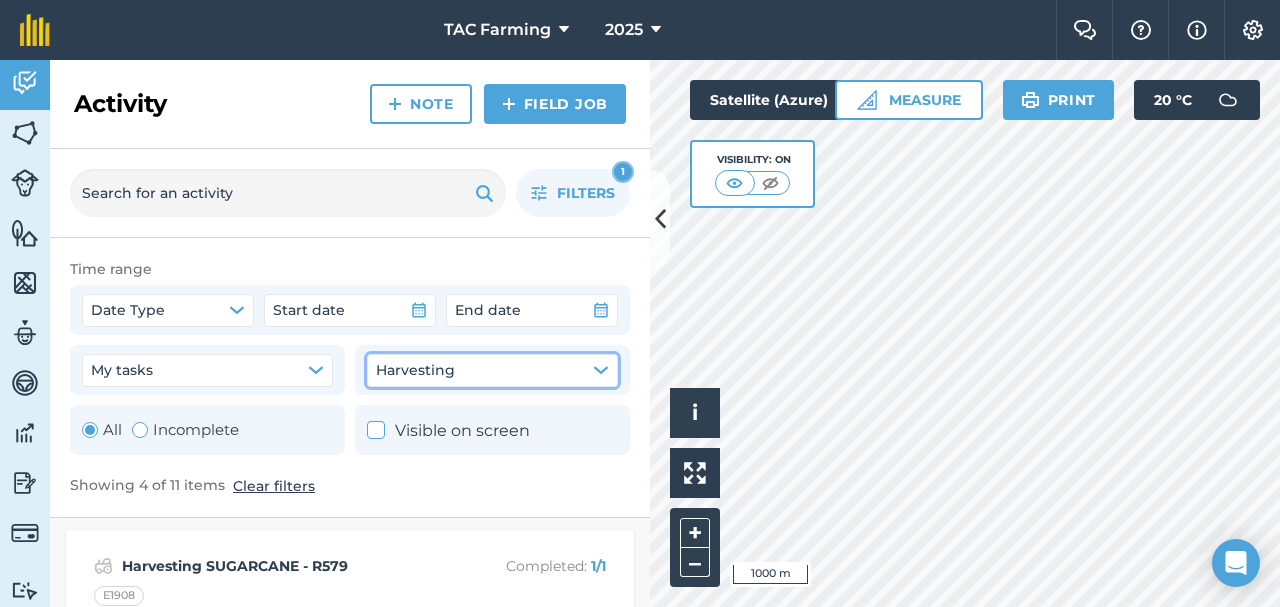 click 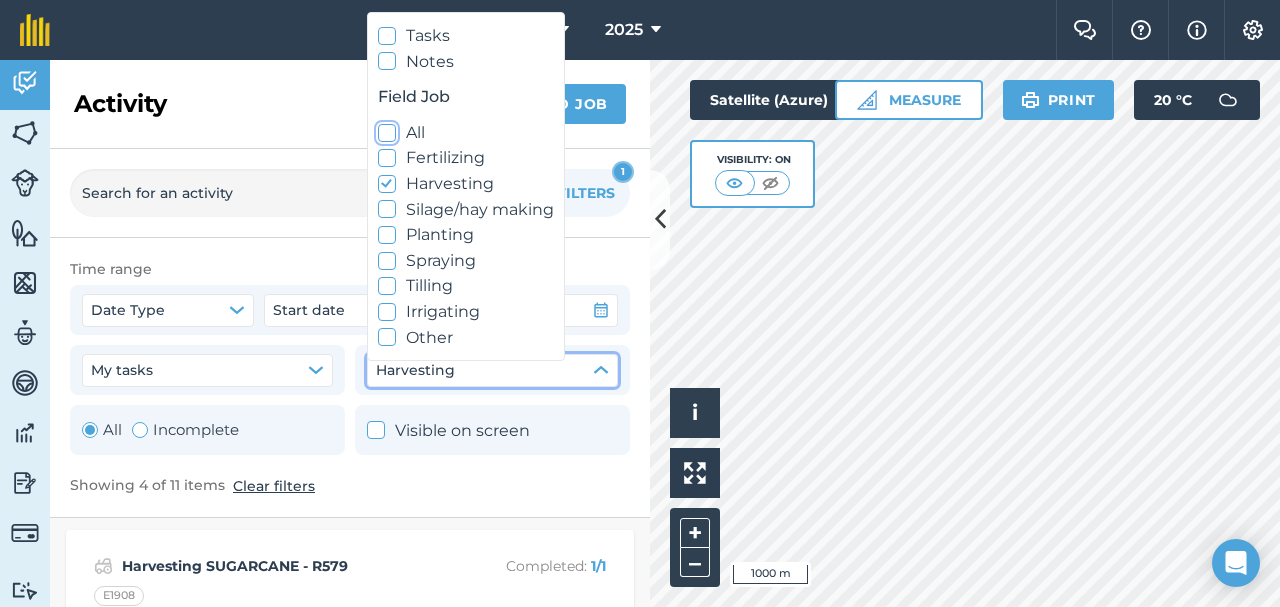 click on "All" at bounding box center [466, 133] 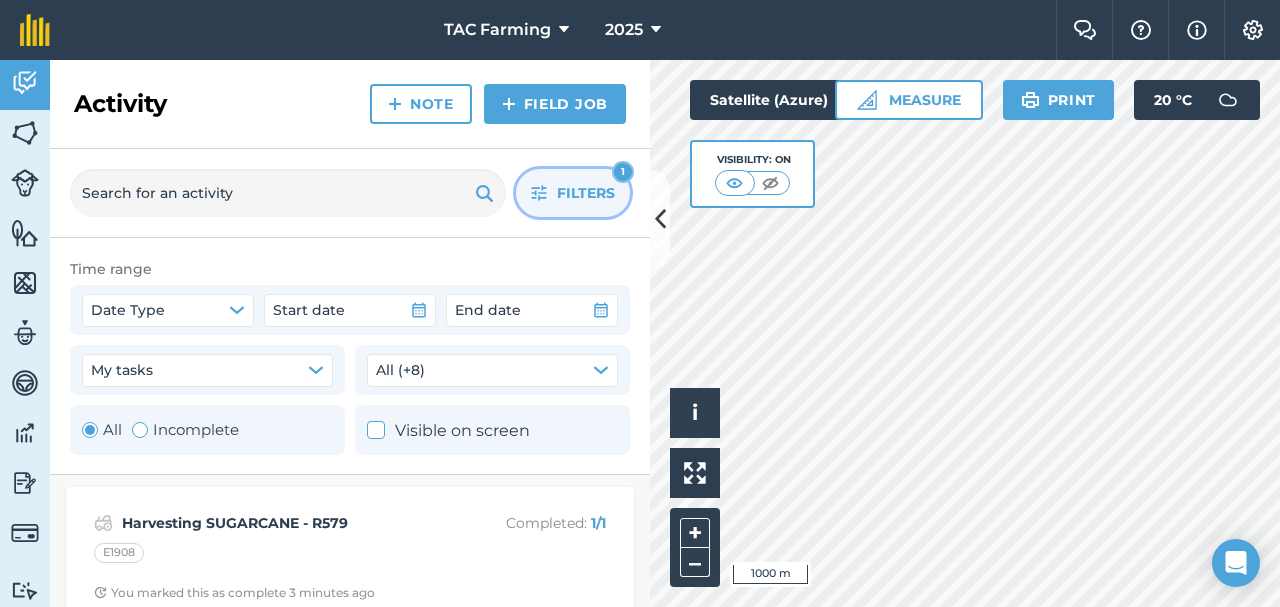 click on "Filters" at bounding box center (586, 193) 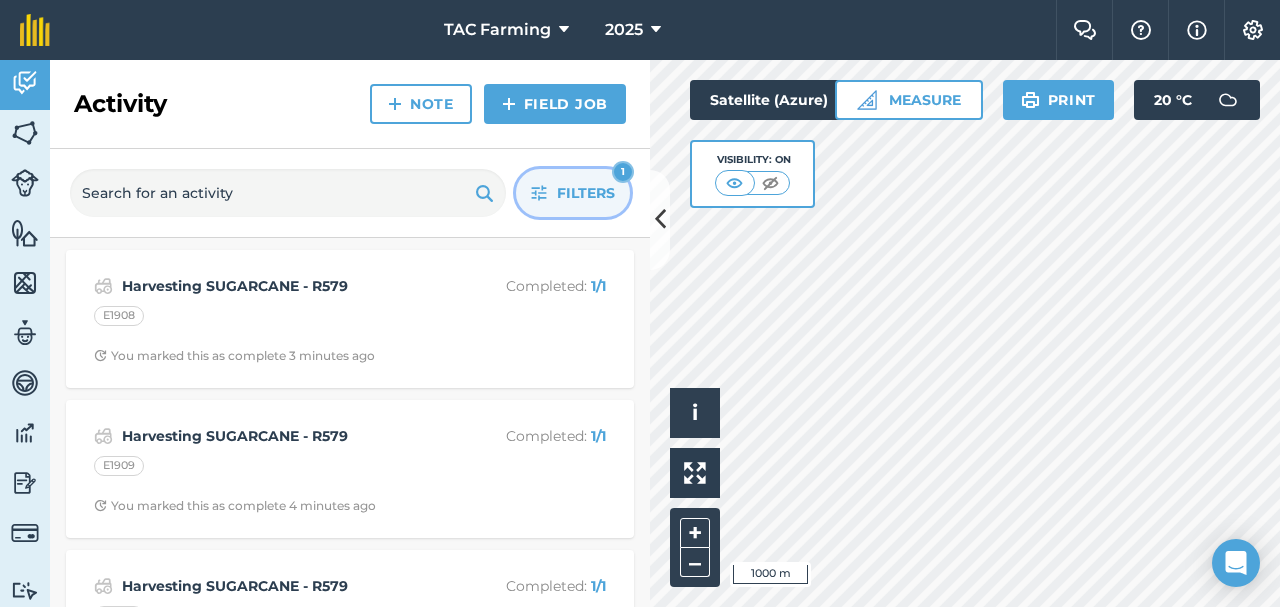 click on "1" at bounding box center [623, 172] 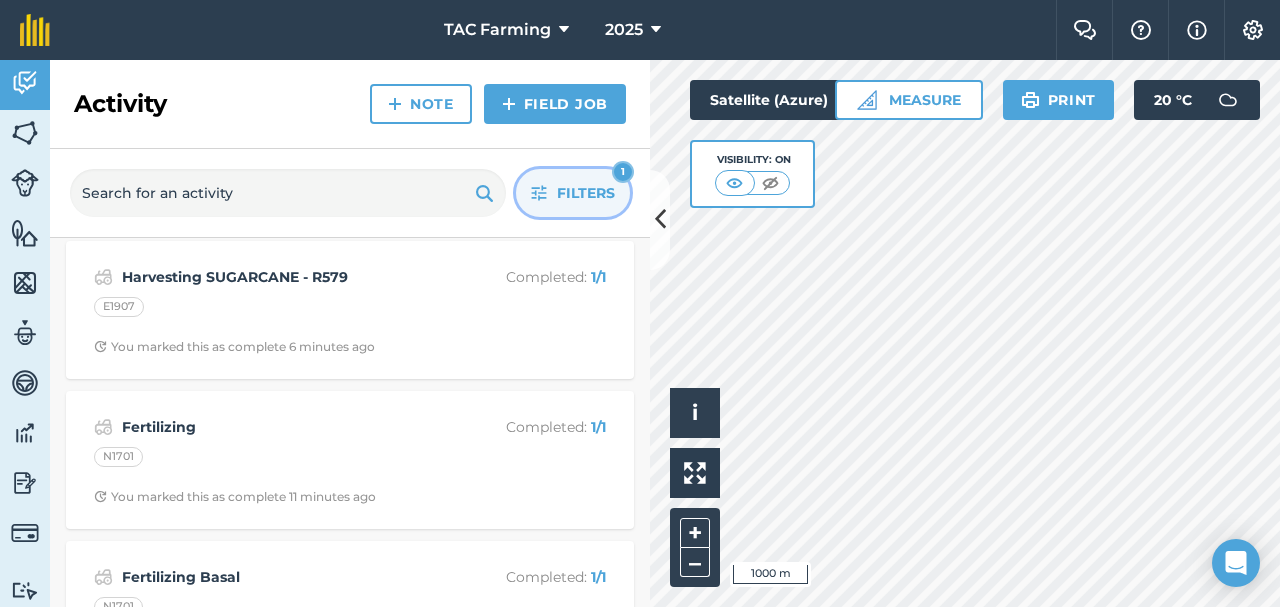 scroll, scrollTop: 0, scrollLeft: 0, axis: both 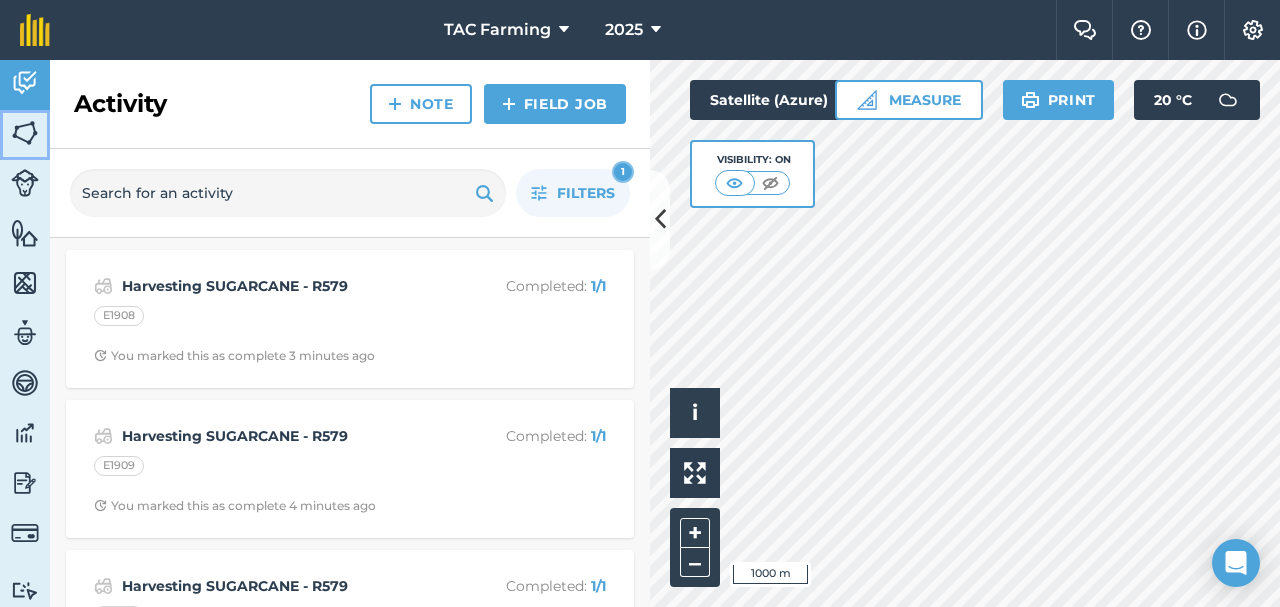click at bounding box center (25, 133) 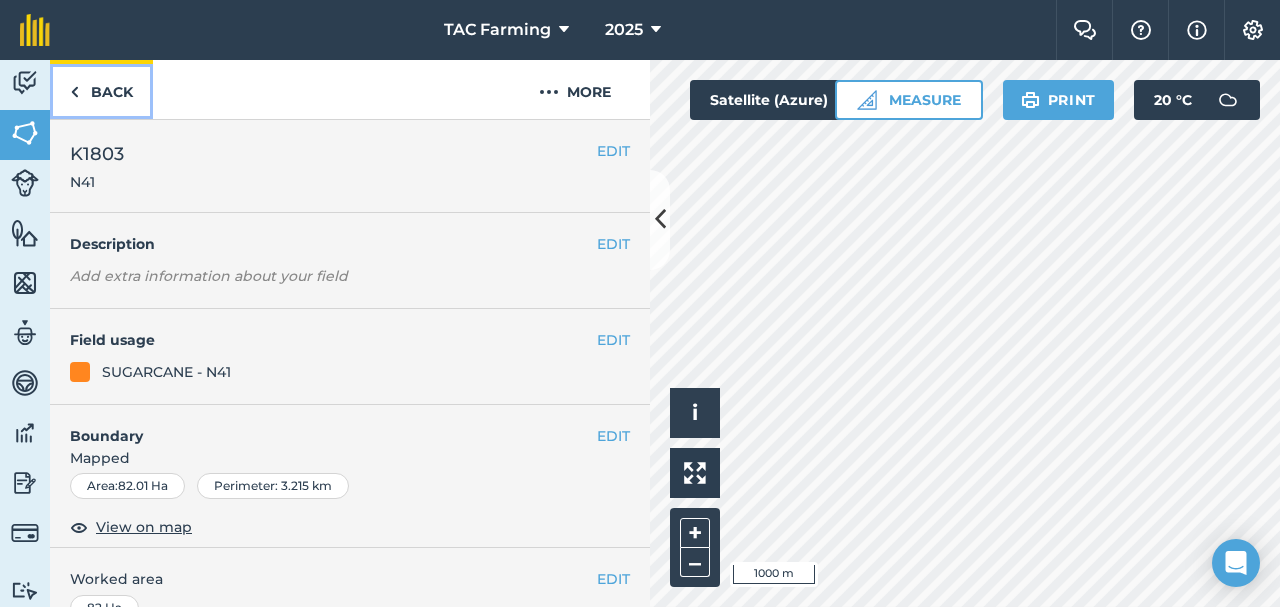 click on "Back" at bounding box center (101, 89) 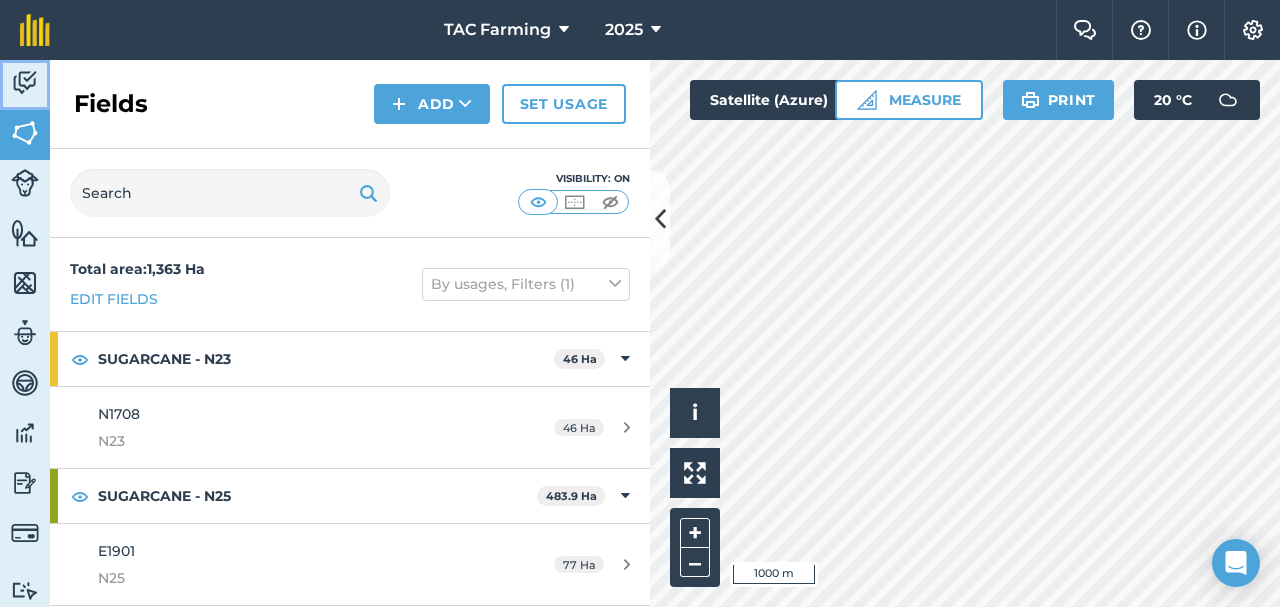 click on "Activity" at bounding box center (25, 85) 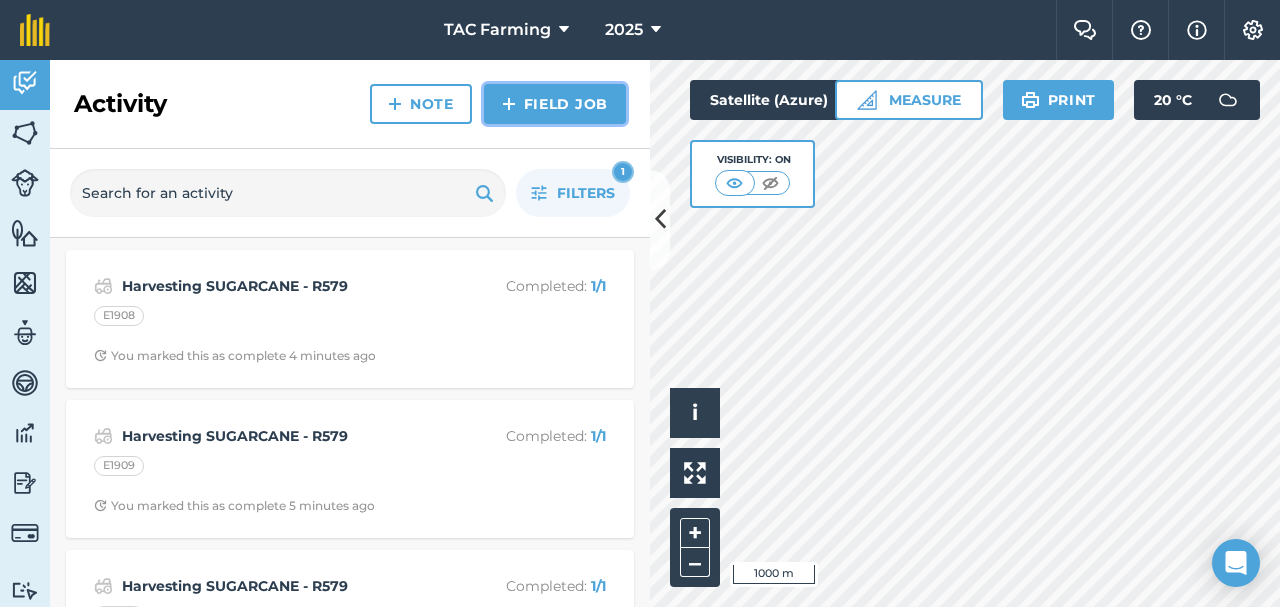 click on "Field Job" at bounding box center [555, 104] 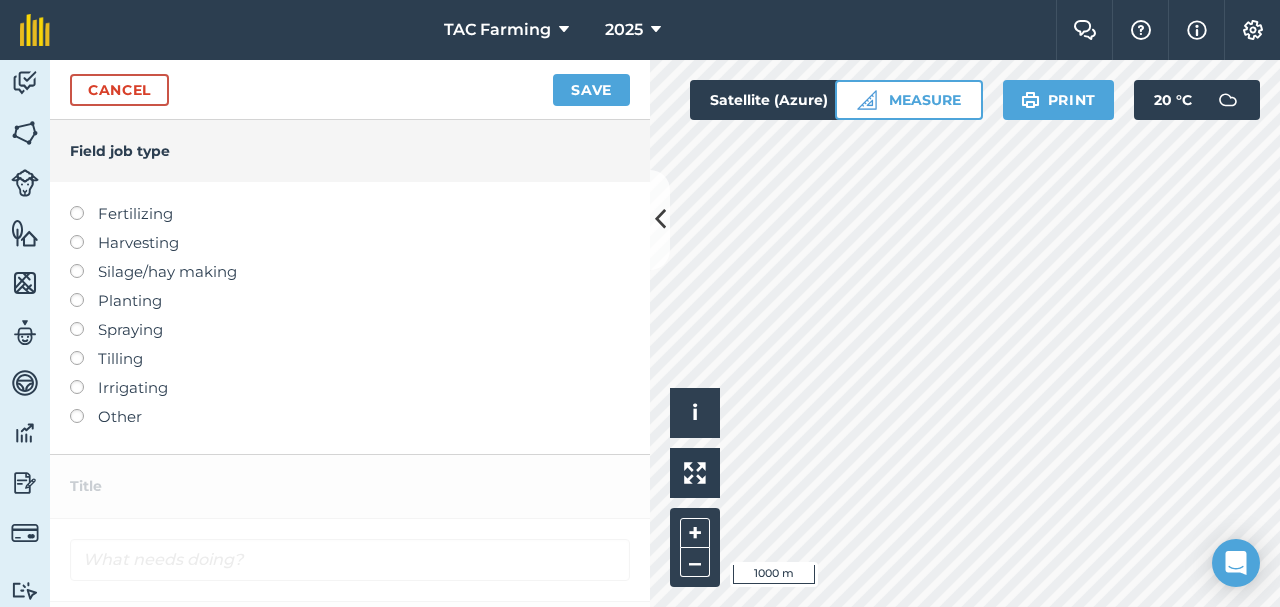 click on "Harvesting" at bounding box center (350, 243) 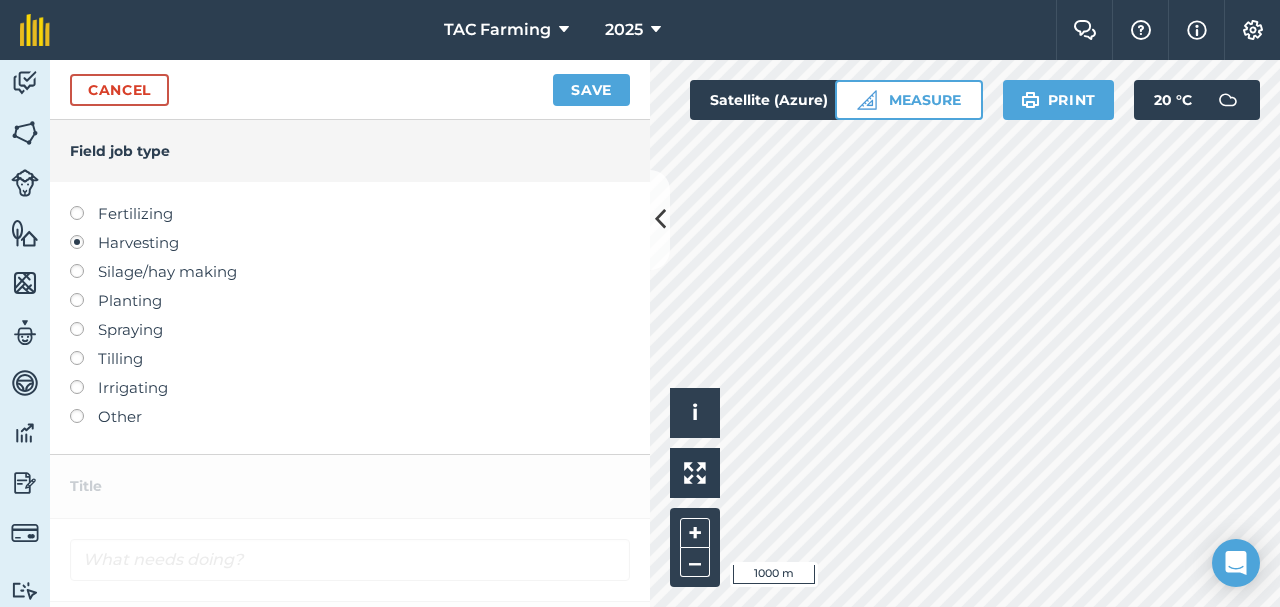 type on "Harvesting" 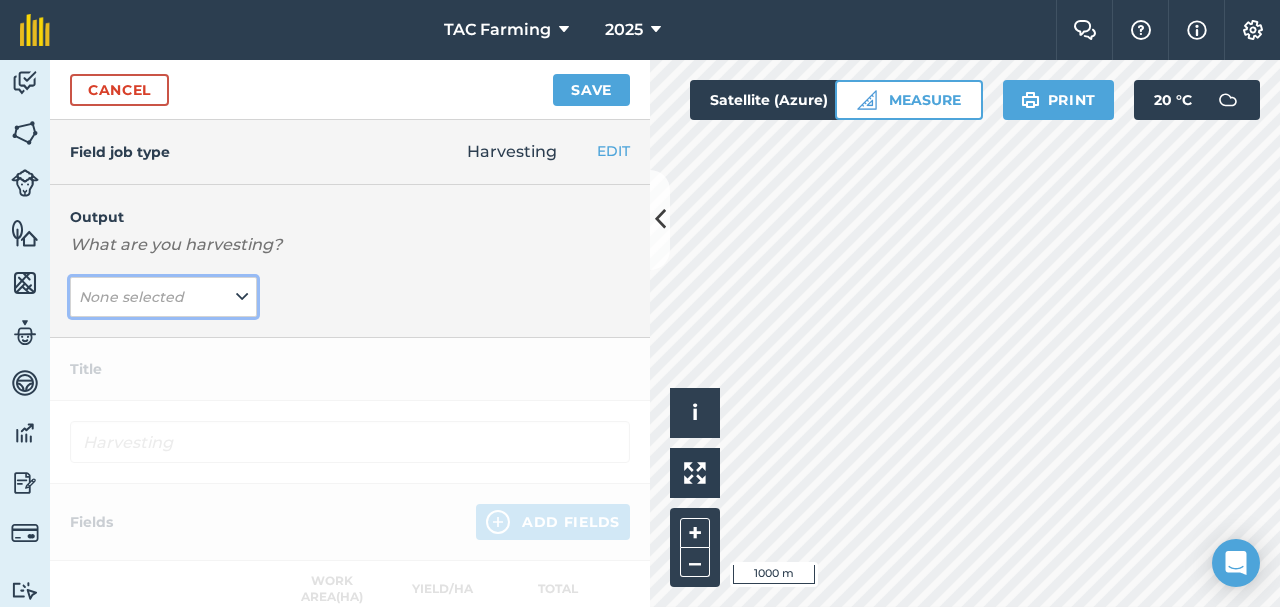 click at bounding box center [242, 297] 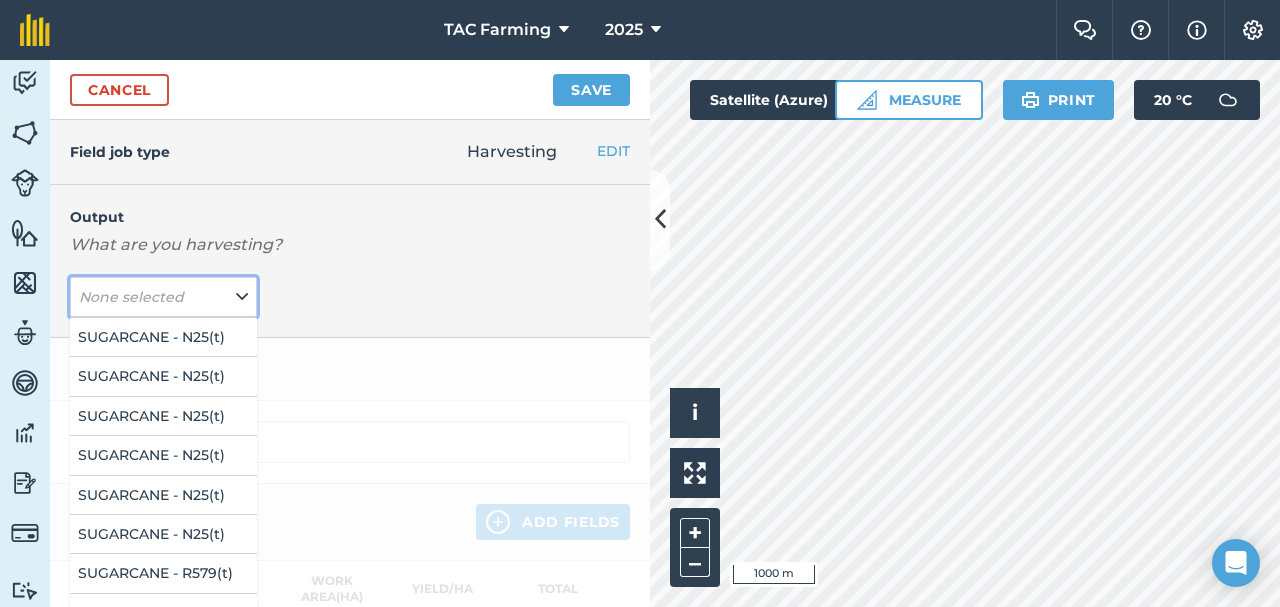 scroll, scrollTop: 37, scrollLeft: 0, axis: vertical 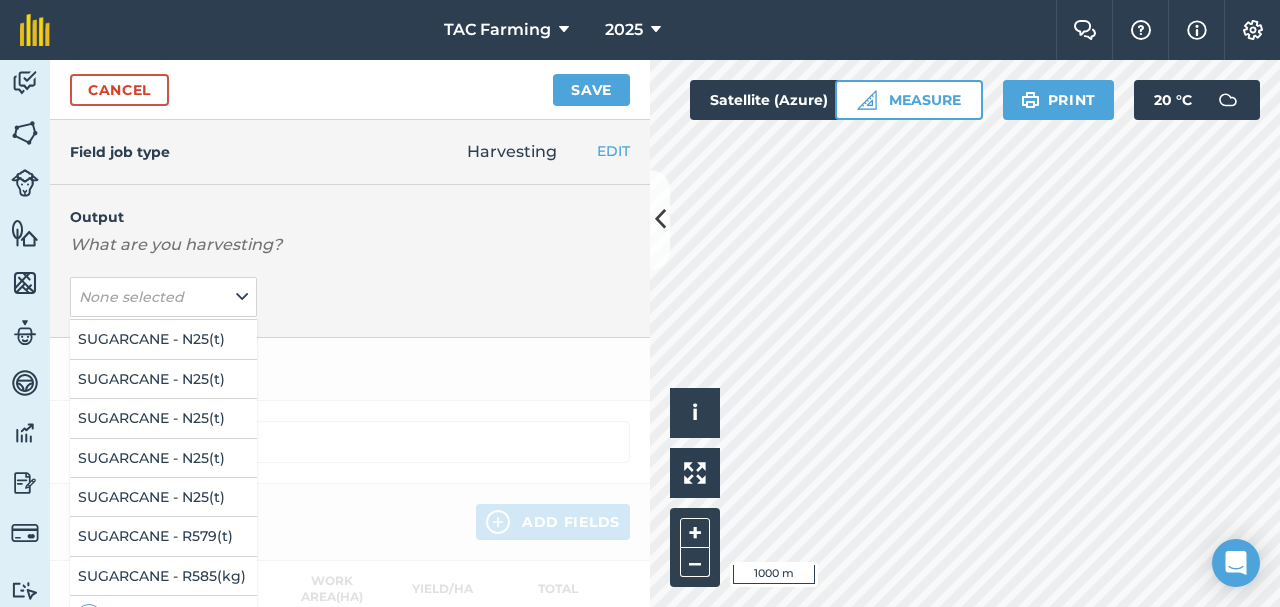 click at bounding box center [350, 658] 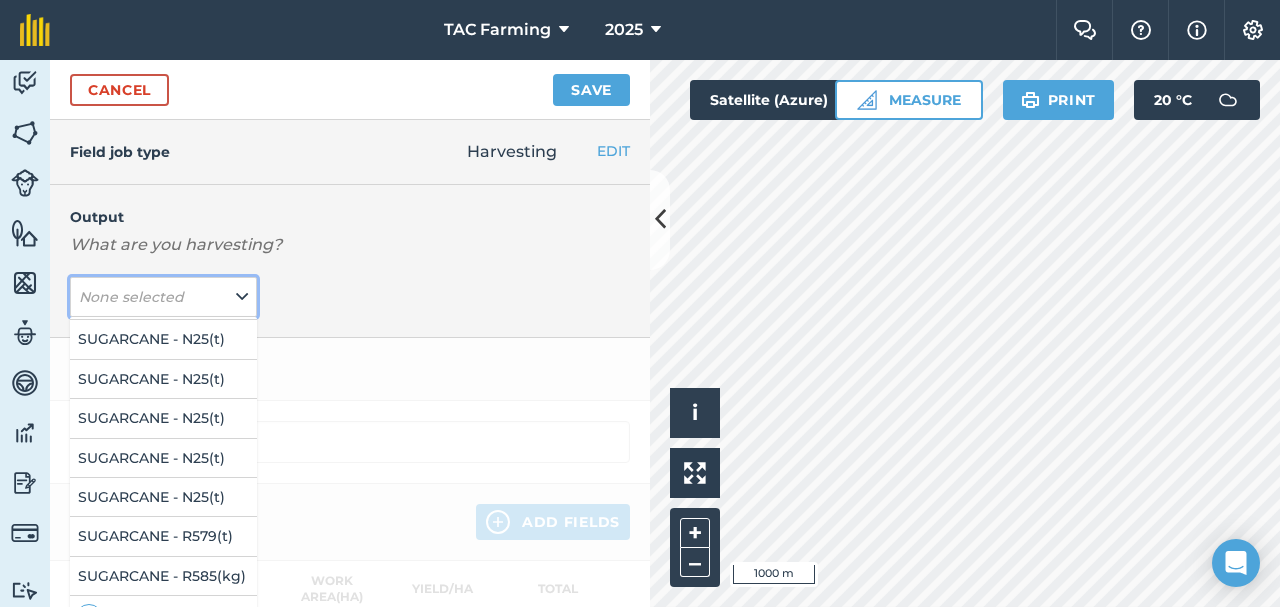 click at bounding box center [242, 297] 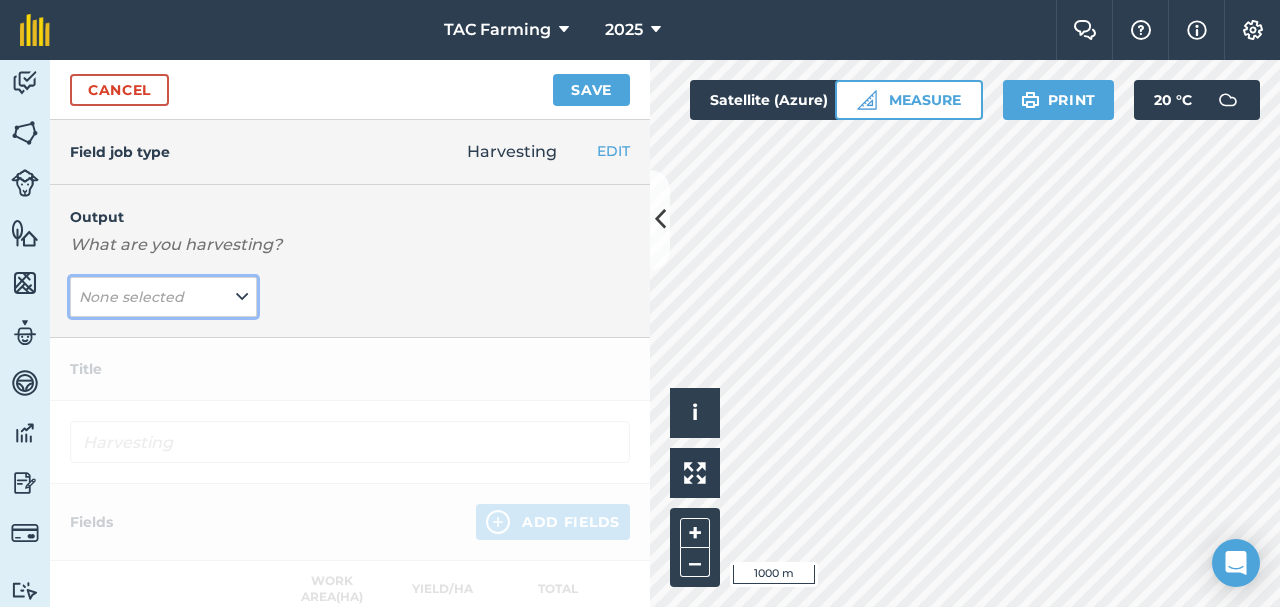 click on "None selected" at bounding box center [163, 297] 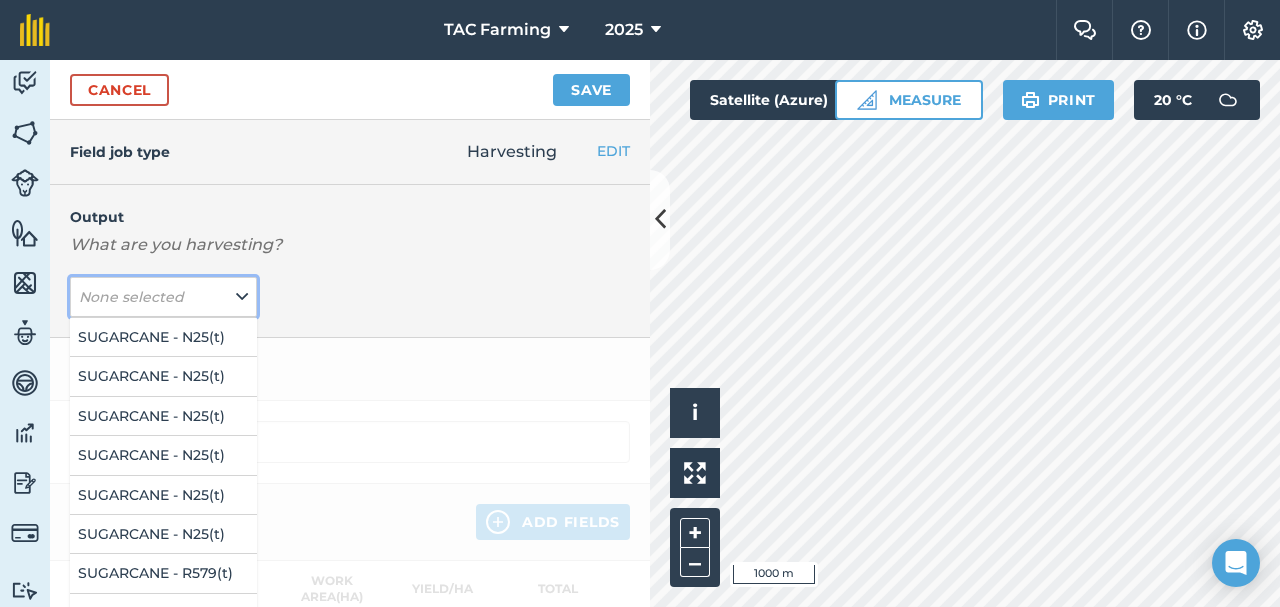 click on "None selected" at bounding box center (163, 297) 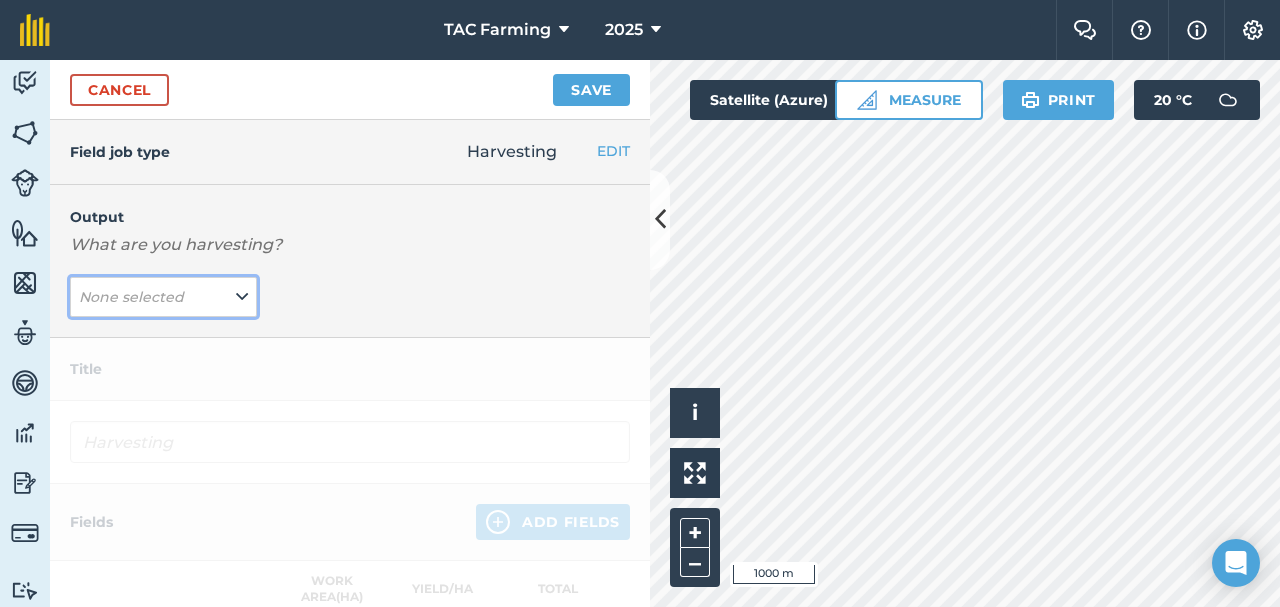 type 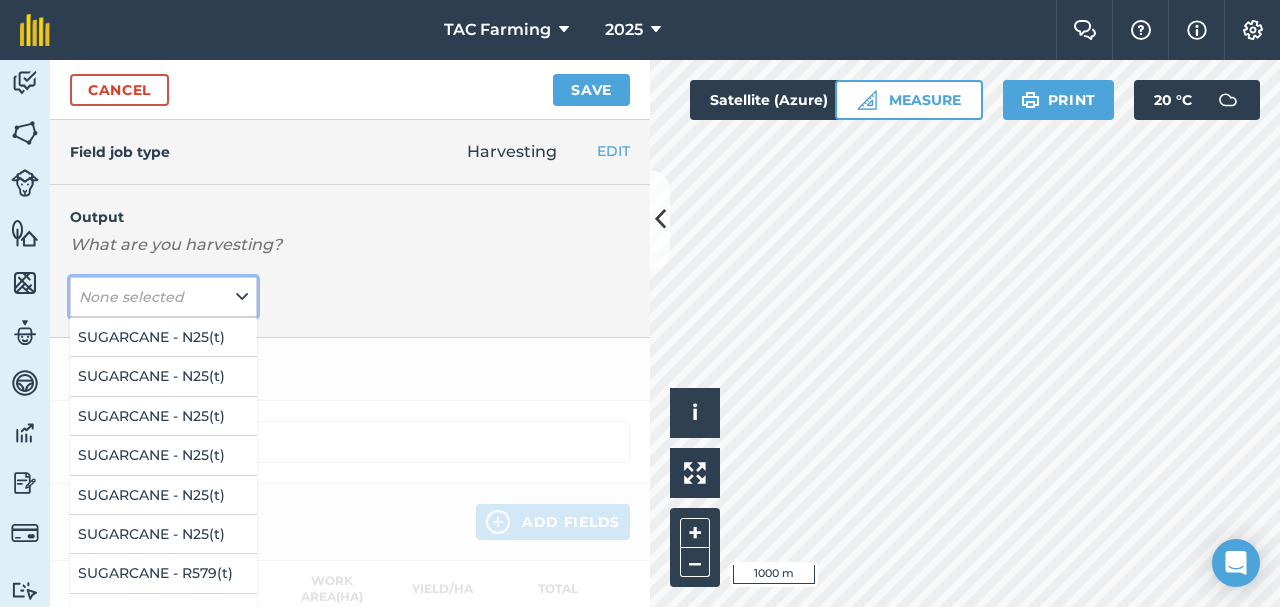 click on "None selected" at bounding box center (163, 297) 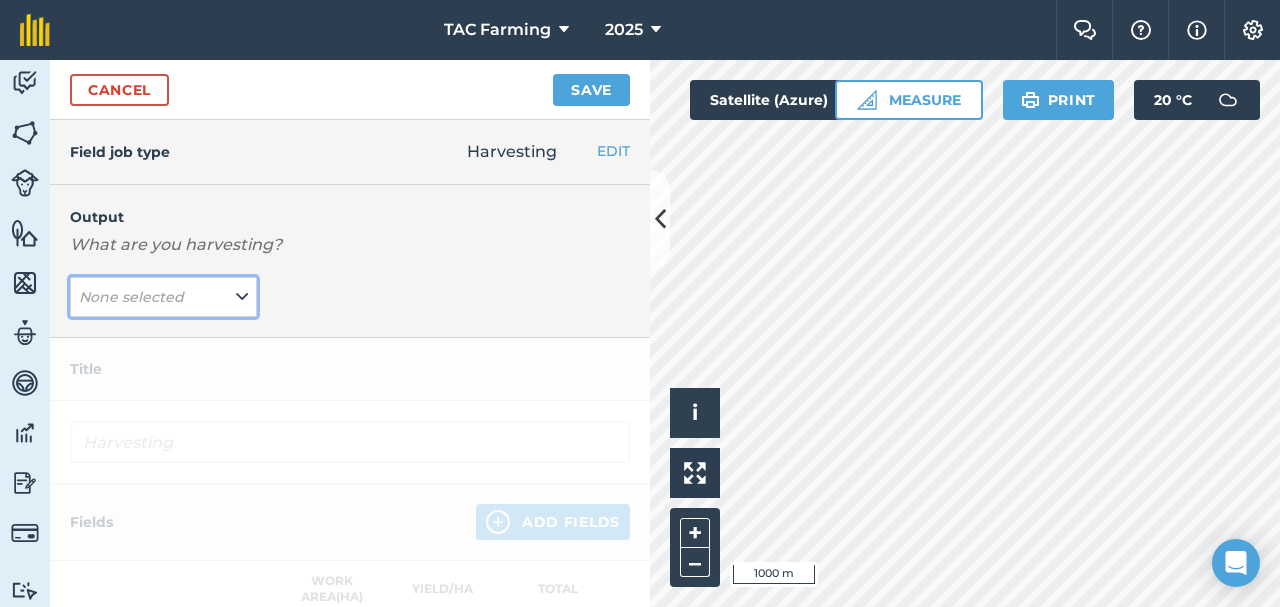 click on "None selected" at bounding box center [163, 297] 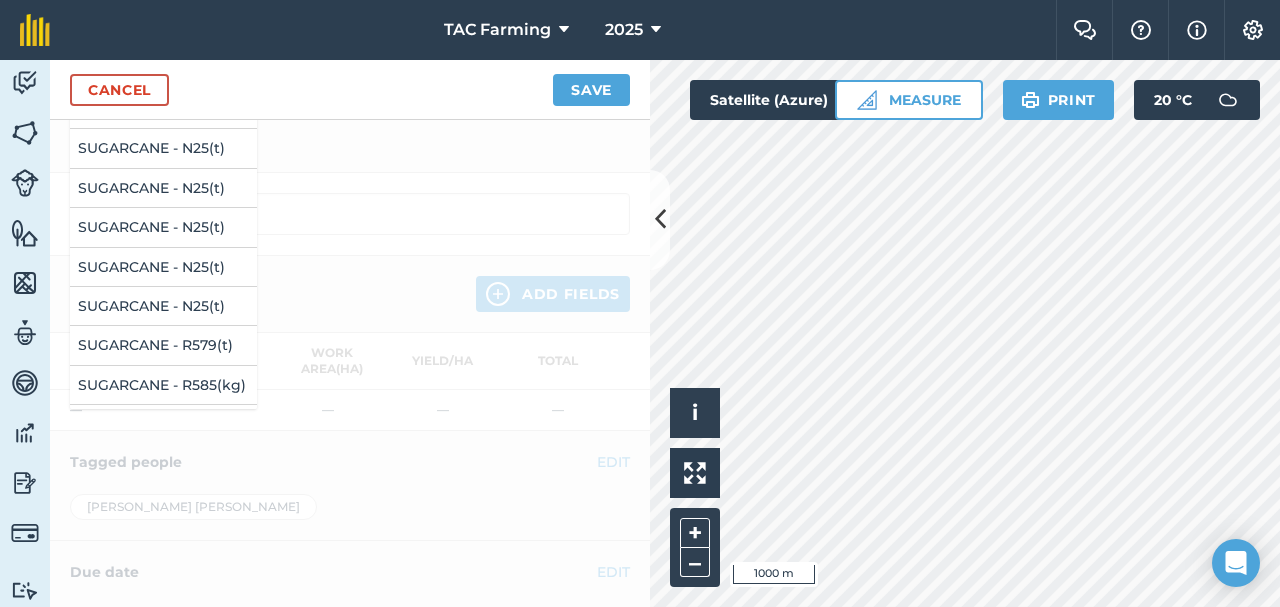 scroll, scrollTop: 0, scrollLeft: 0, axis: both 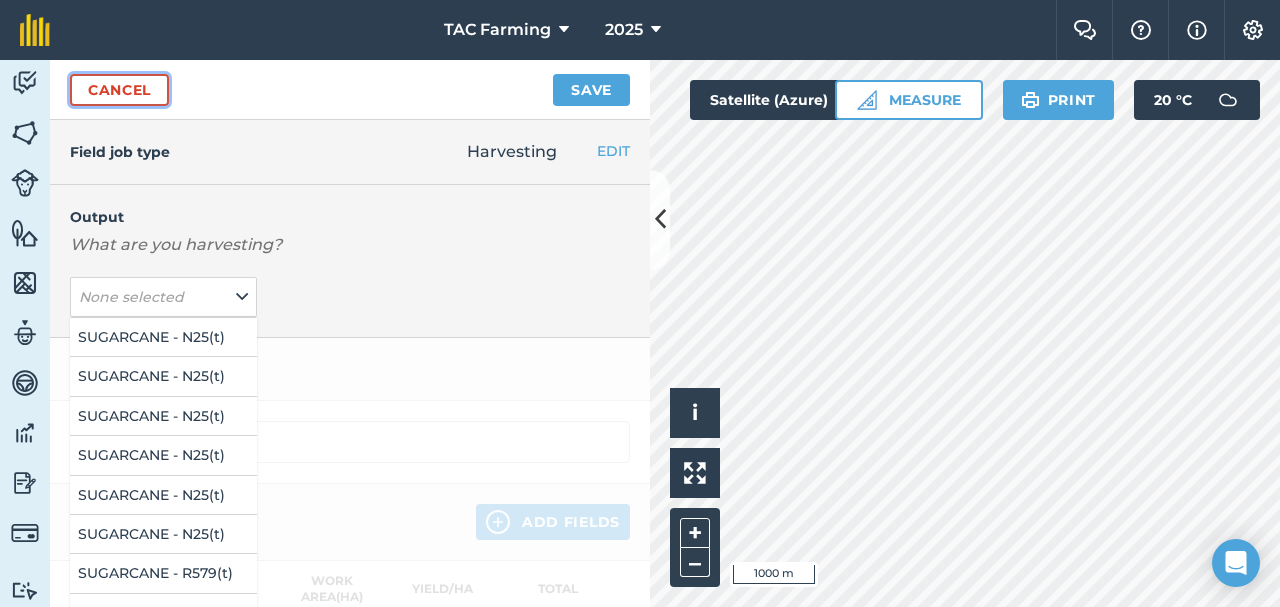 click on "Cancel" at bounding box center (119, 90) 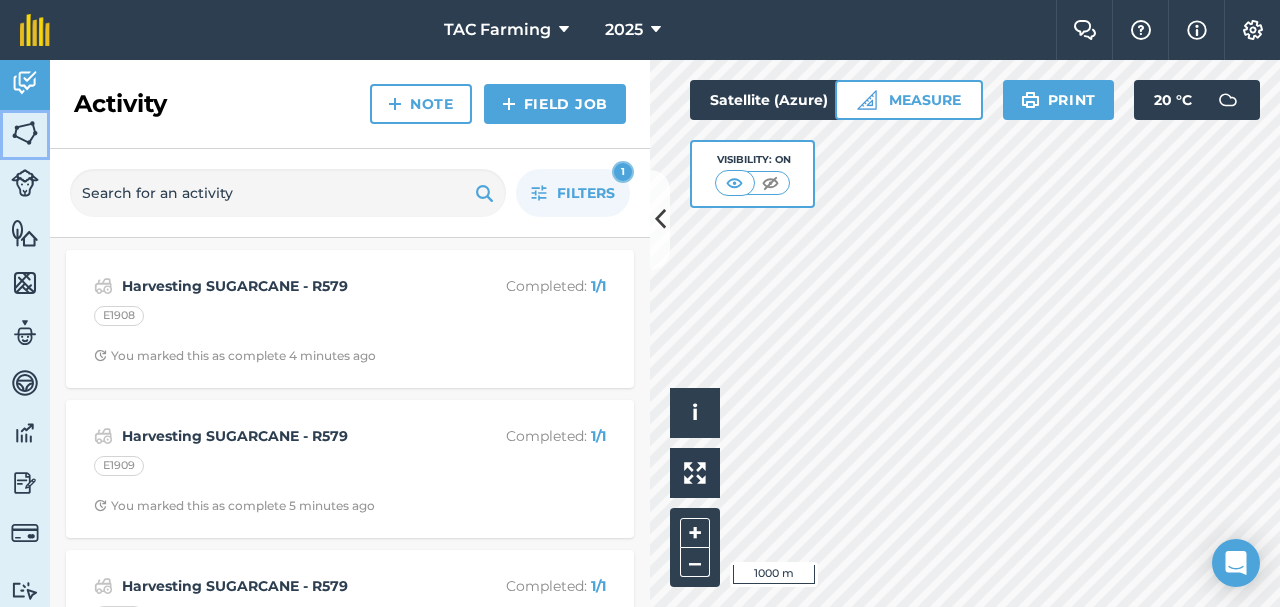 click at bounding box center [25, 133] 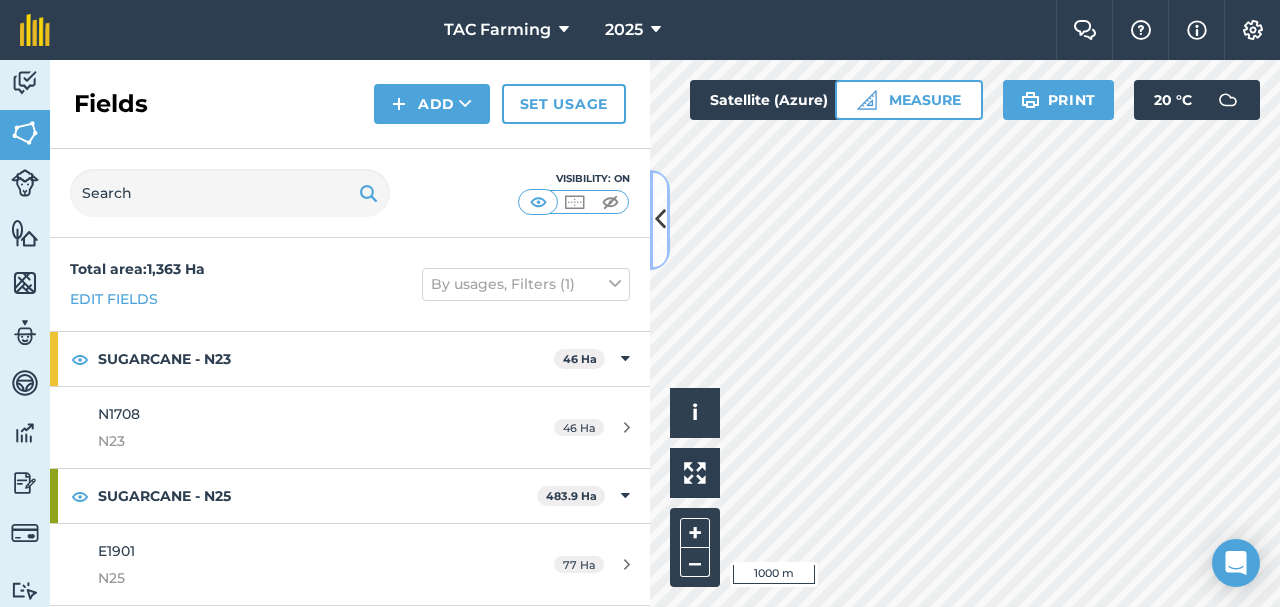 click at bounding box center (660, 219) 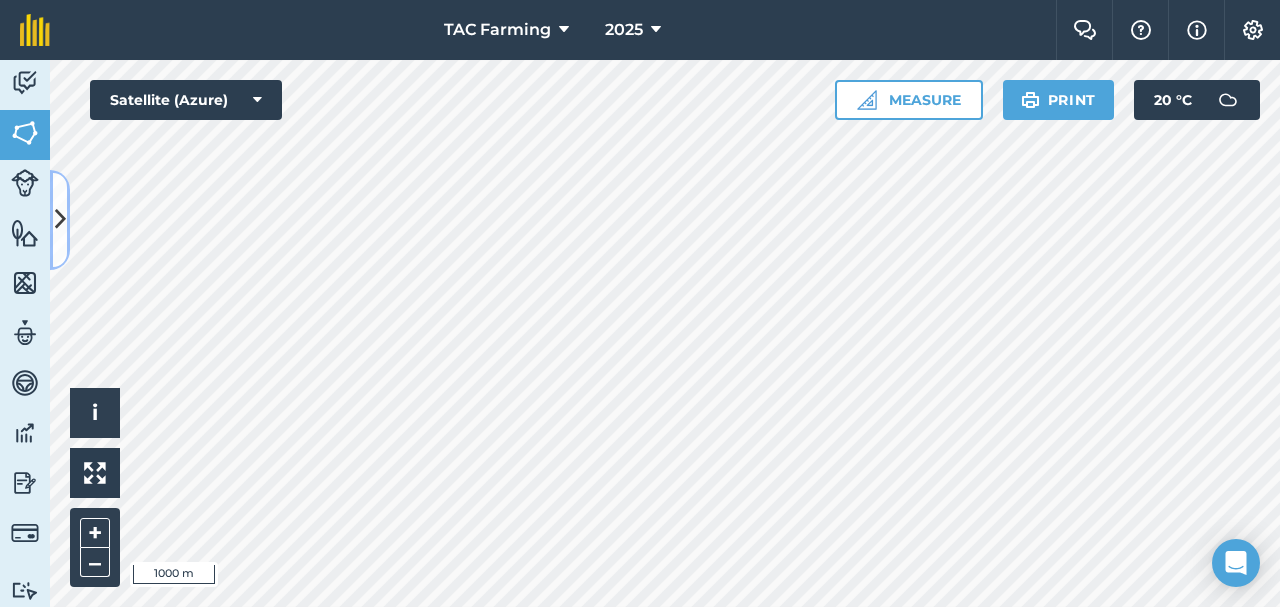 click at bounding box center (60, 219) 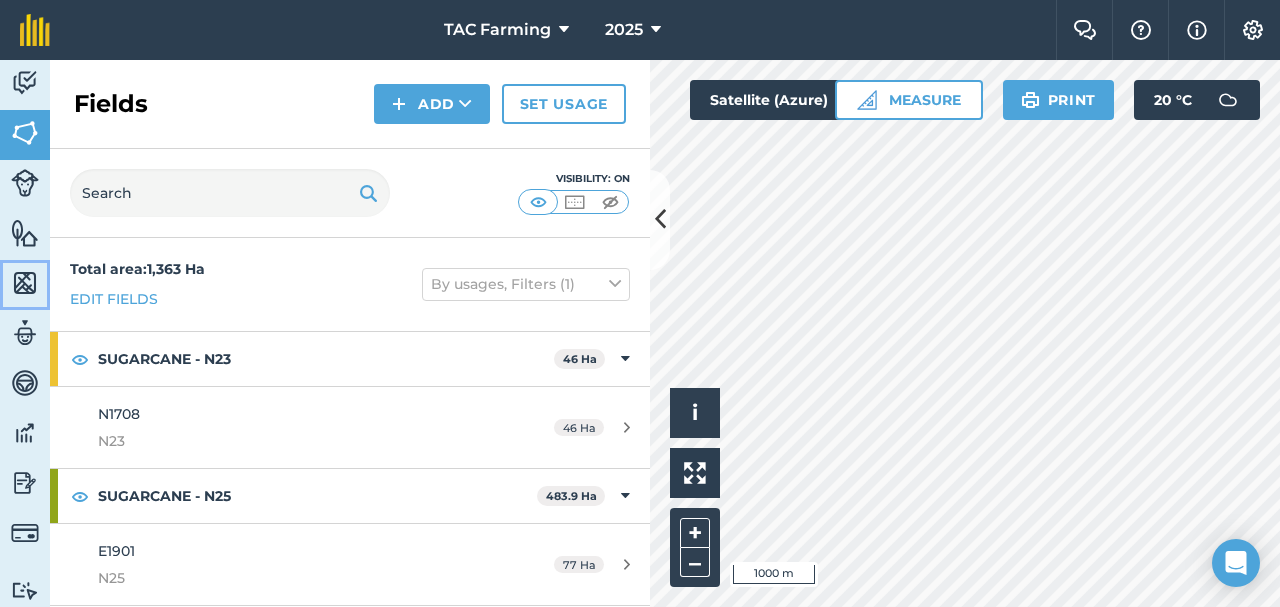 click at bounding box center (25, 283) 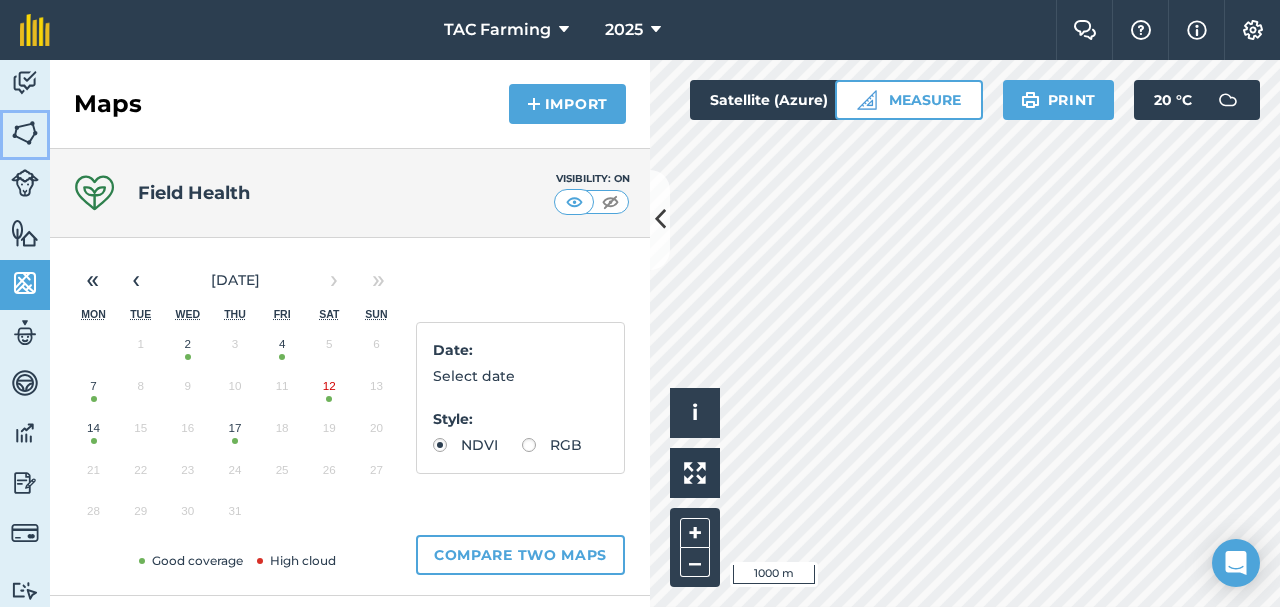 click at bounding box center [25, 133] 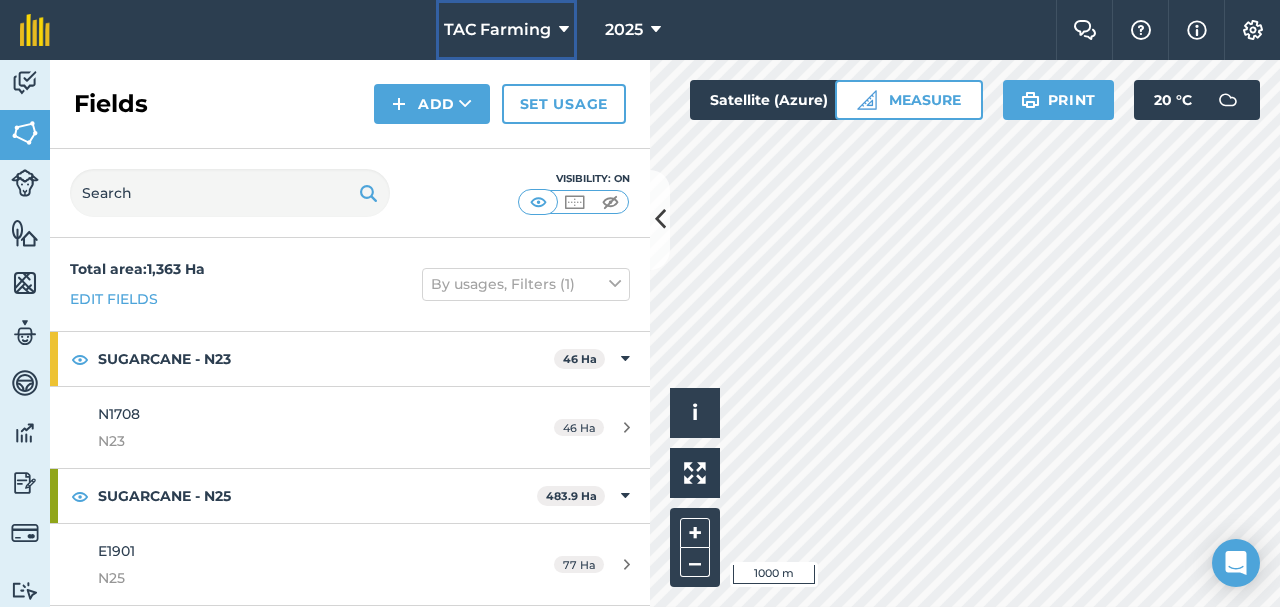click at bounding box center [564, 30] 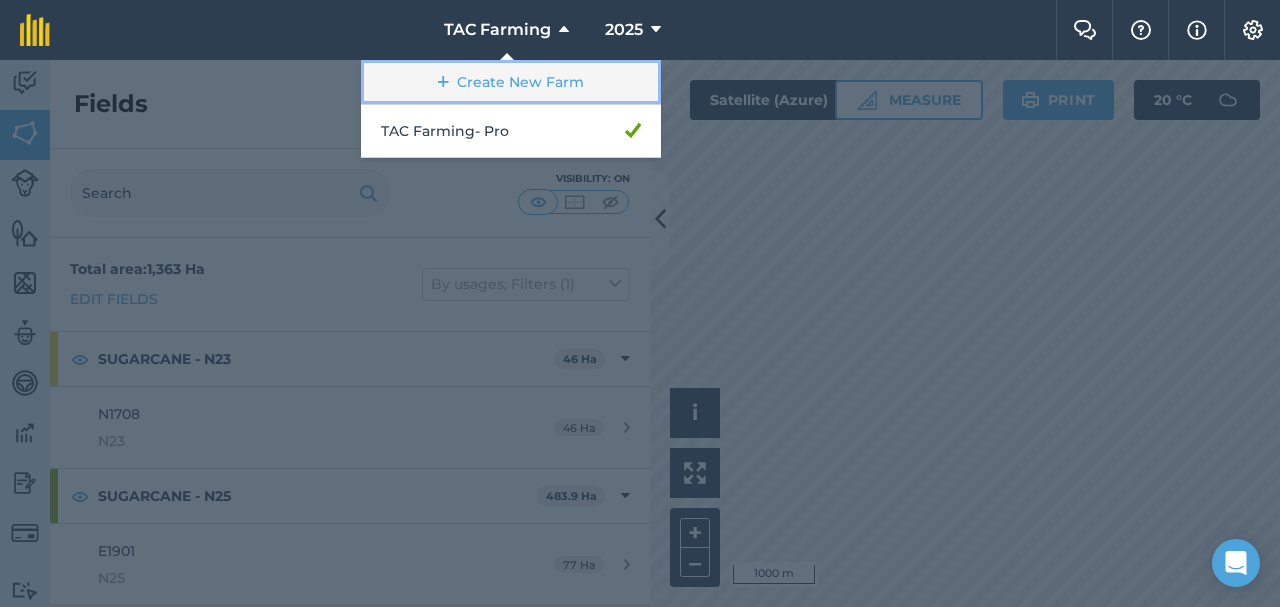click on "Create New Farm" at bounding box center (511, 82) 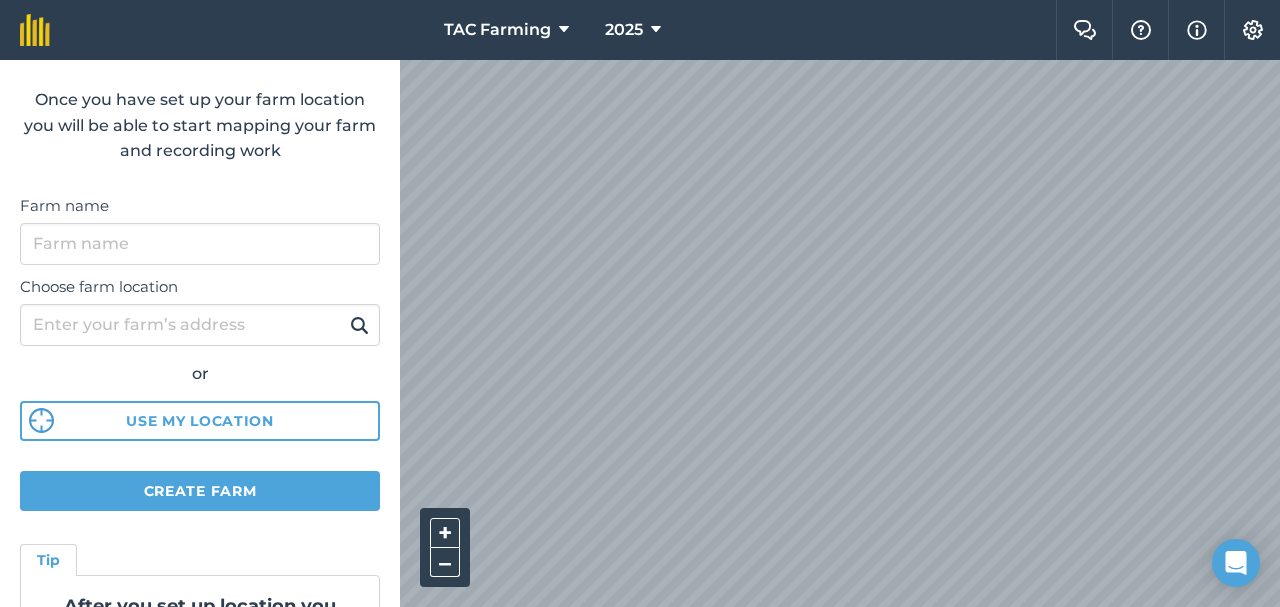 scroll, scrollTop: 0, scrollLeft: 0, axis: both 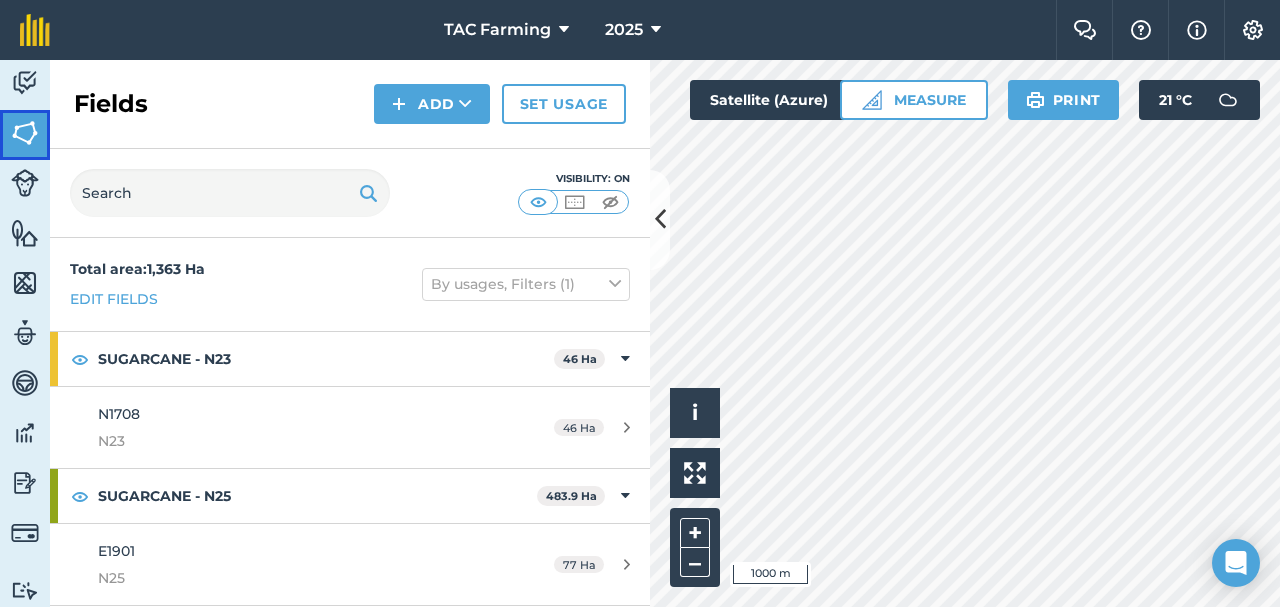 click at bounding box center (25, 133) 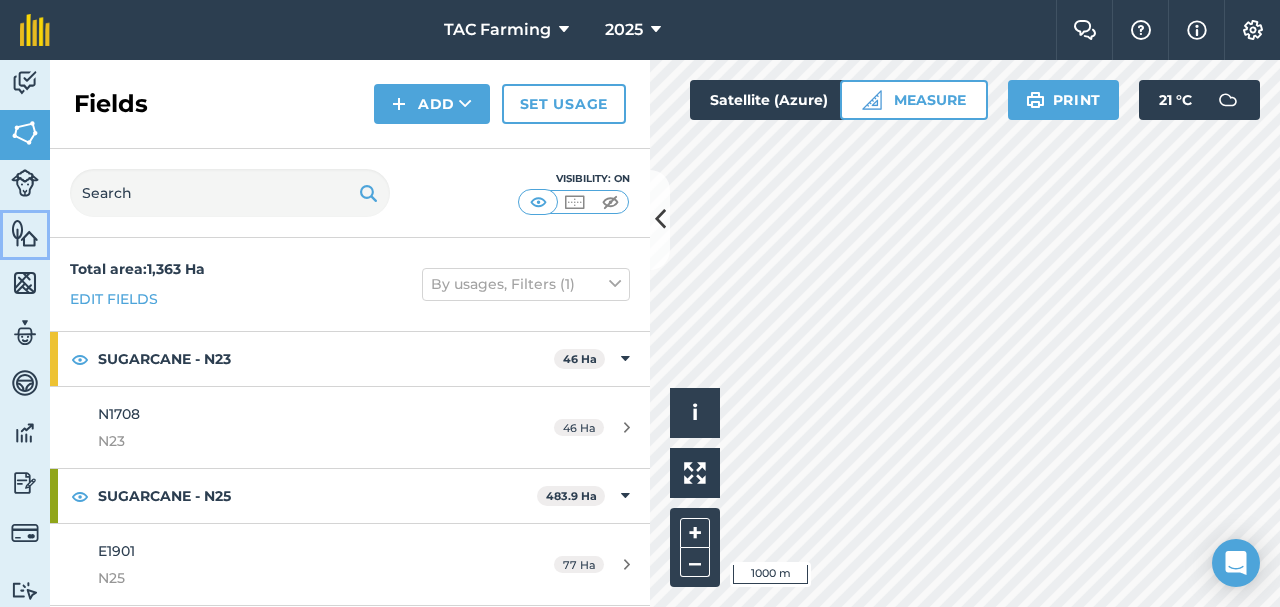 click at bounding box center (25, 233) 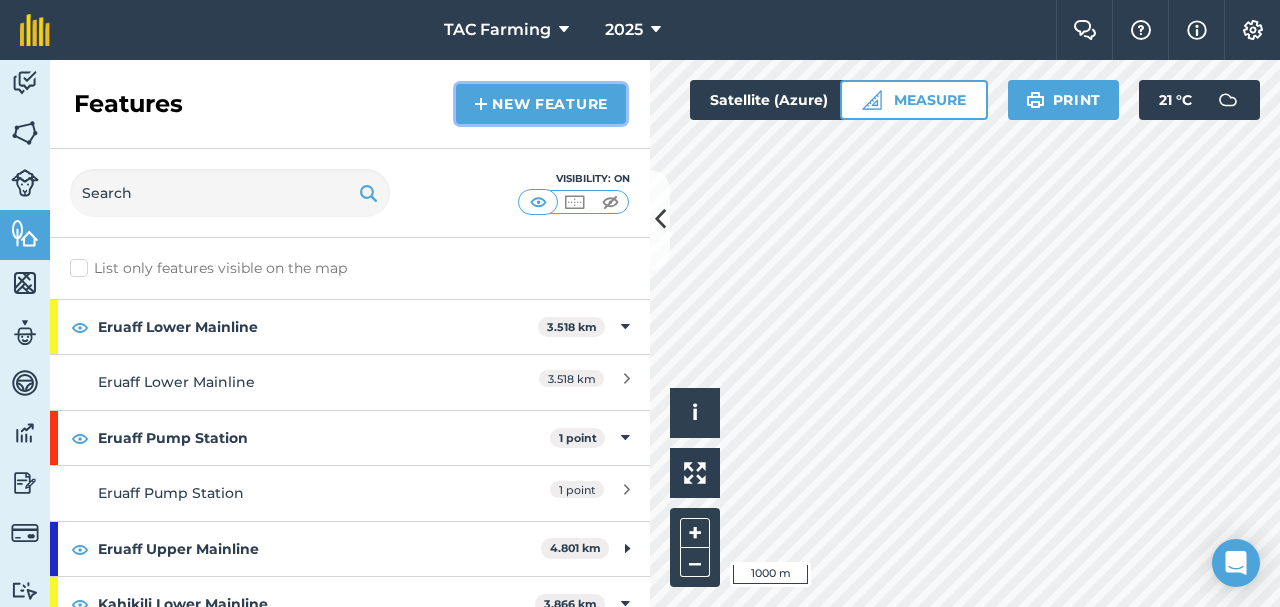 click on "New feature" at bounding box center [541, 104] 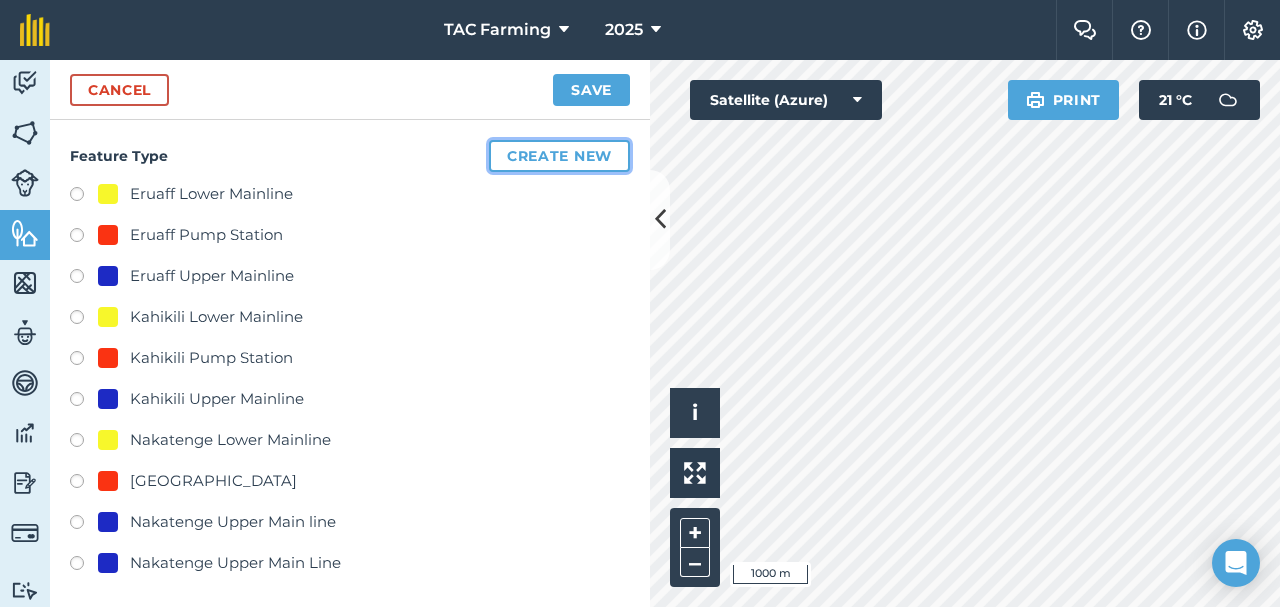 click on "Create new" at bounding box center (559, 156) 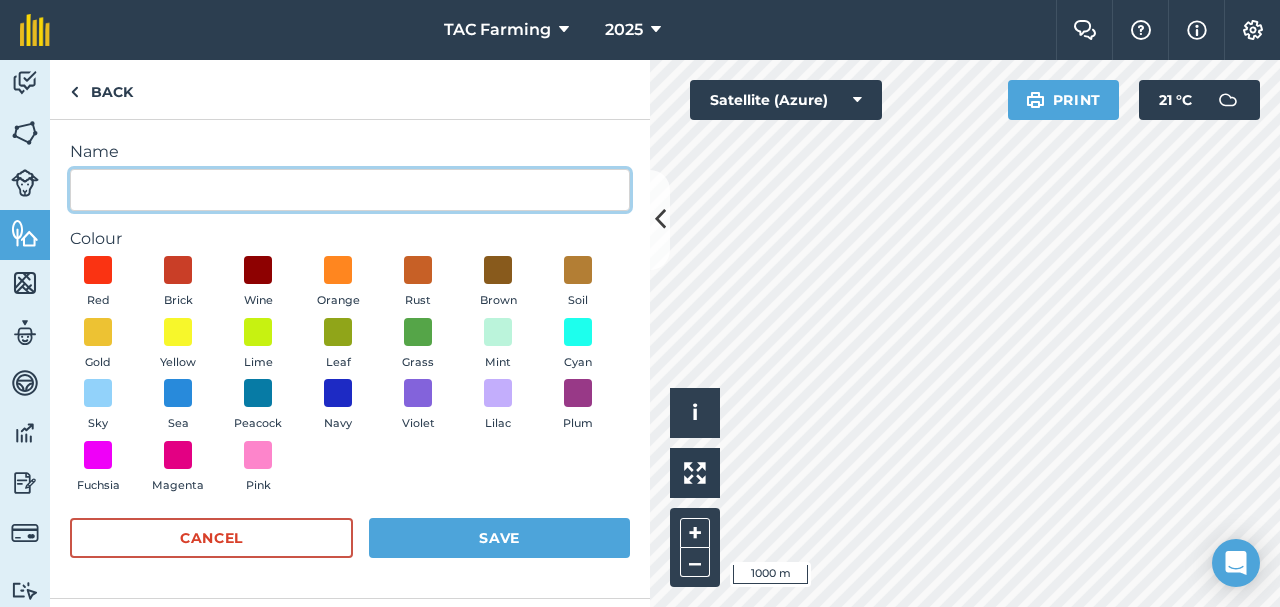 click on "Name" at bounding box center (350, 190) 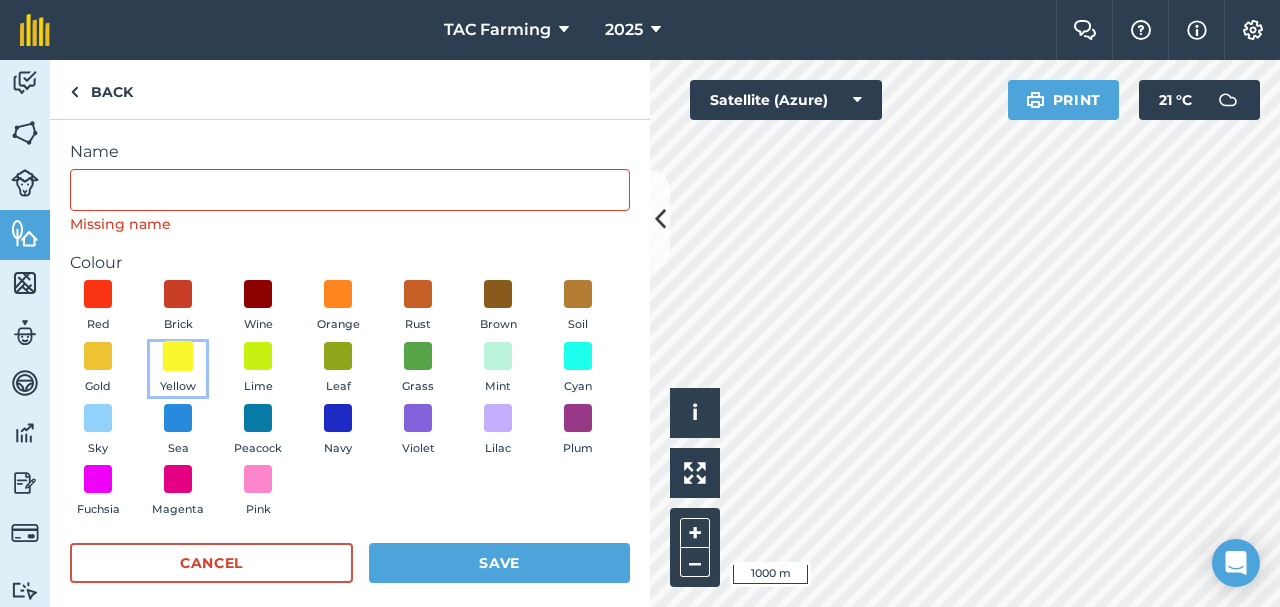 click on "Red Brick Wine Orange Rust Brown Soil Gold Yellow Lime Leaf Grass Mint Cyan Sky Sea Peacock Navy Violet Lilac Plum Fuchsia Magenta Pink" at bounding box center (350, 403) 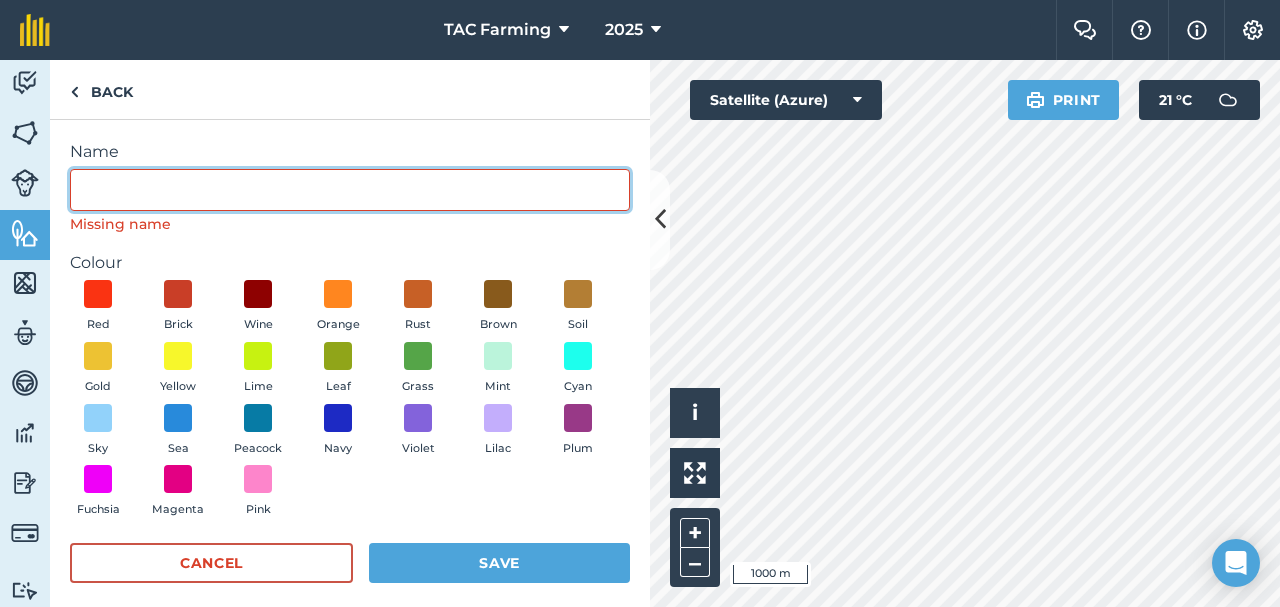 click on "Name" at bounding box center [350, 190] 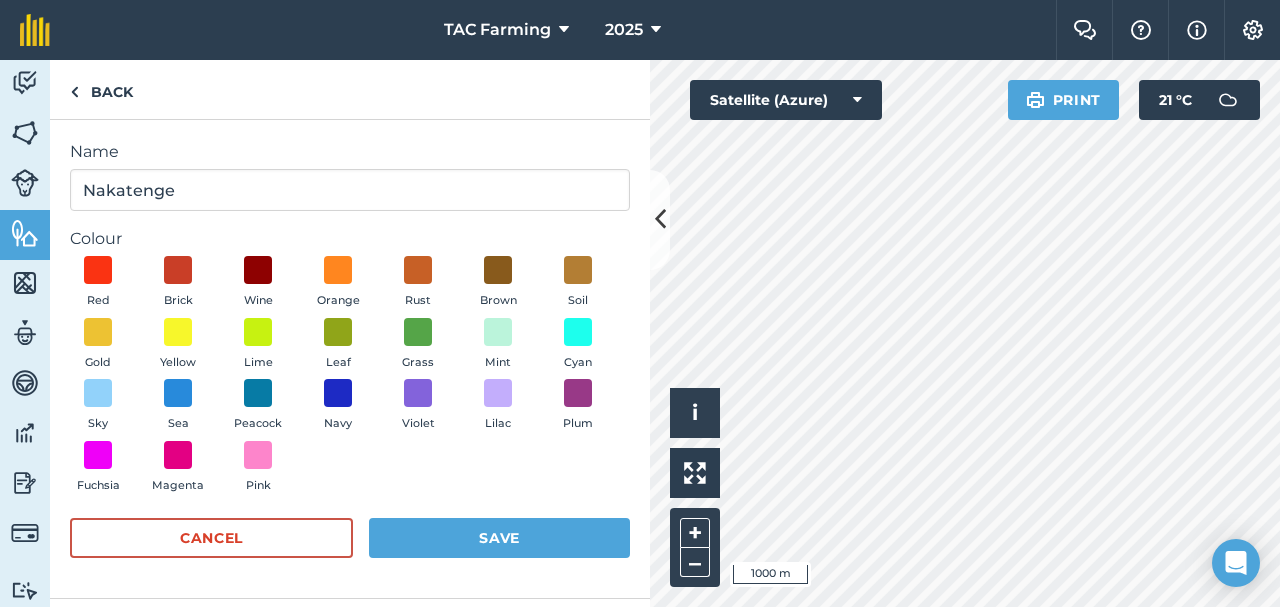 click on "Red Brick Wine Orange Rust Brown Soil Gold Yellow Lime Leaf Grass Mint Cyan Sky Sea Peacock Navy Violet Lilac Plum Fuchsia Magenta Pink" at bounding box center (350, 379) 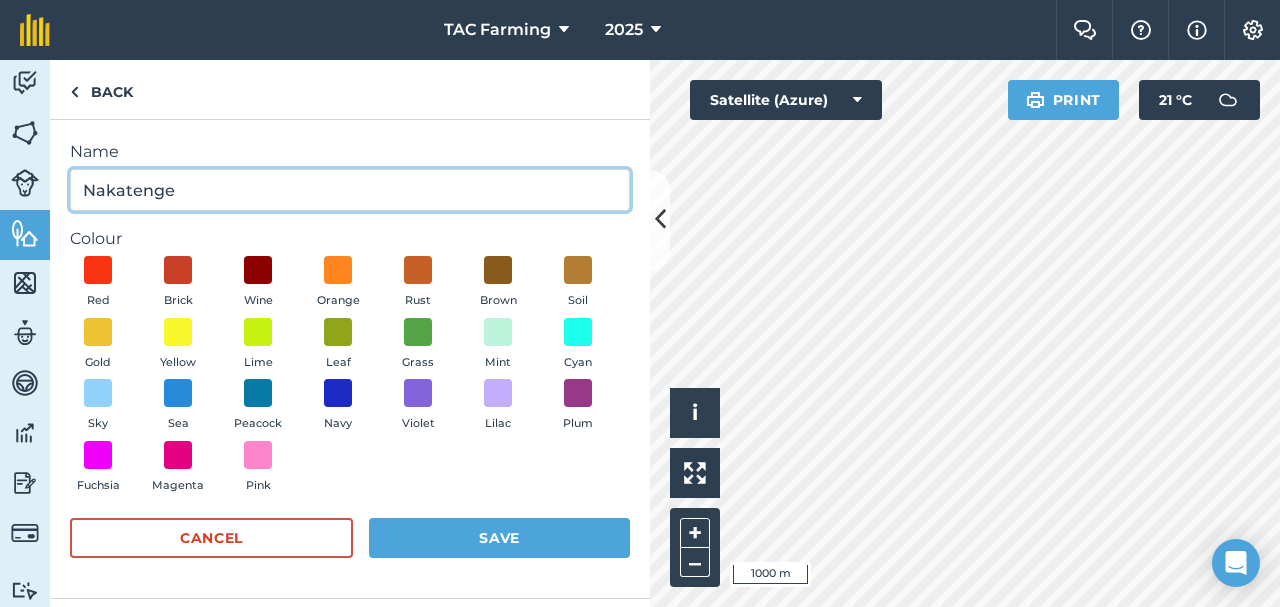click on "Nakatenge" at bounding box center (350, 190) 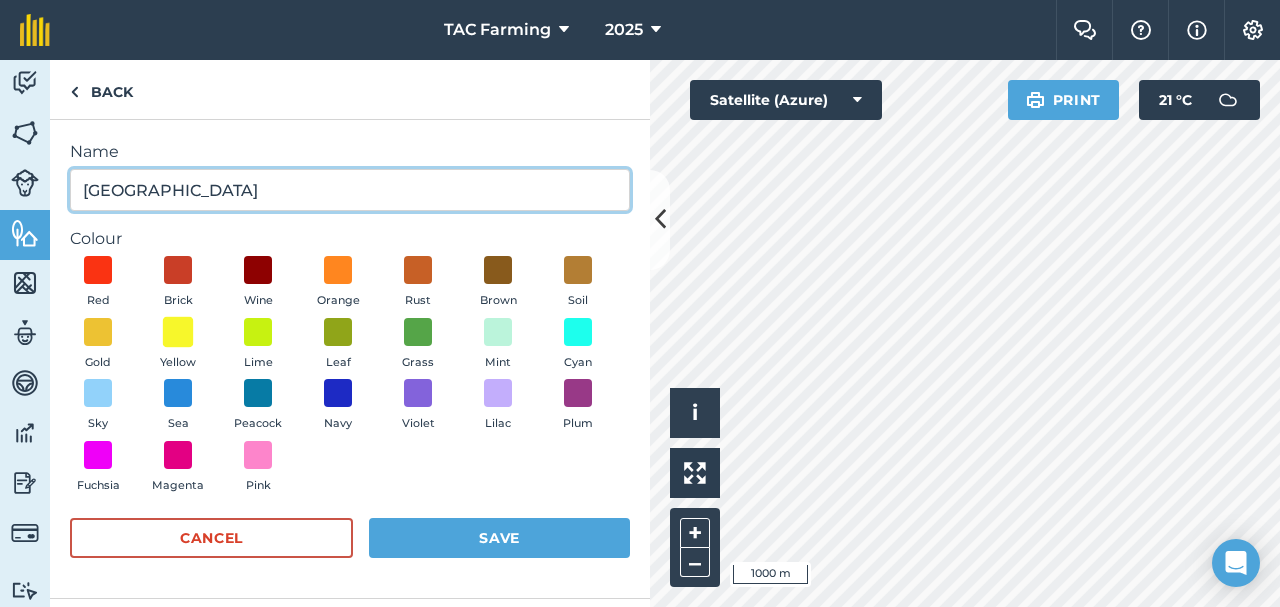 type on "[GEOGRAPHIC_DATA]" 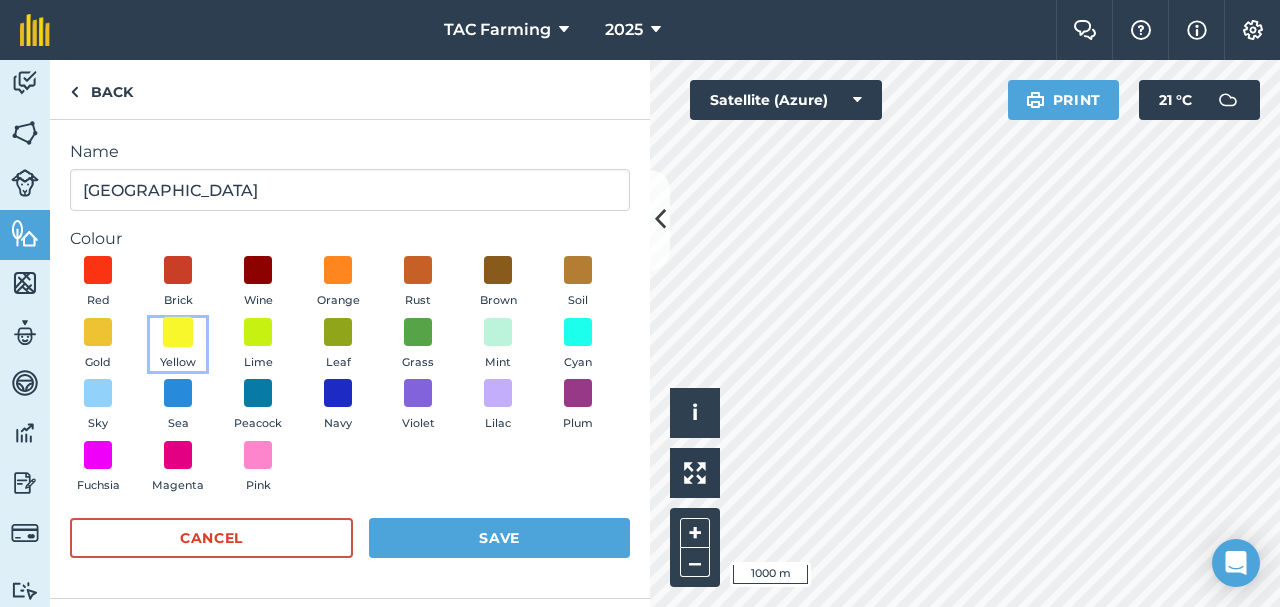 click at bounding box center (178, 331) 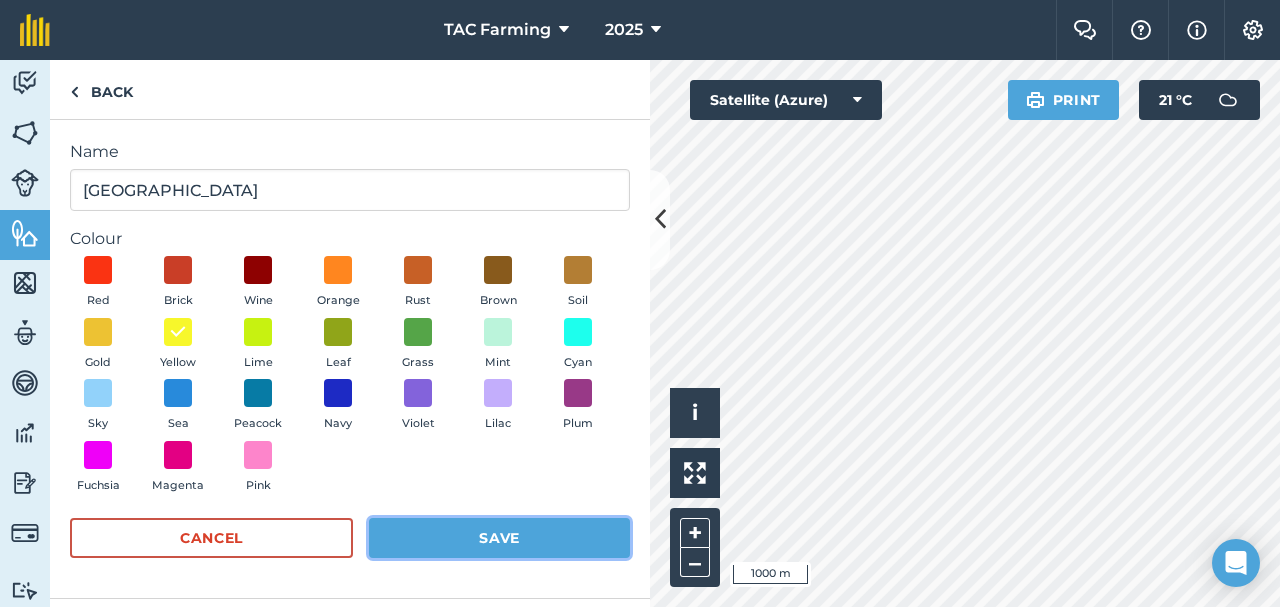 click on "Save" at bounding box center [499, 538] 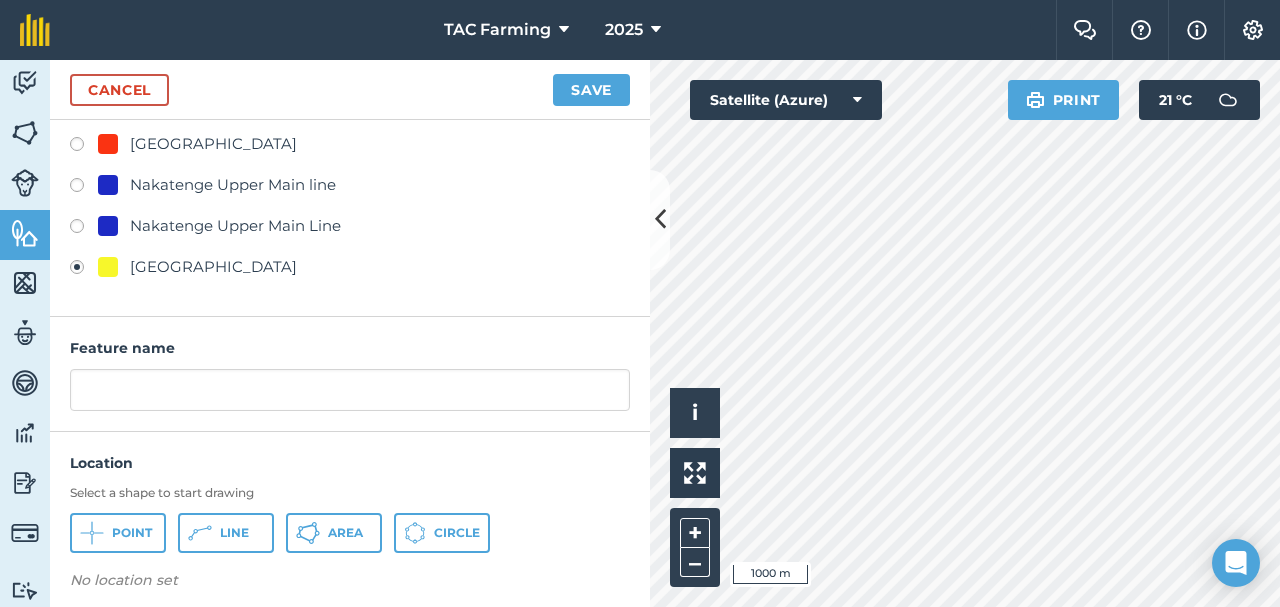 scroll, scrollTop: 349, scrollLeft: 0, axis: vertical 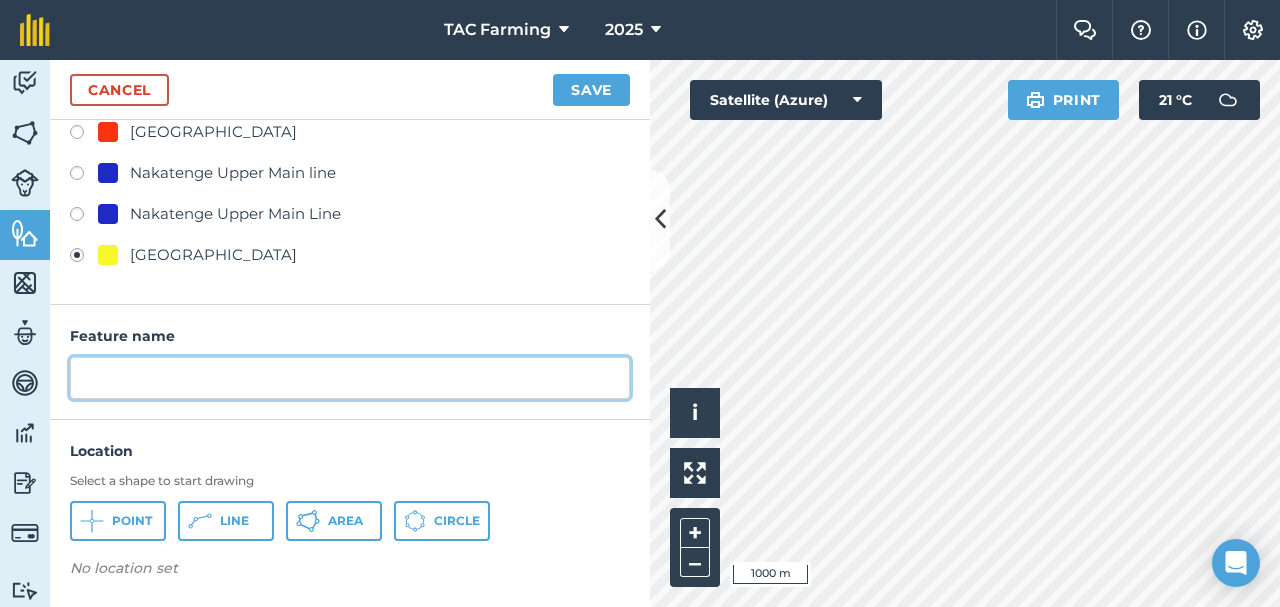click at bounding box center [350, 378] 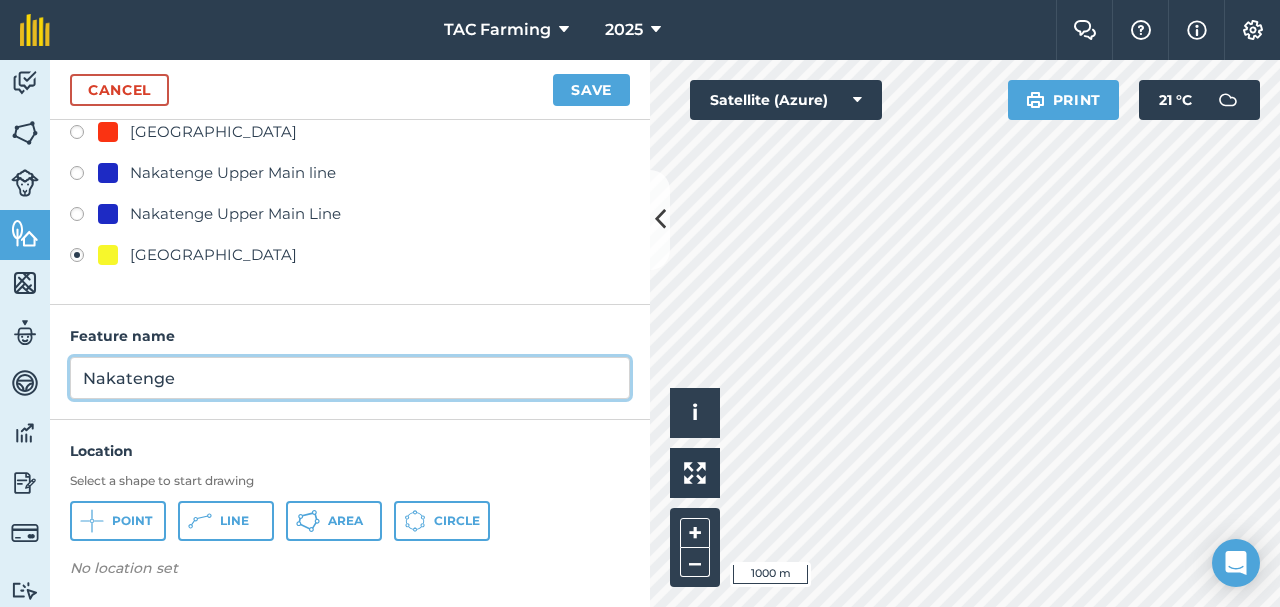 type on "Nakatenge" 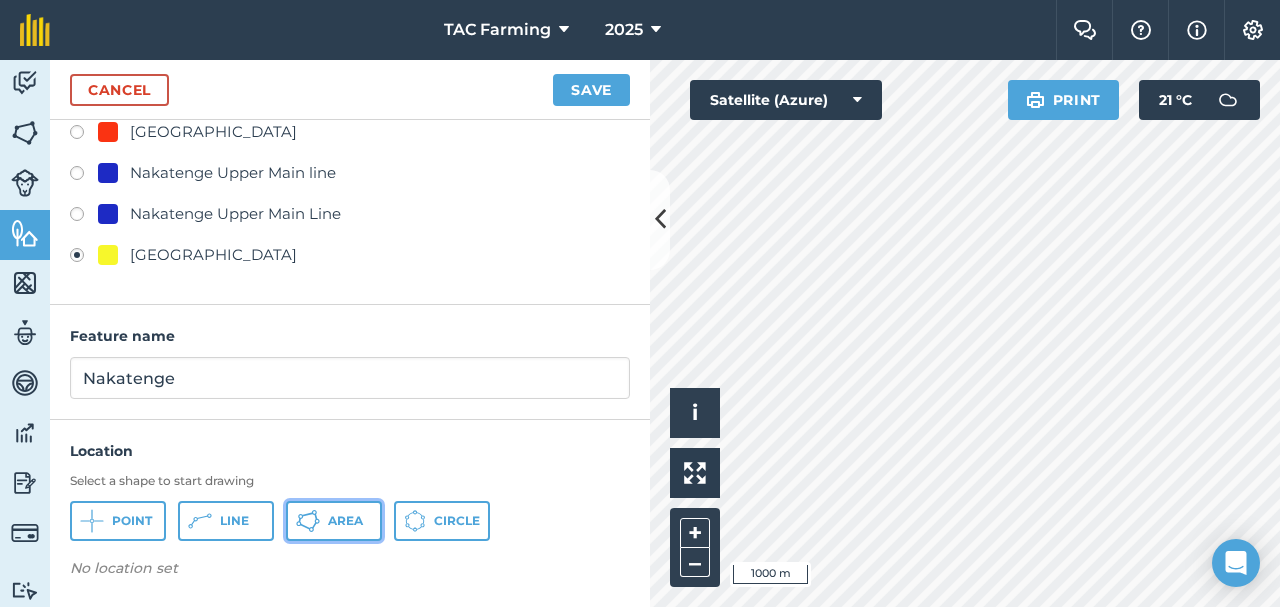 click 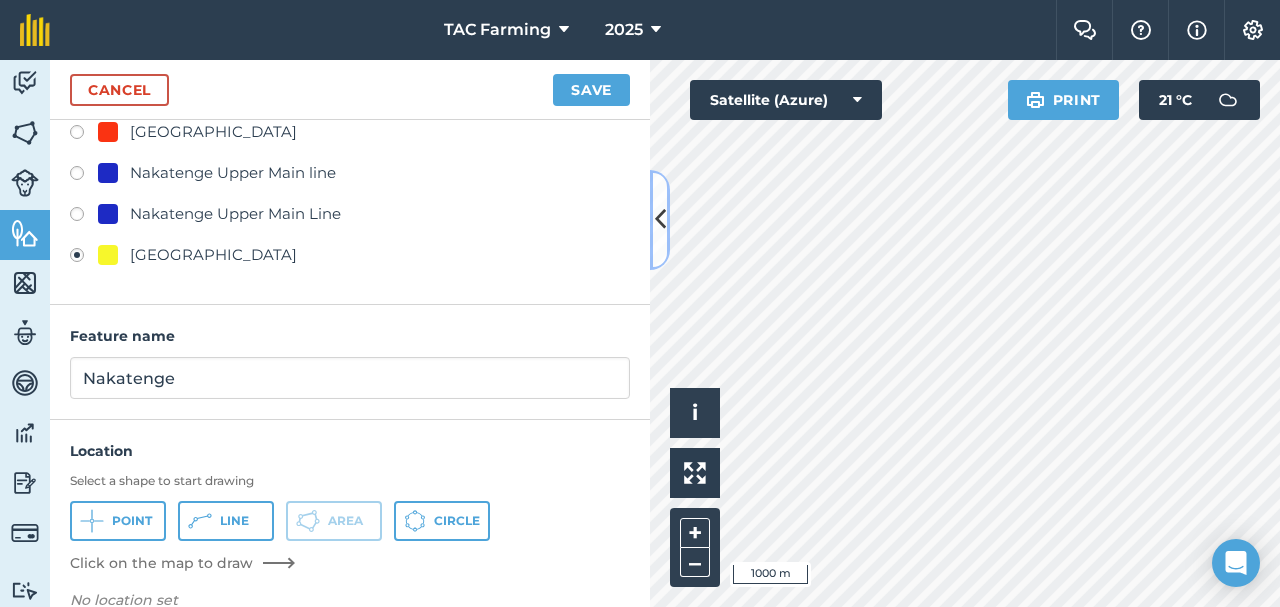 click at bounding box center (660, 219) 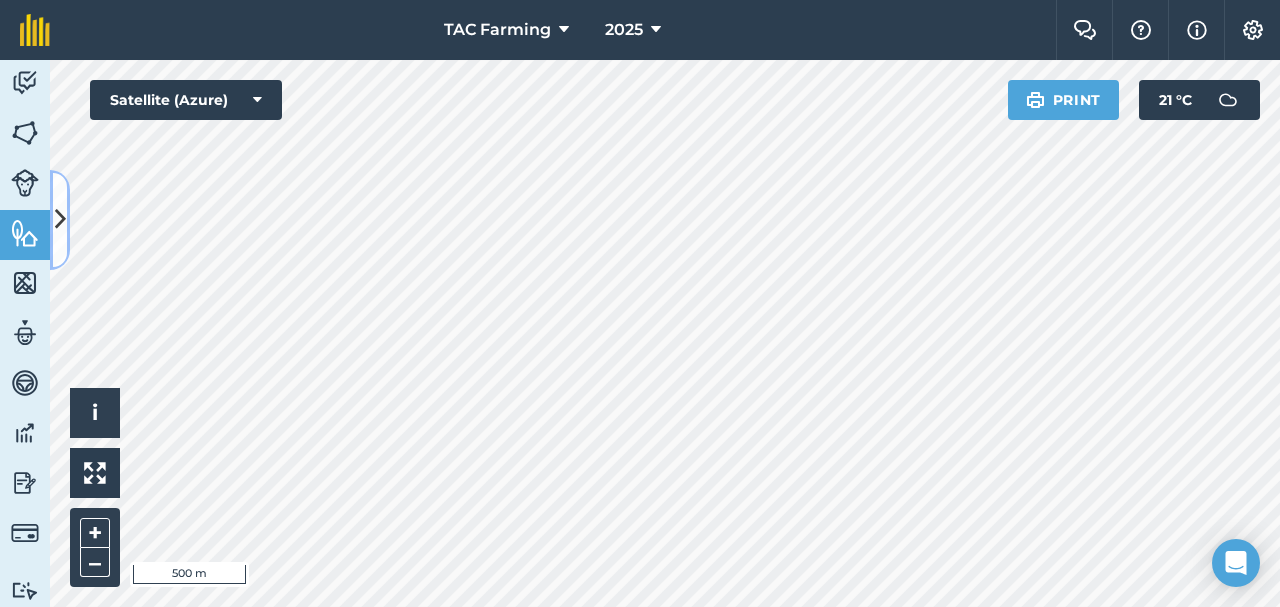 click at bounding box center [60, 219] 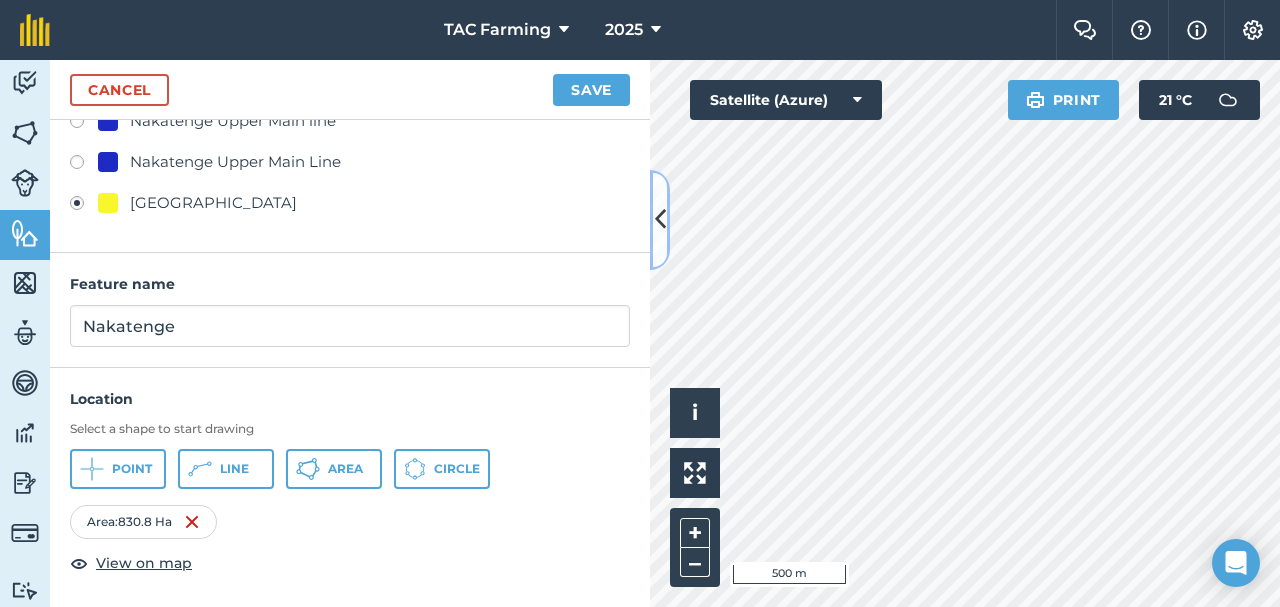 scroll, scrollTop: 311, scrollLeft: 0, axis: vertical 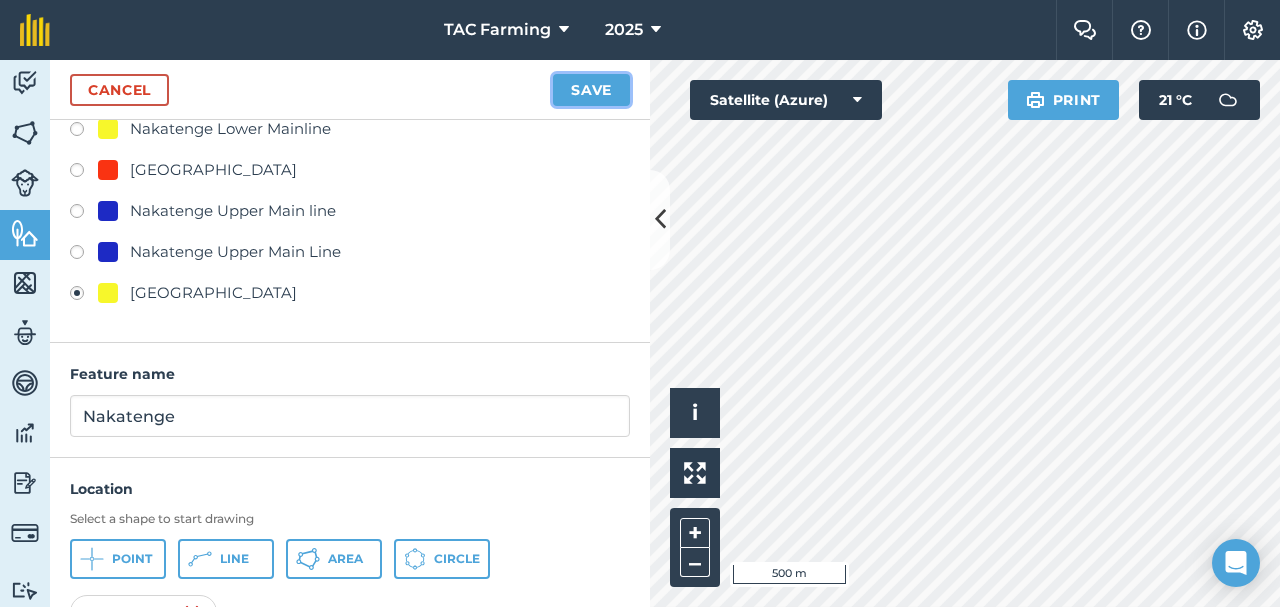 click on "Save" at bounding box center [591, 90] 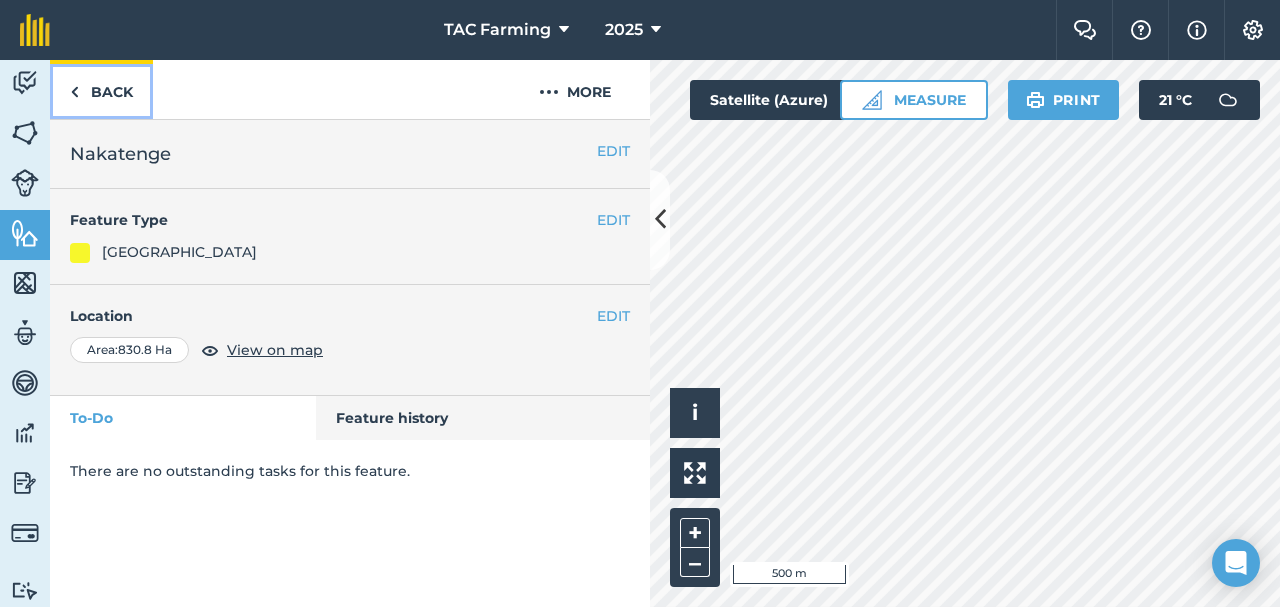 click on "Back" at bounding box center (101, 89) 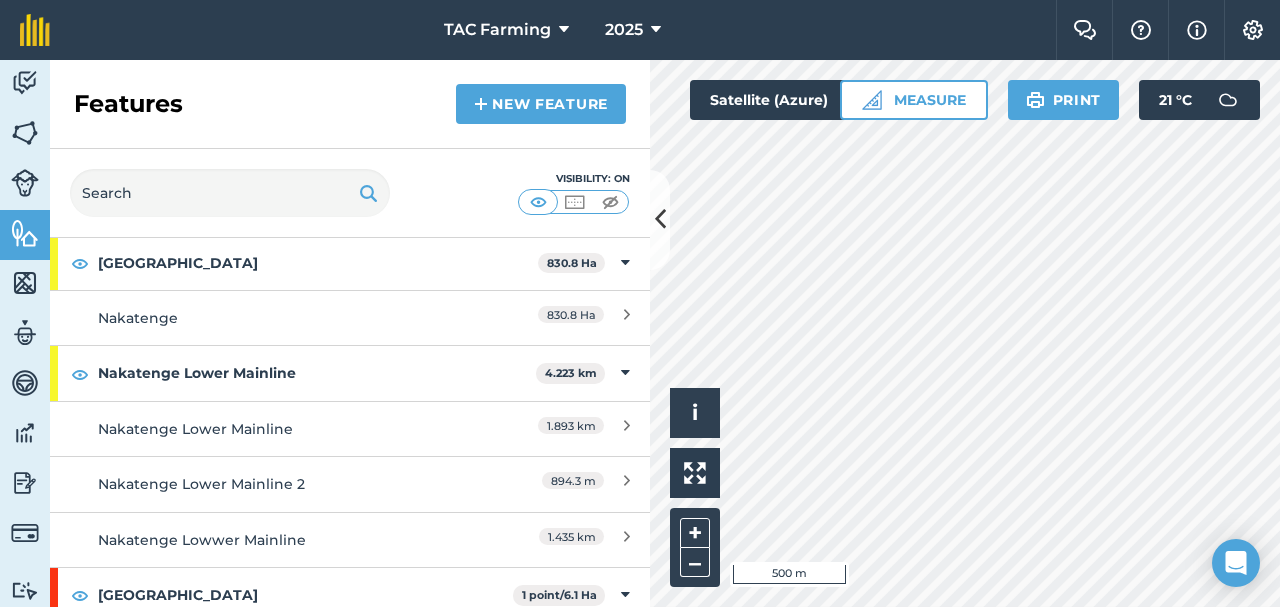 scroll, scrollTop: 751, scrollLeft: 0, axis: vertical 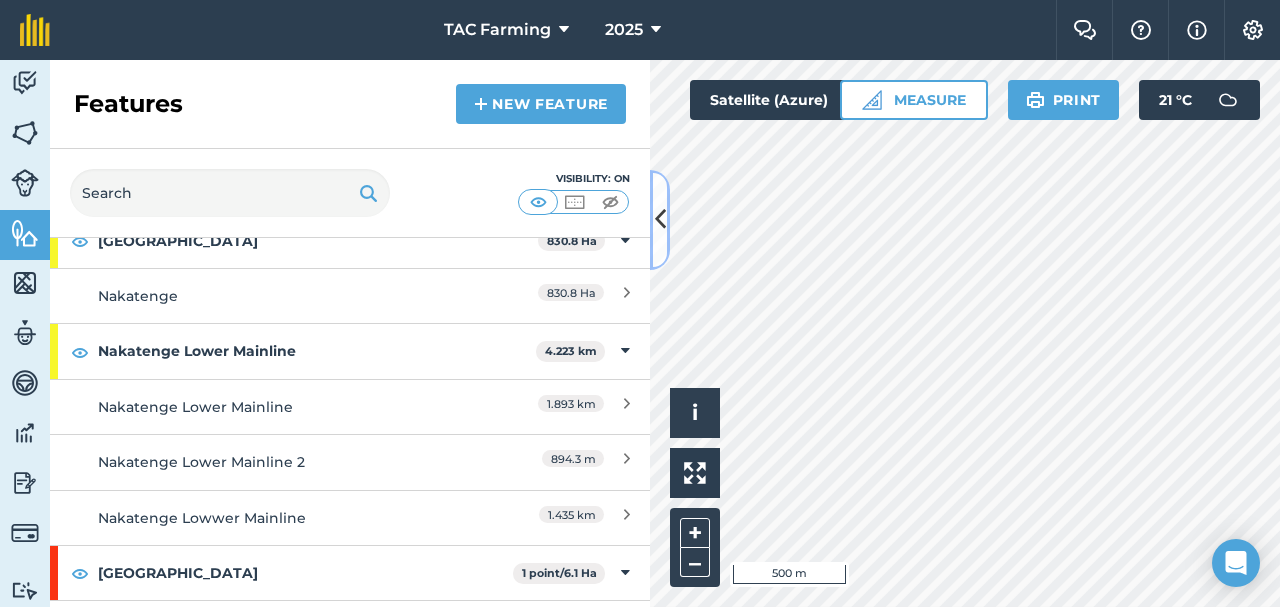 click at bounding box center [660, 220] 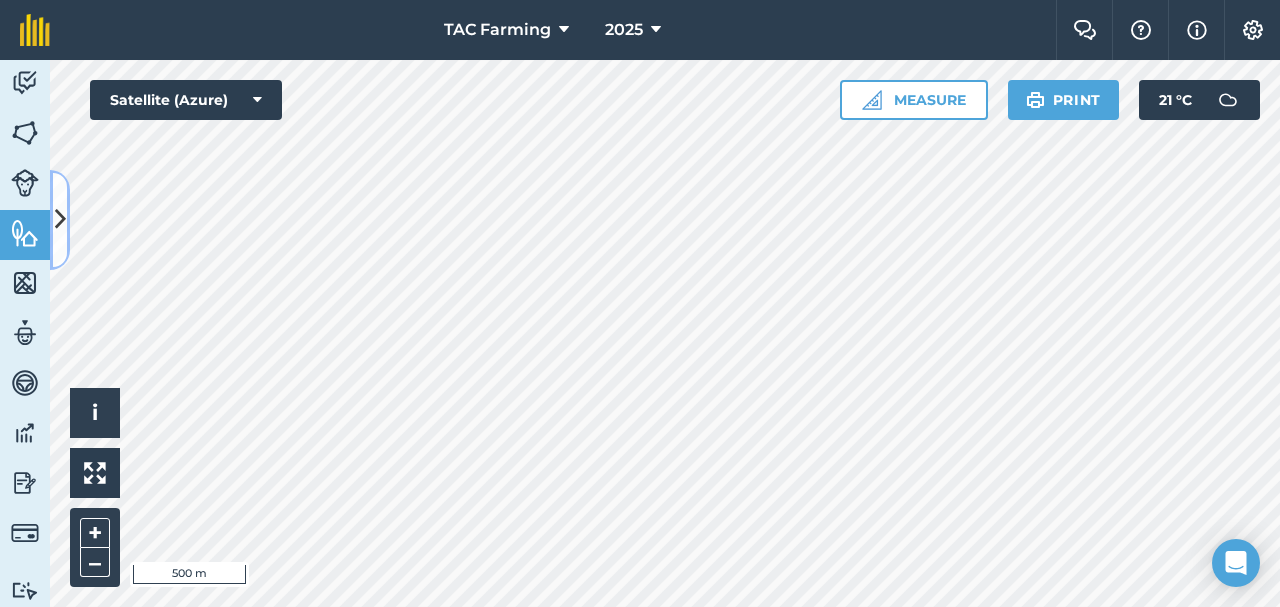 click at bounding box center (60, 219) 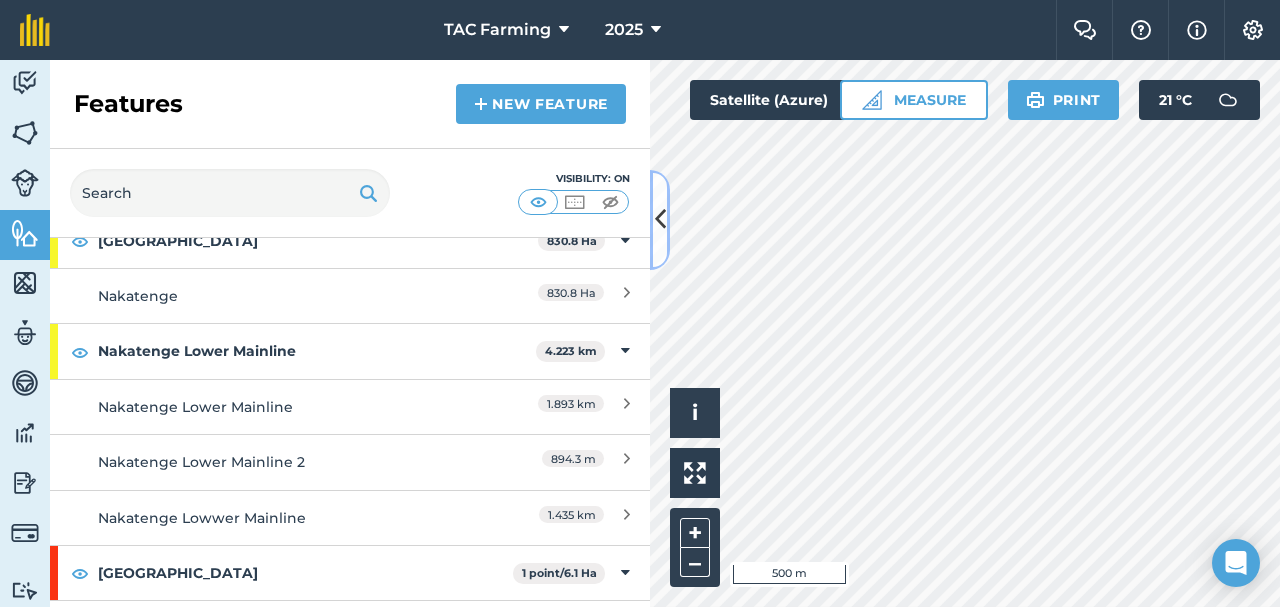 scroll, scrollTop: 751, scrollLeft: 0, axis: vertical 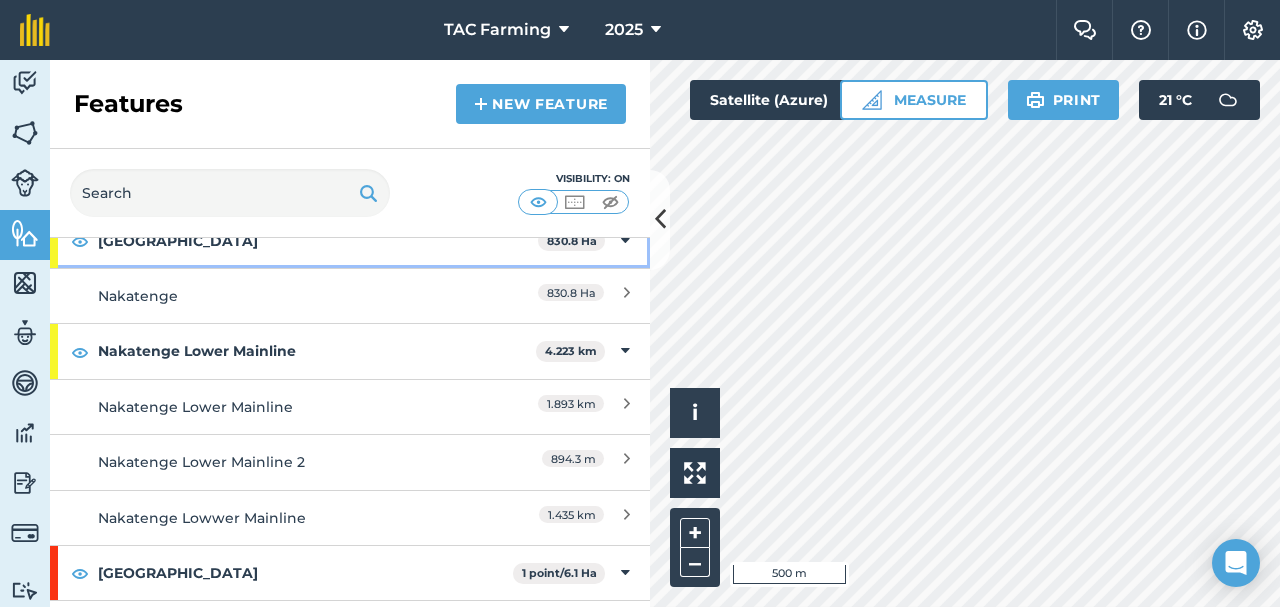 click on "[GEOGRAPHIC_DATA]" at bounding box center [318, 241] 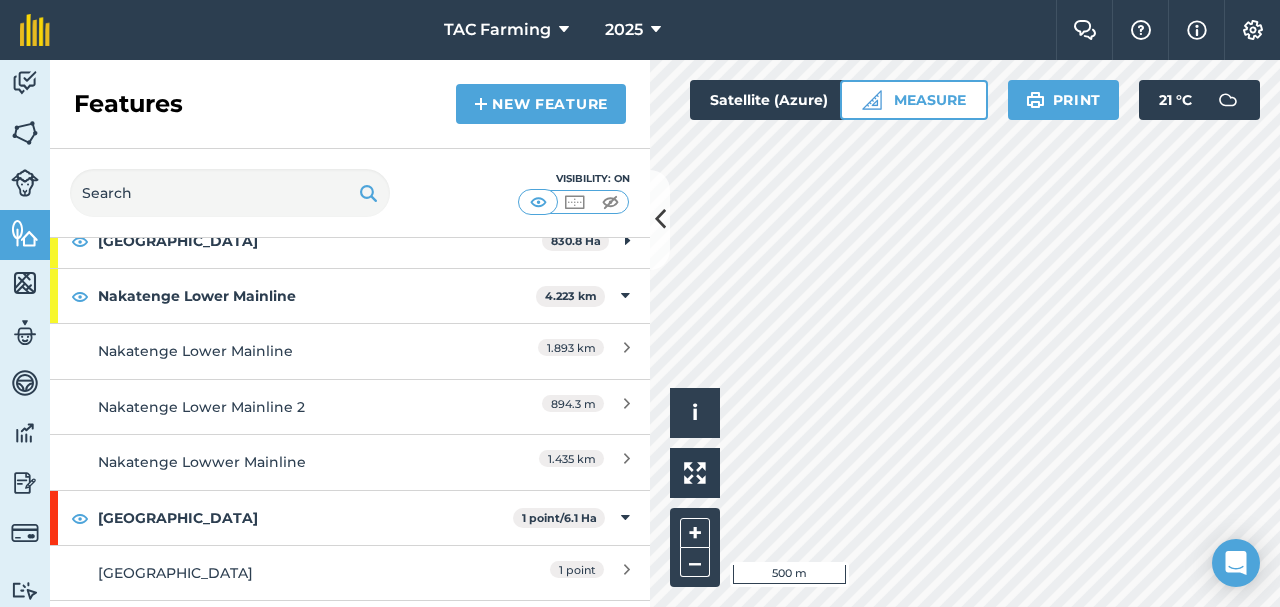 click on "Features   New feature" at bounding box center [350, 104] 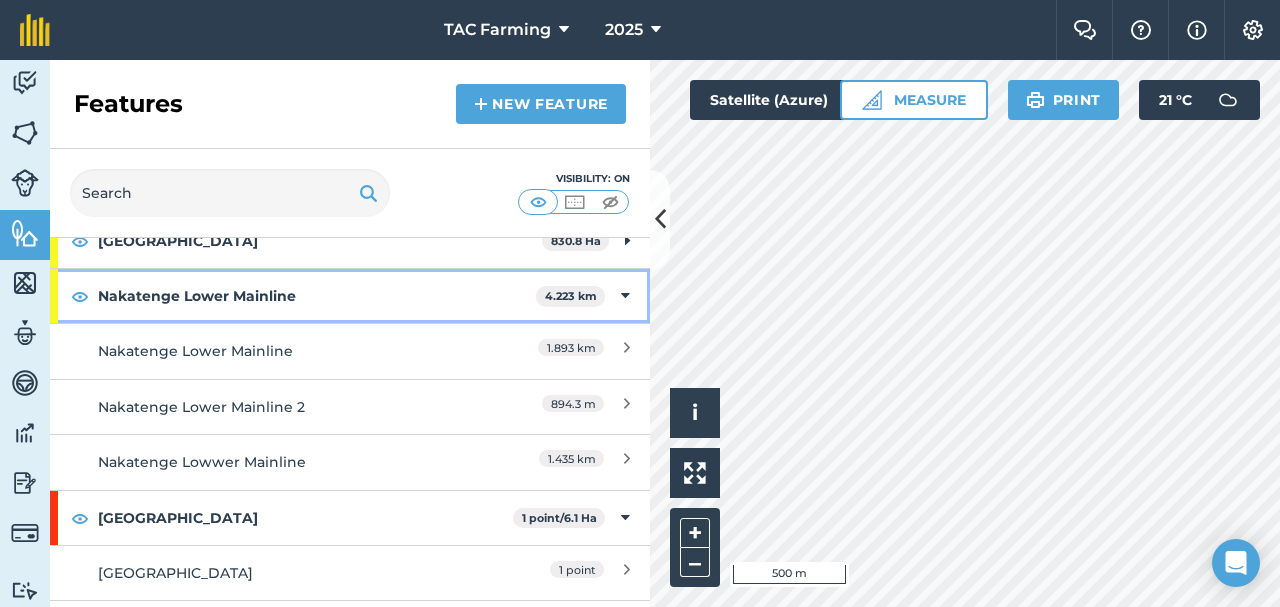 drag, startPoint x: 419, startPoint y: 310, endPoint x: 444, endPoint y: 305, distance: 25.495098 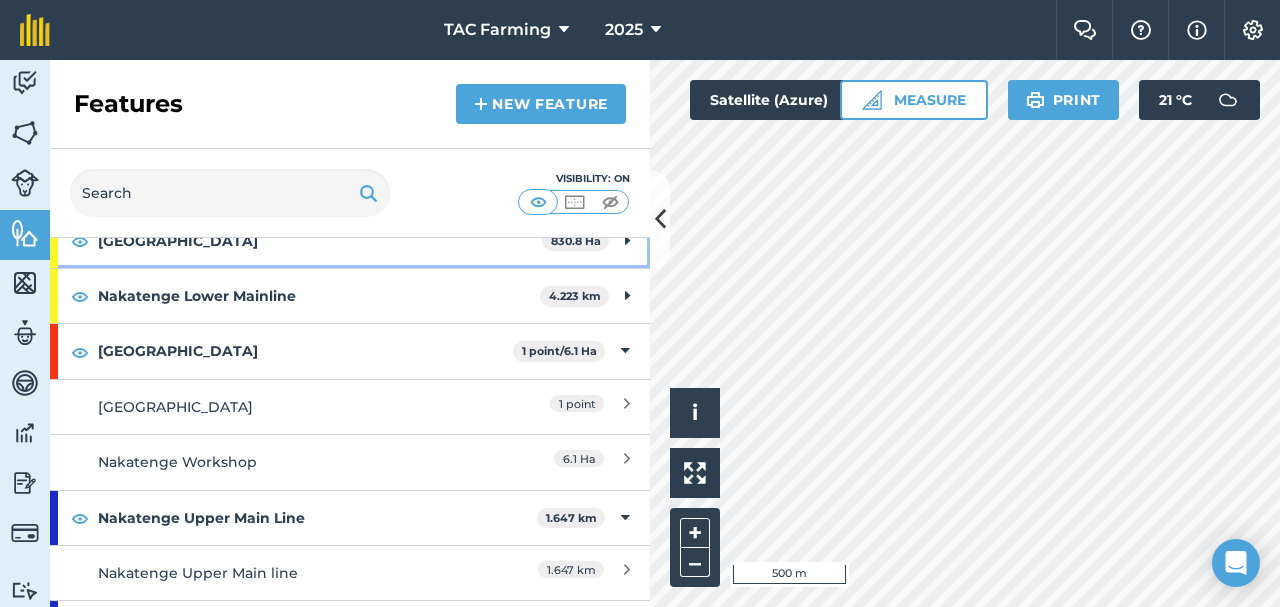 click at bounding box center (627, 241) 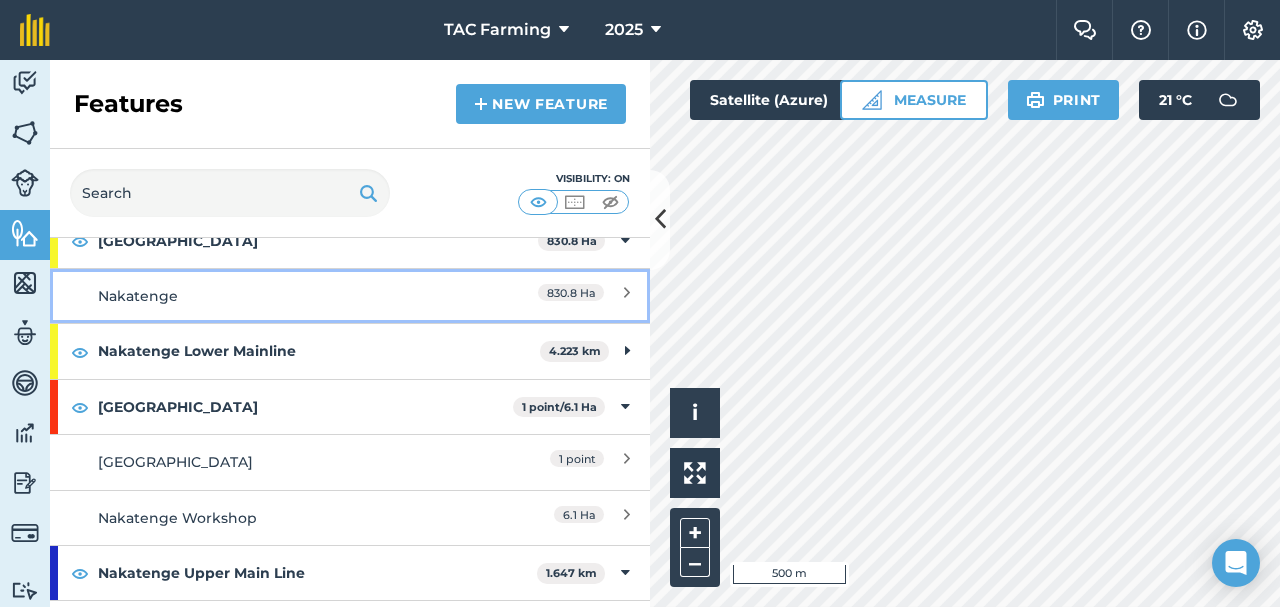 click on "Nakatenge 830.8   Ha" at bounding box center [350, 295] 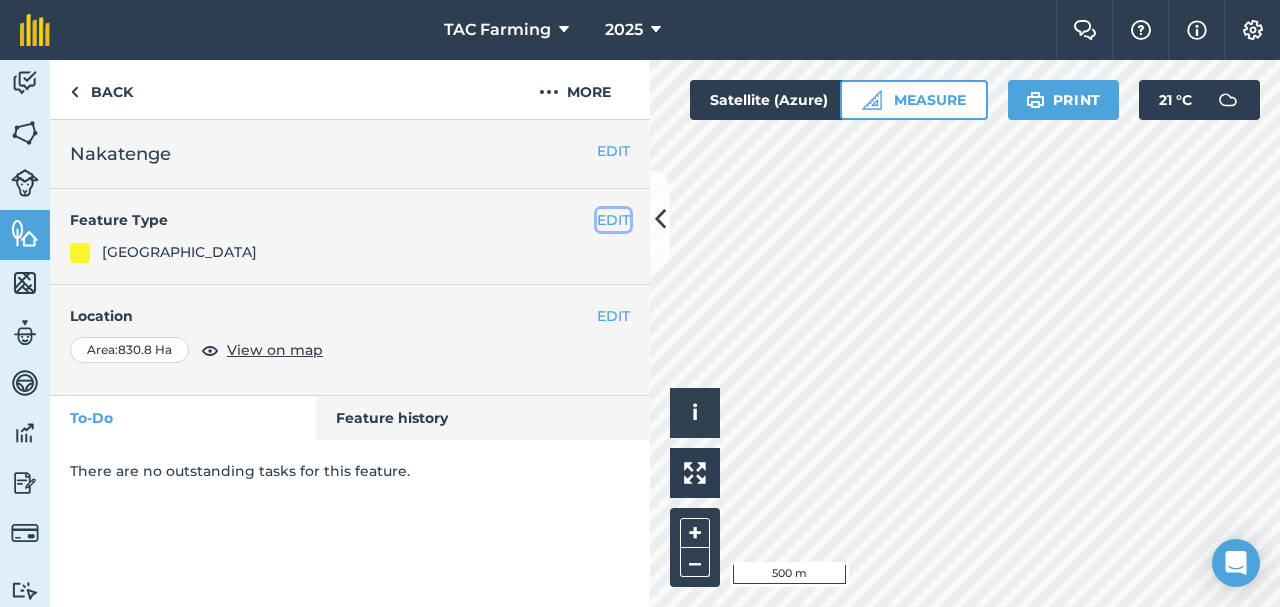 click on "EDIT" at bounding box center [613, 220] 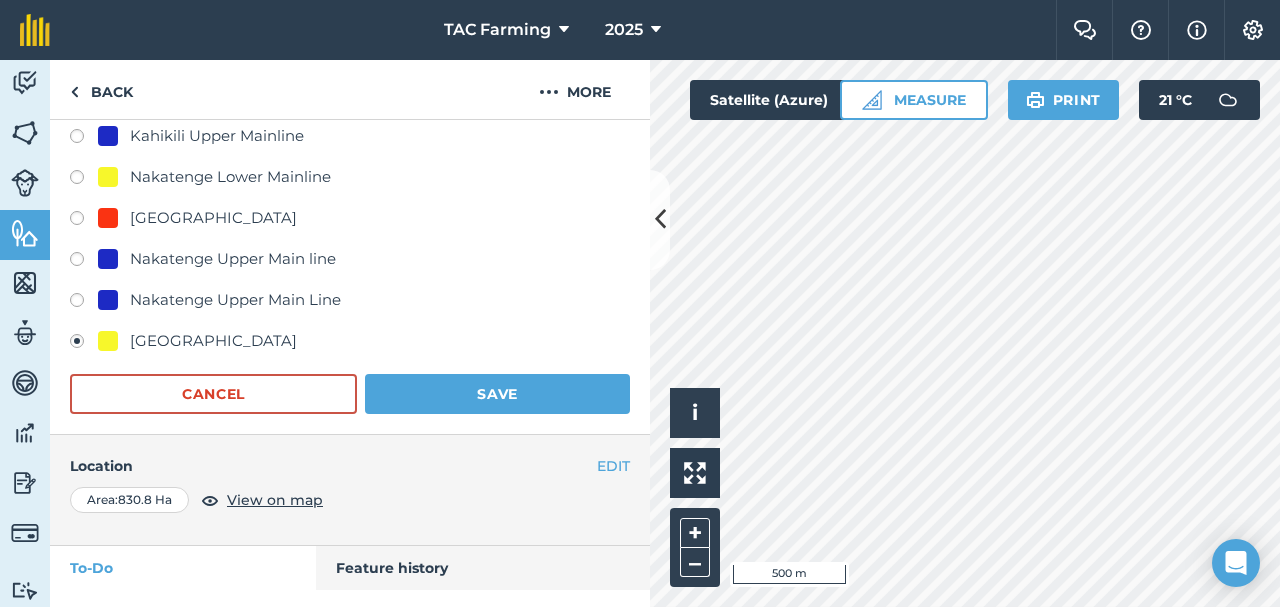 scroll, scrollTop: 376, scrollLeft: 0, axis: vertical 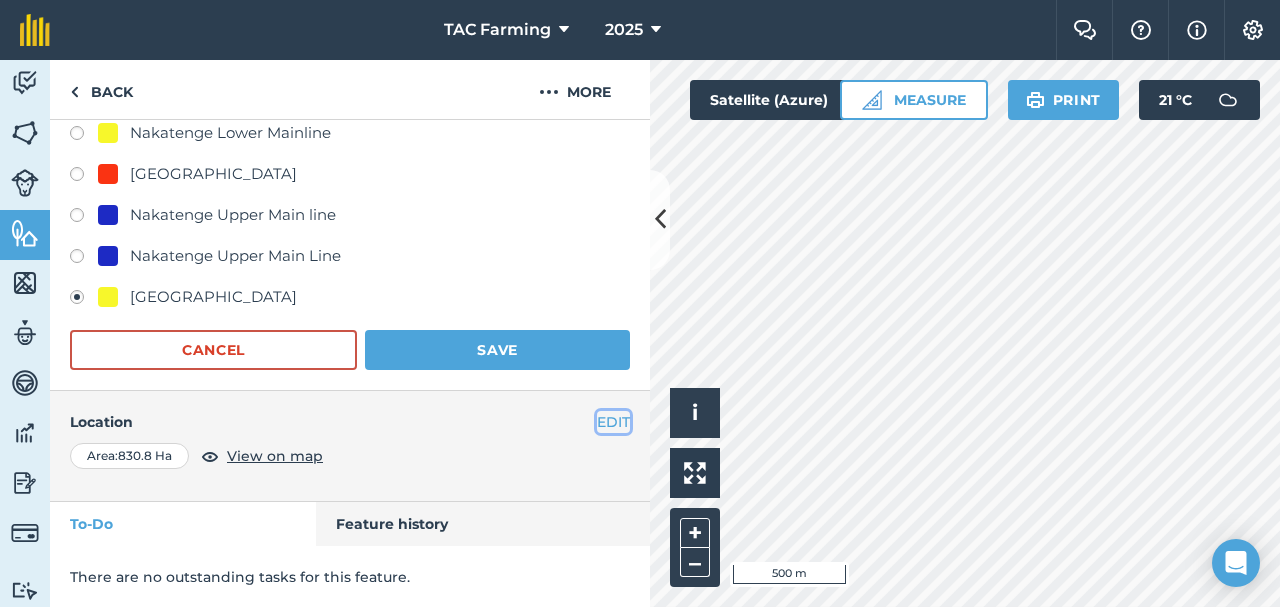 click on "EDIT" at bounding box center (613, 422) 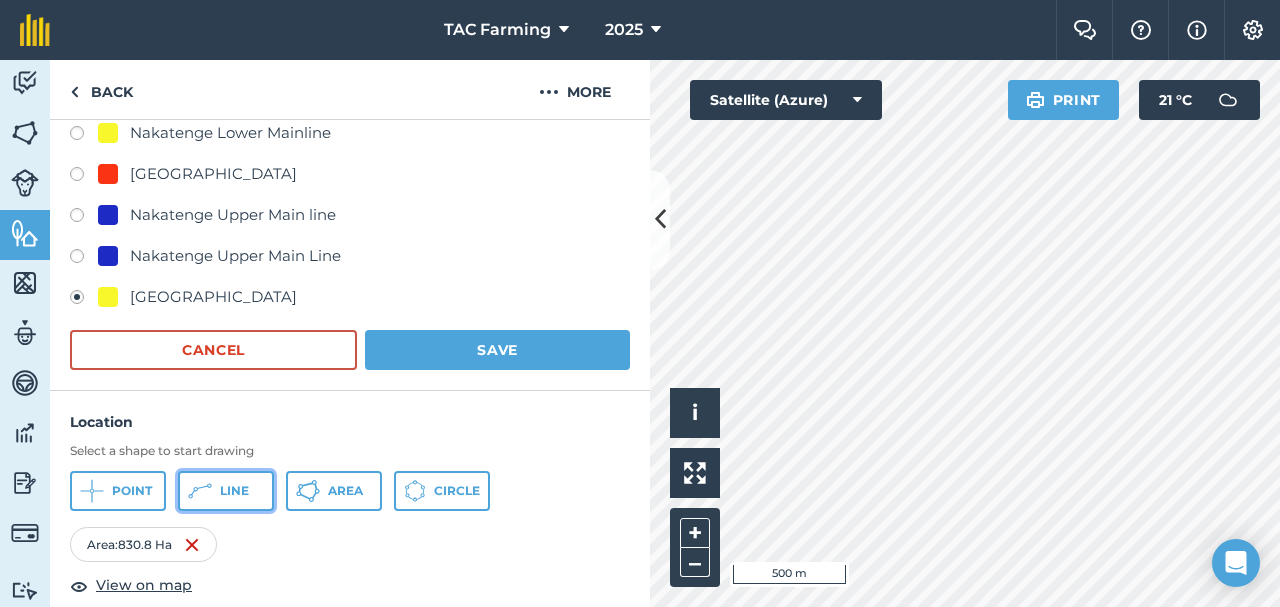 click on "Line" at bounding box center (226, 491) 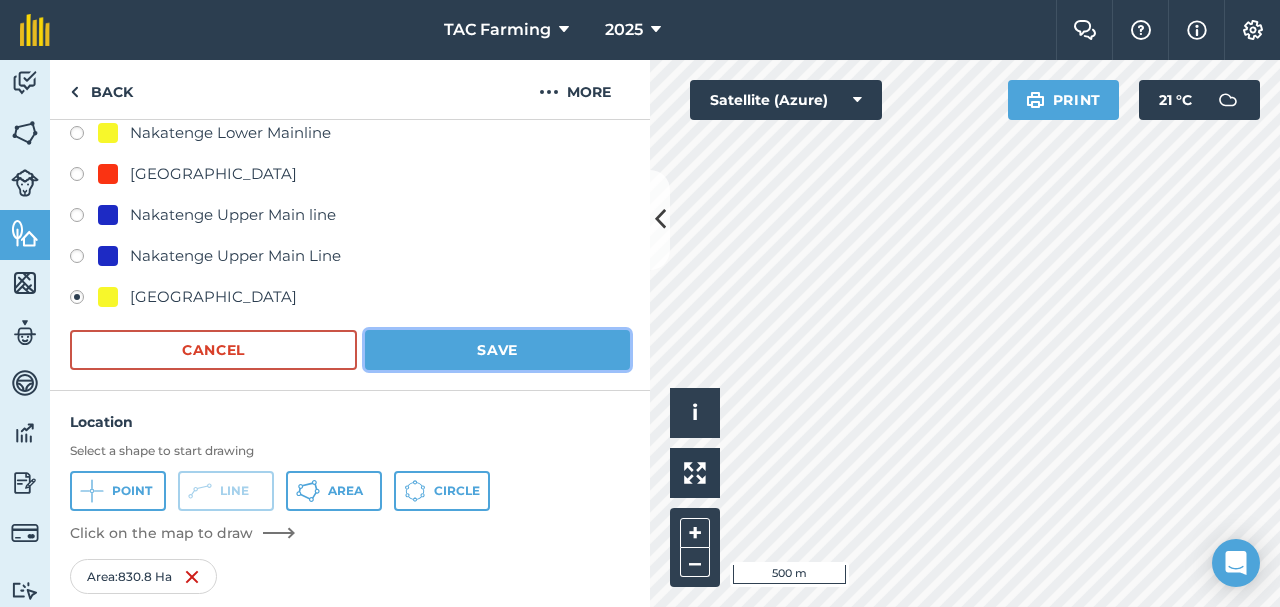 click on "Save" at bounding box center [497, 350] 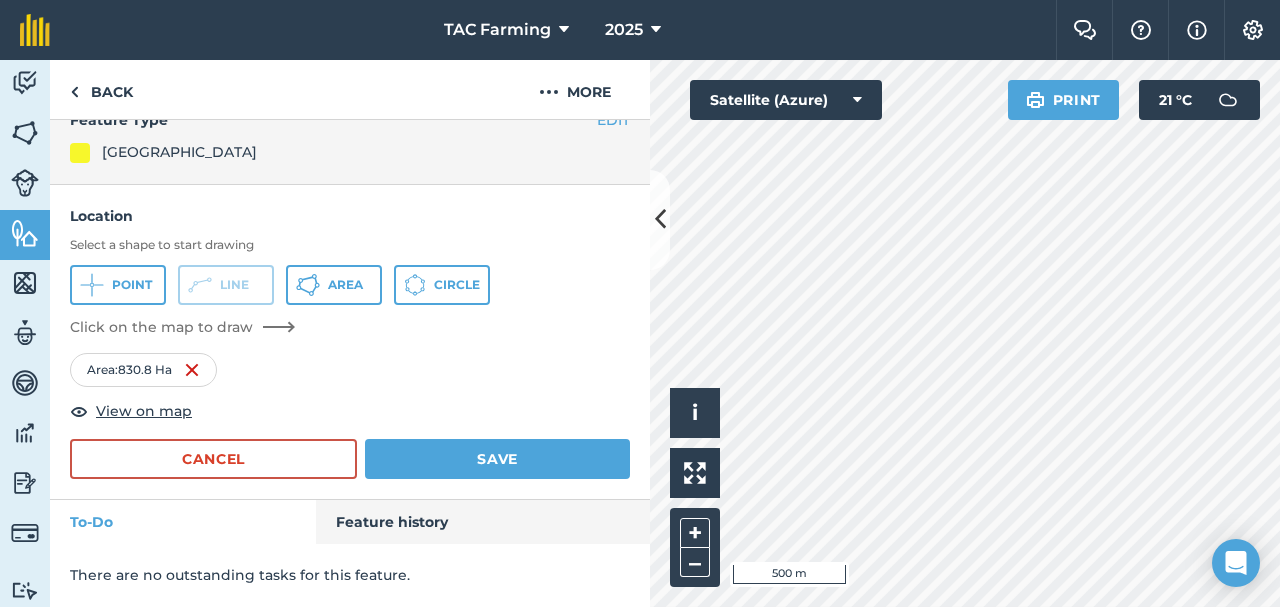 scroll, scrollTop: 98, scrollLeft: 0, axis: vertical 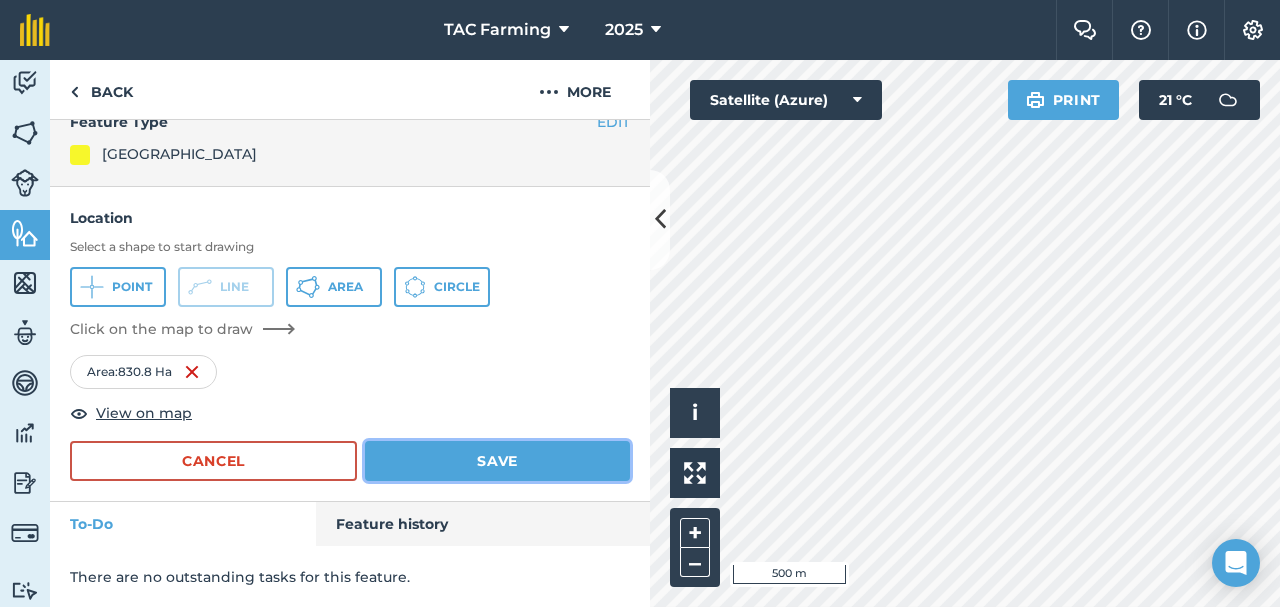 click on "Save" at bounding box center (497, 461) 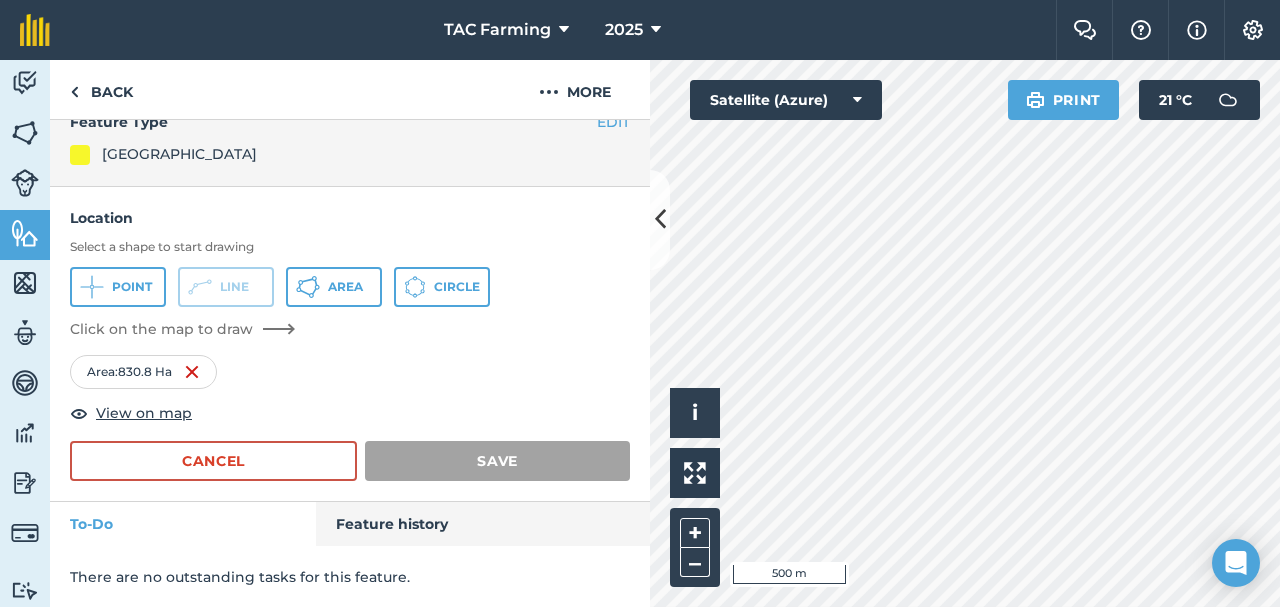 scroll, scrollTop: 0, scrollLeft: 0, axis: both 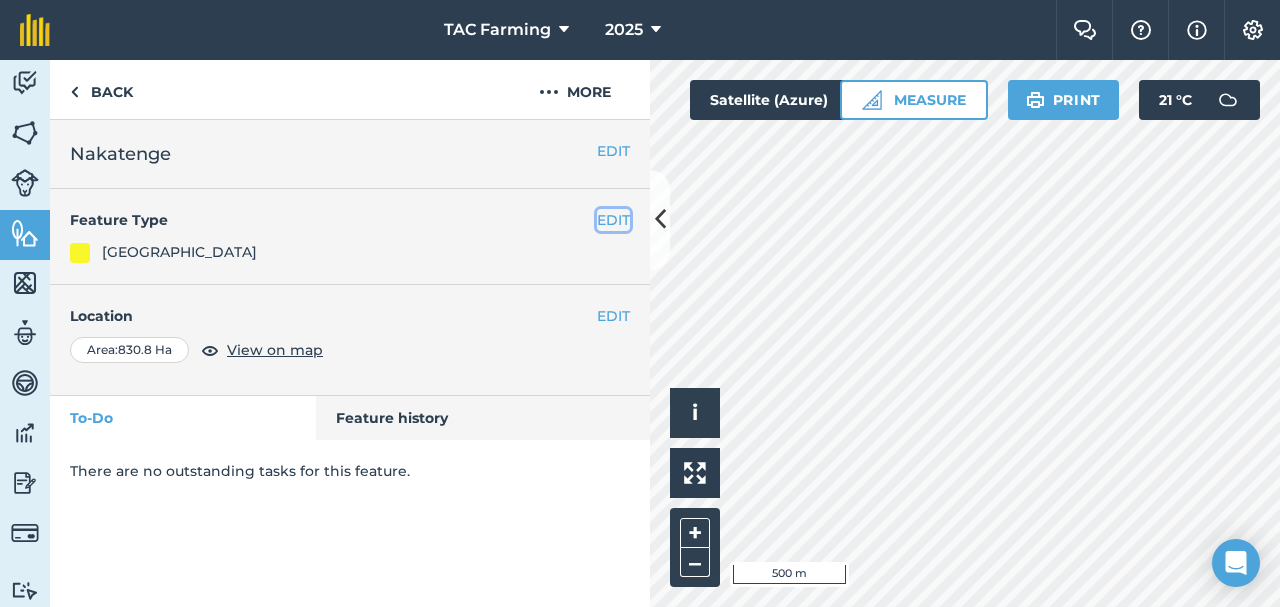 click on "EDIT" at bounding box center [613, 220] 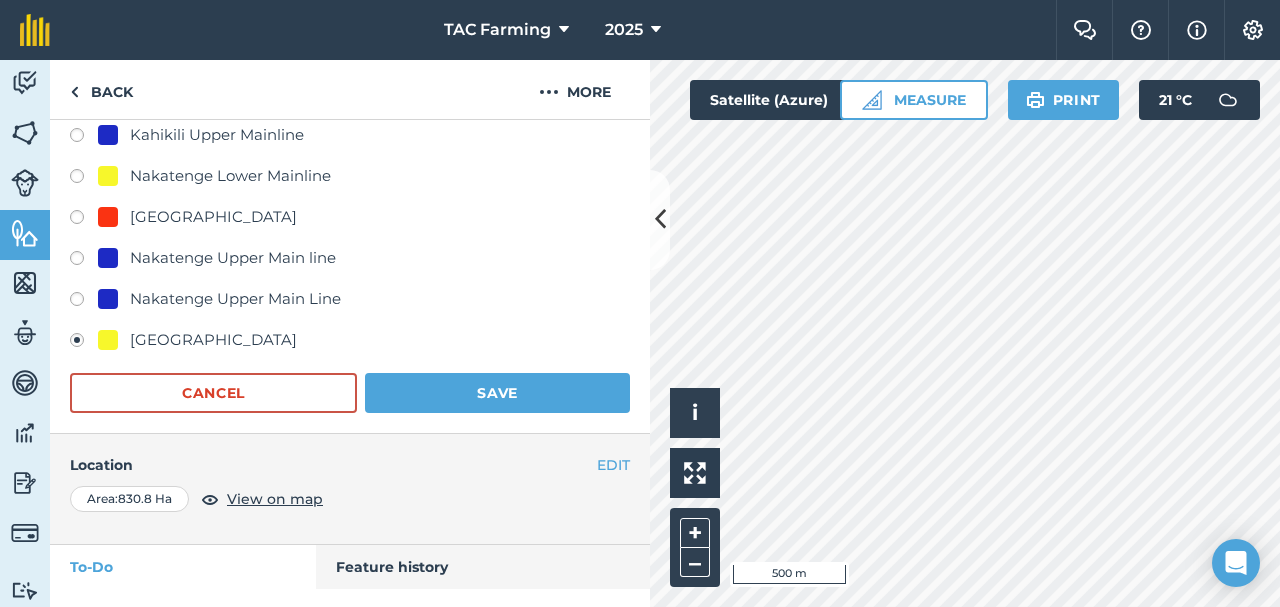 scroll, scrollTop: 351, scrollLeft: 0, axis: vertical 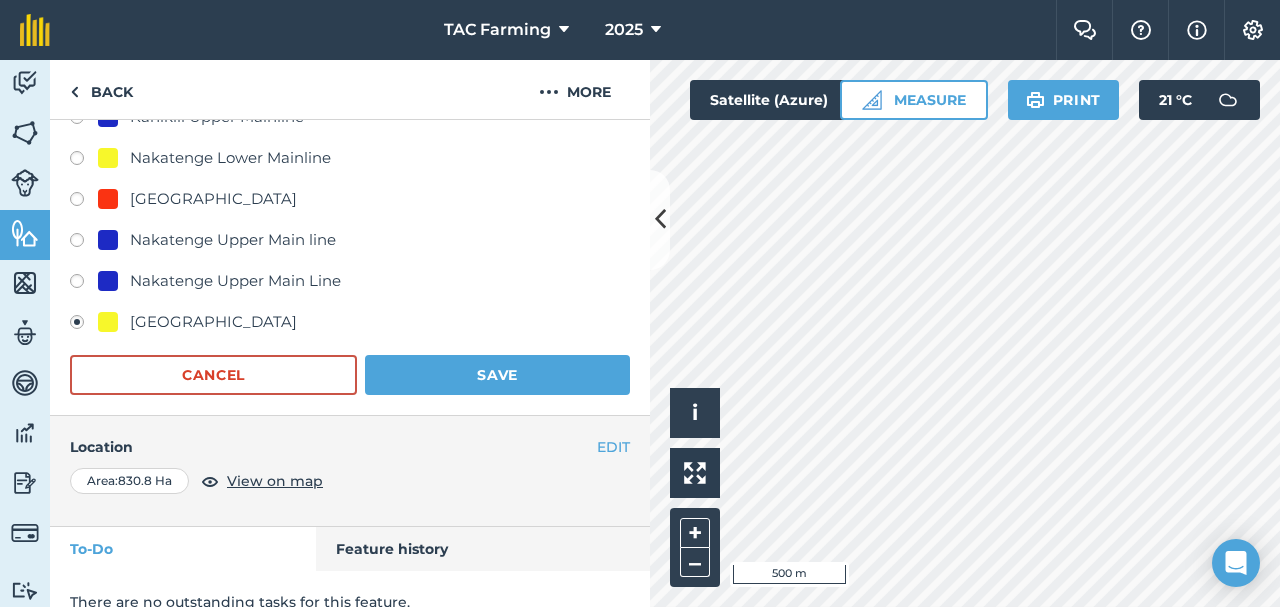click at bounding box center (84, 325) 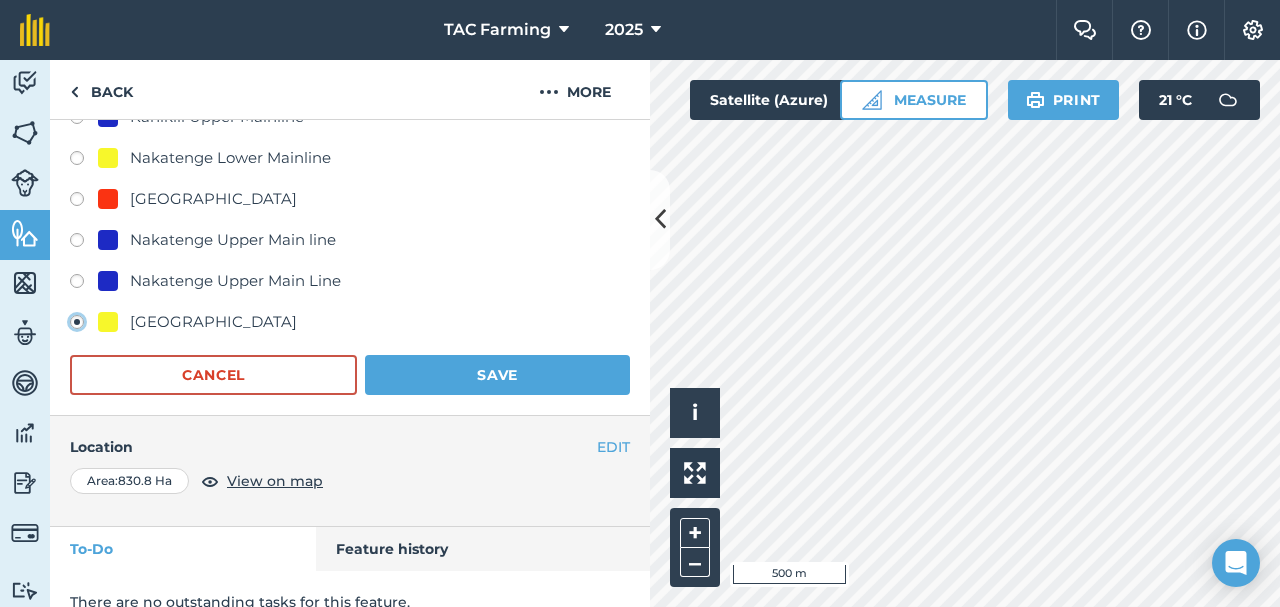 click on "[GEOGRAPHIC_DATA]" at bounding box center [-9923, 321] 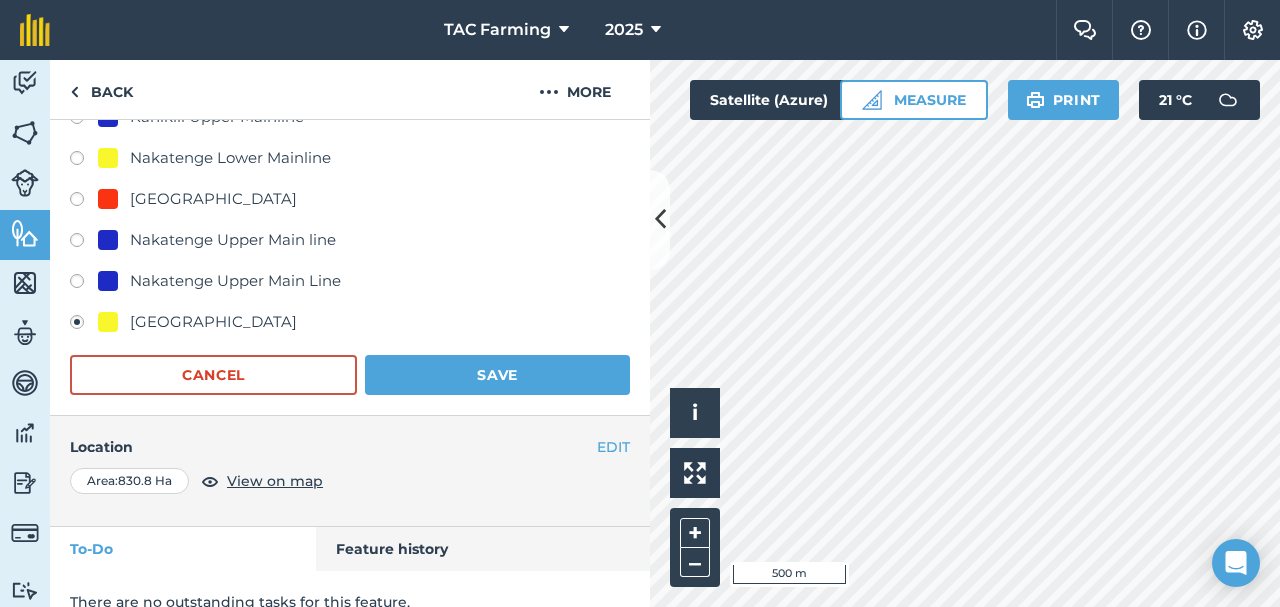click at bounding box center (84, 325) 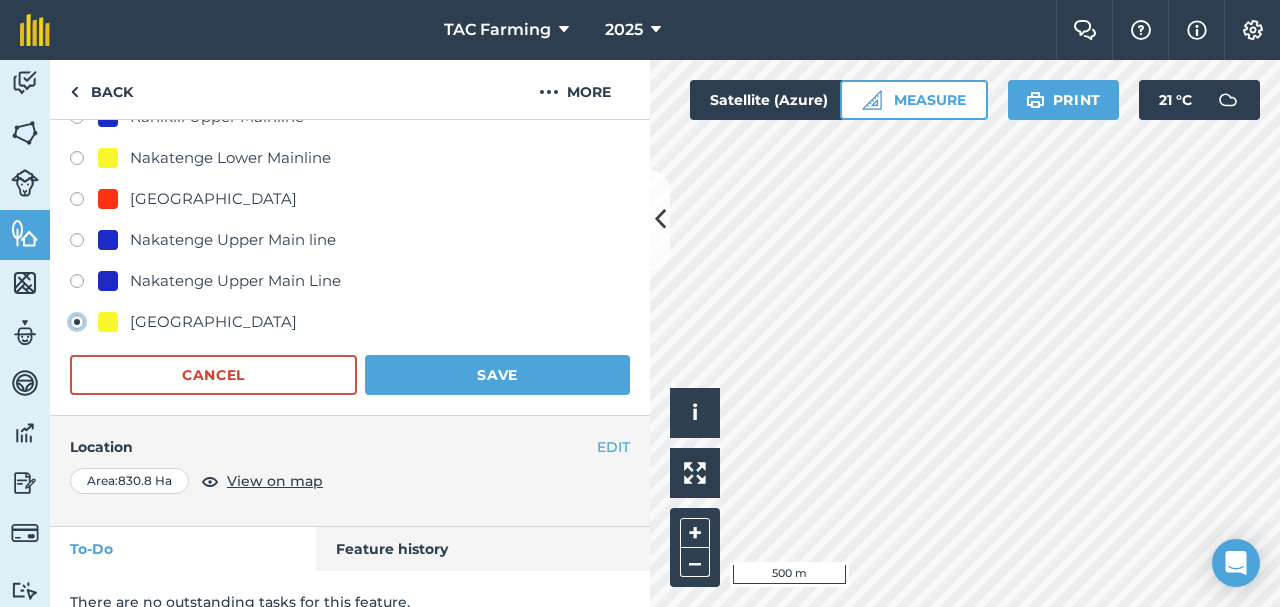 click on "[GEOGRAPHIC_DATA]" at bounding box center [-9923, 321] 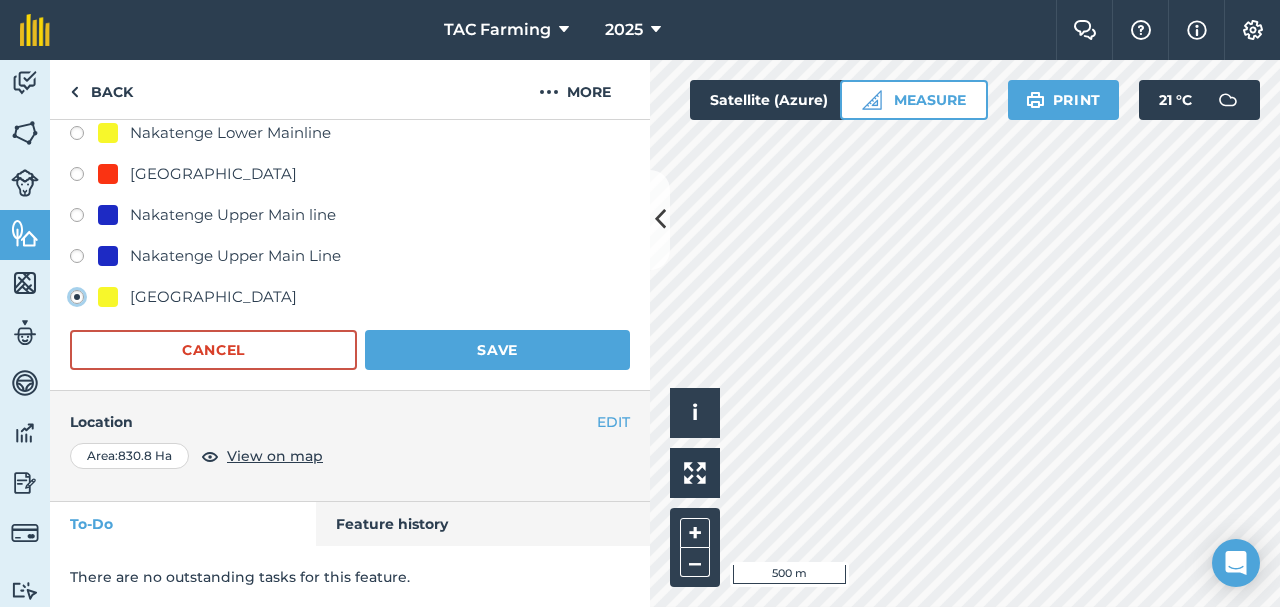 scroll, scrollTop: 0, scrollLeft: 0, axis: both 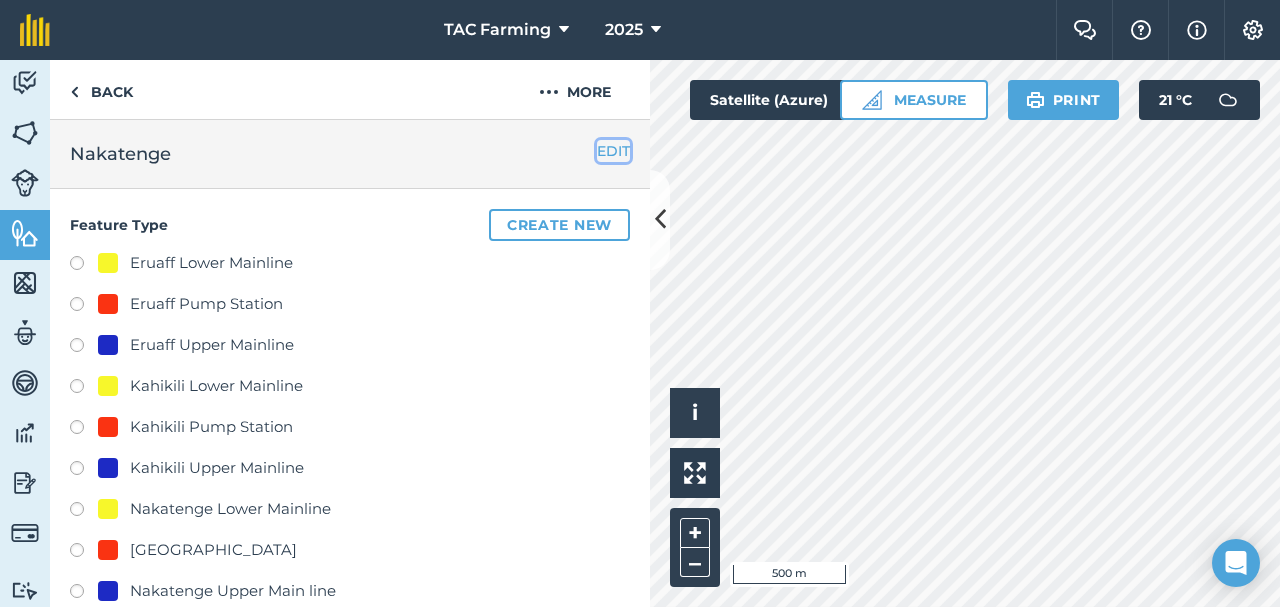 click on "EDIT" at bounding box center [613, 151] 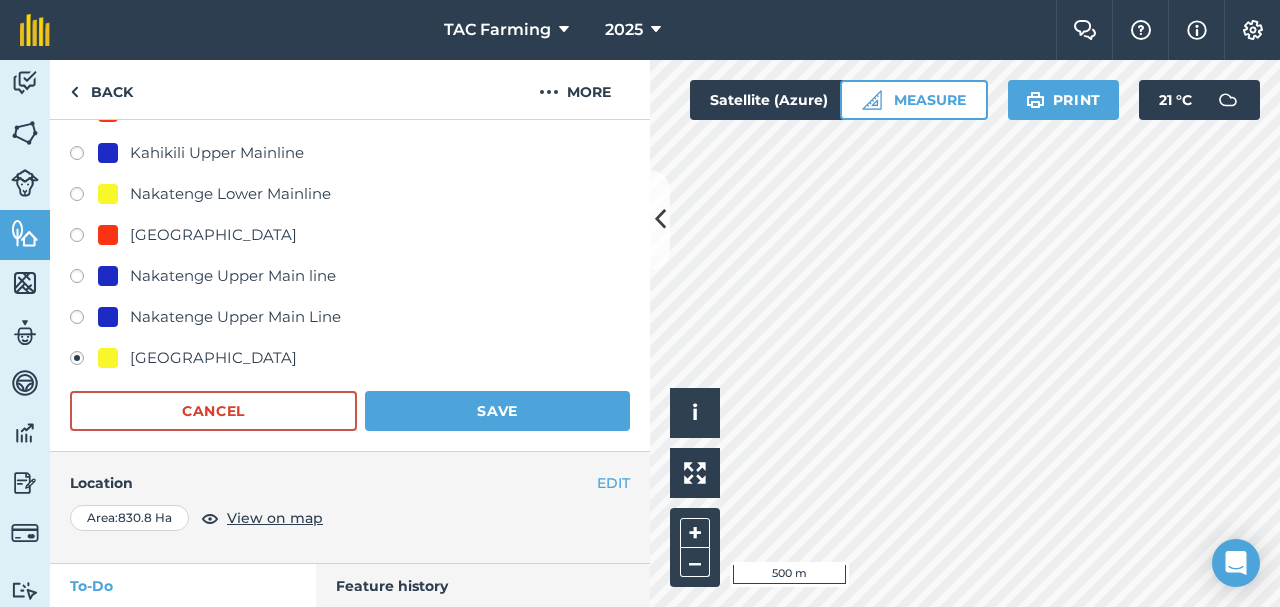 scroll, scrollTop: 478, scrollLeft: 0, axis: vertical 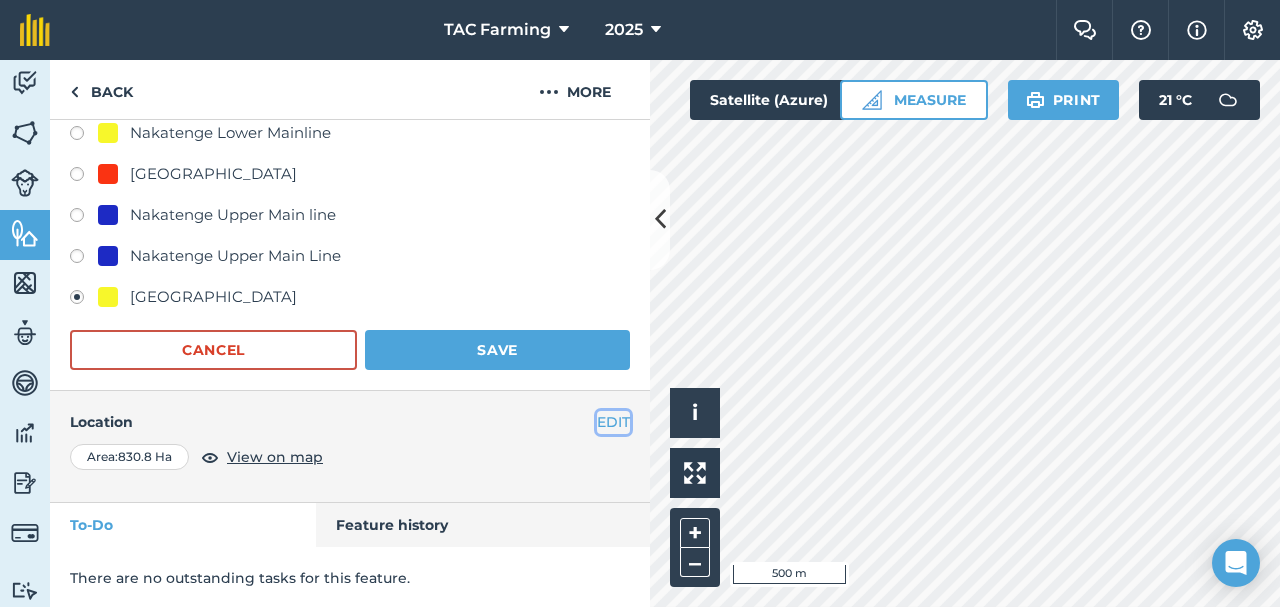 click on "EDIT" at bounding box center (613, 422) 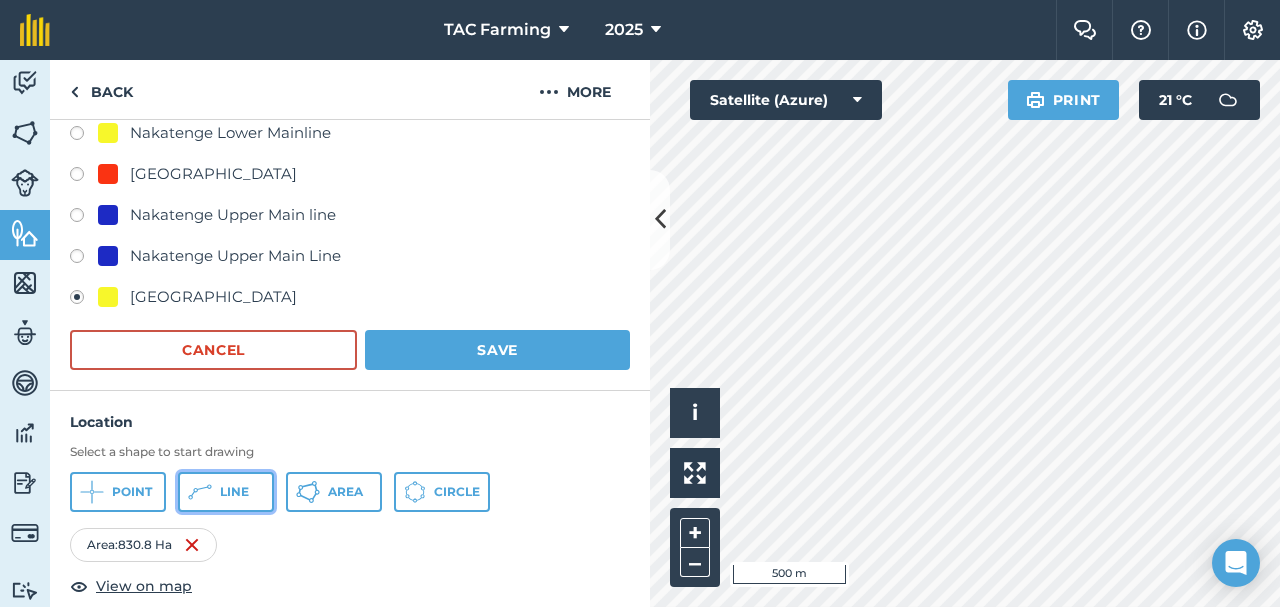 click on "Line" at bounding box center [226, 492] 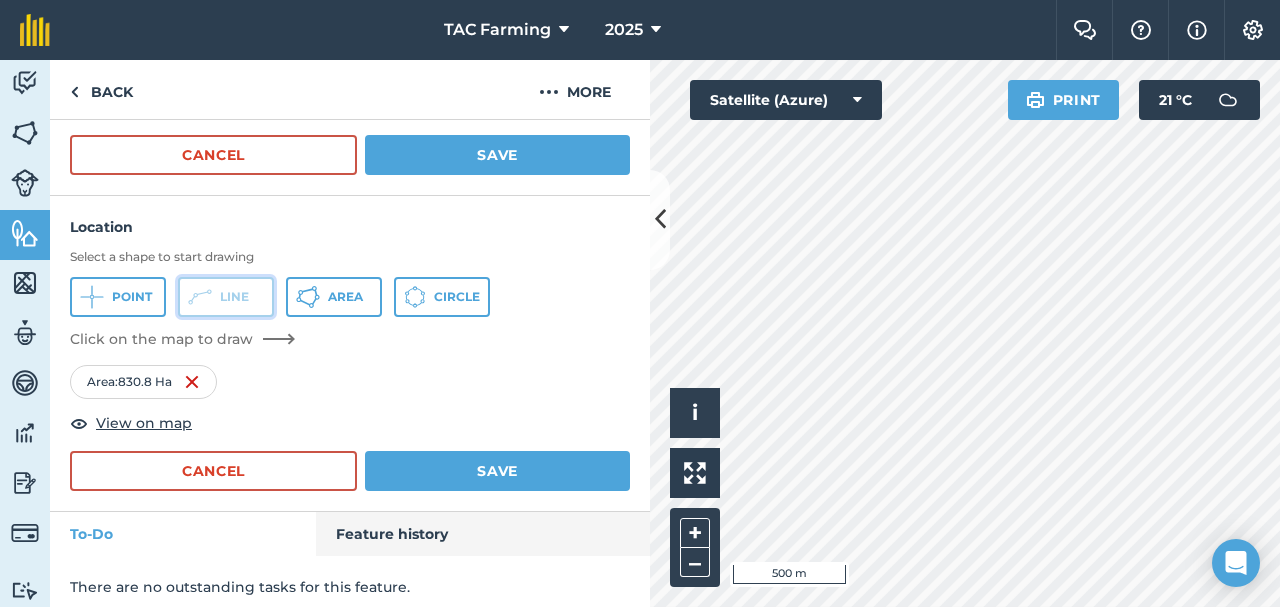 scroll, scrollTop: 683, scrollLeft: 0, axis: vertical 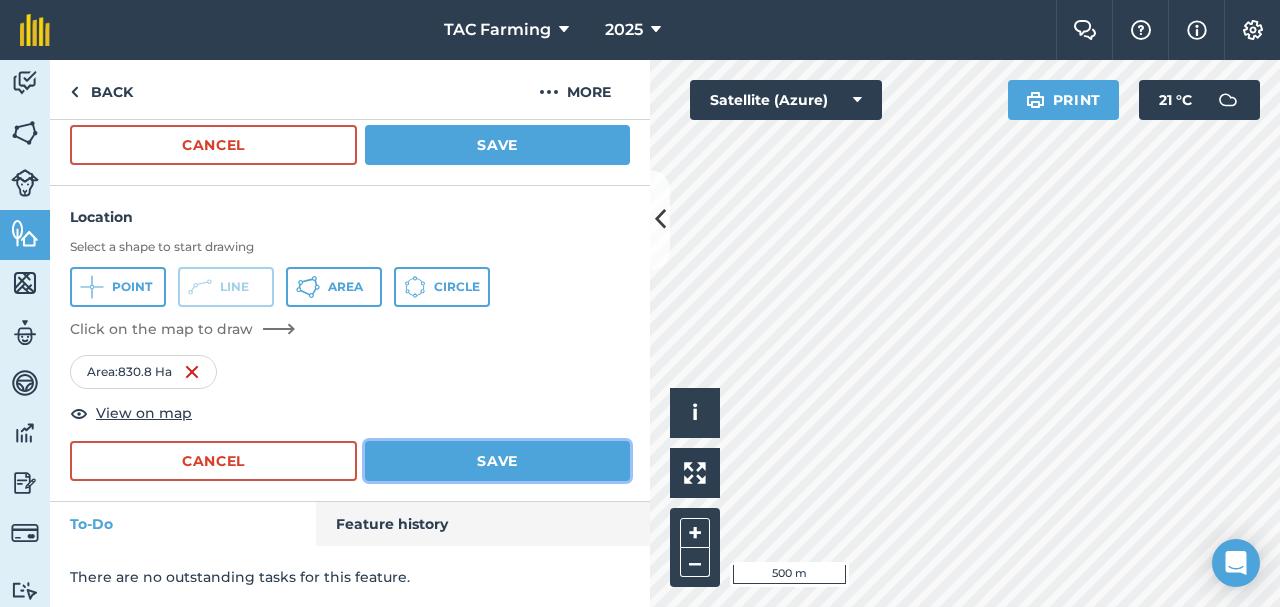 click on "Save" at bounding box center (497, 461) 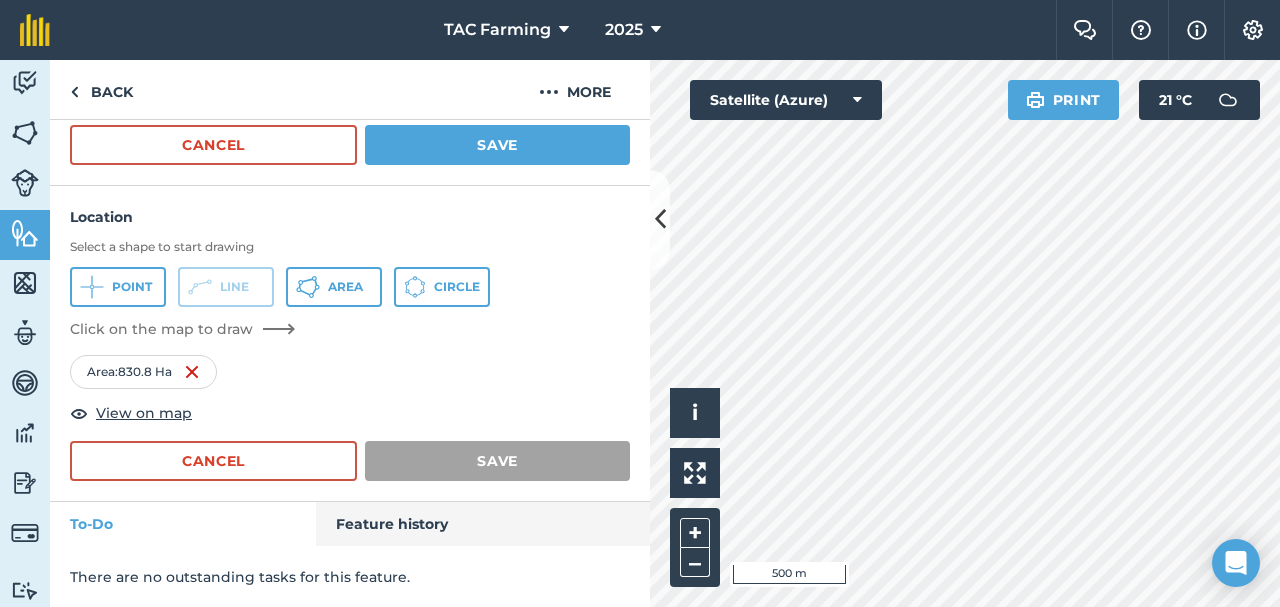 scroll, scrollTop: 478, scrollLeft: 0, axis: vertical 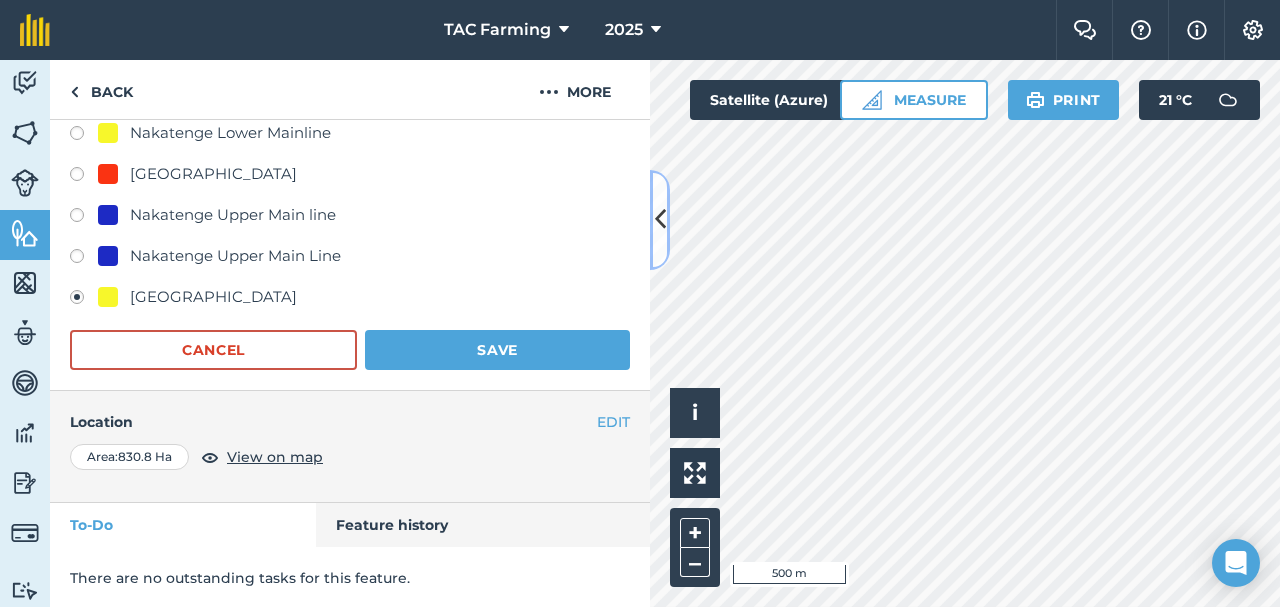 click at bounding box center [660, 219] 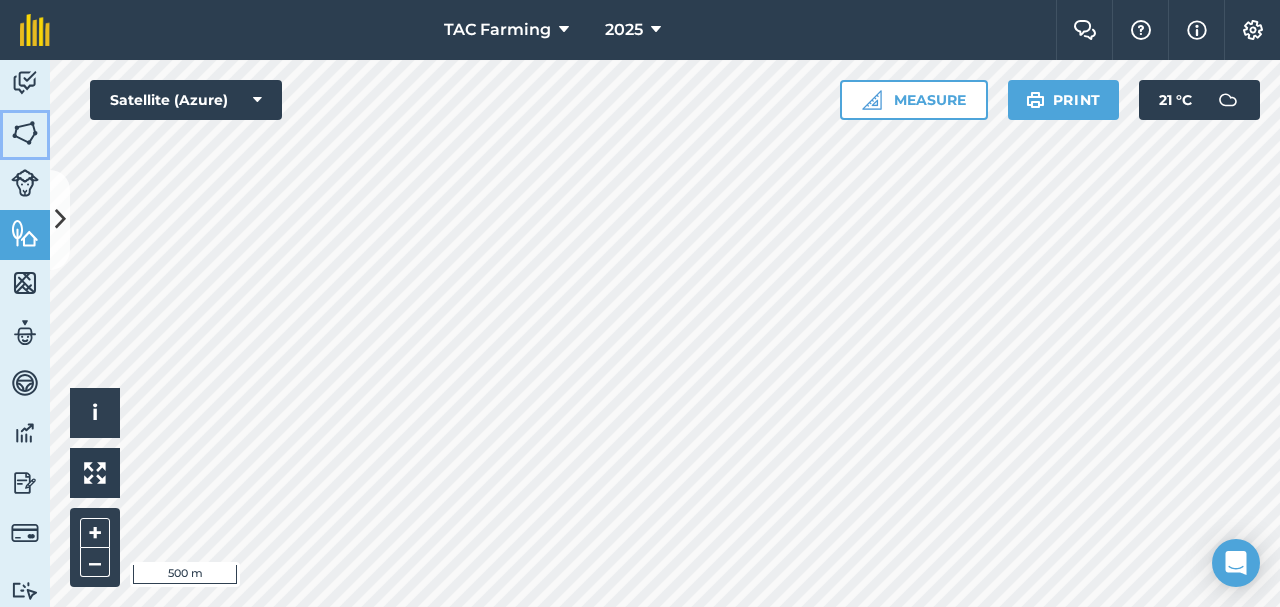 click at bounding box center (25, 133) 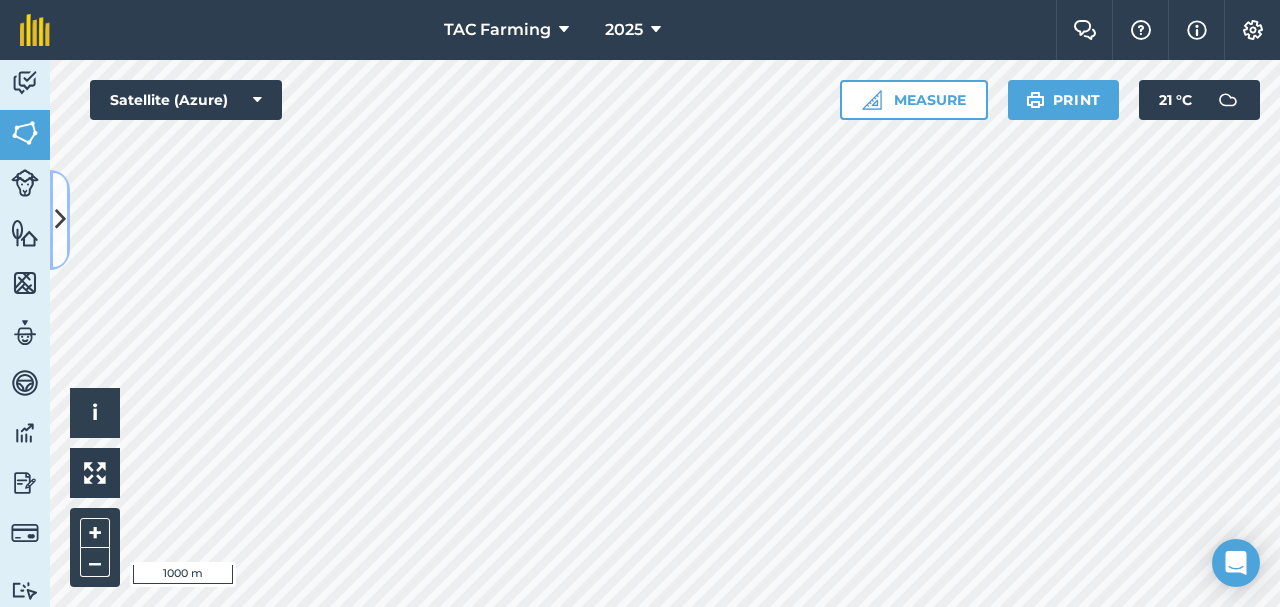 click at bounding box center (60, 220) 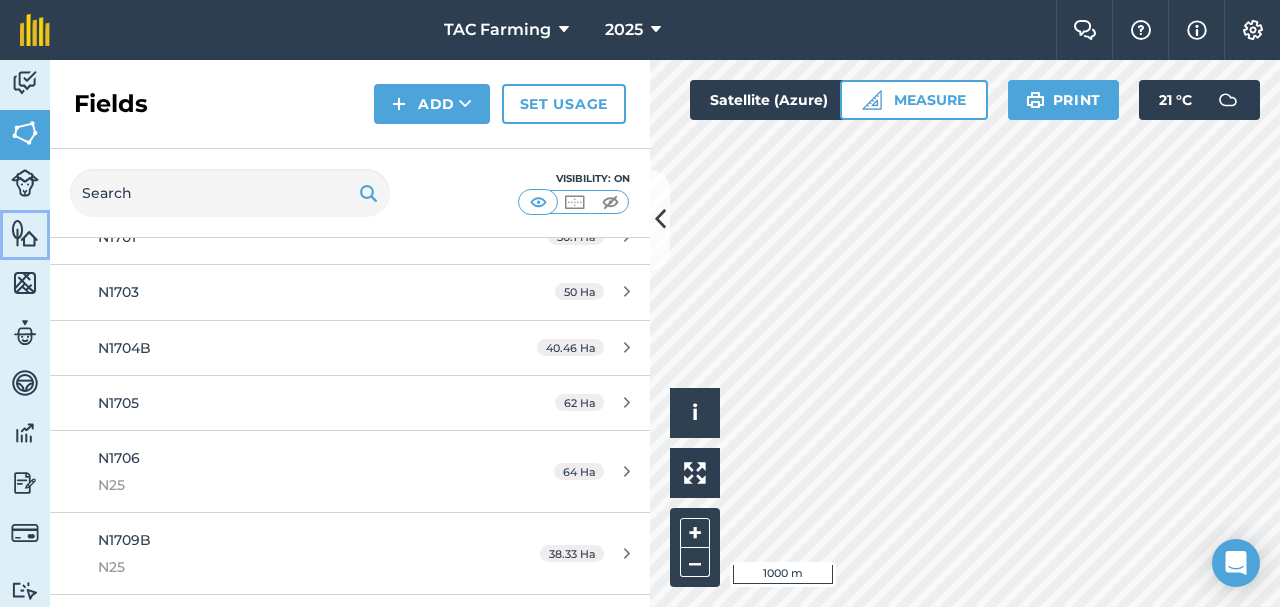 click at bounding box center (25, 233) 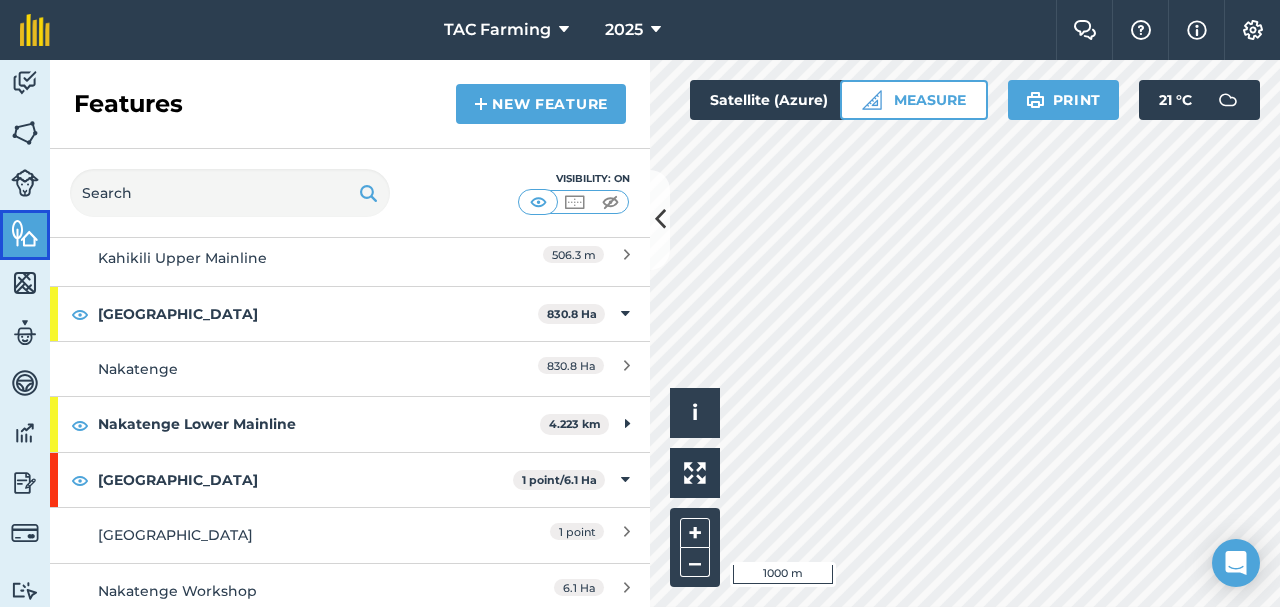 scroll, scrollTop: 679, scrollLeft: 0, axis: vertical 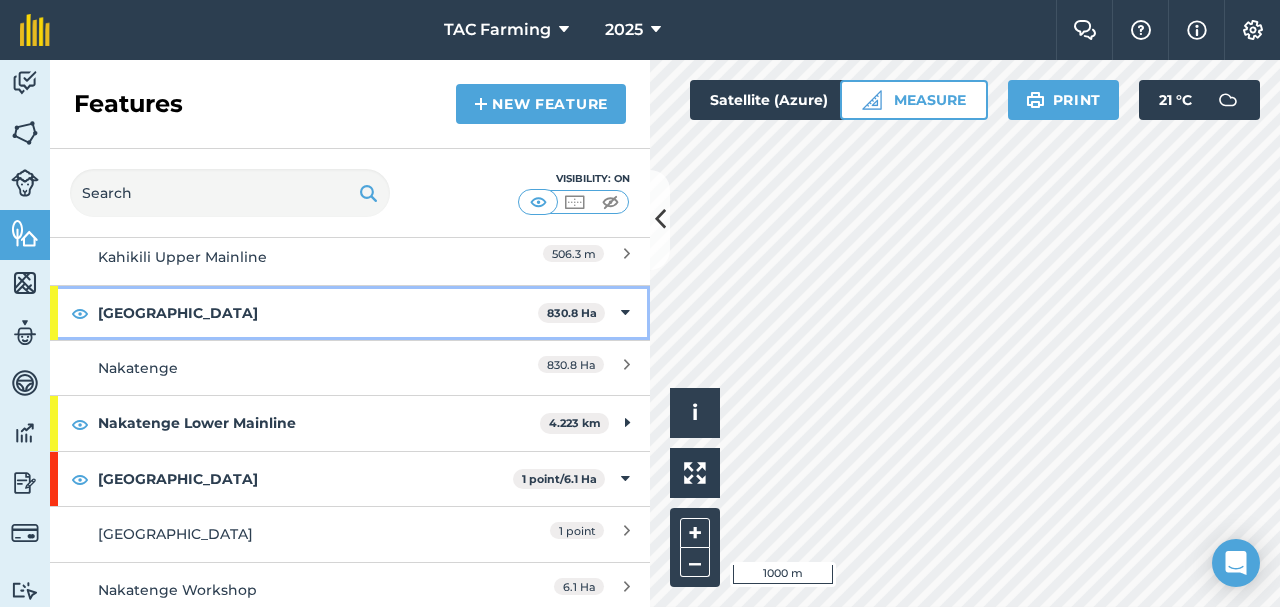 click at bounding box center (625, 313) 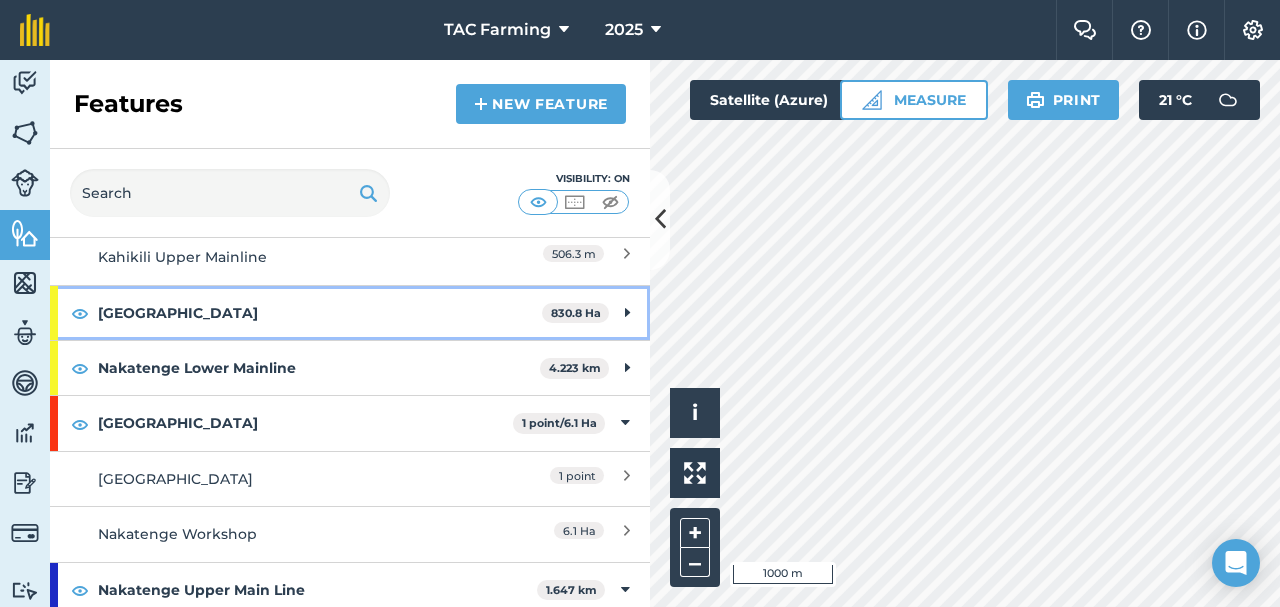 click at bounding box center [627, 313] 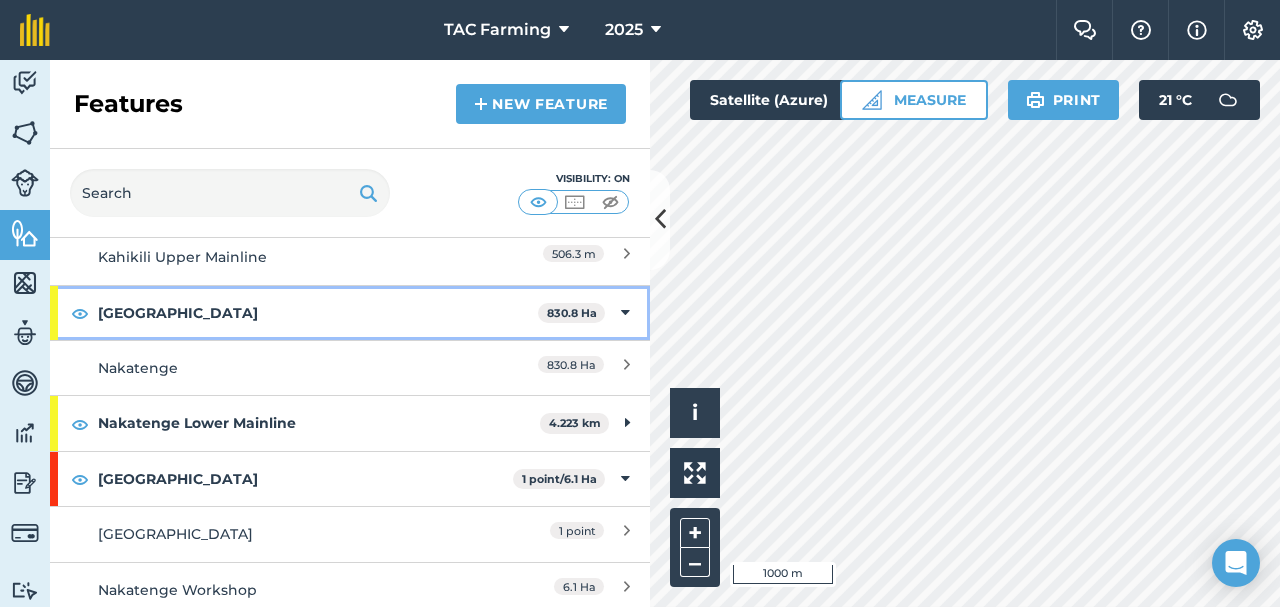 click at bounding box center (625, 313) 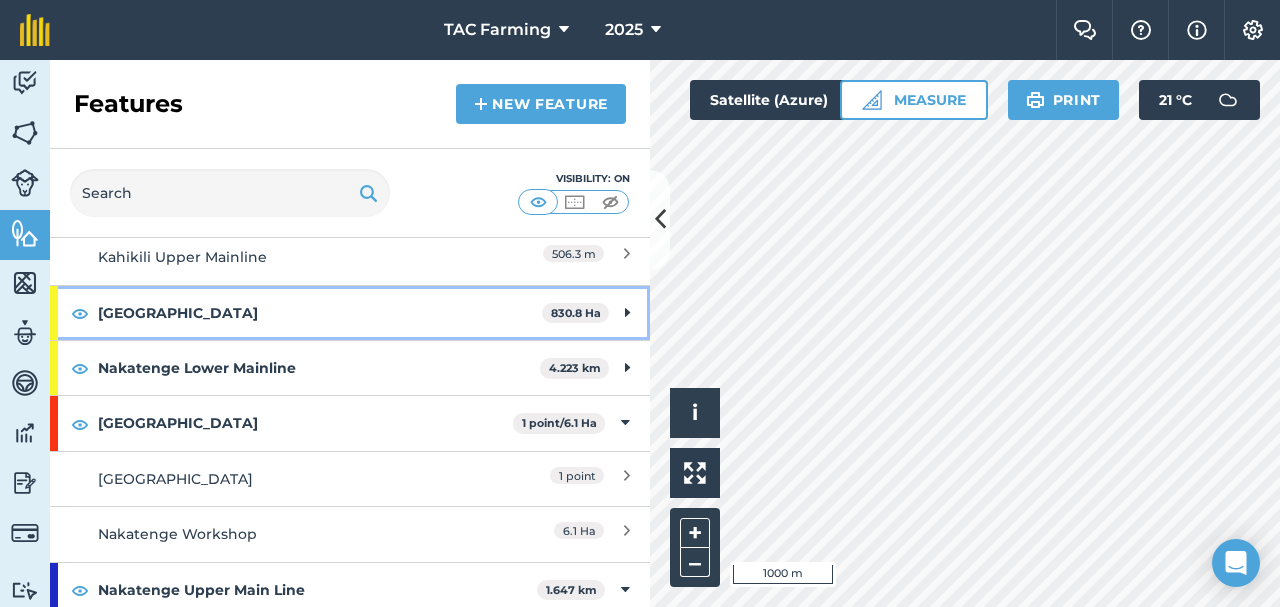 click on "[GEOGRAPHIC_DATA]" at bounding box center [320, 313] 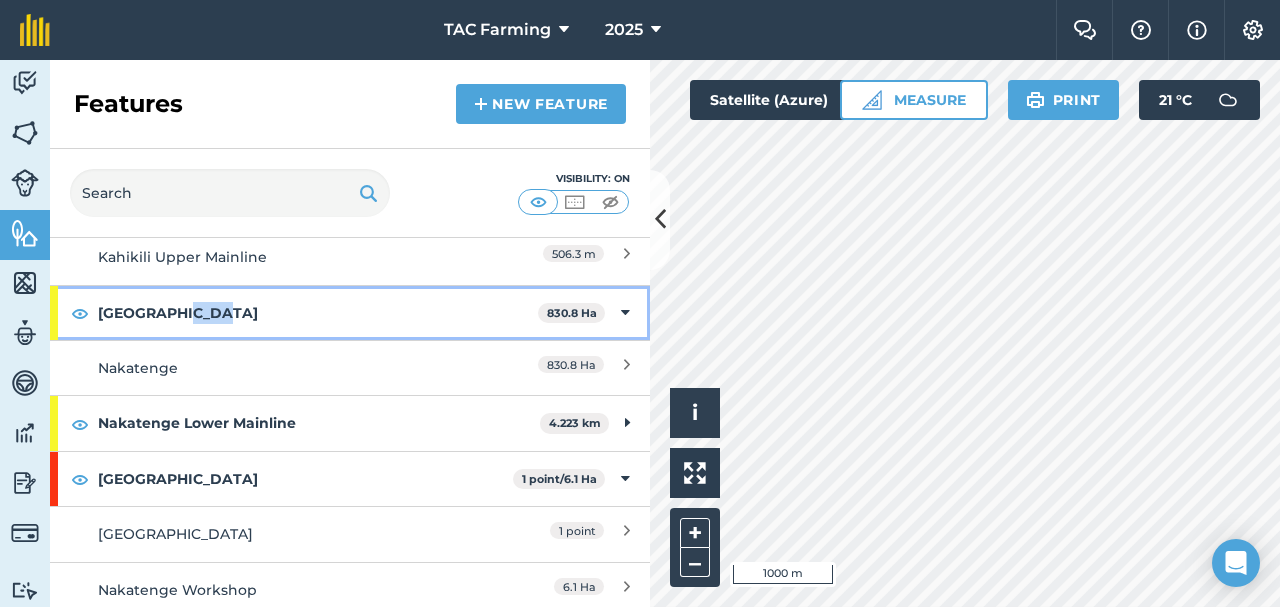 click on "[GEOGRAPHIC_DATA]" at bounding box center (318, 313) 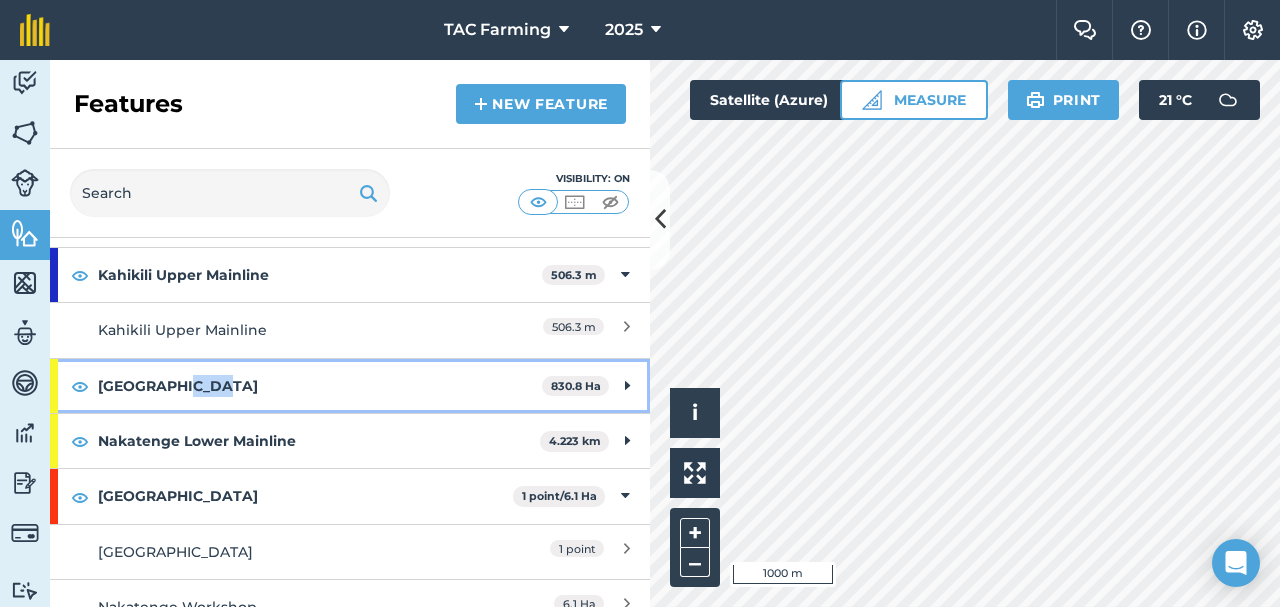 scroll, scrollTop: 607, scrollLeft: 0, axis: vertical 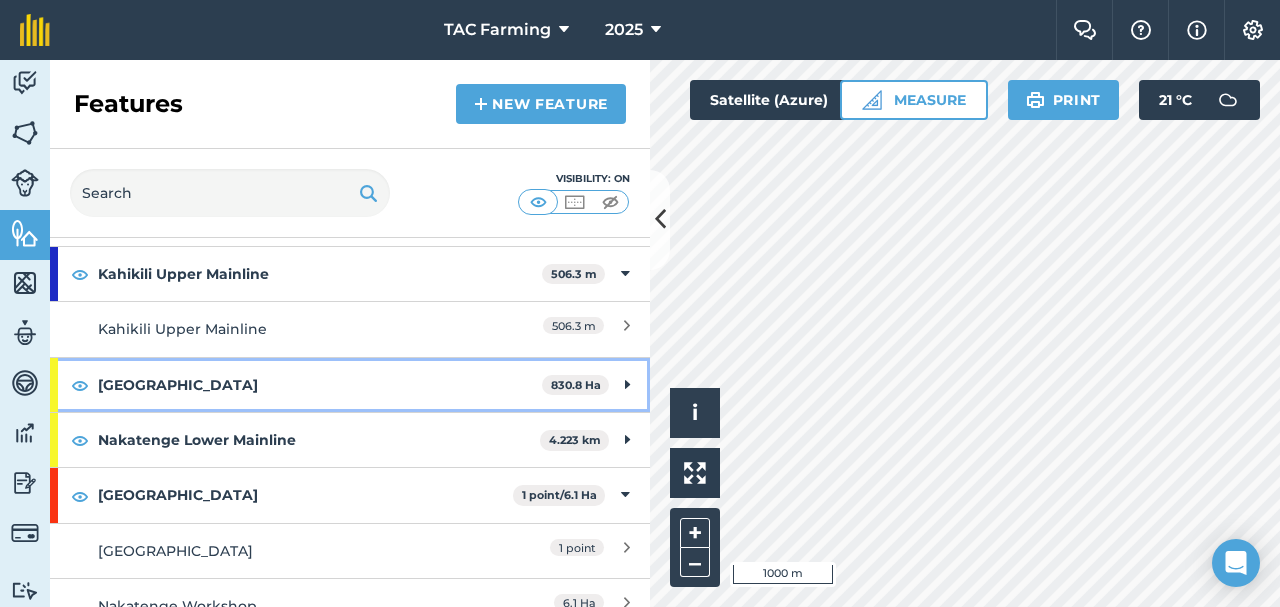 click on "[GEOGRAPHIC_DATA]" at bounding box center (320, 385) 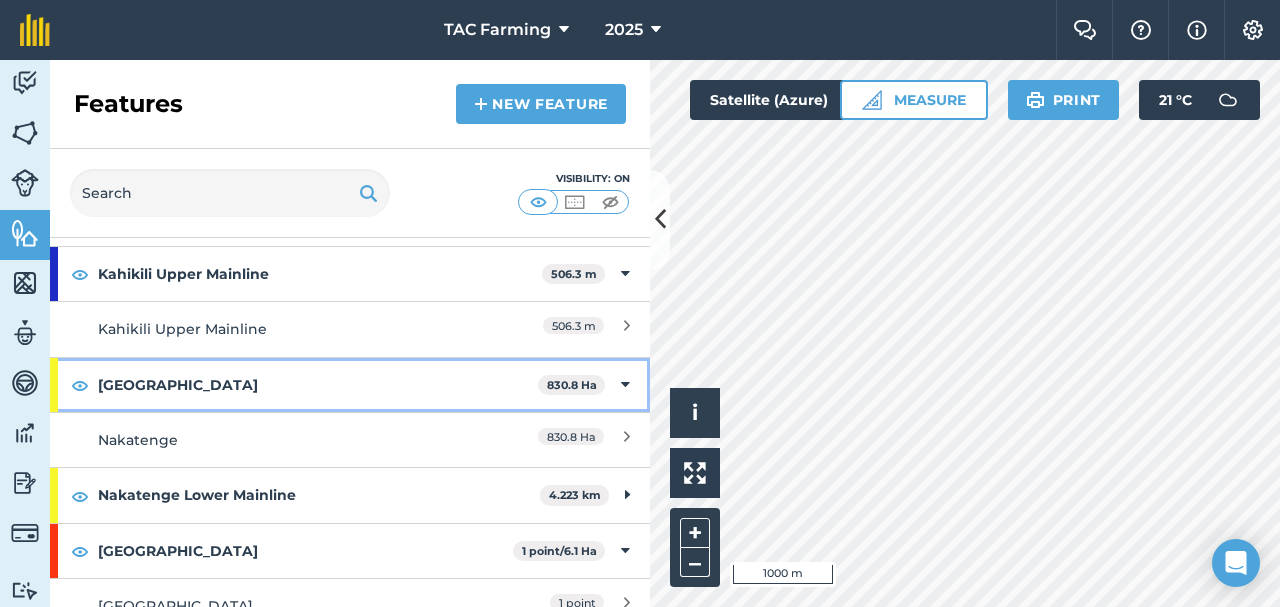click at bounding box center (625, 385) 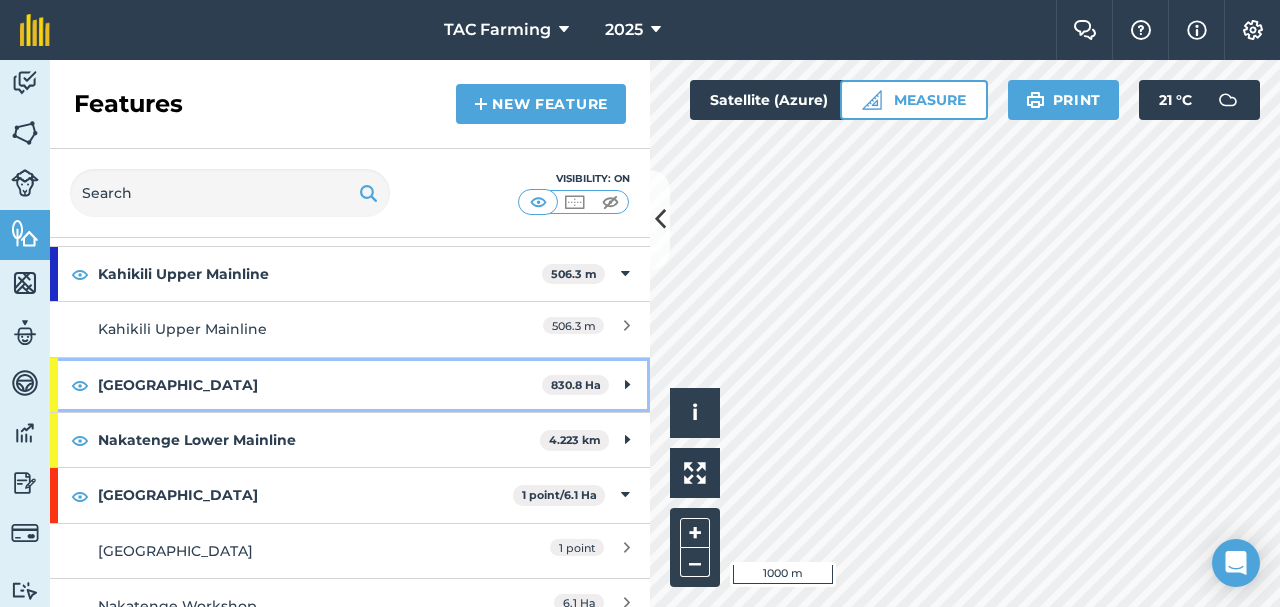 click at bounding box center [627, 385] 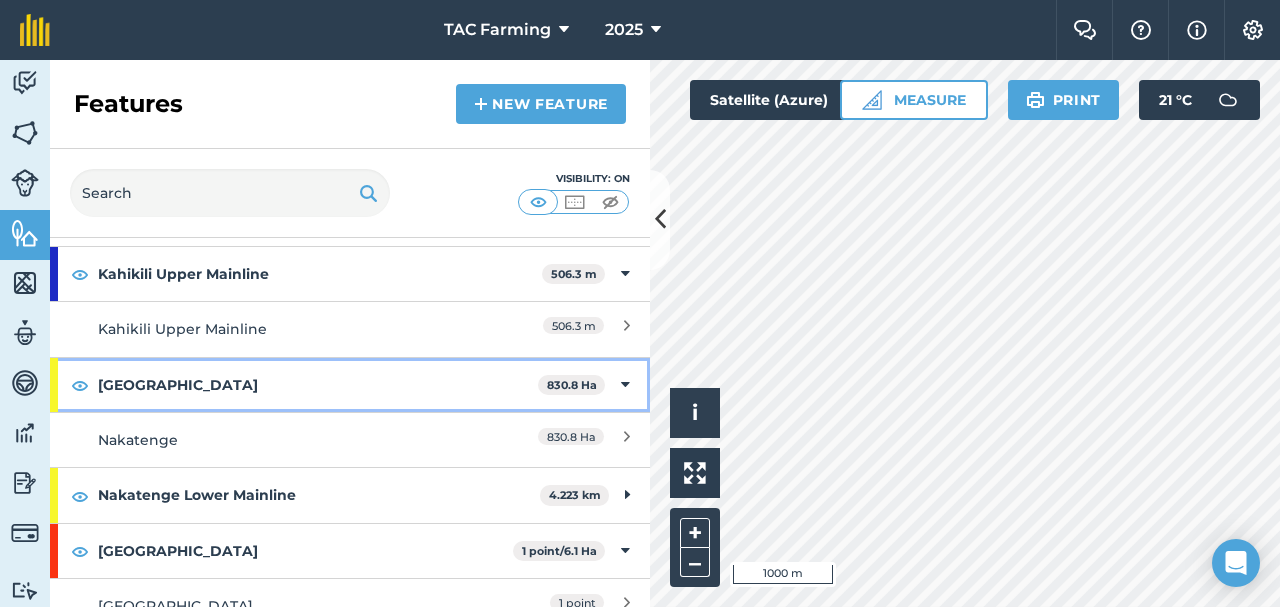 click at bounding box center (625, 385) 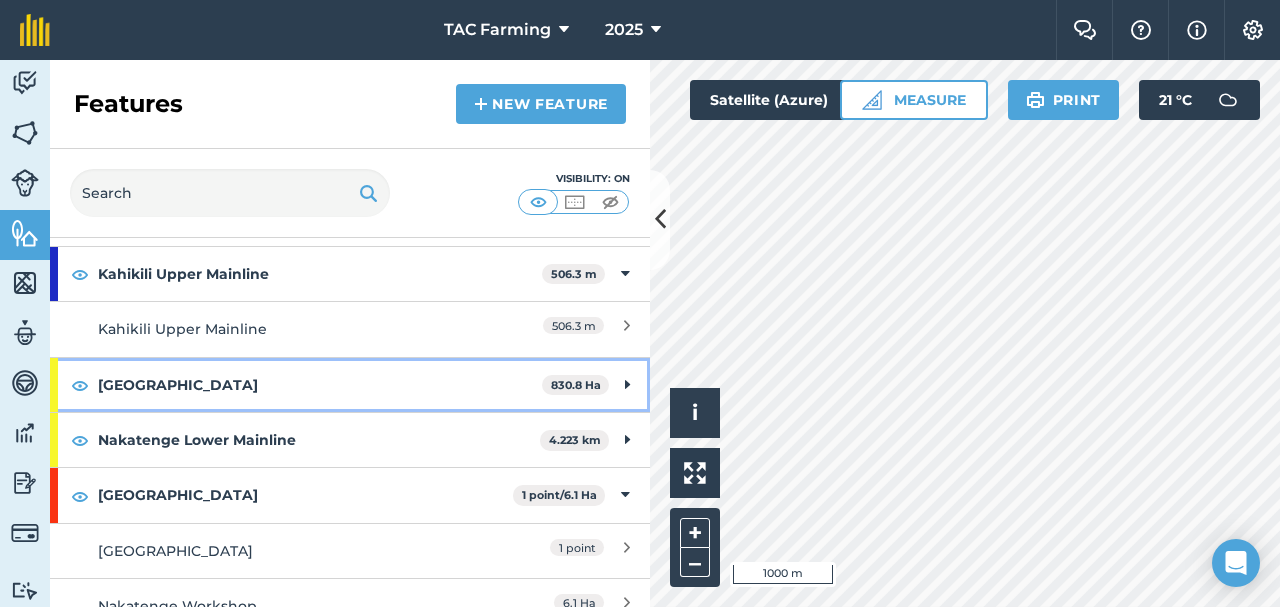 click at bounding box center [627, 385] 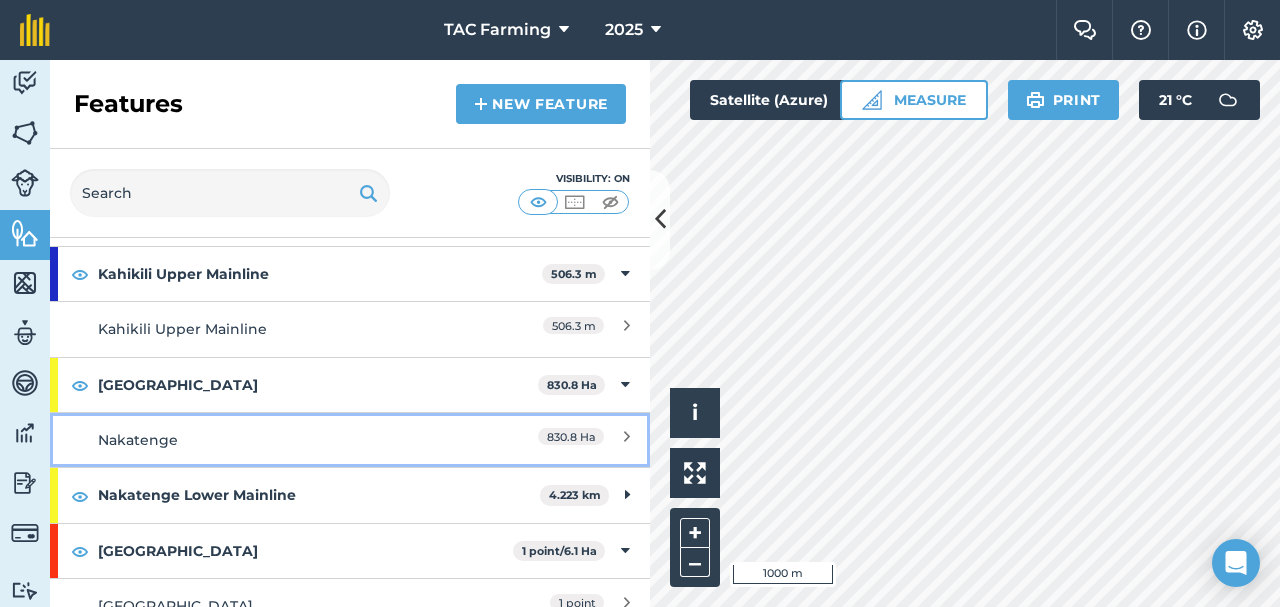 click at bounding box center (627, 440) 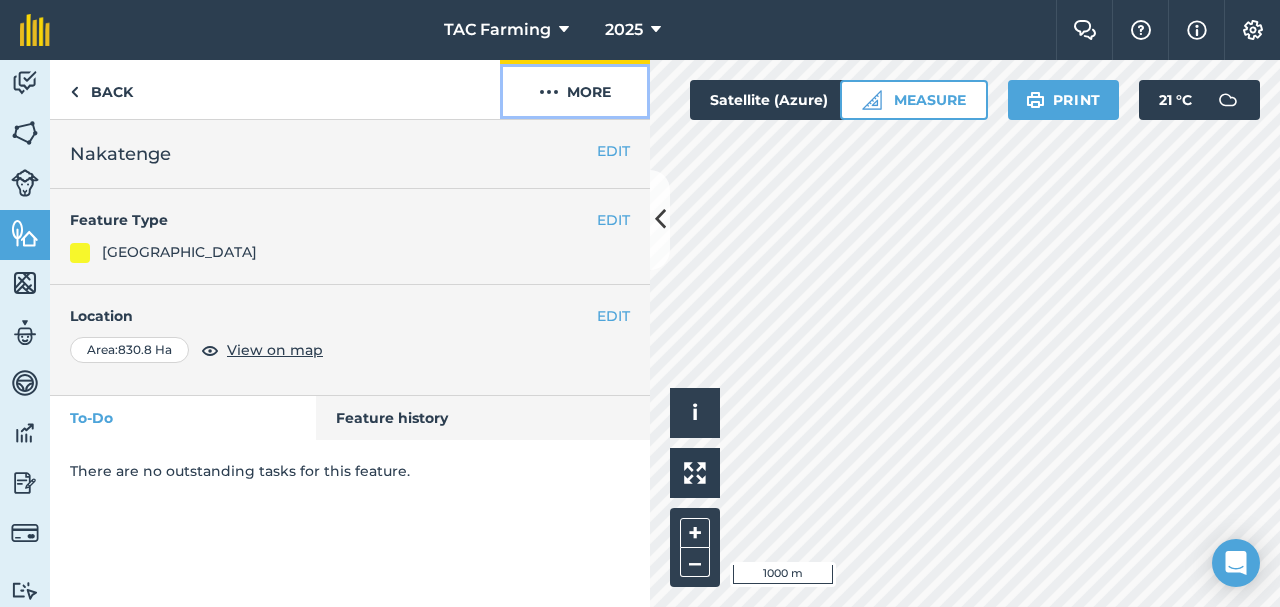 click on "More" at bounding box center (575, 89) 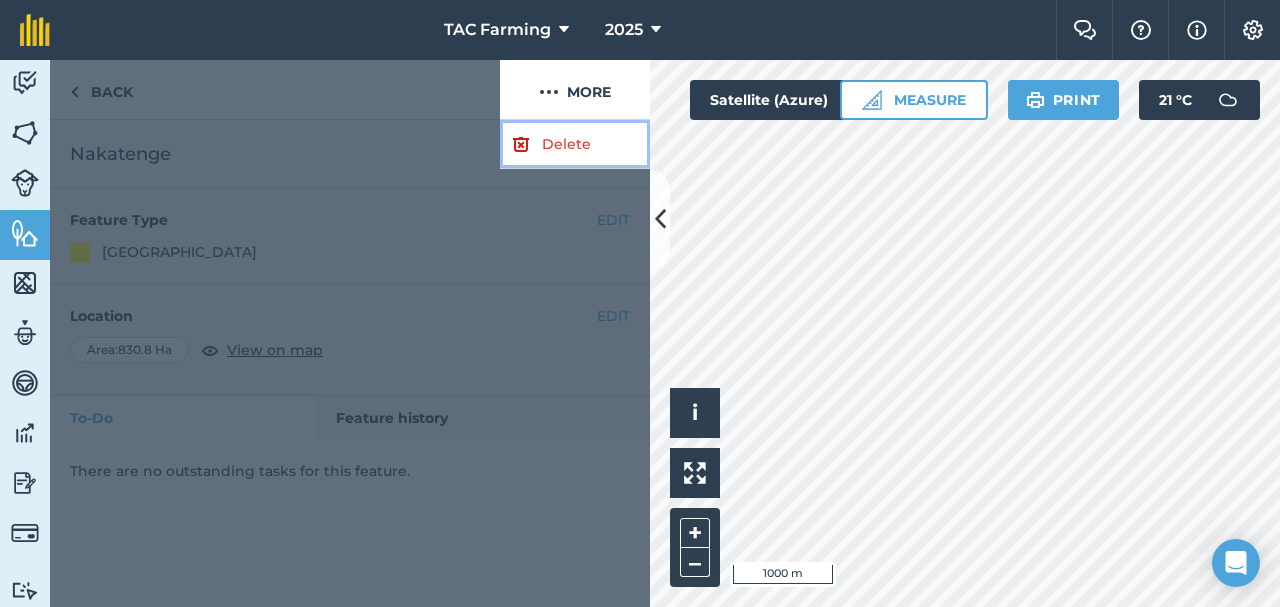 click on "Delete" at bounding box center (575, 144) 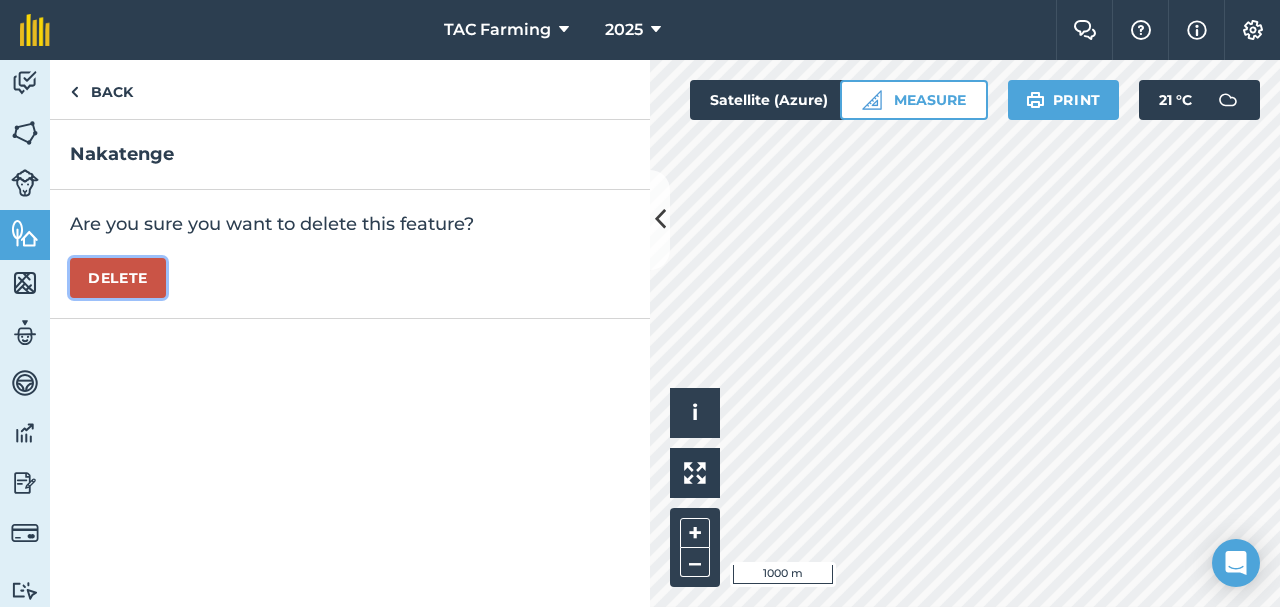 click on "Delete" at bounding box center (118, 278) 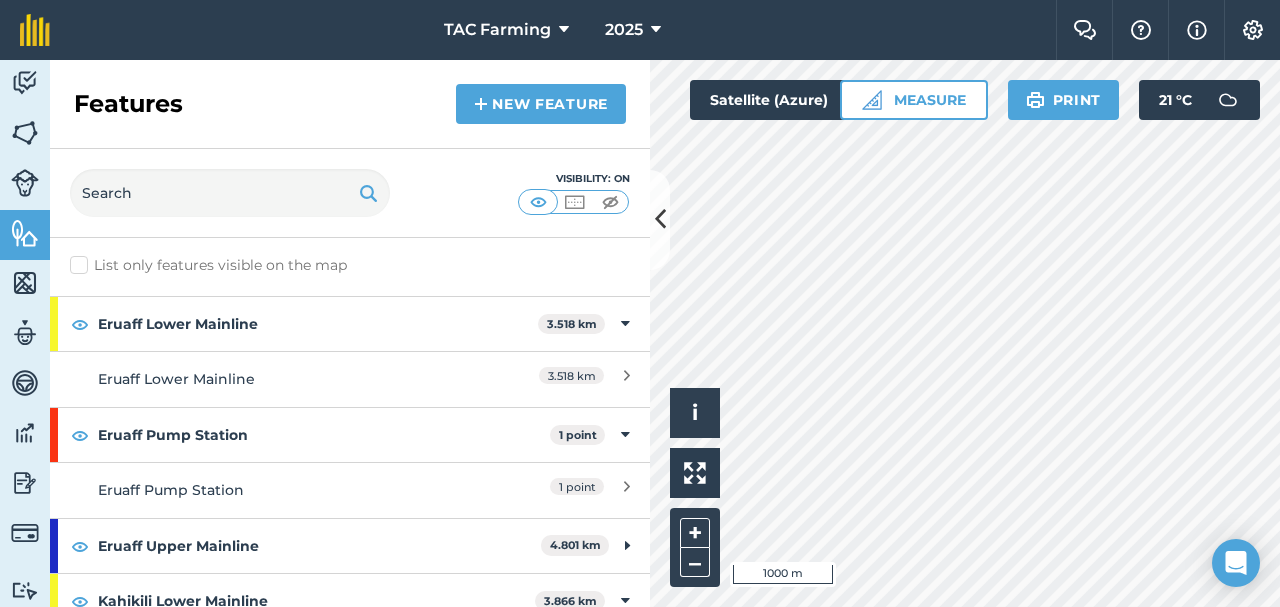 scroll, scrollTop: 0, scrollLeft: 0, axis: both 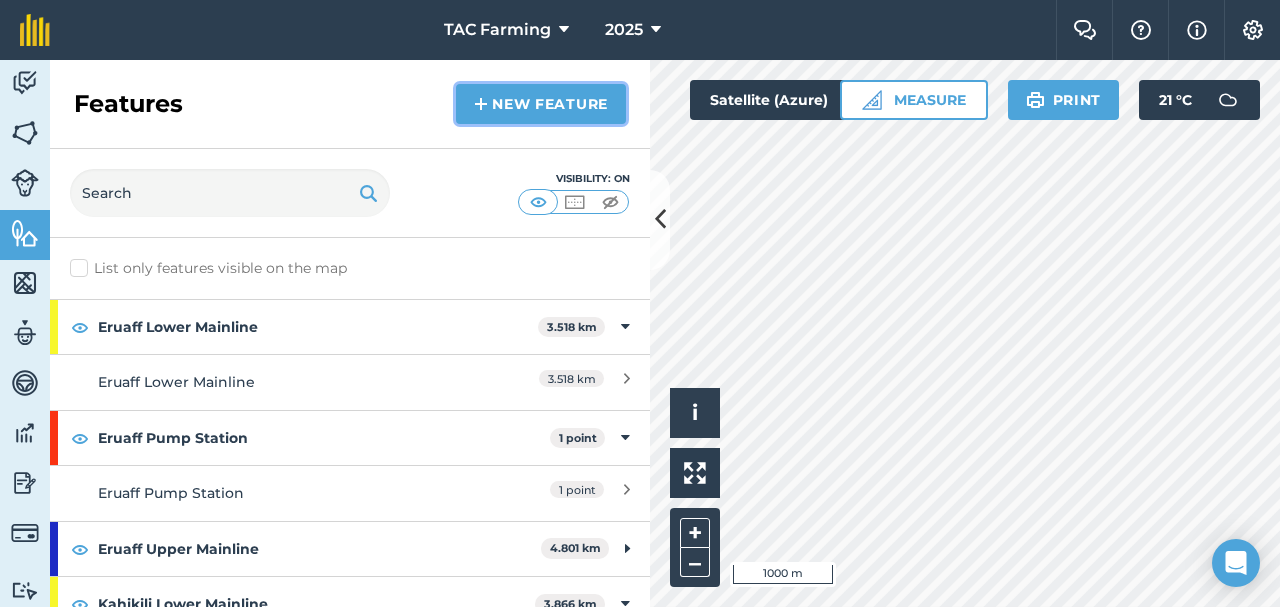 click on "New feature" at bounding box center [541, 104] 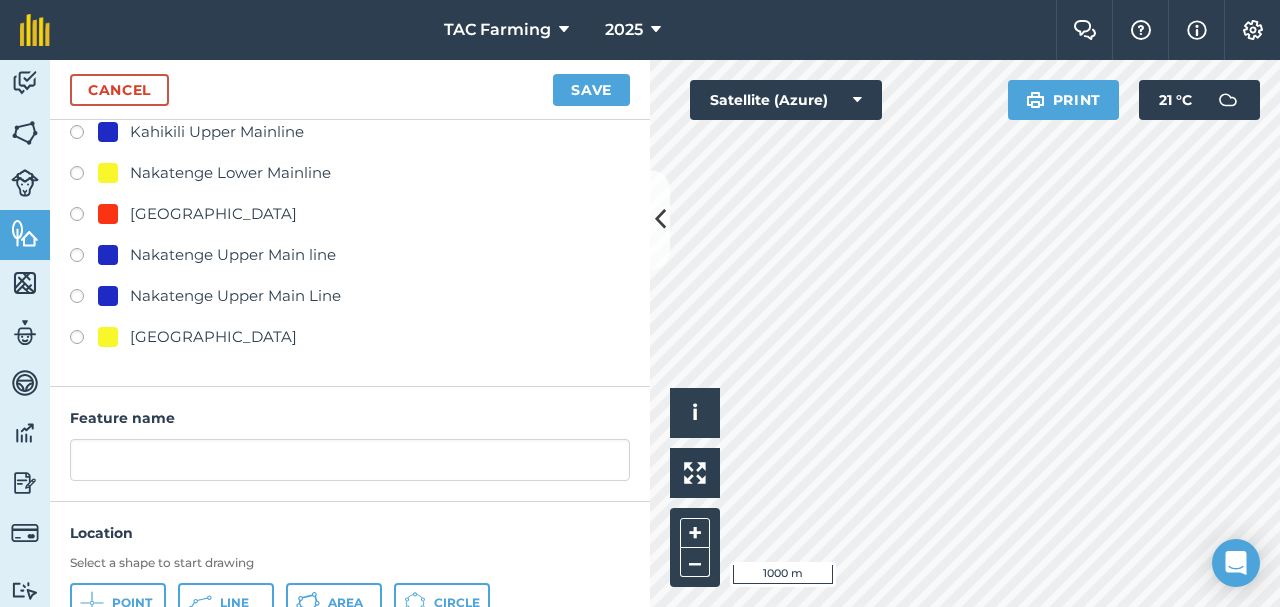 scroll, scrollTop: 275, scrollLeft: 0, axis: vertical 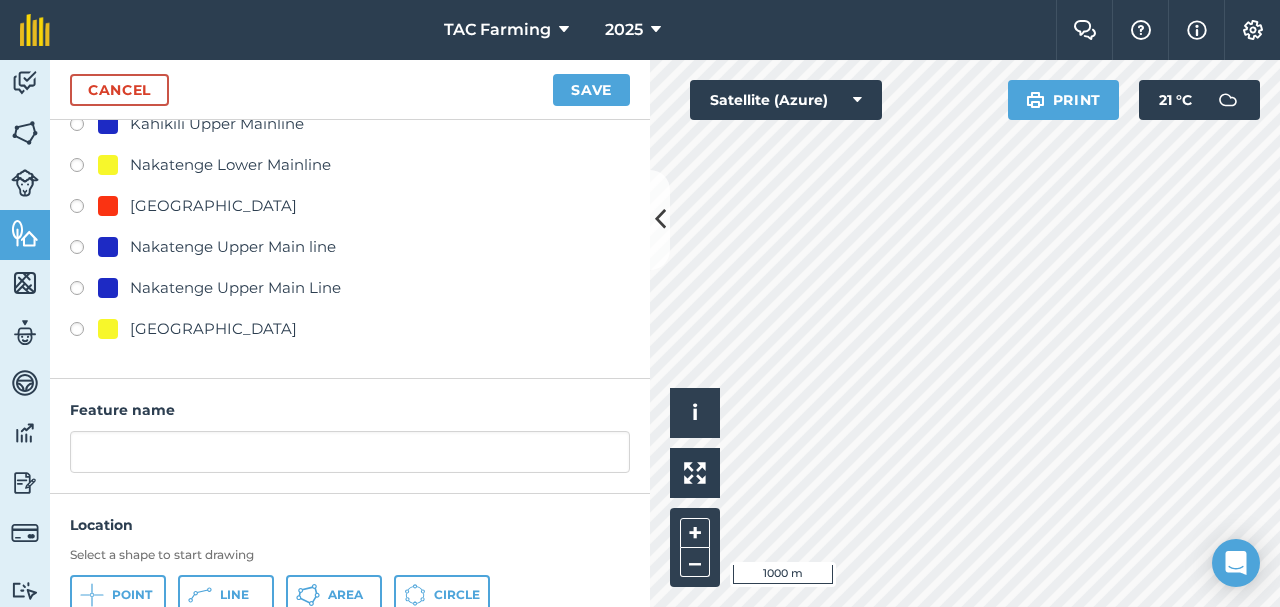 click at bounding box center (84, 332) 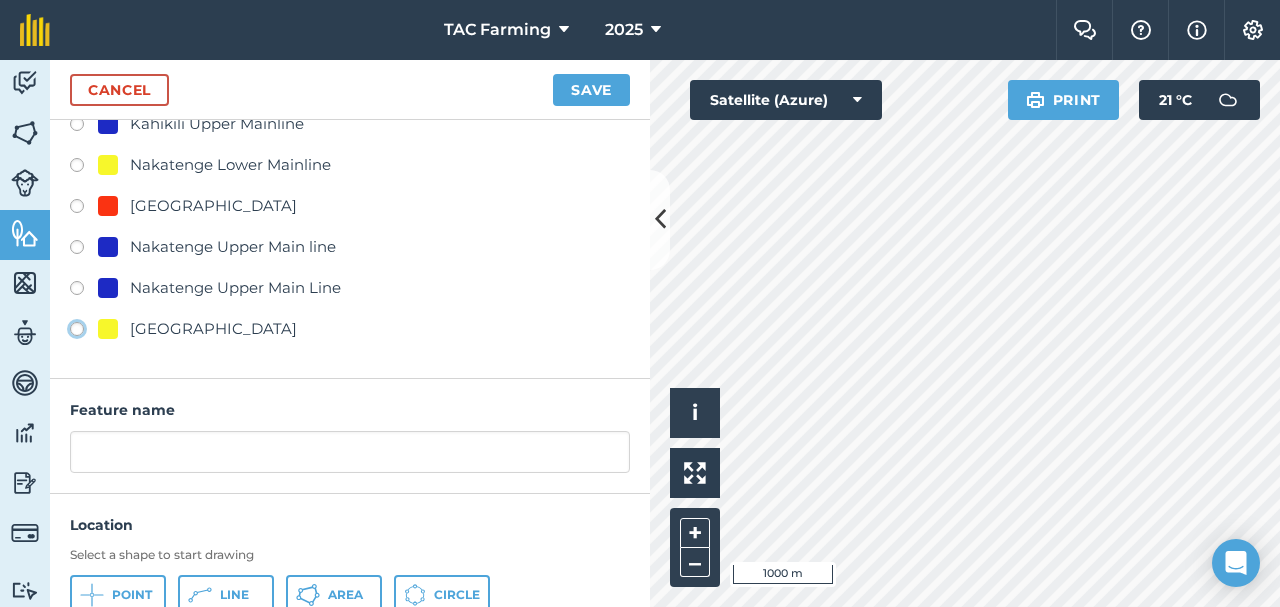 click on "[GEOGRAPHIC_DATA]" at bounding box center (-9923, 328) 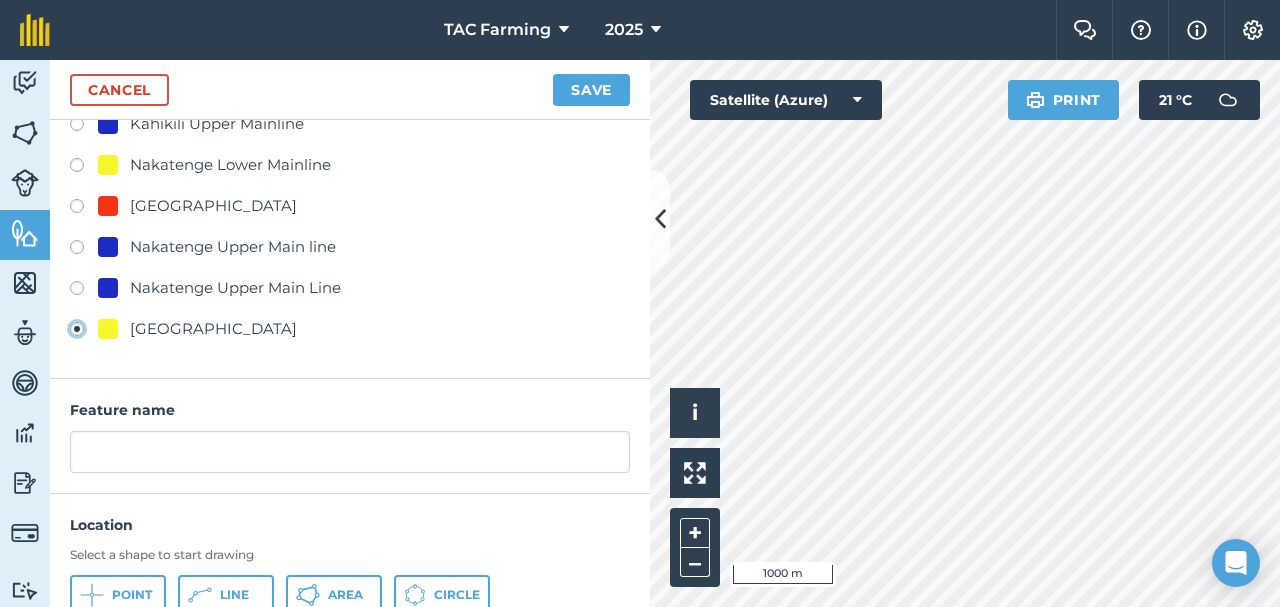 type on "[GEOGRAPHIC_DATA]" 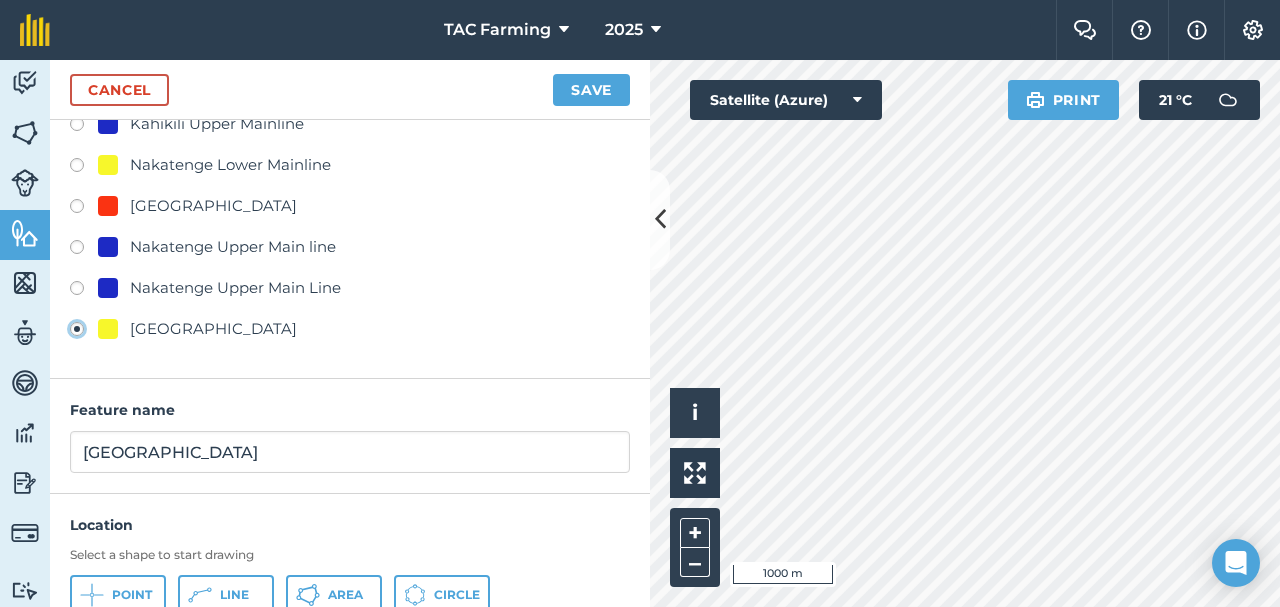 scroll, scrollTop: 349, scrollLeft: 0, axis: vertical 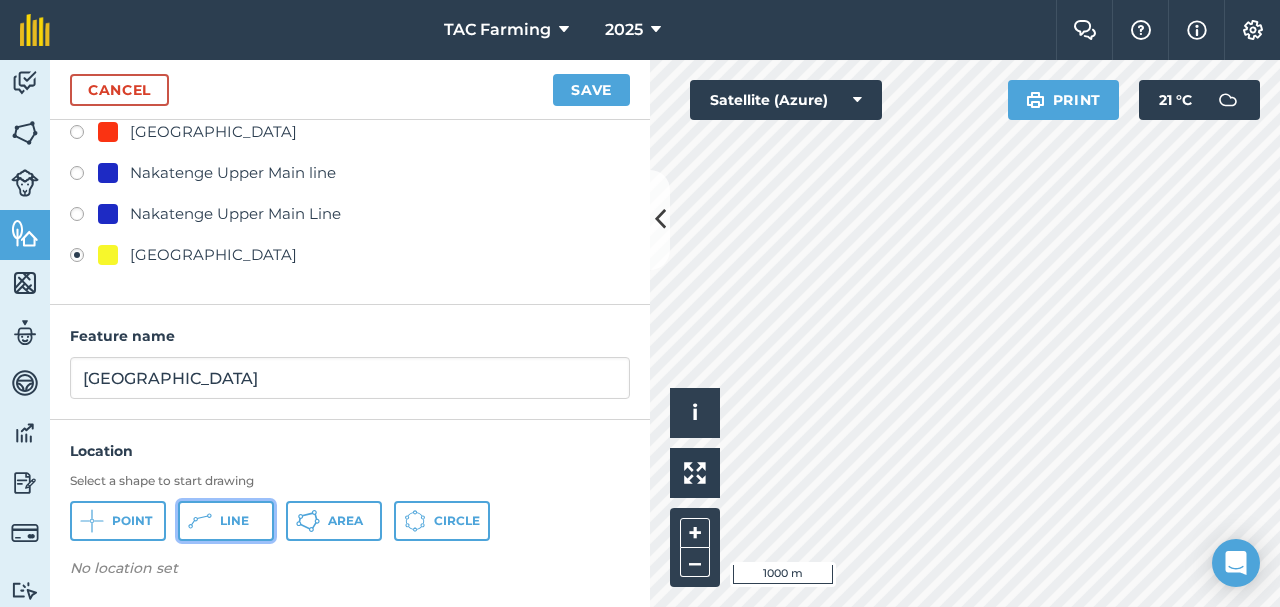 click on "Line" at bounding box center [226, 521] 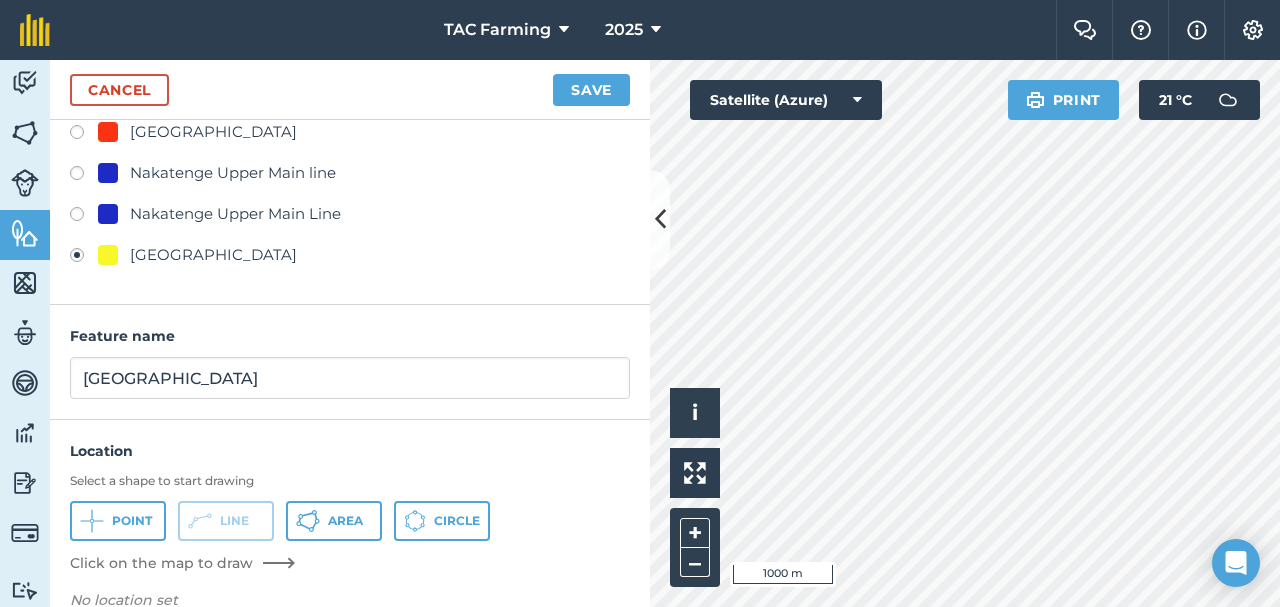 click on "Feature name" at bounding box center (350, 336) 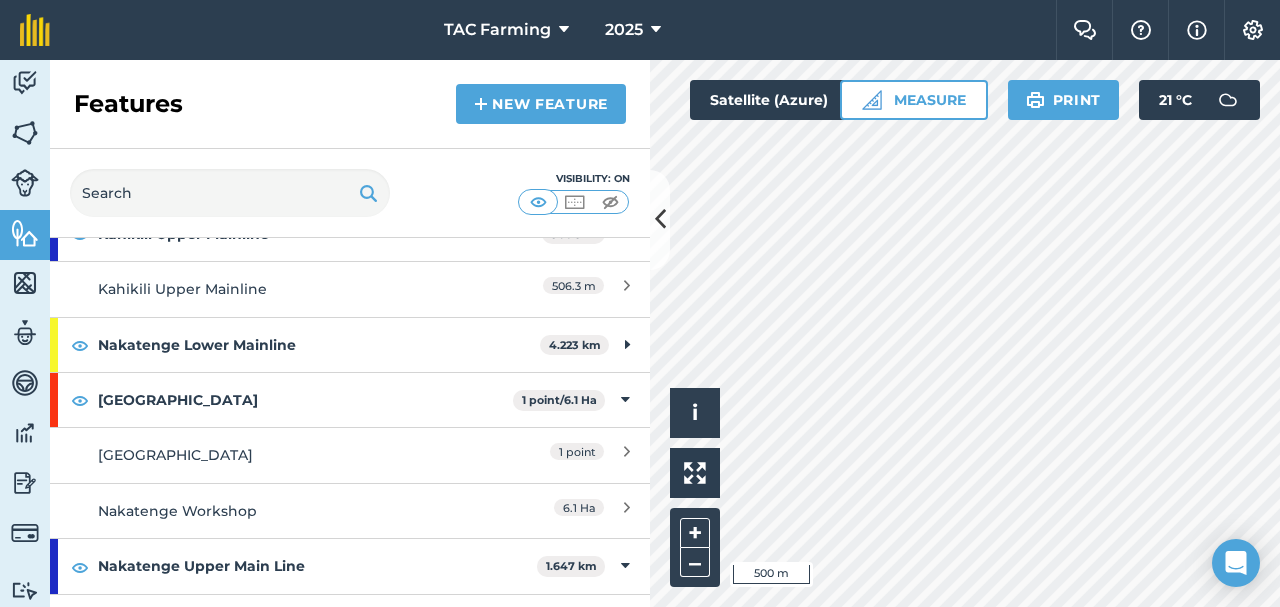 scroll, scrollTop: 645, scrollLeft: 0, axis: vertical 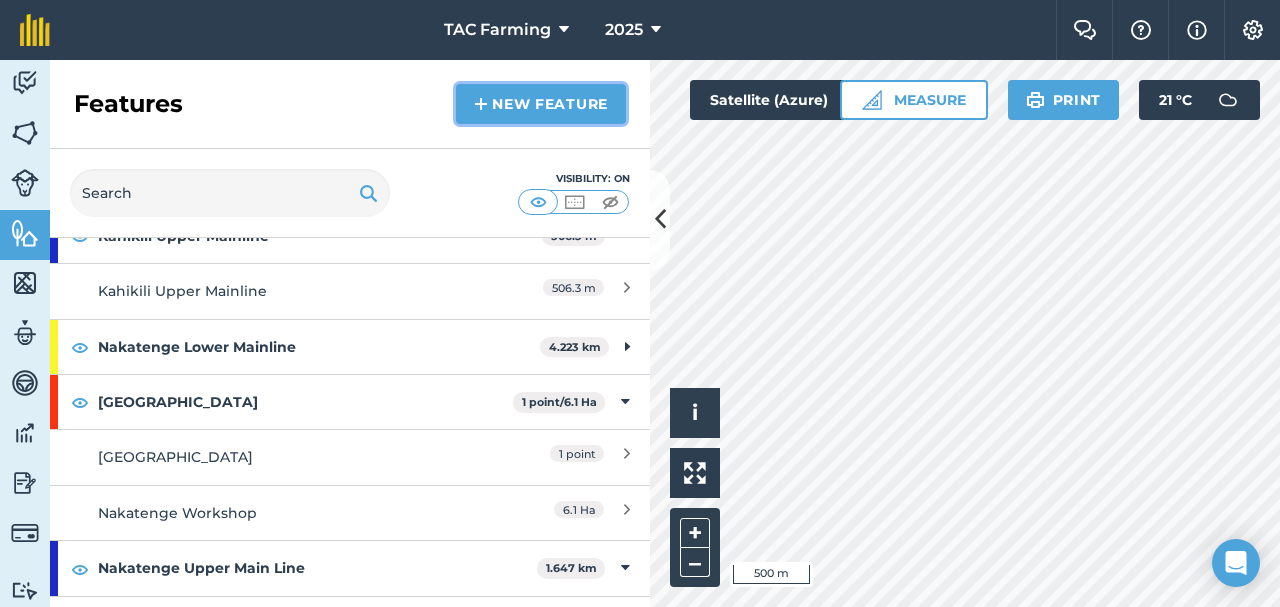 click at bounding box center (481, 104) 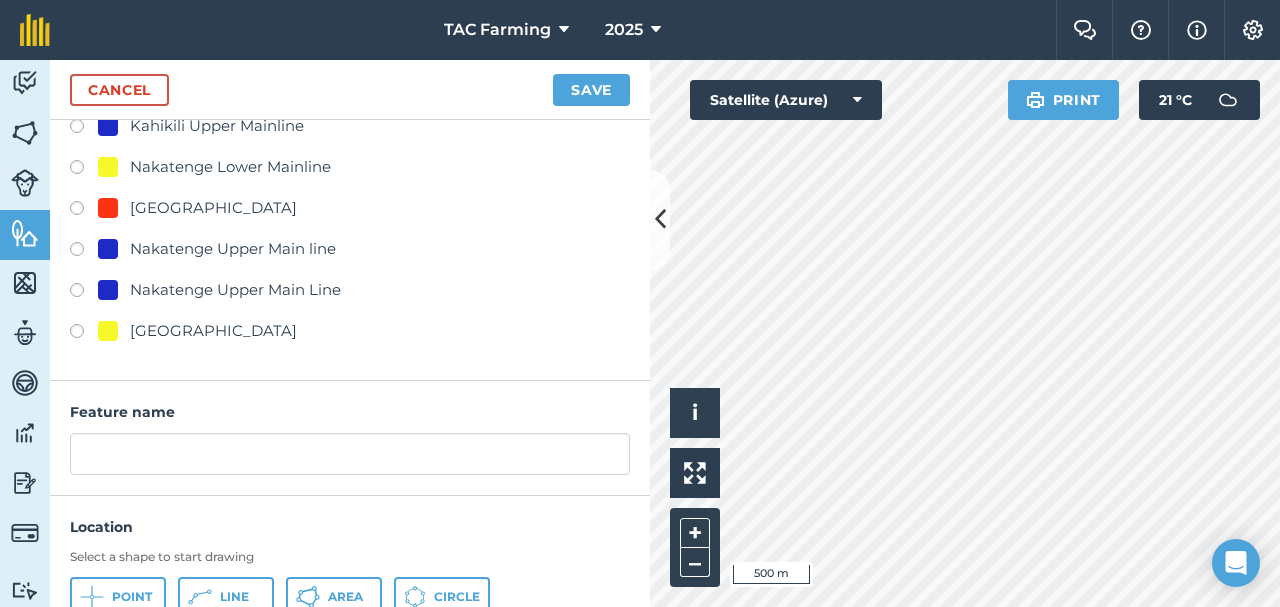 scroll, scrollTop: 349, scrollLeft: 0, axis: vertical 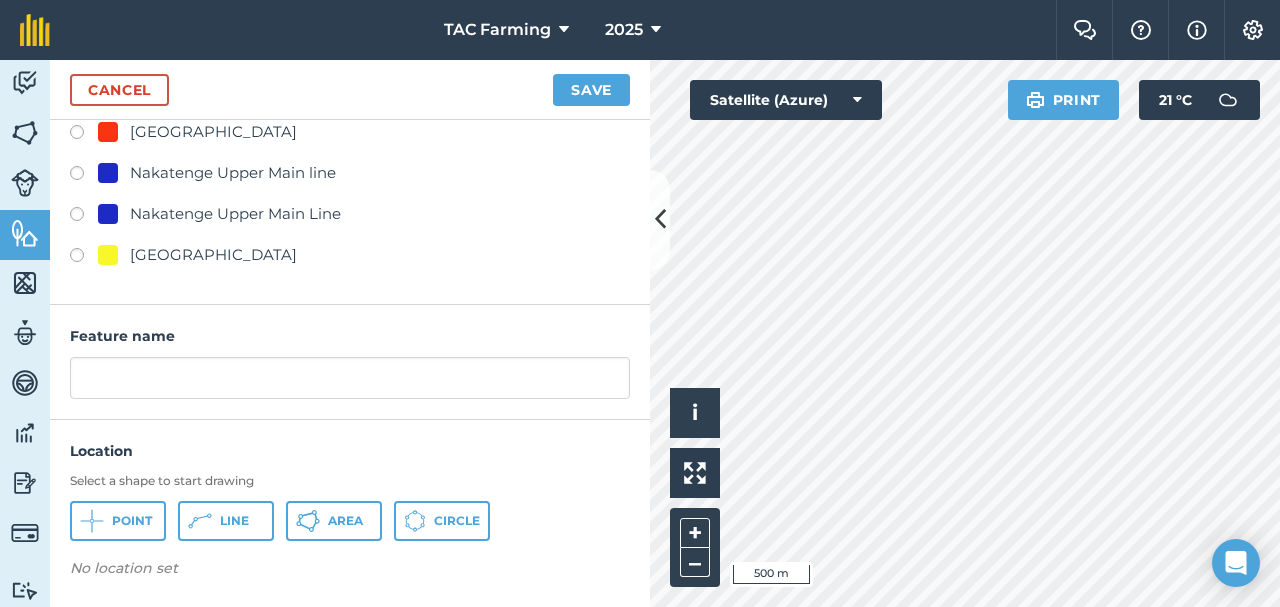 click at bounding box center [84, 258] 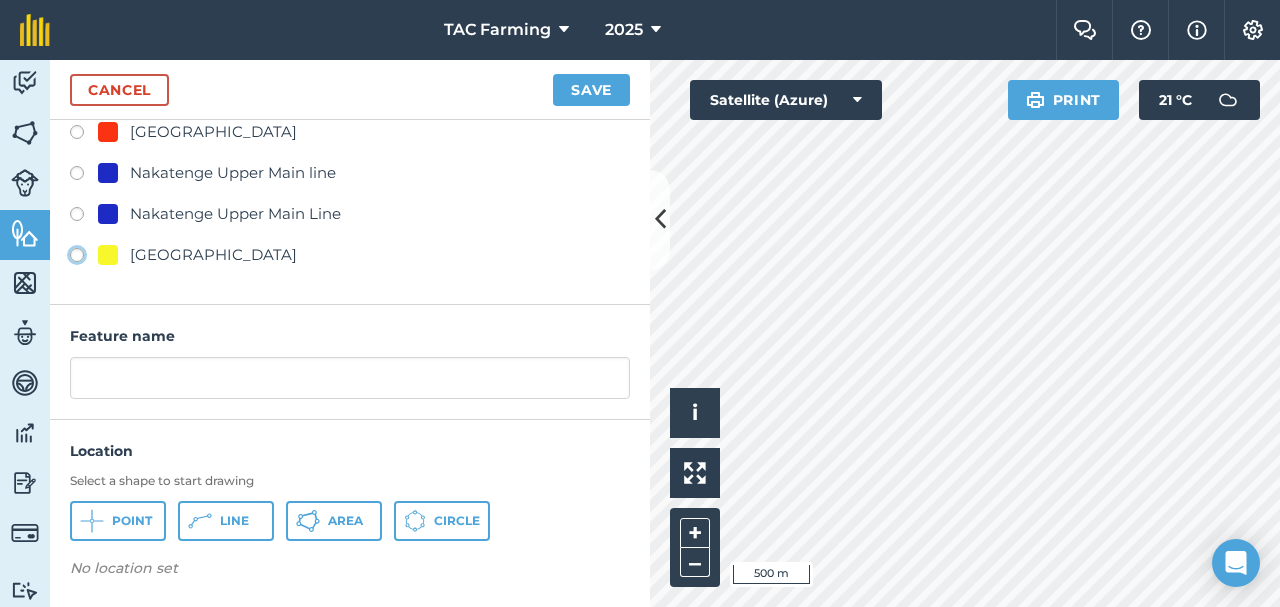 click on "[GEOGRAPHIC_DATA]" at bounding box center (-9923, 254) 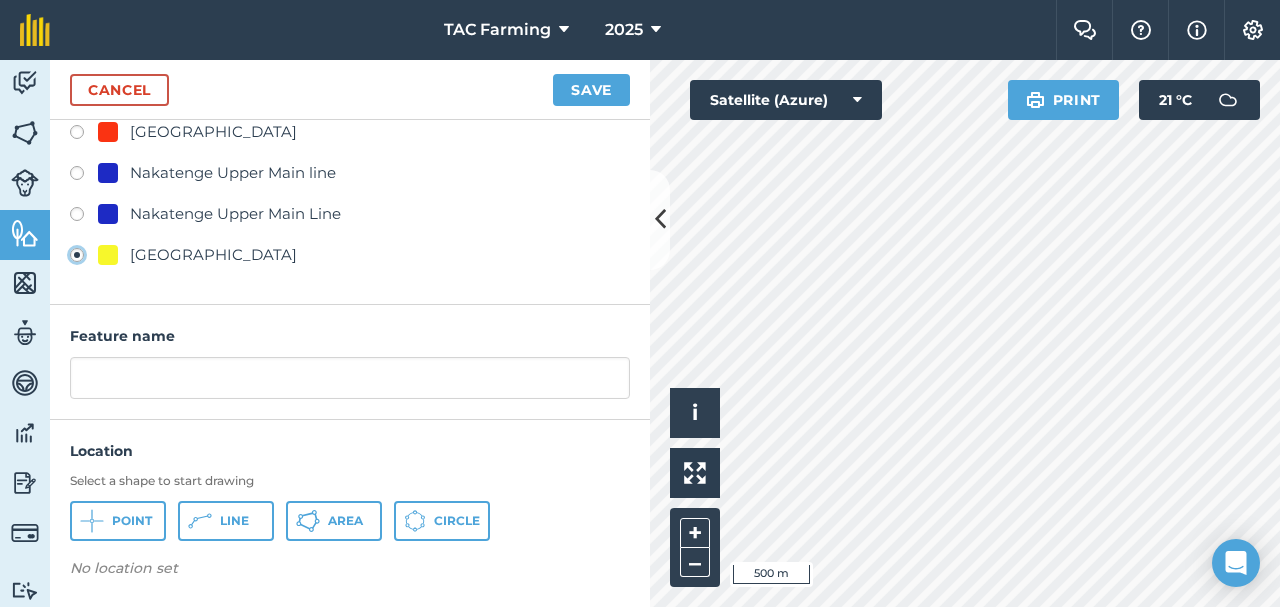 type on "[GEOGRAPHIC_DATA]" 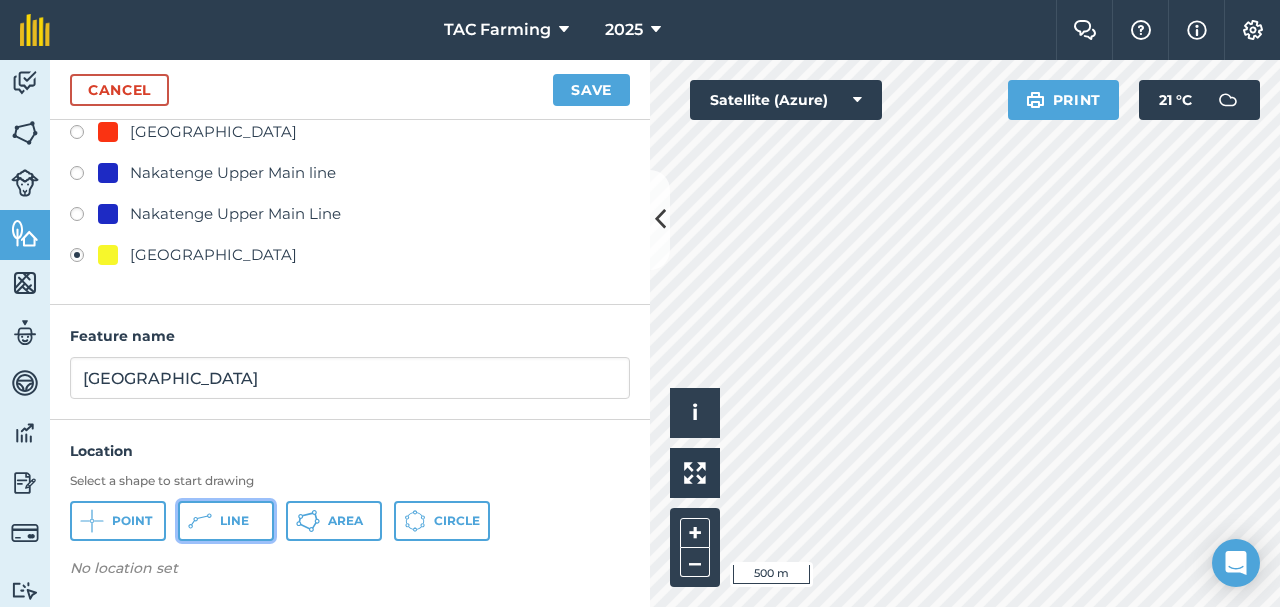 click on "Line" at bounding box center [234, 521] 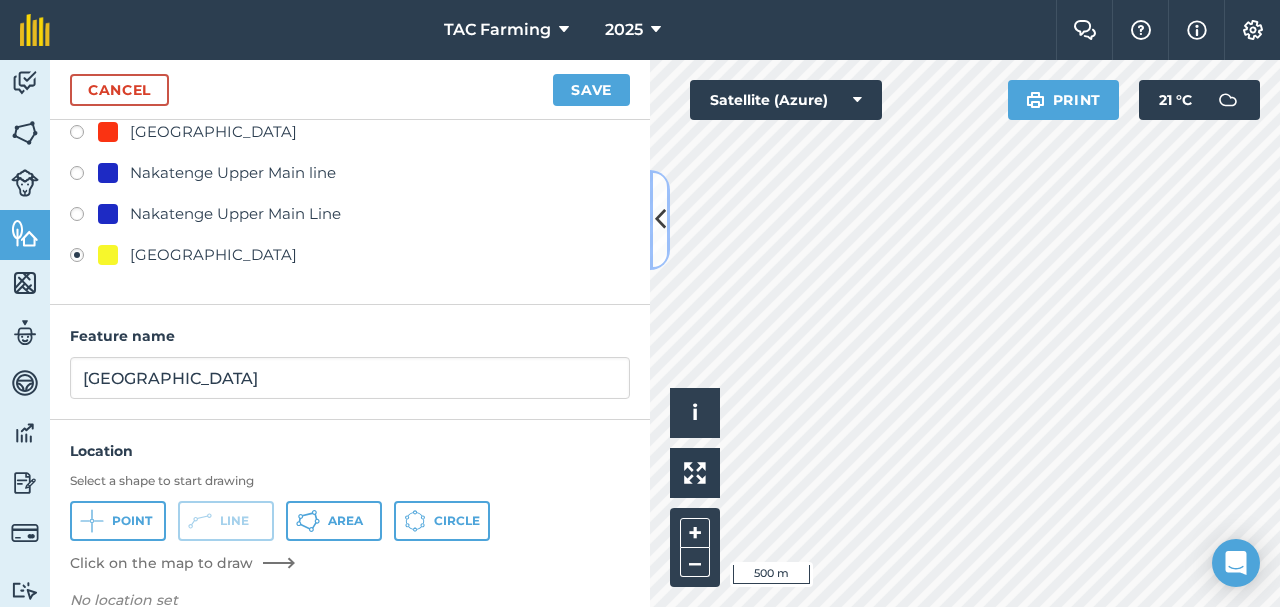 click at bounding box center [660, 219] 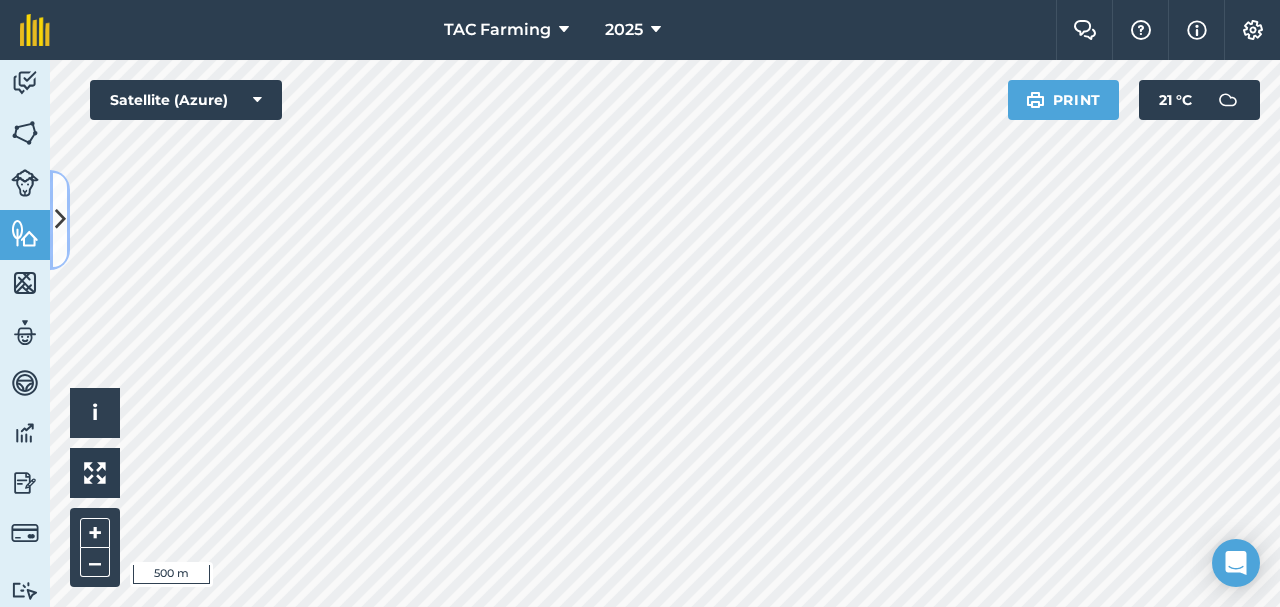 click at bounding box center [60, 219] 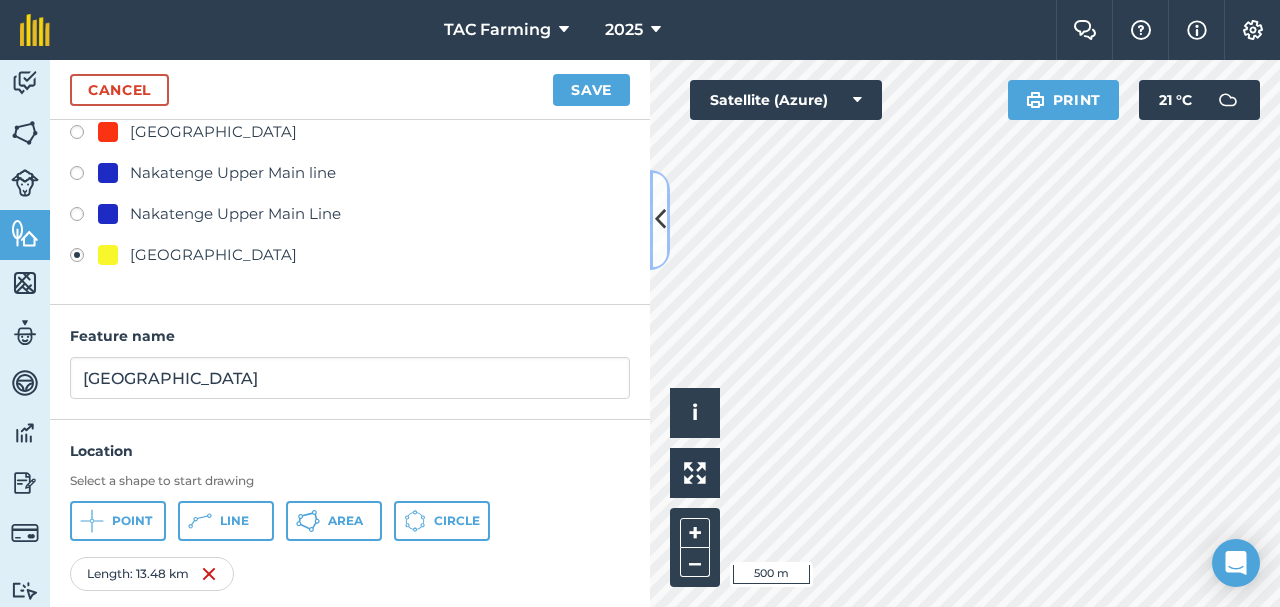 scroll, scrollTop: 349, scrollLeft: 0, axis: vertical 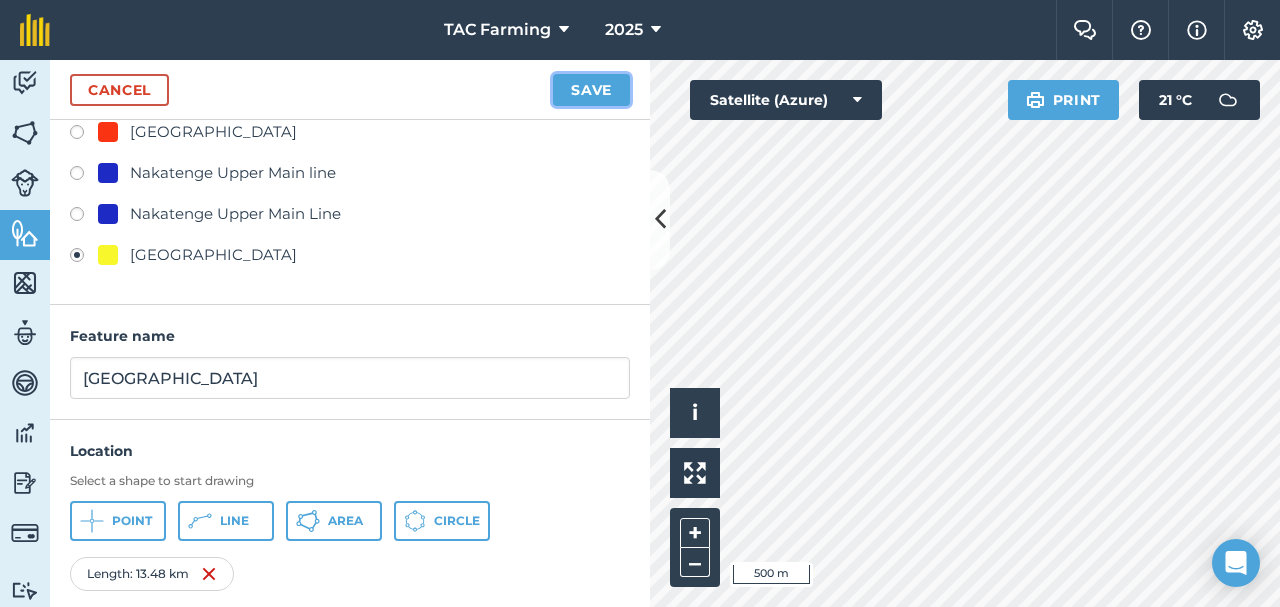 click on "Save" at bounding box center [591, 90] 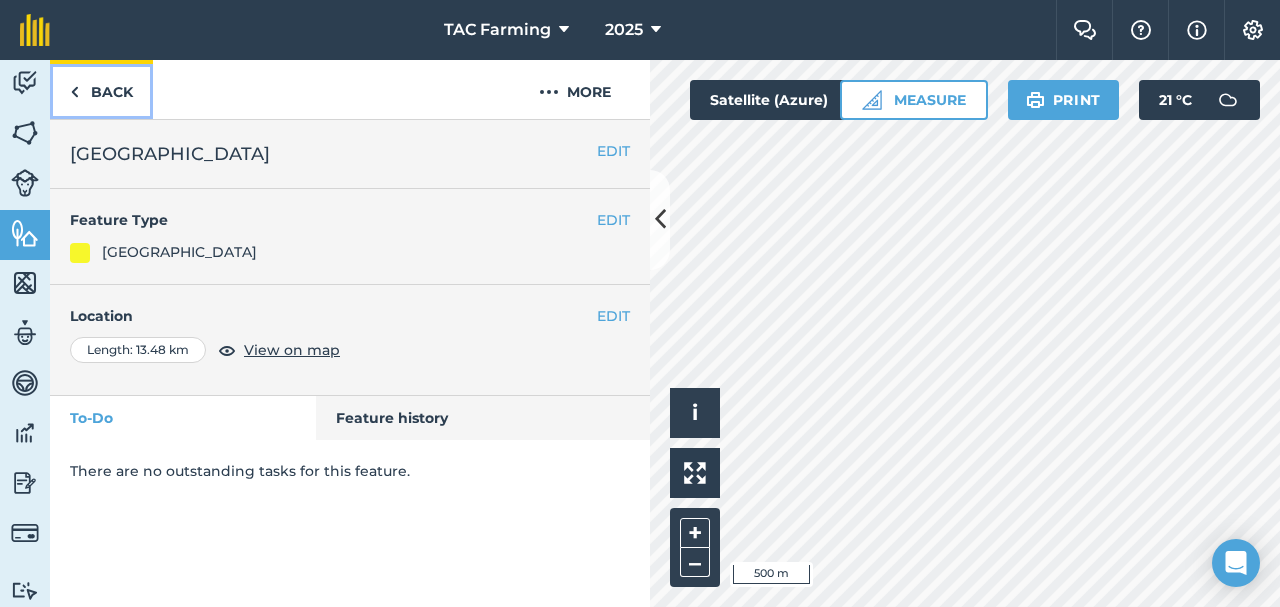 click on "Back" at bounding box center (101, 89) 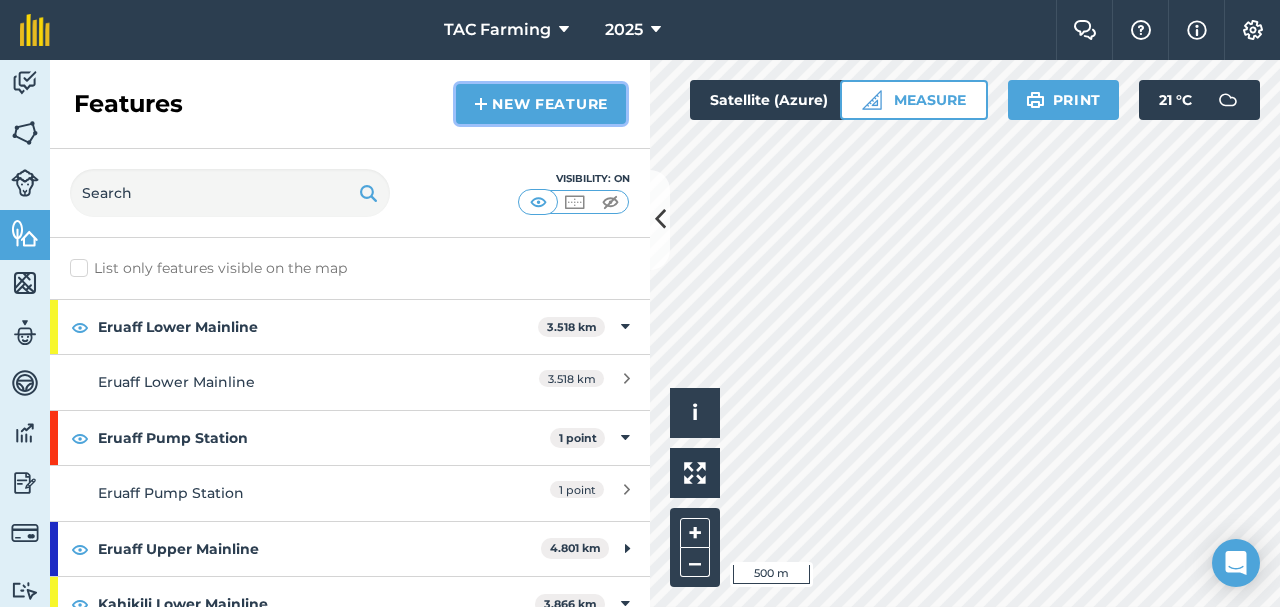 click on "New feature" at bounding box center [541, 104] 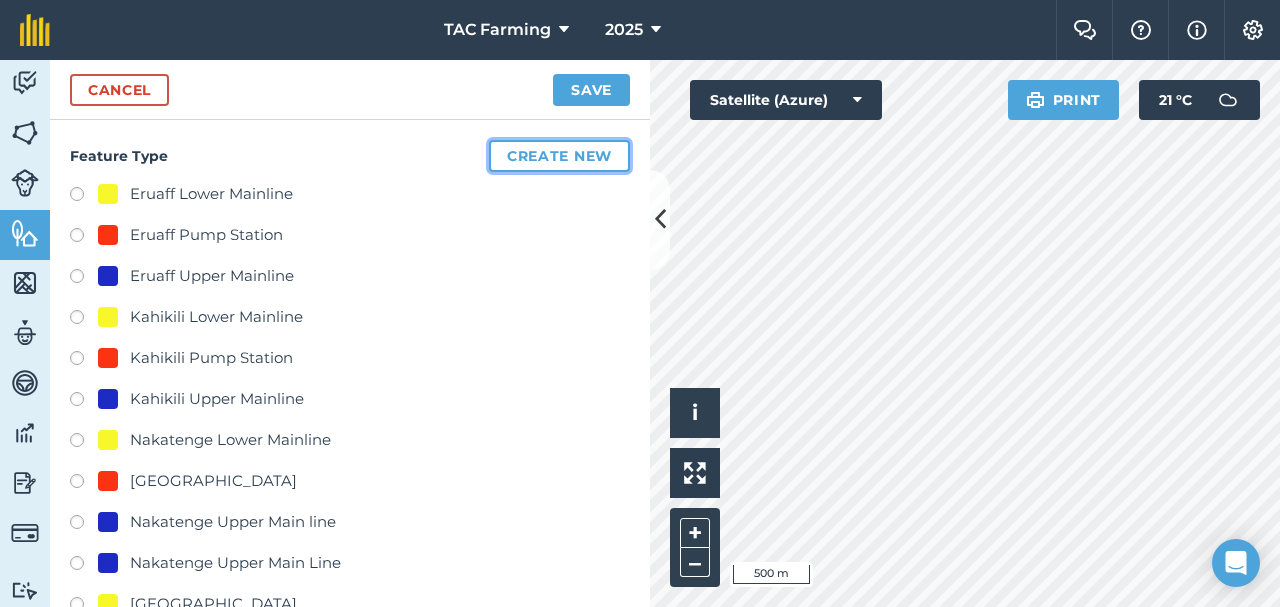 click on "Create new" at bounding box center [559, 156] 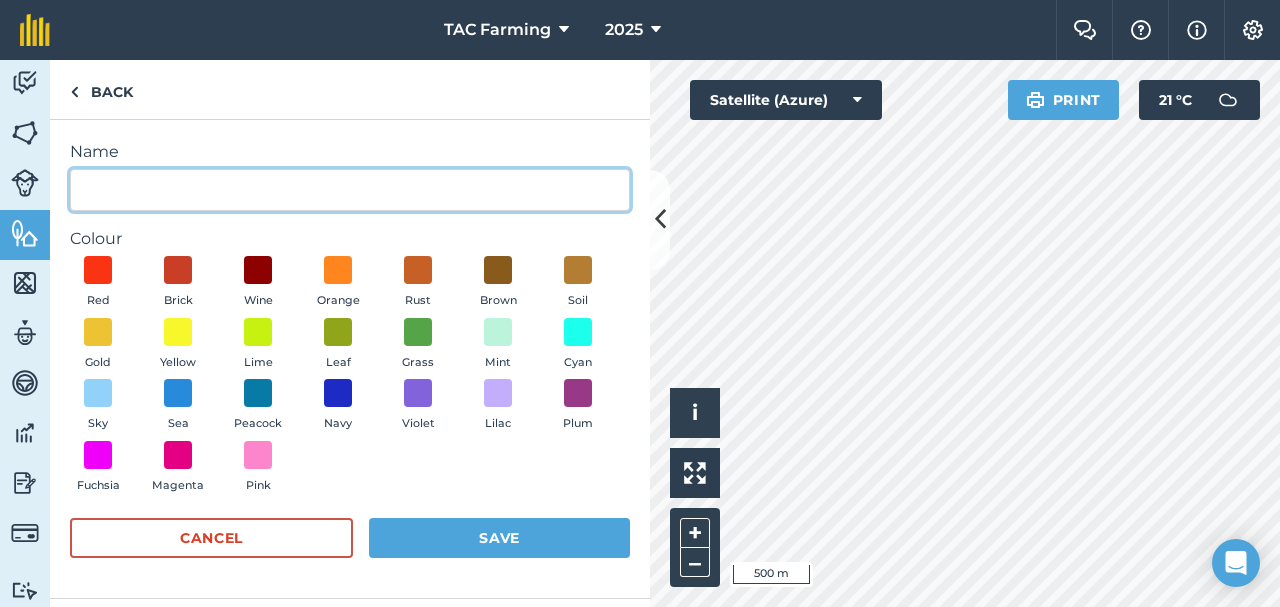 click on "Name" at bounding box center [350, 190] 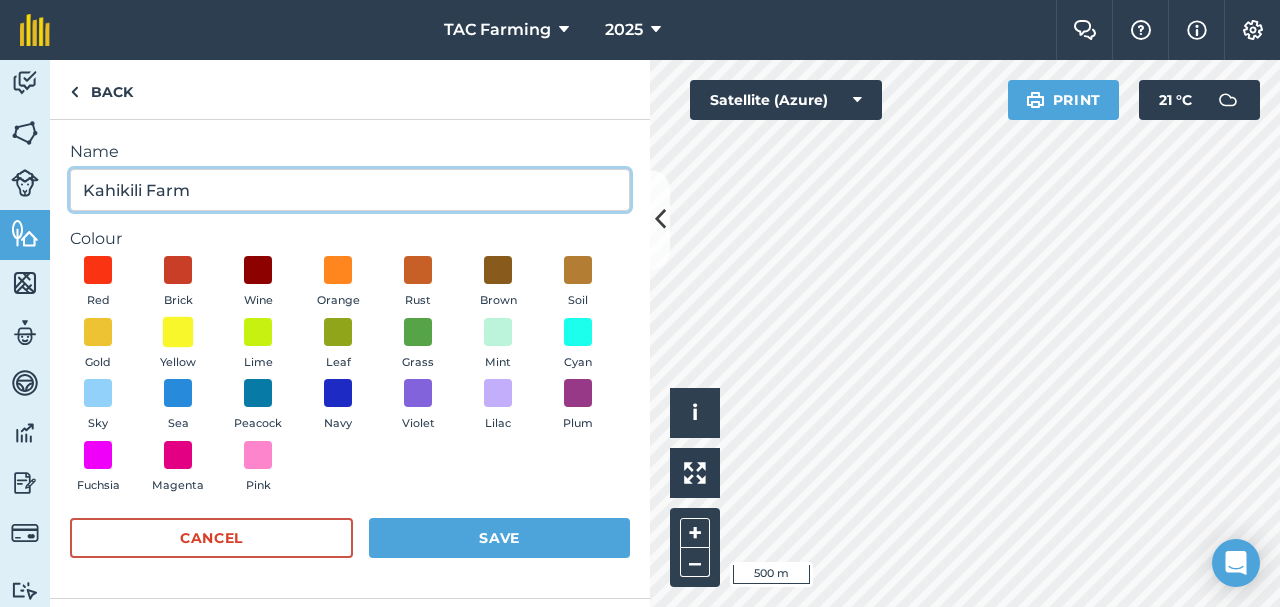 type on "Kahikili Farm" 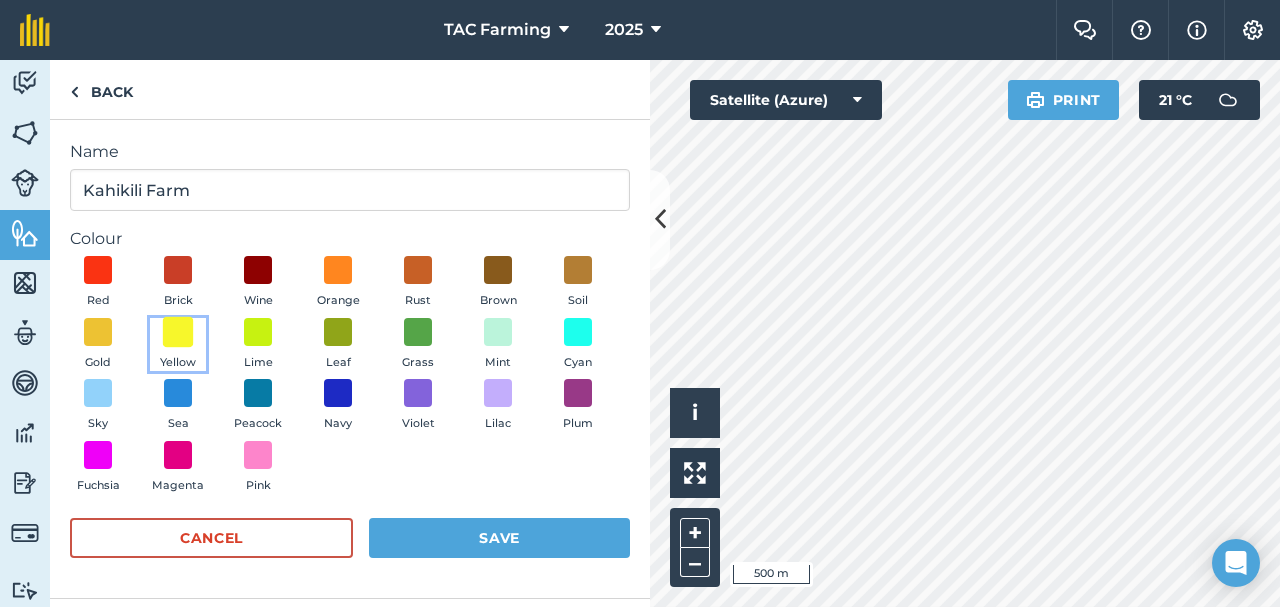 click at bounding box center [178, 331] 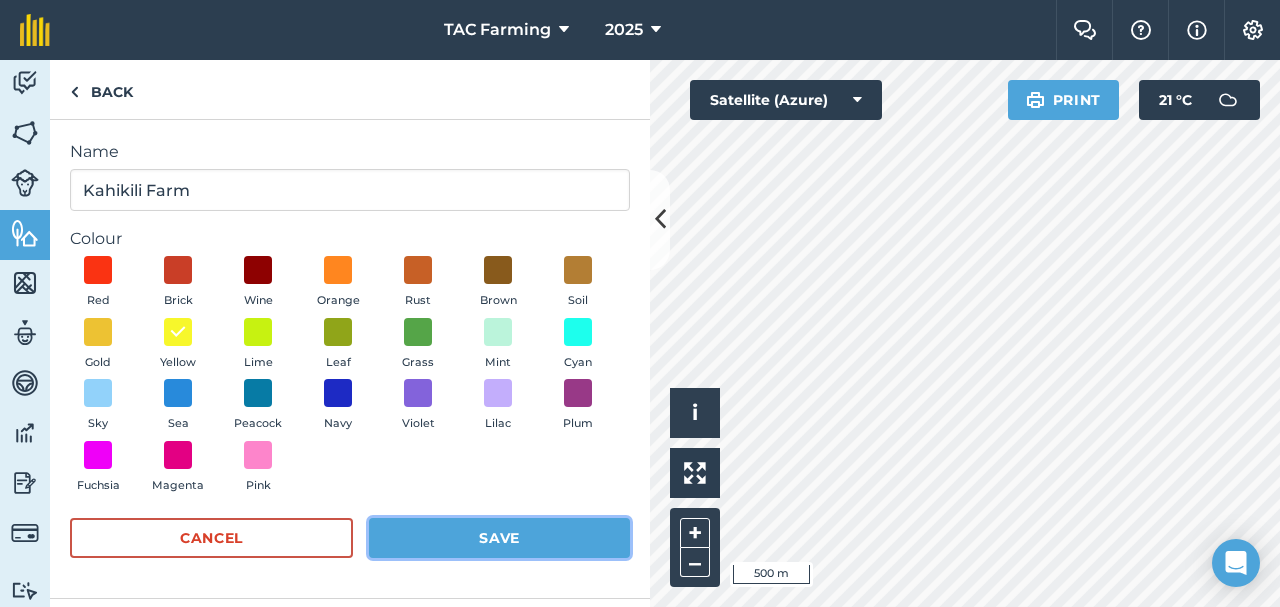 click on "Save" at bounding box center (499, 538) 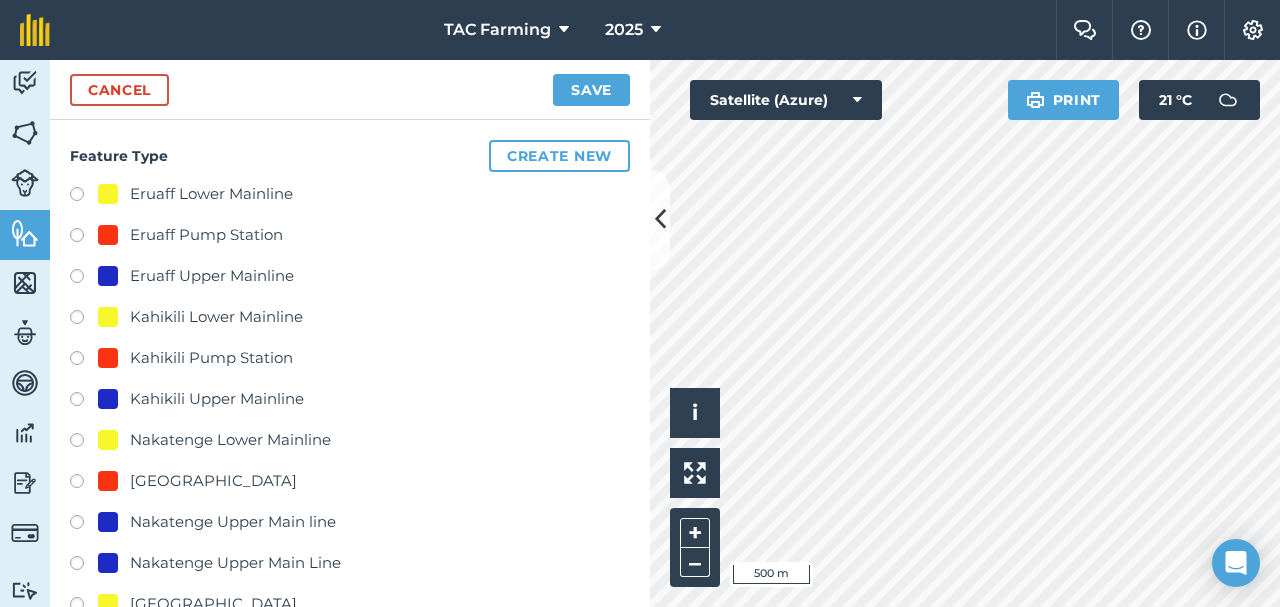 scroll, scrollTop: 390, scrollLeft: 0, axis: vertical 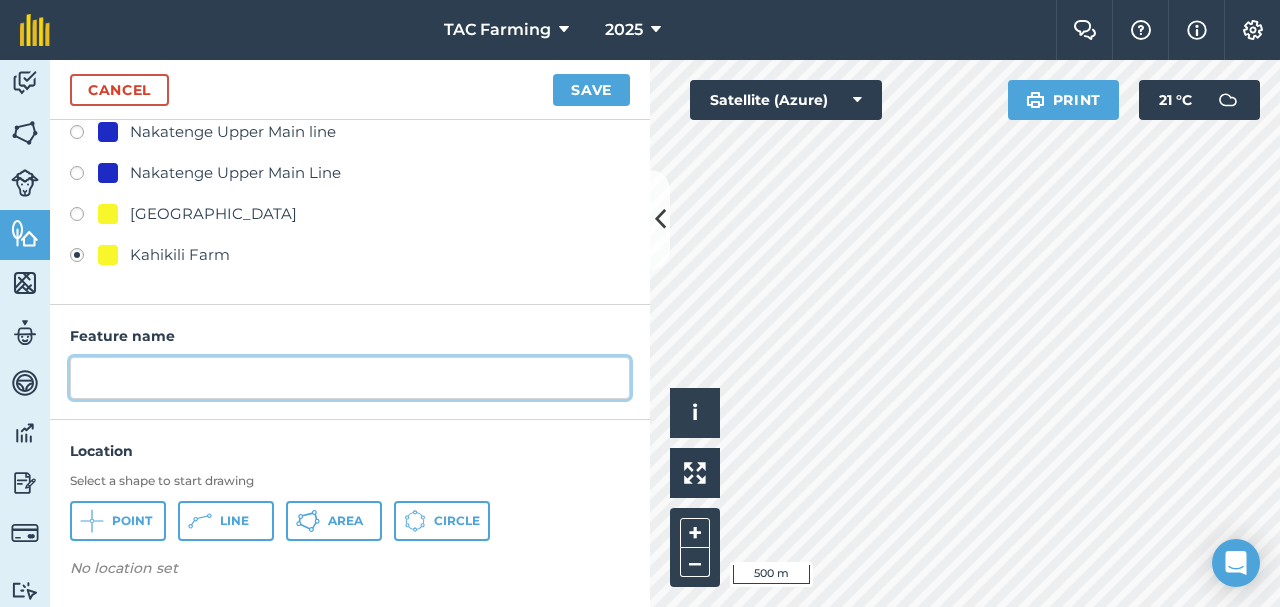 click at bounding box center (350, 378) 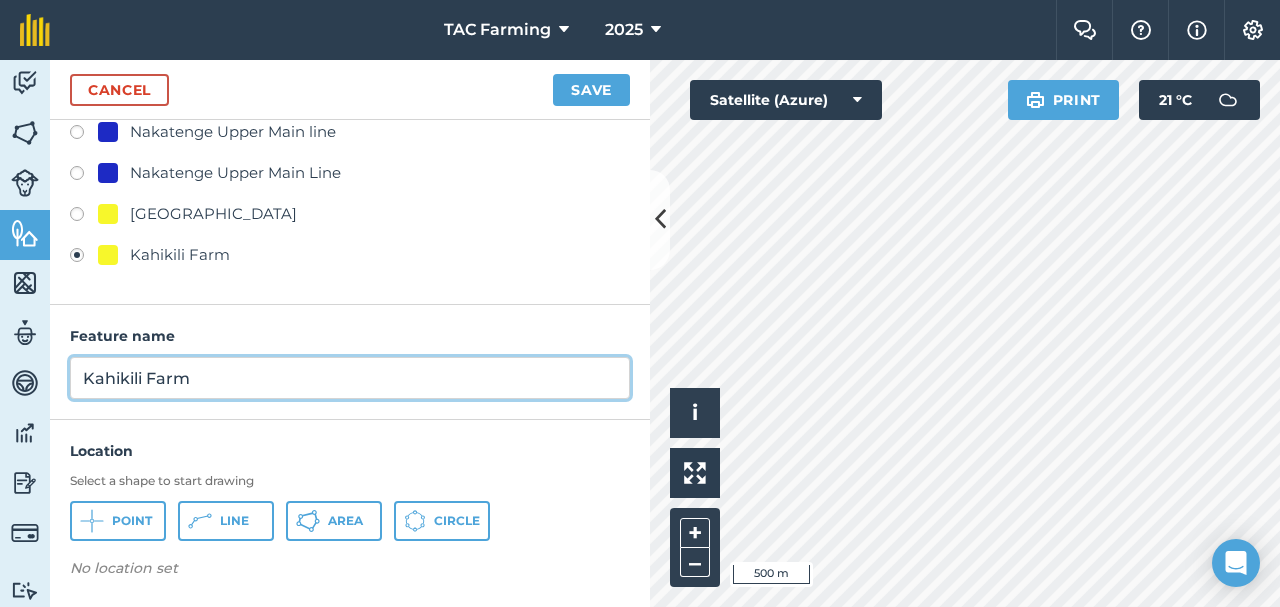 type on "Kahikili Farm" 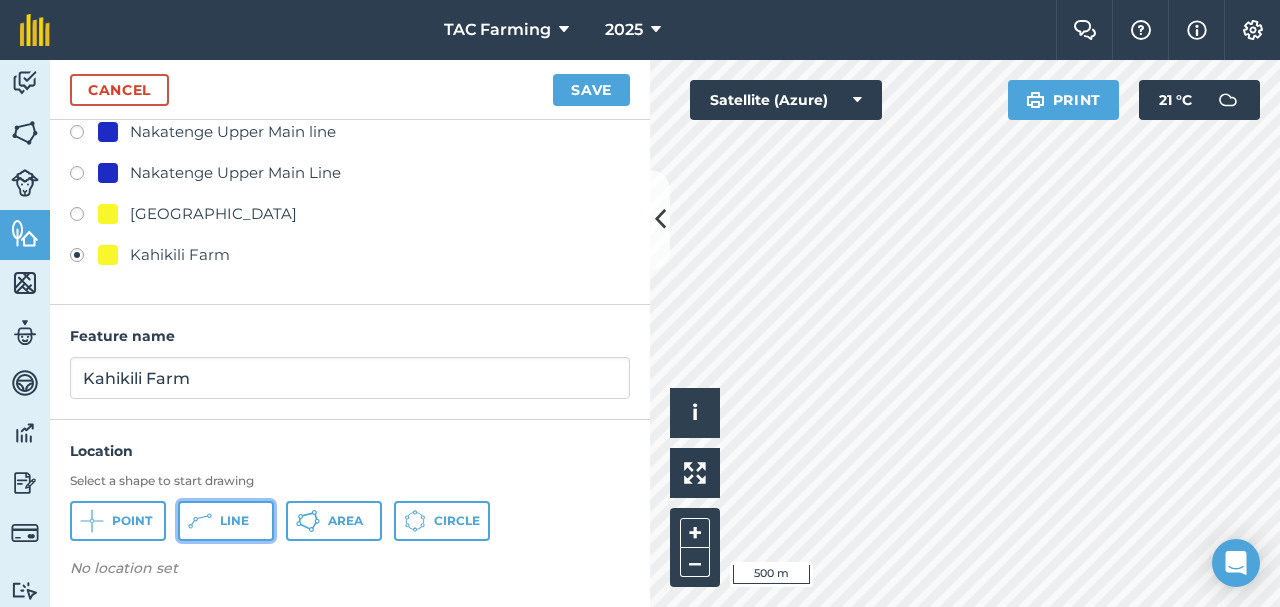click on "Line" at bounding box center (234, 521) 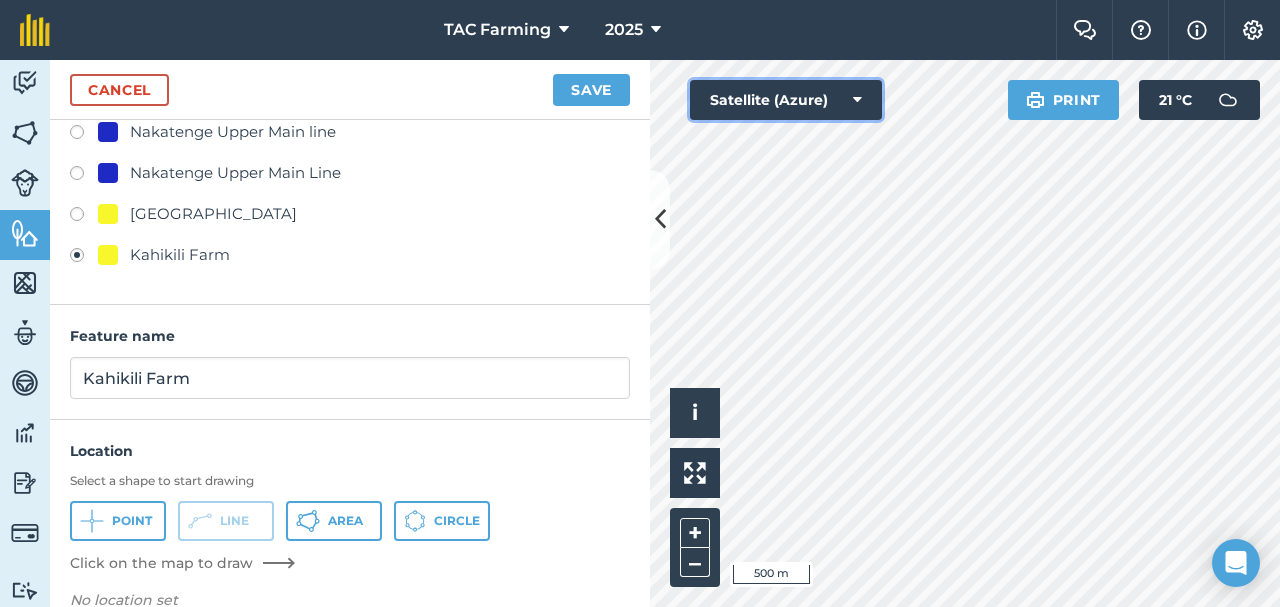 click on "Satellite (Azure)" at bounding box center [786, 100] 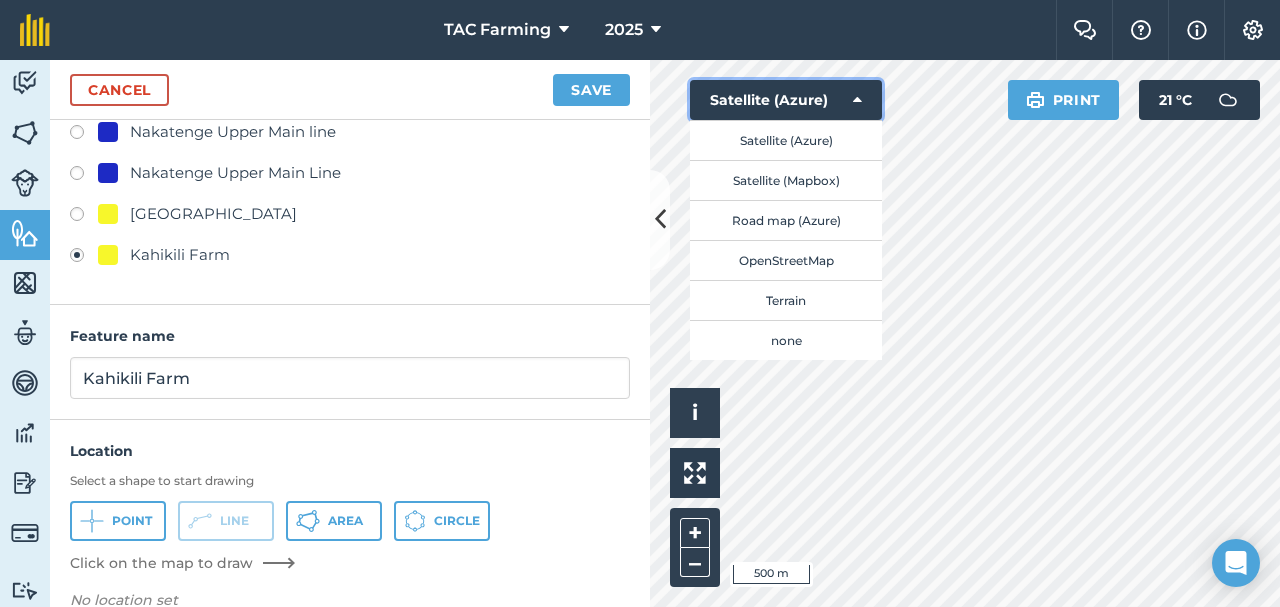 click at bounding box center [857, 100] 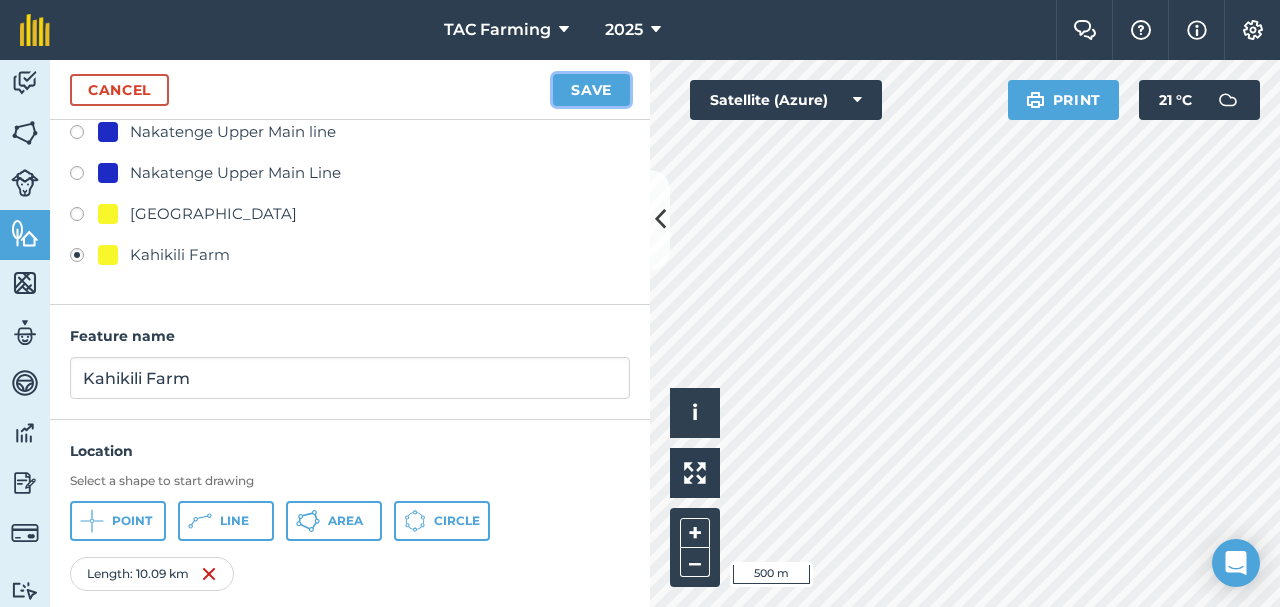 click on "Save" at bounding box center [591, 90] 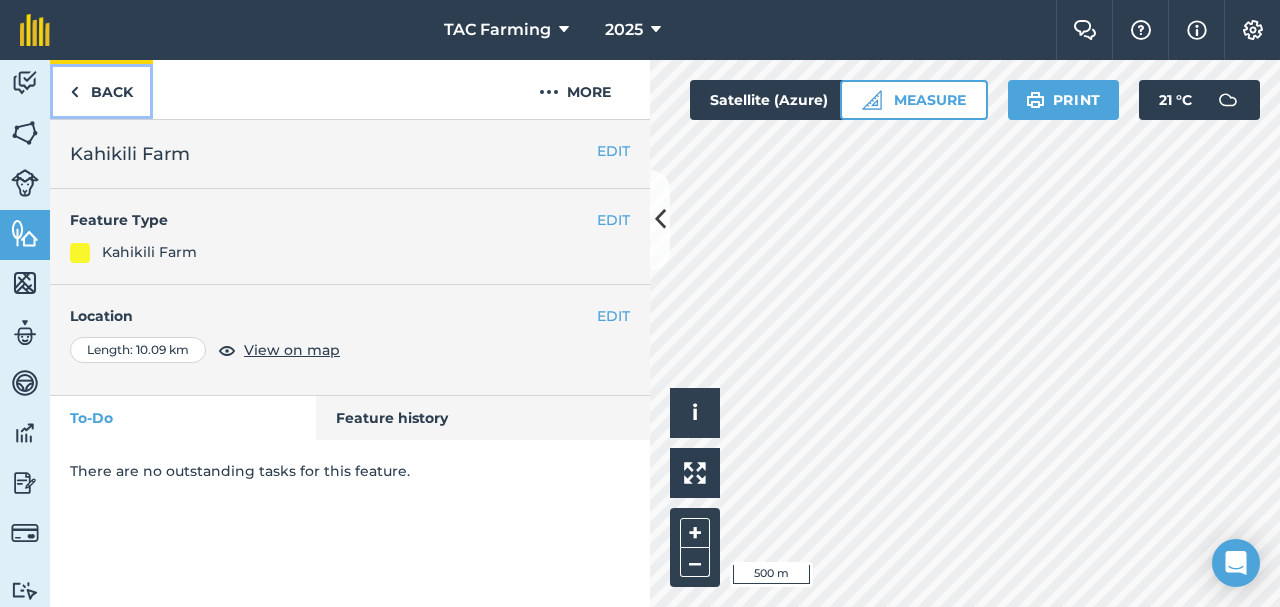 click on "Back" at bounding box center (101, 89) 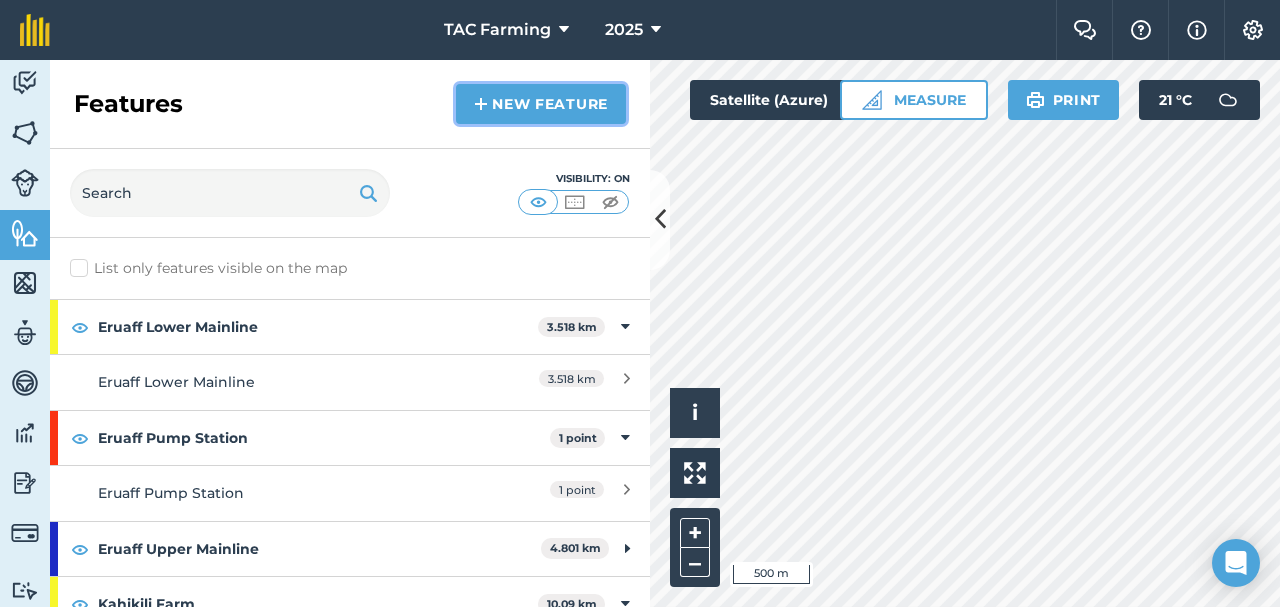 click on "New feature" at bounding box center (541, 104) 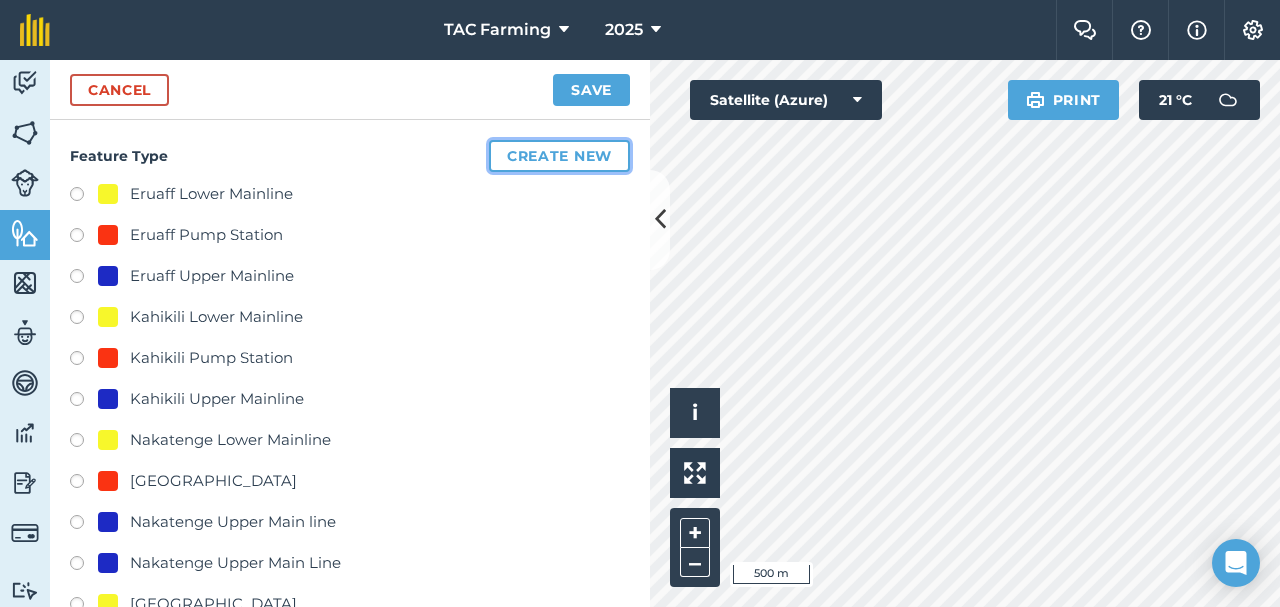 click on "Create new" at bounding box center [559, 156] 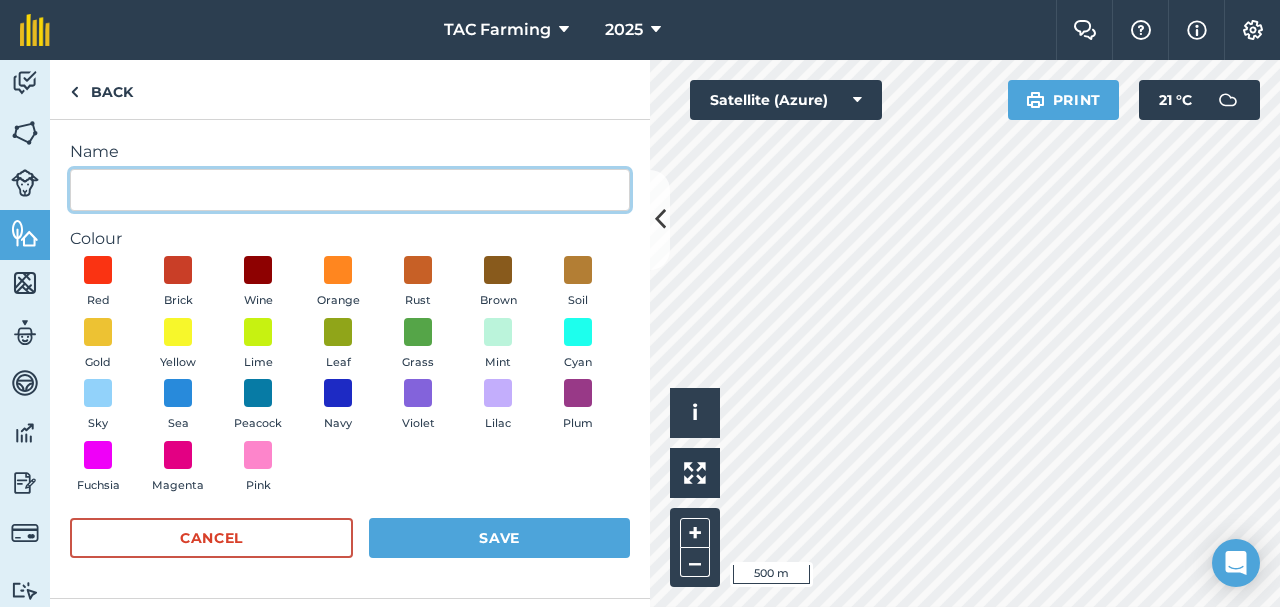 click on "Name" at bounding box center (350, 190) 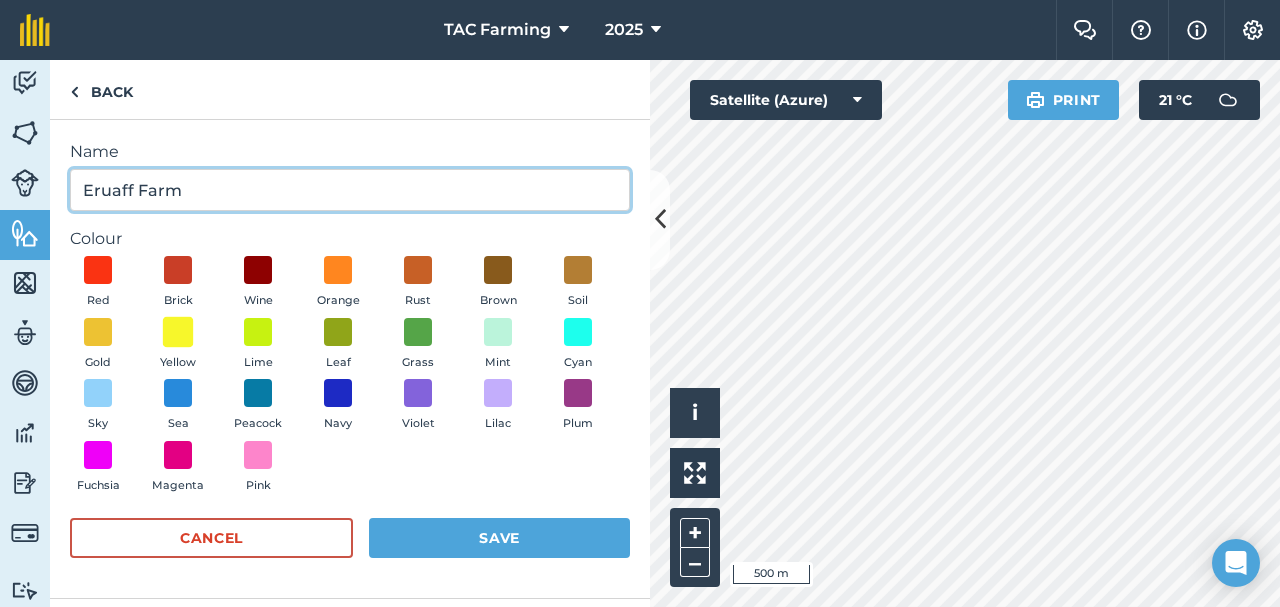 type on "Eruaff Farm" 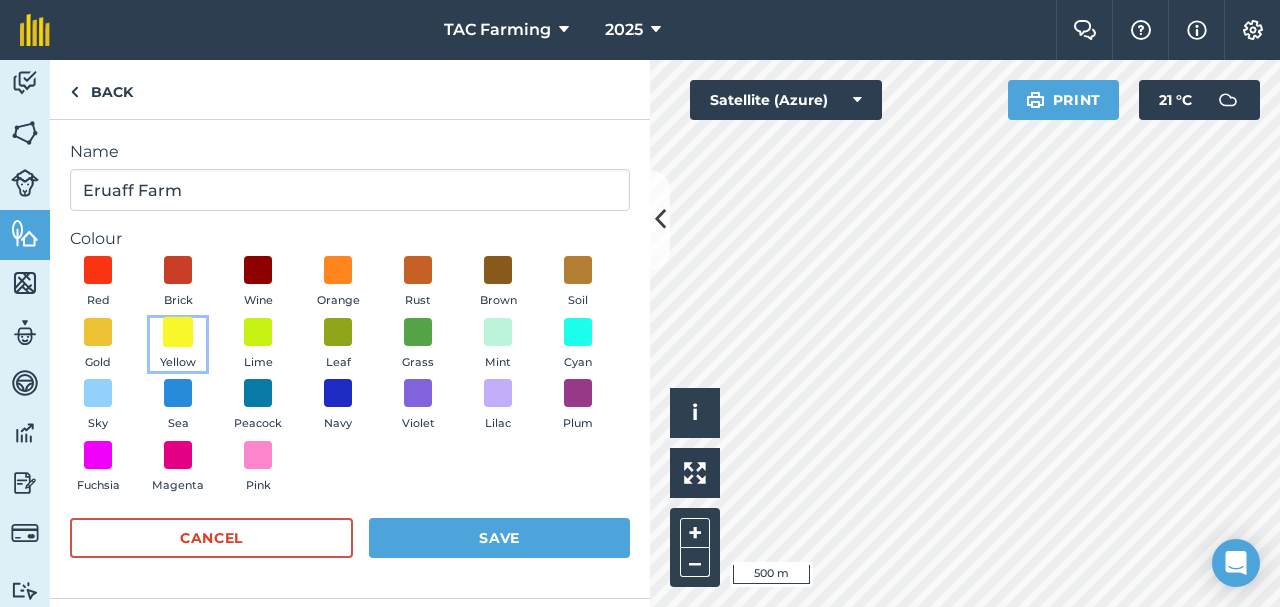 click at bounding box center (178, 331) 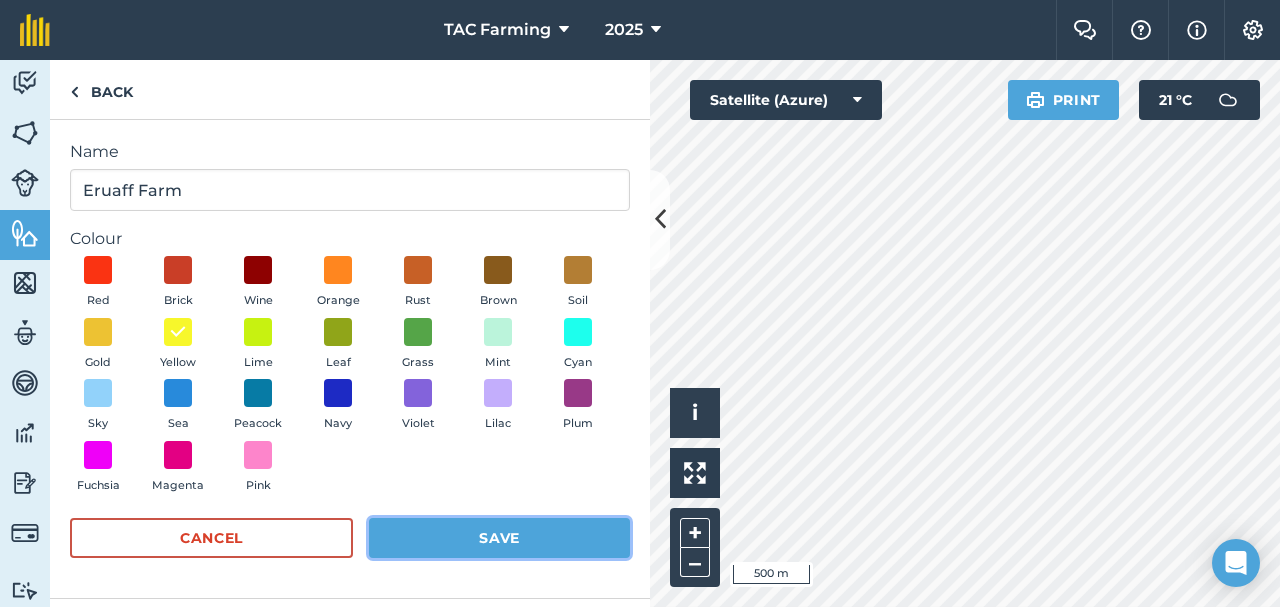 click on "Save" at bounding box center (499, 538) 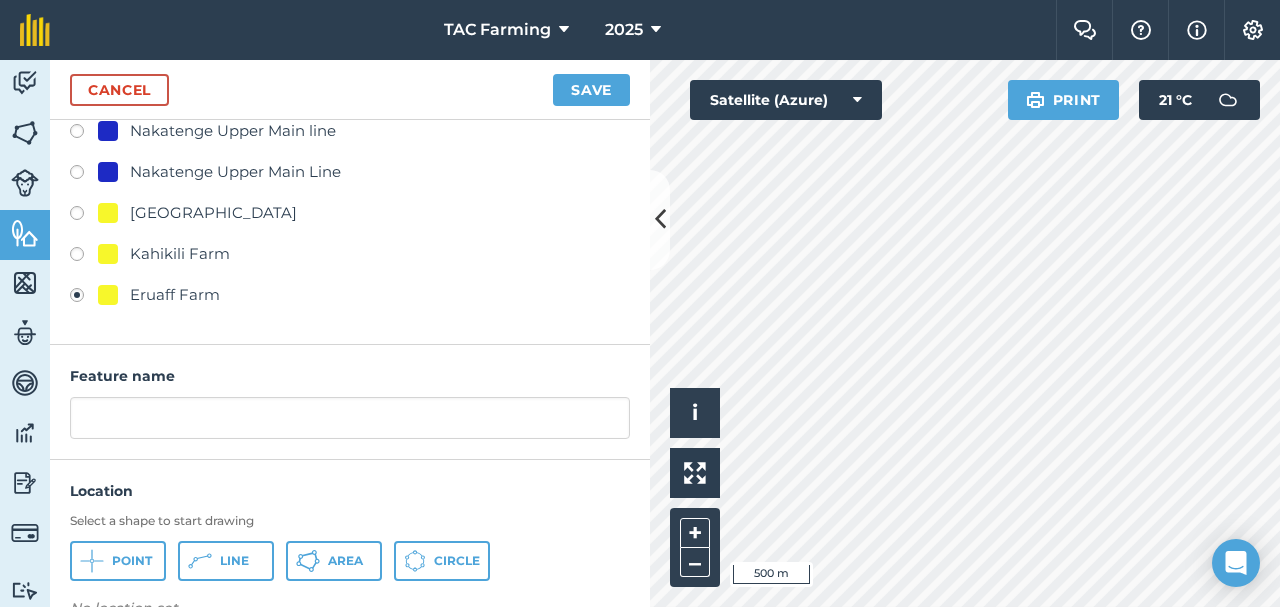 scroll, scrollTop: 431, scrollLeft: 0, axis: vertical 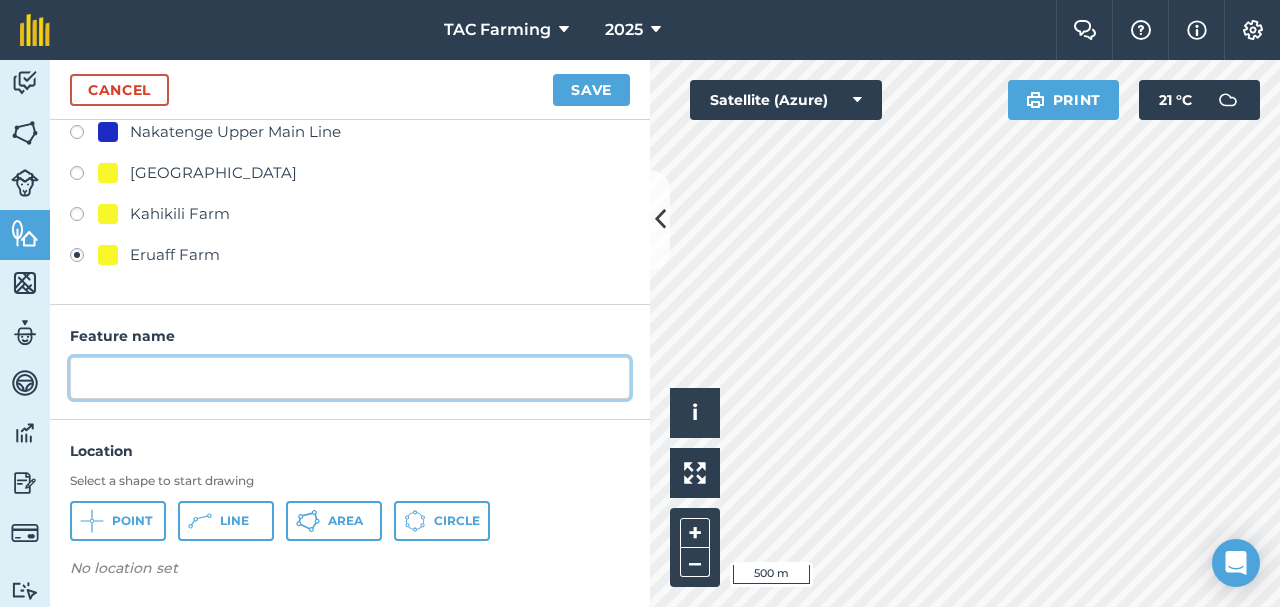 click at bounding box center [350, 378] 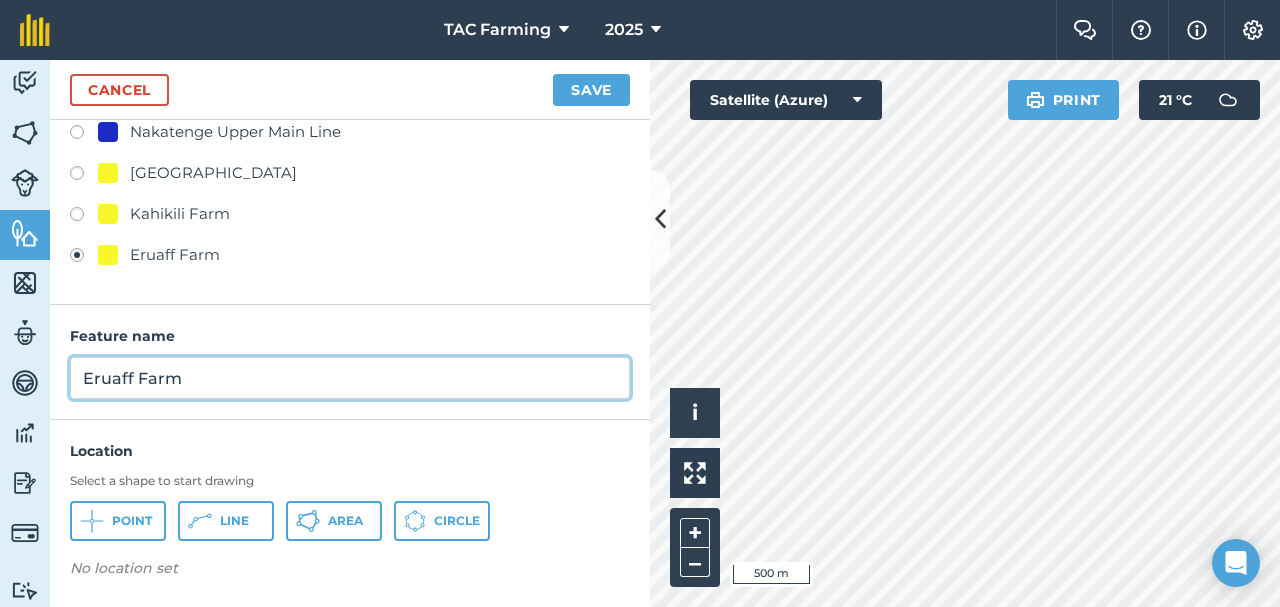 type on "Eruaff Farm" 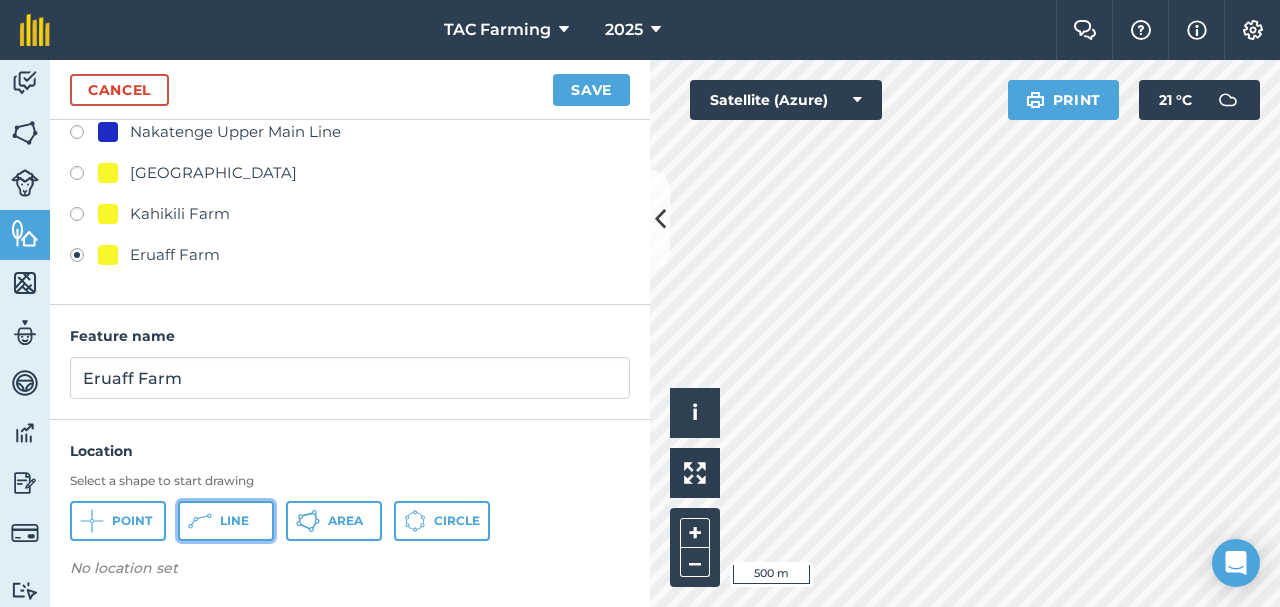 click on "Line" at bounding box center (234, 521) 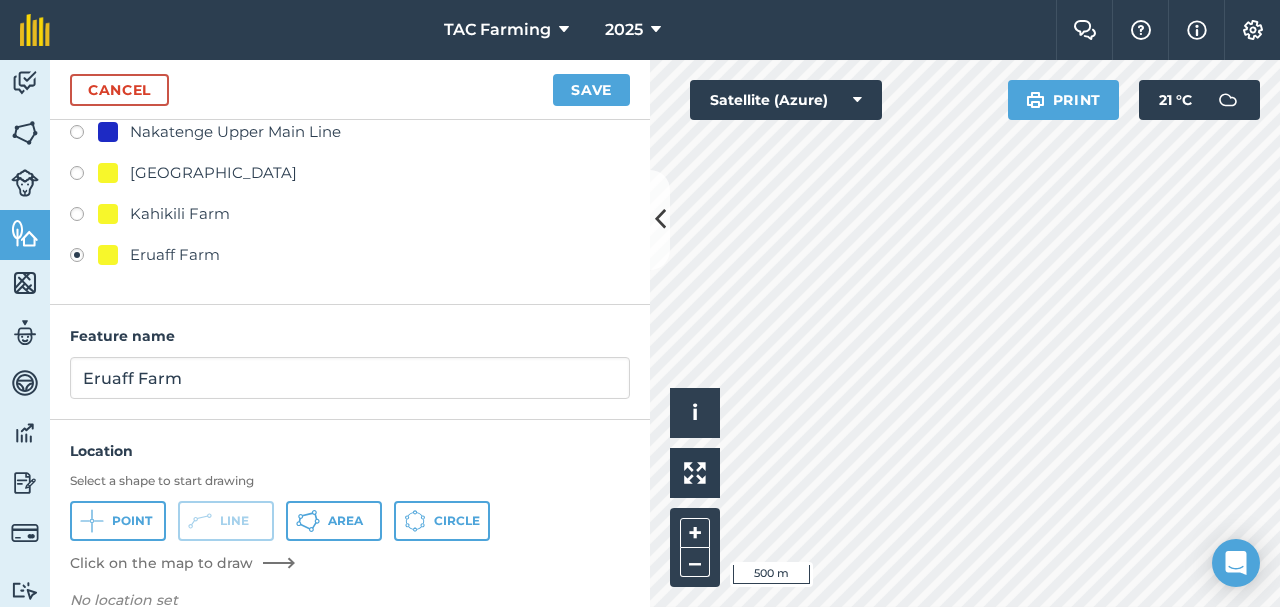 click on "Activity Fields Livestock Features Maps Team Vehicles Data Reporting Billing Tutorials Tutorials Cancel Save Feature Type   Create new Eruaff [GEOGRAPHIC_DATA] Eruaff Pump Station Eruaff [GEOGRAPHIC_DATA] Kahikili [GEOGRAPHIC_DATA] [GEOGRAPHIC_DATA] [GEOGRAPHIC_DATA] [GEOGRAPHIC_DATA] [GEOGRAPHIC_DATA] Nakatenge [GEOGRAPHIC_DATA] Nakatenge Pump station Nakatenge Upper Main line Nakatenge Upper Main Line [GEOGRAPHIC_DATA] [GEOGRAPHIC_DATA] Eruaff Farm Feature name Eruaff Farm Location Select a shape to start drawing Point Line Area Circle Click on the map to draw No location set Click to start drawing i © 2025 TomTom, Microsoft 500 m + – Satellite (Azure) Print 21   ° C" at bounding box center [640, 333] 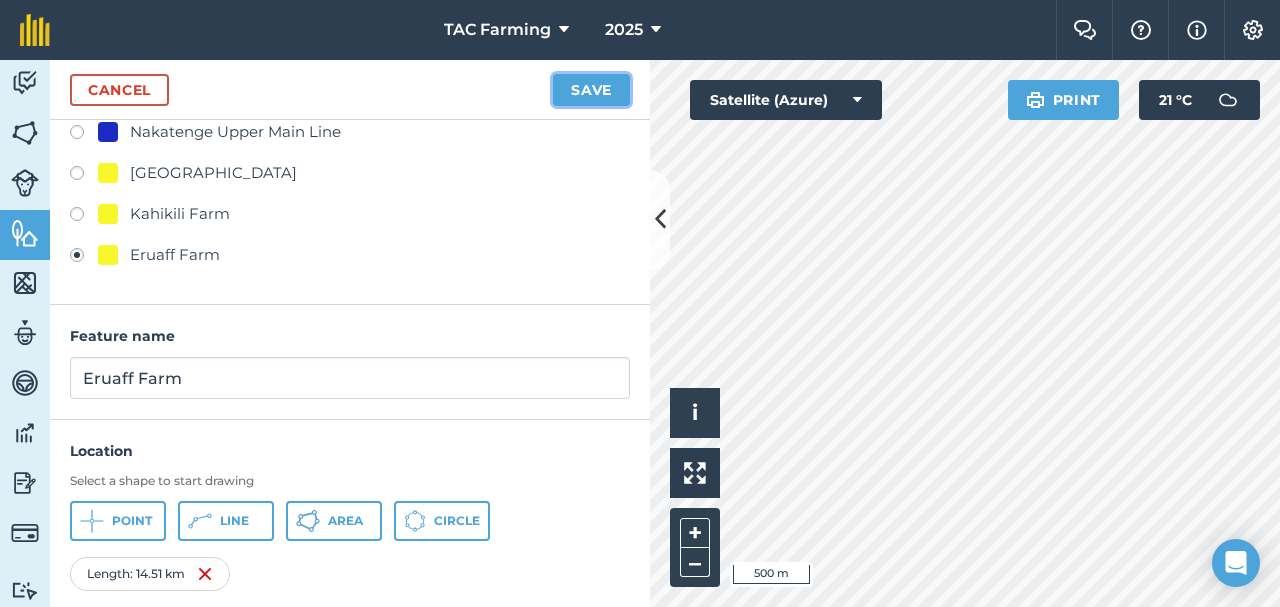 click on "Save" at bounding box center [591, 90] 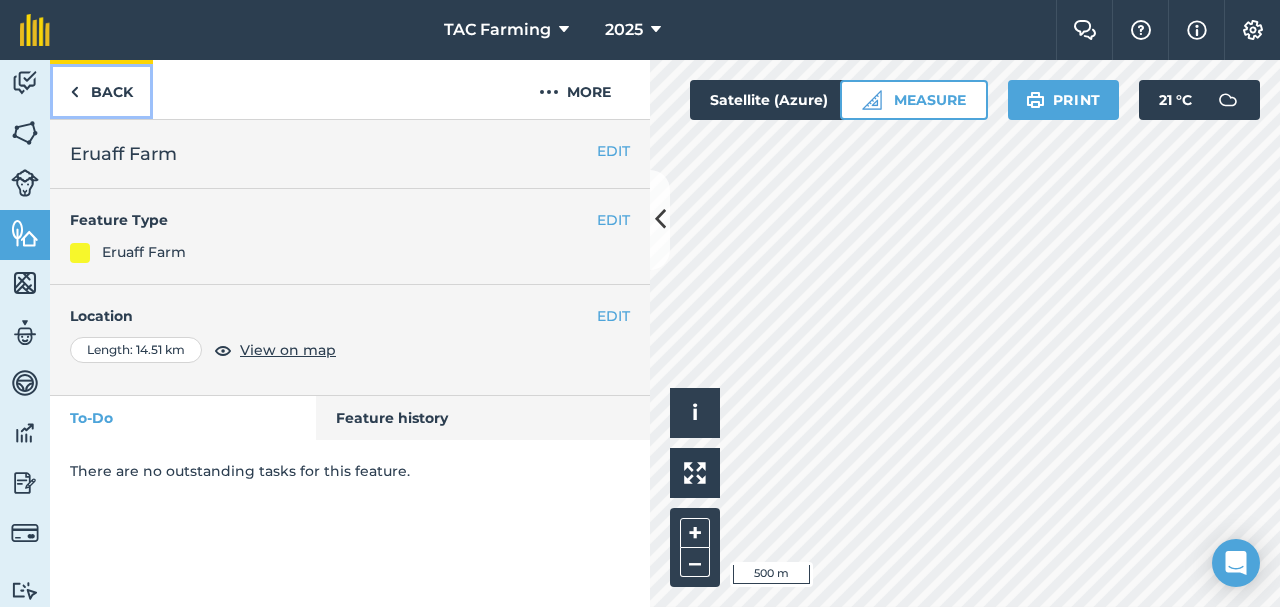 click on "Back" at bounding box center [101, 89] 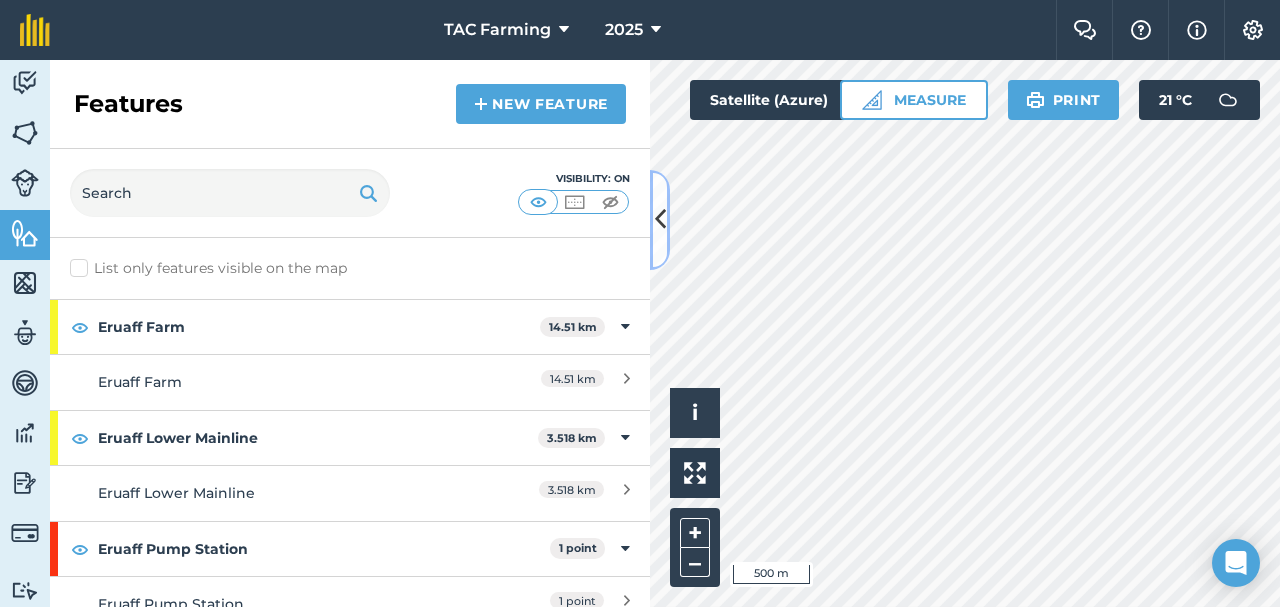 click at bounding box center [660, 220] 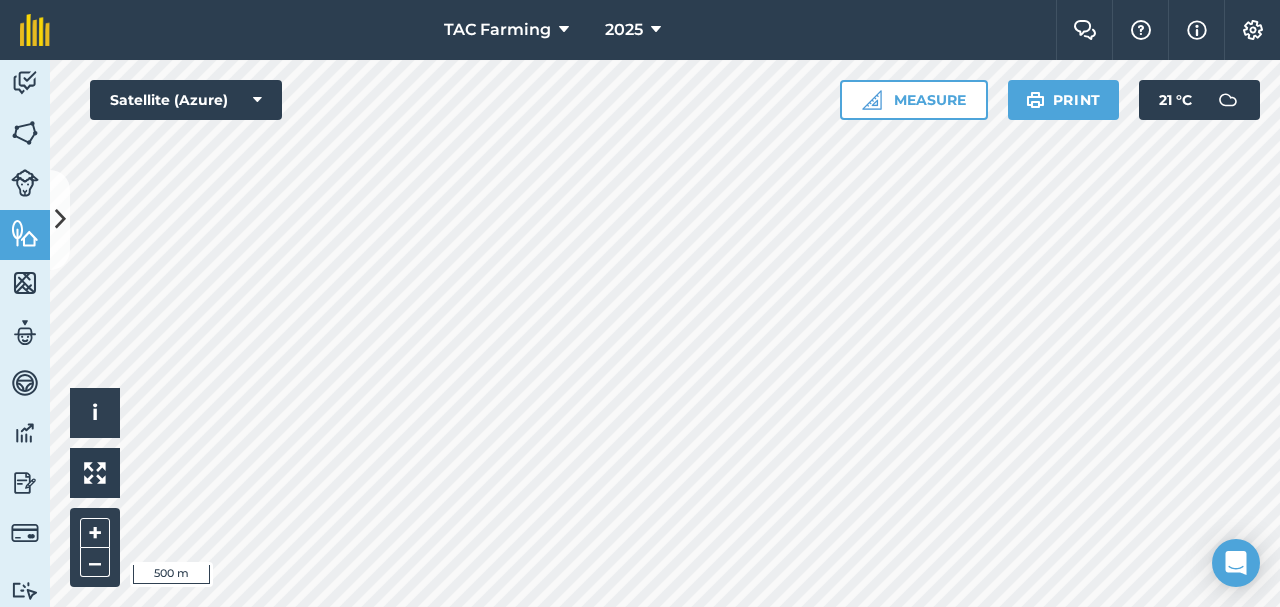 click on "TAC Farming 2025 Farm Chat Help Info Settings Map printing is not available on our free plan Please upgrade to our Essentials, Plus or Pro plan to access this feature. Activity Fields Livestock Features Maps Team Vehicles Data Reporting Billing Tutorials Tutorials Features   New feature Visibility: On List only features visible on the map [GEOGRAPHIC_DATA] 14.51   km [GEOGRAPHIC_DATA] 14.51   km Eruaff [GEOGRAPHIC_DATA] 3.518   km Eruaff [GEOGRAPHIC_DATA] 3.518   km [GEOGRAPHIC_DATA] 1   point [GEOGRAPHIC_DATA] 1   point [GEOGRAPHIC_DATA] 4.801   km [GEOGRAPHIC_DATA] 598.9   m Eruaff Upper Mainline 2 1.618   km [GEOGRAPHIC_DATA] 3 2.584   km [GEOGRAPHIC_DATA] 10.09   km [GEOGRAPHIC_DATA] 10.09   km [GEOGRAPHIC_DATA] [GEOGRAPHIC_DATA] 3.866   km Kahikili [GEOGRAPHIC_DATA] 2.048   km [GEOGRAPHIC_DATA] [GEOGRAPHIC_DATA] 2 1.818   km [GEOGRAPHIC_DATA] 1   point [GEOGRAPHIC_DATA] 1   point [GEOGRAPHIC_DATA] 506.3   m [GEOGRAPHIC_DATA] 506.3   m Nakatenge Farm 13.48   km [GEOGRAPHIC_DATA] 13.48   km Nakatenge [GEOGRAPHIC_DATA] 4.223   km" at bounding box center (640, 303) 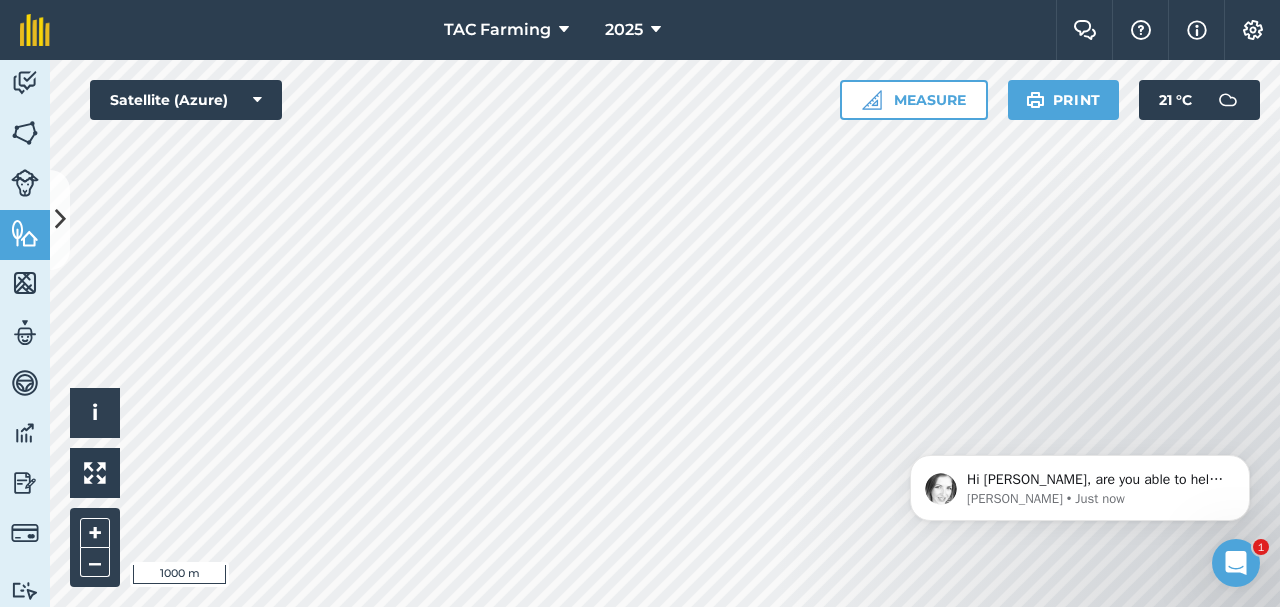 scroll, scrollTop: 0, scrollLeft: 0, axis: both 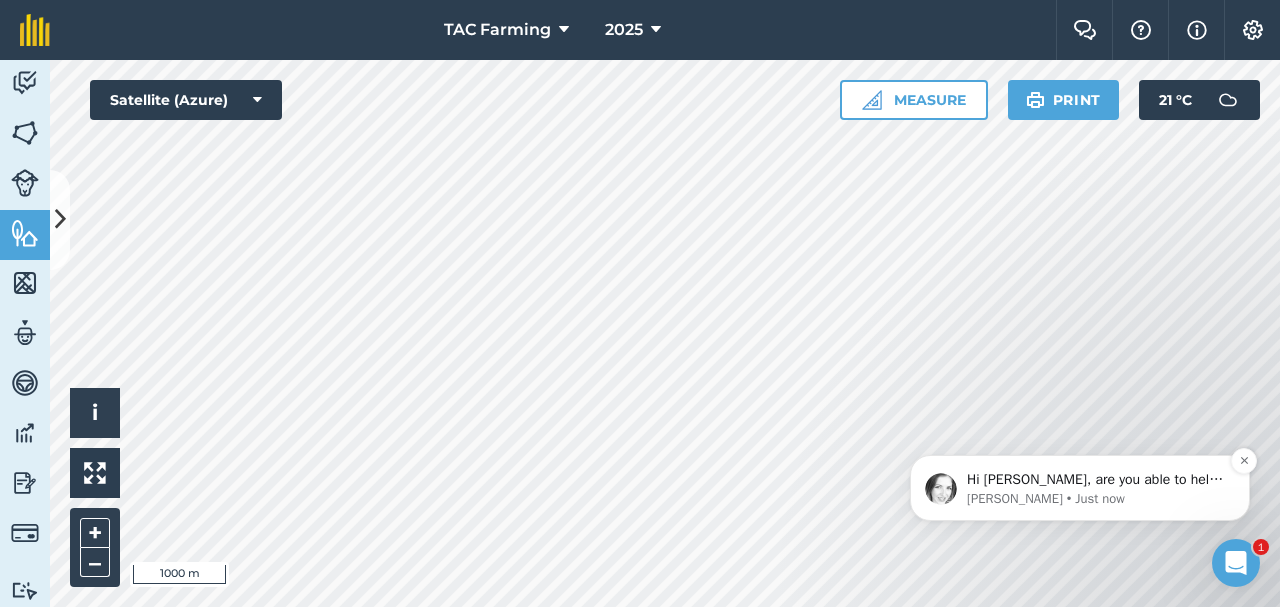 click on "Hi [PERSON_NAME], are you able to help by writing a review? ⭐️   Thank you for continuing using fieldmargin.    We would be really grateful if you would be able to write us an review on the Android store. It should only take a couple minutes and would make a big difference to our company.   Follow this link to submit your review.   Please let me know if you are not pleased with fieldmargin and I will set up a call to discuss this with you.   [PERSON_NAME]" at bounding box center (1096, 480) 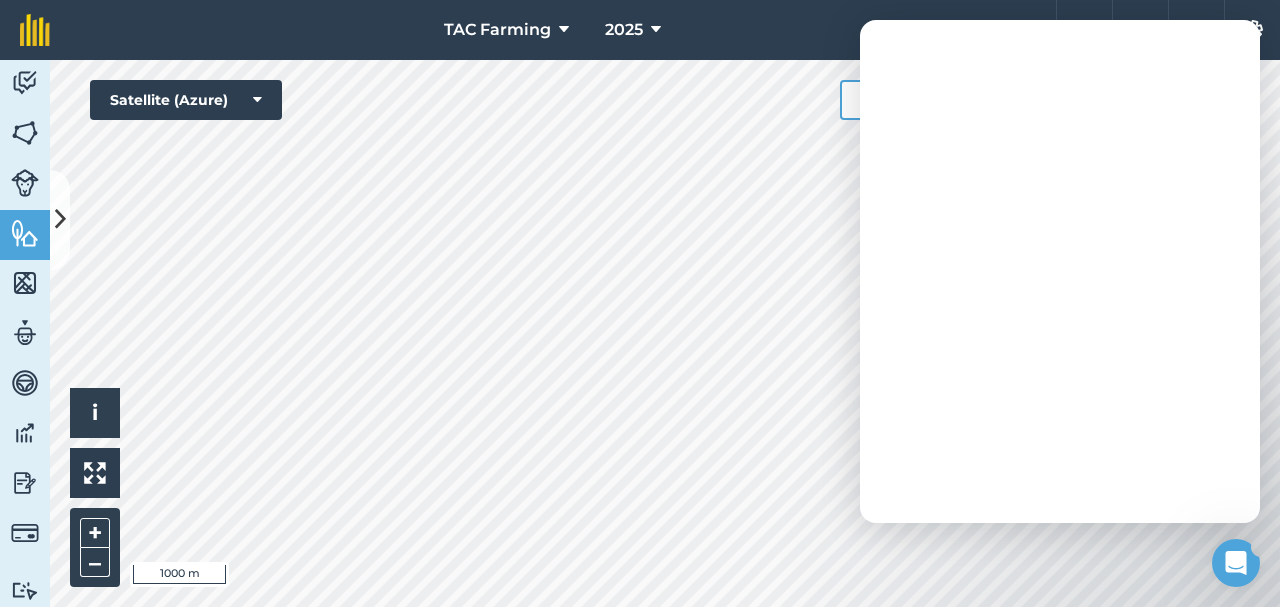 scroll, scrollTop: 0, scrollLeft: 0, axis: both 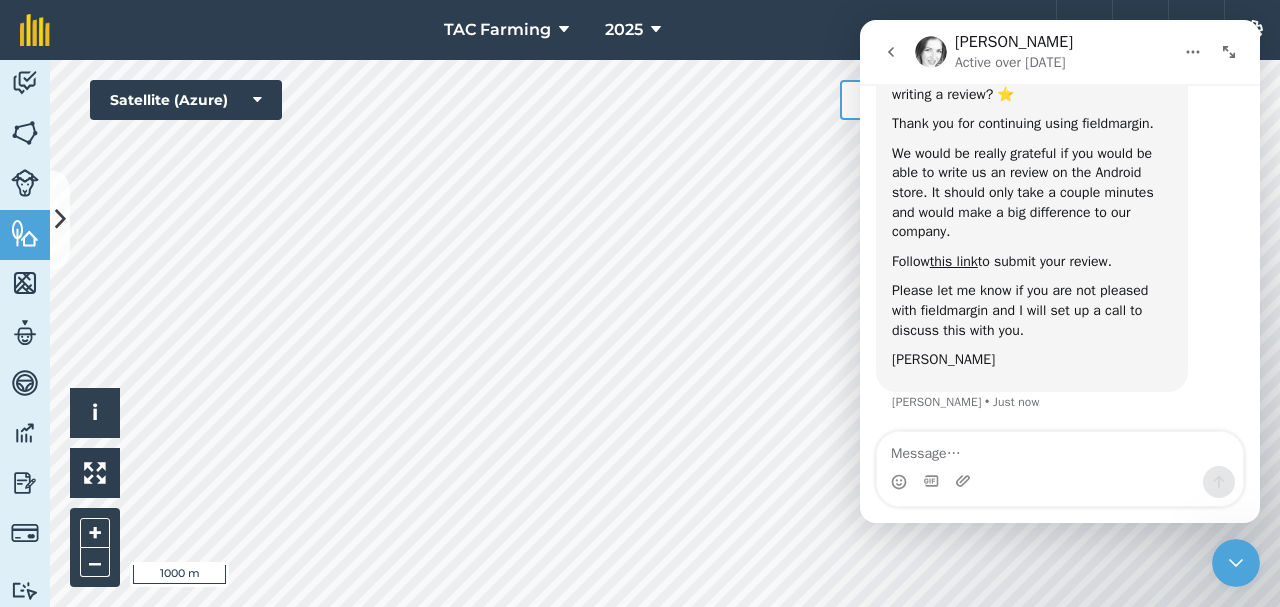 click 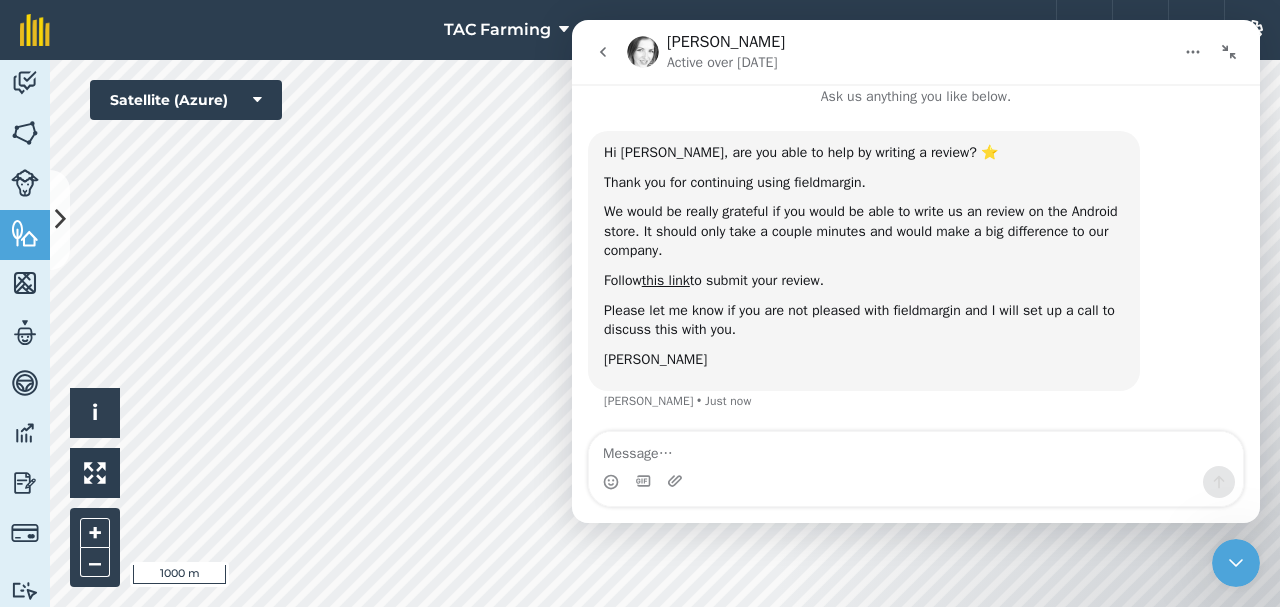 scroll, scrollTop: 15, scrollLeft: 0, axis: vertical 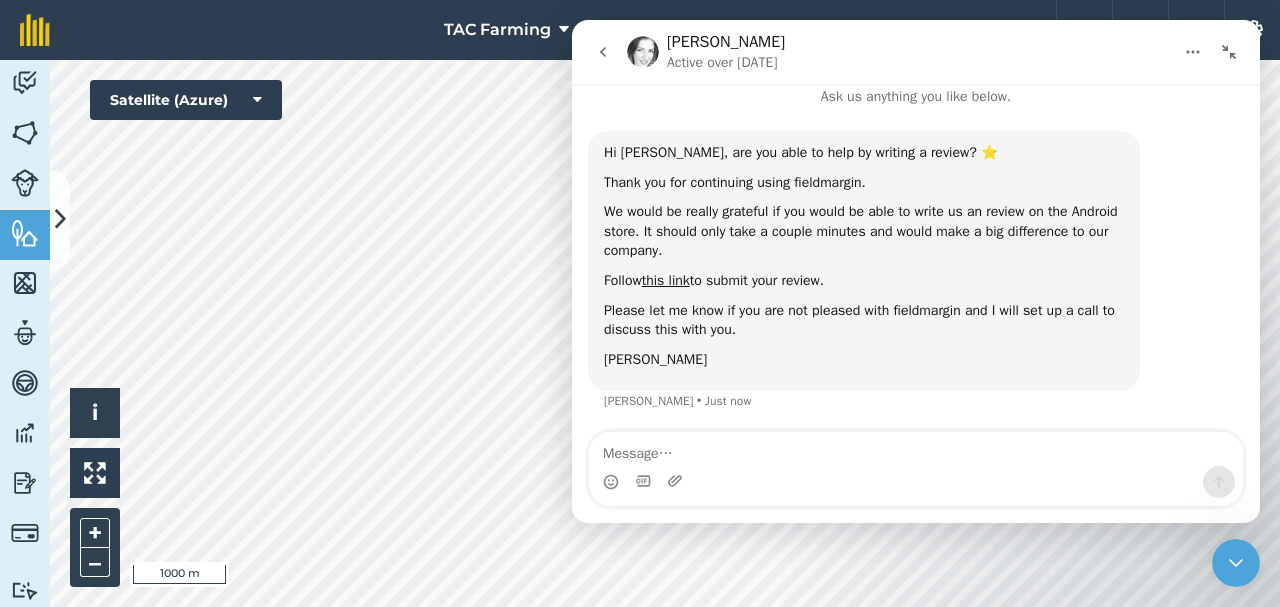 click at bounding box center [1229, 52] 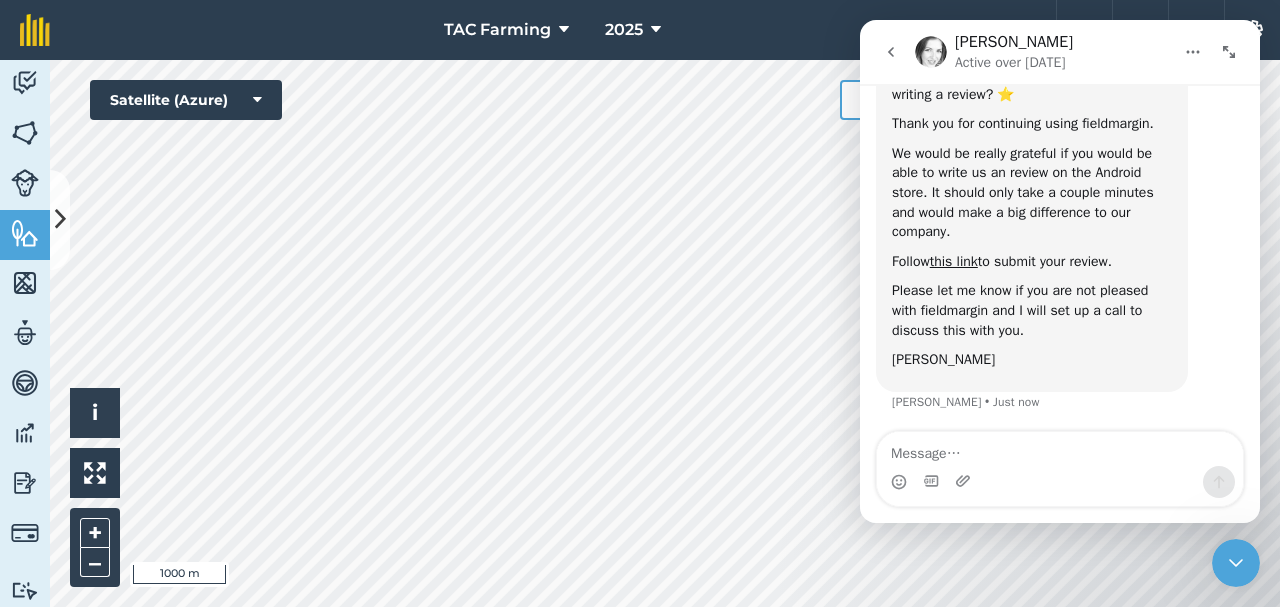 scroll, scrollTop: 93, scrollLeft: 0, axis: vertical 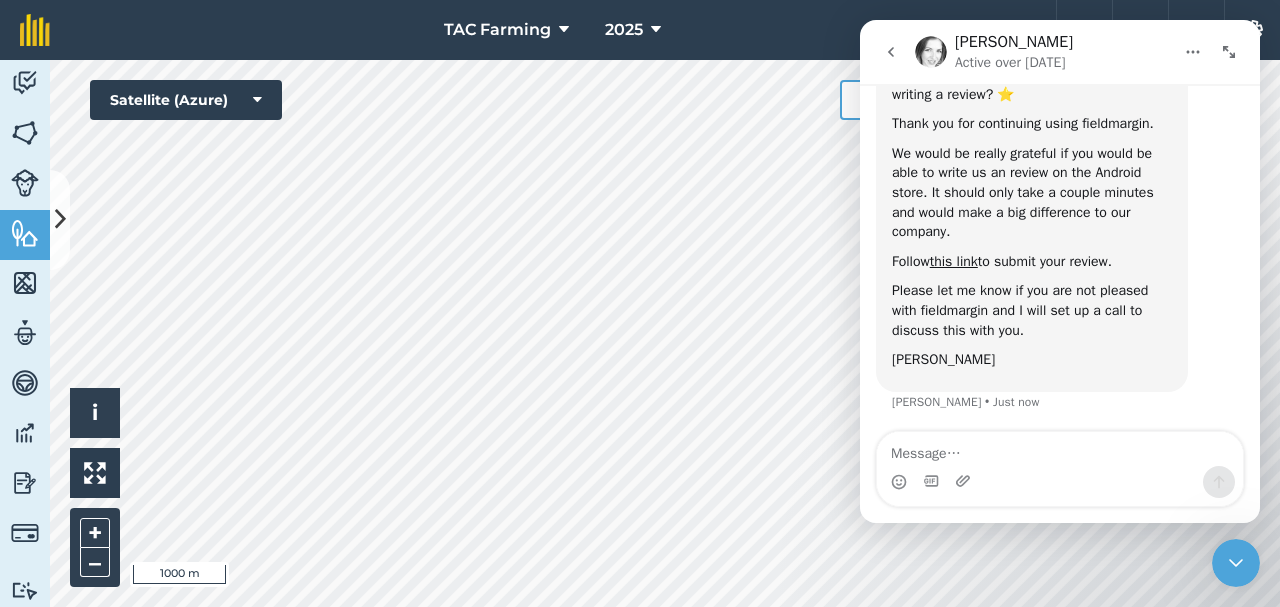 click at bounding box center [1236, 563] 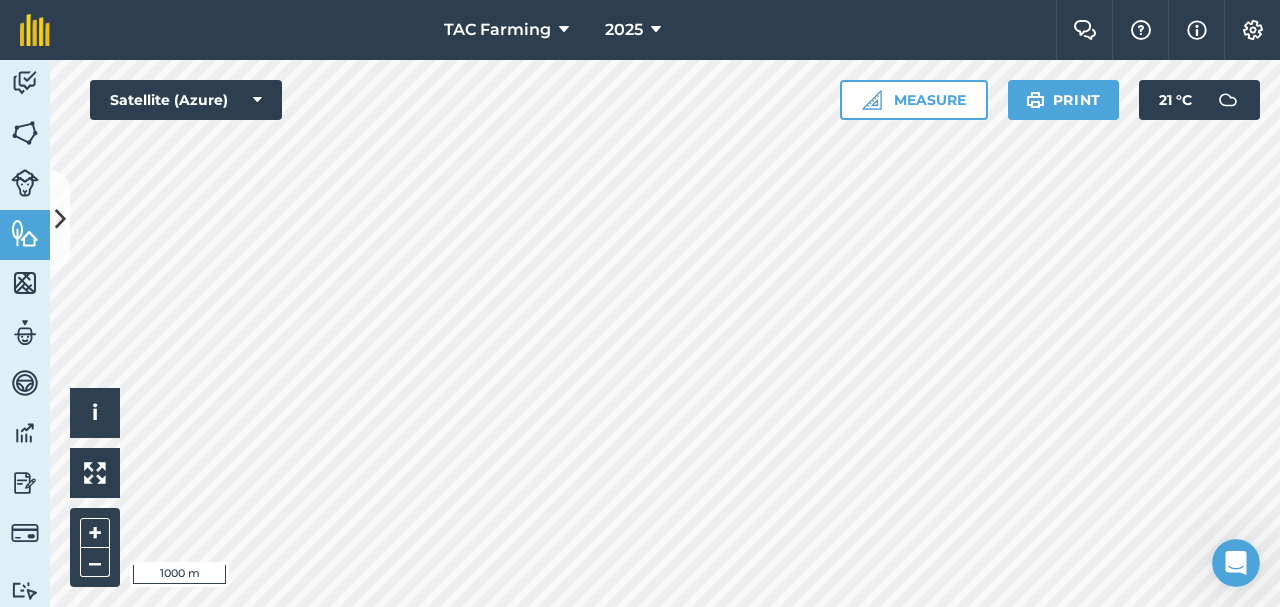 scroll, scrollTop: 0, scrollLeft: 0, axis: both 